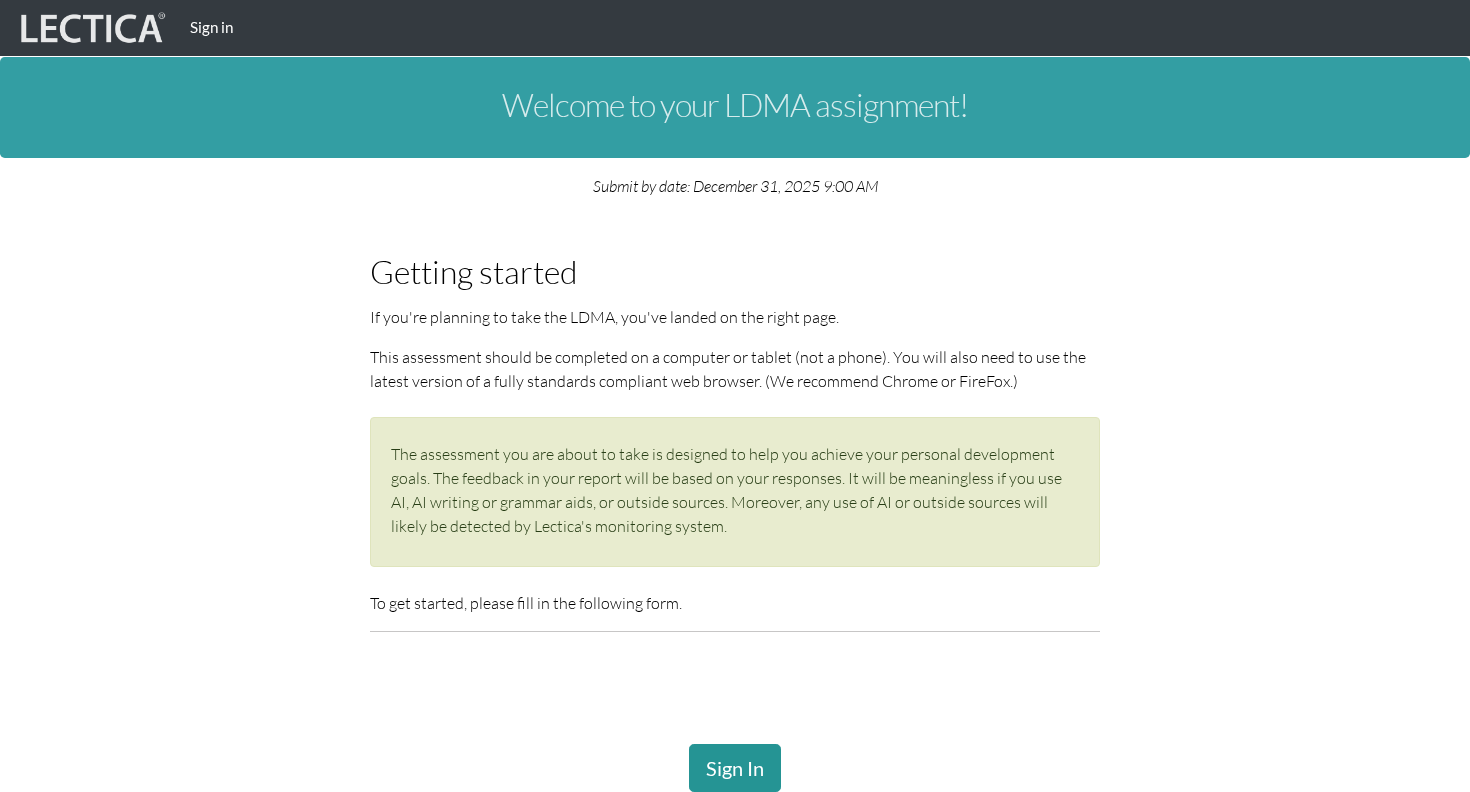 scroll, scrollTop: 0, scrollLeft: 0, axis: both 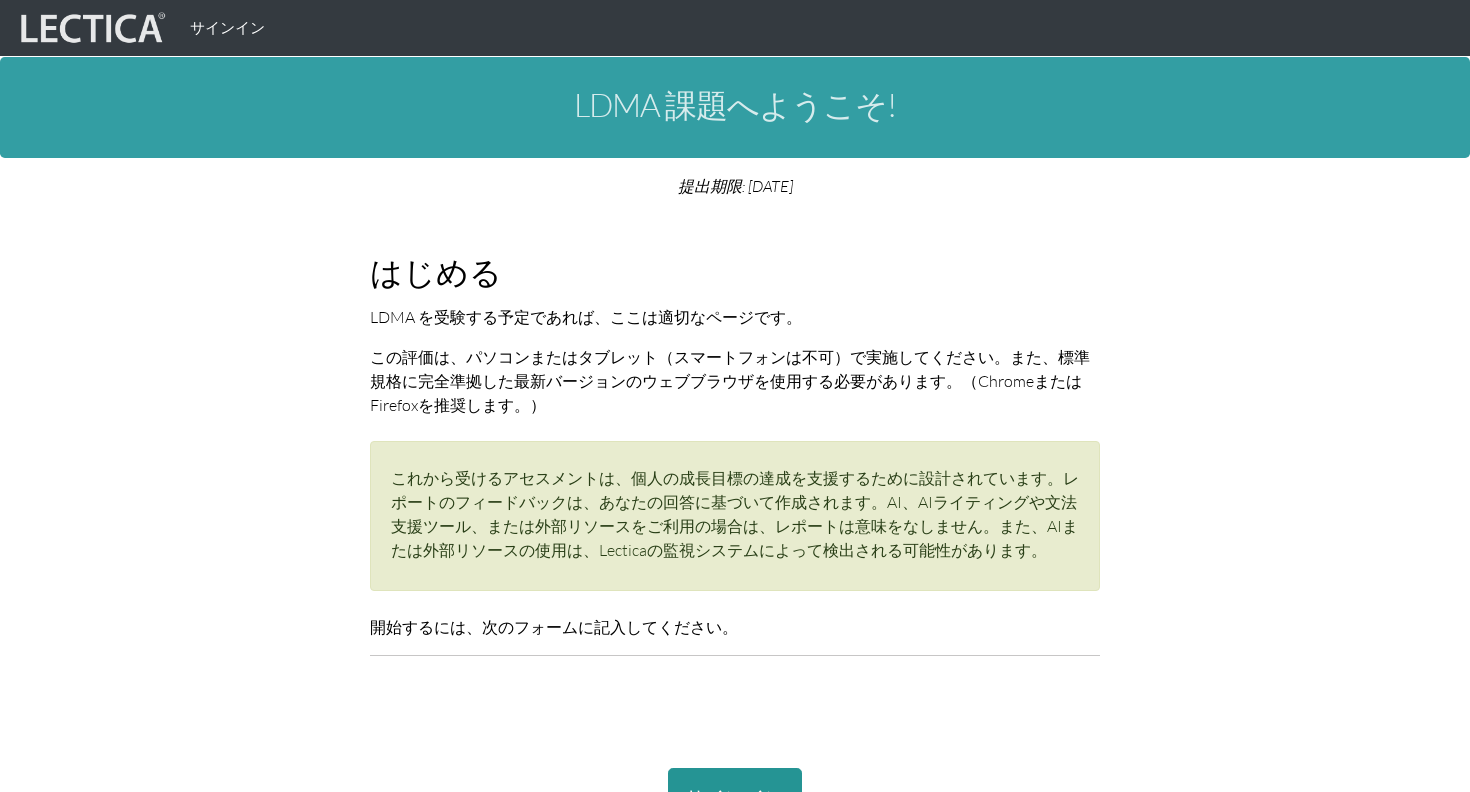 drag, startPoint x: 533, startPoint y: 303, endPoint x: 562, endPoint y: 428, distance: 128.31992 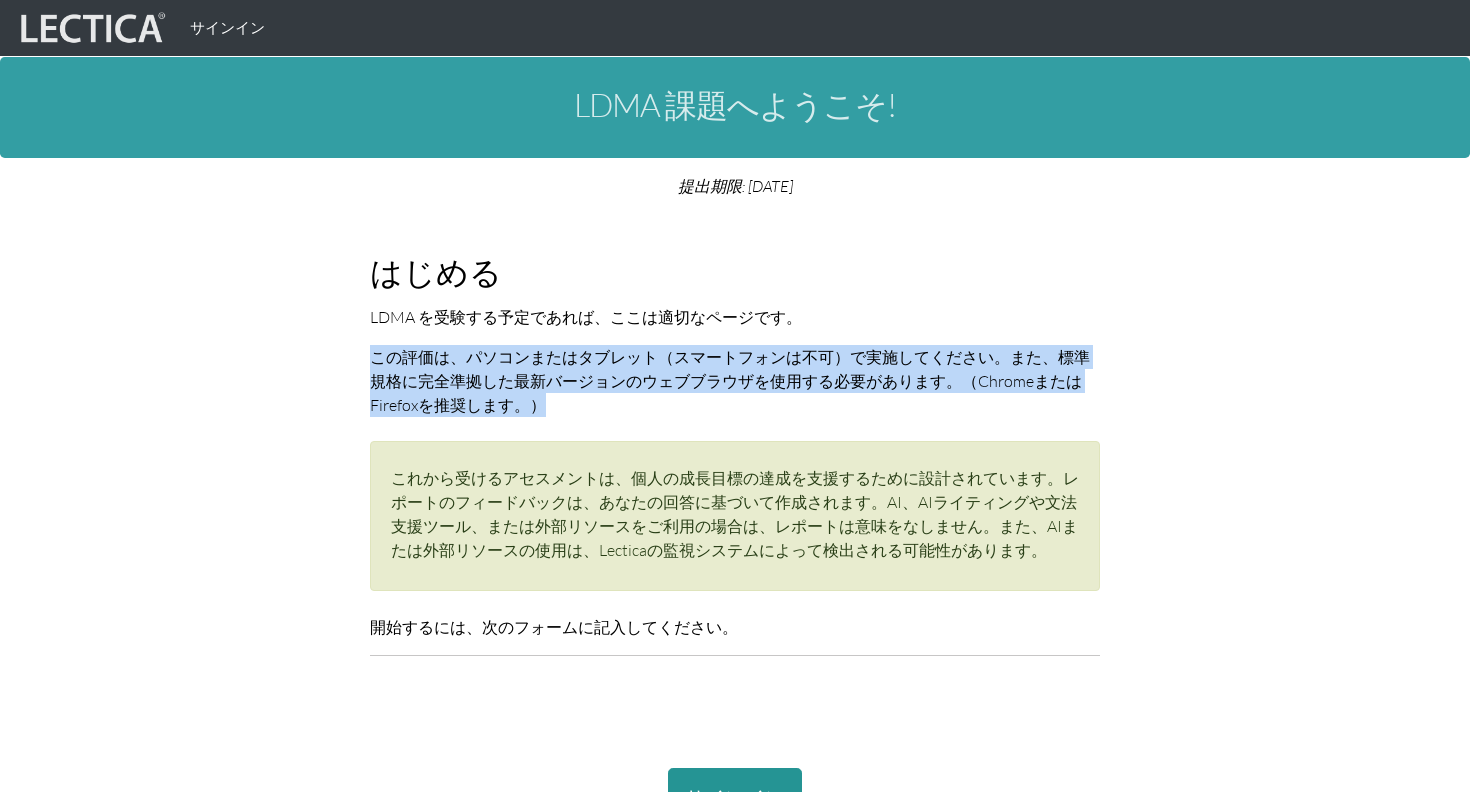 drag, startPoint x: 562, startPoint y: 428, endPoint x: 481, endPoint y: 342, distance: 118.13975 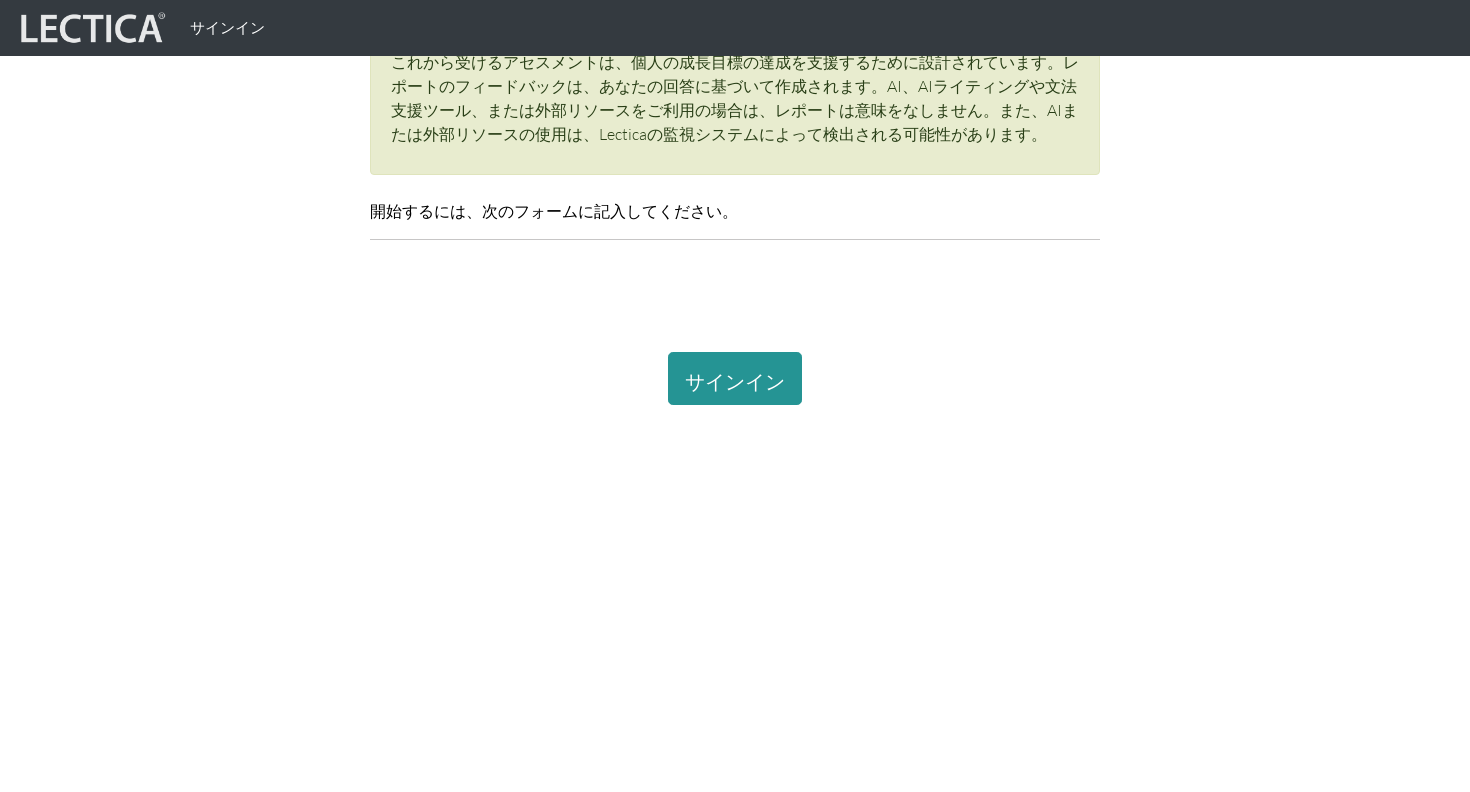 scroll, scrollTop: 310, scrollLeft: 0, axis: vertical 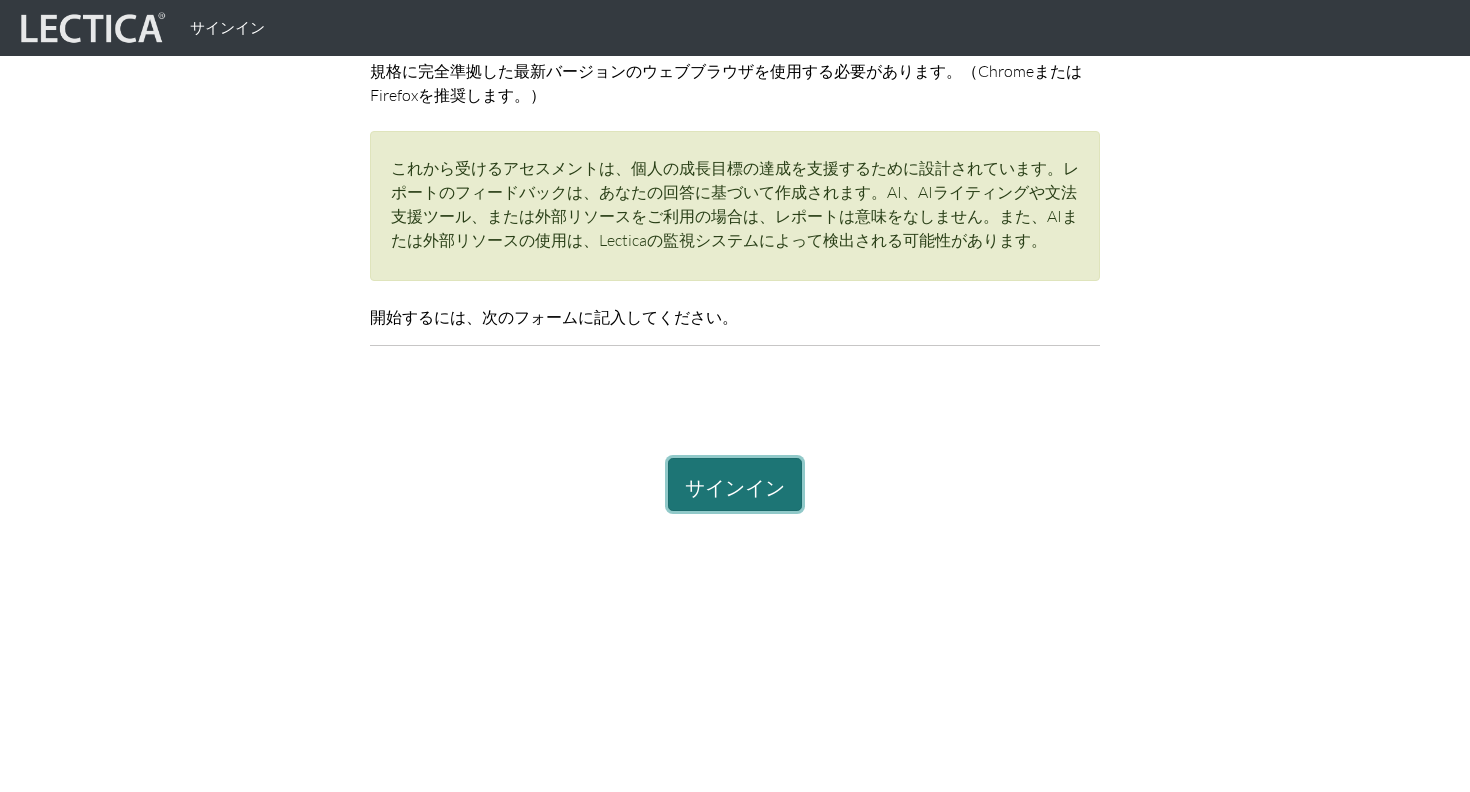 click on "サインイン" at bounding box center (735, 487) 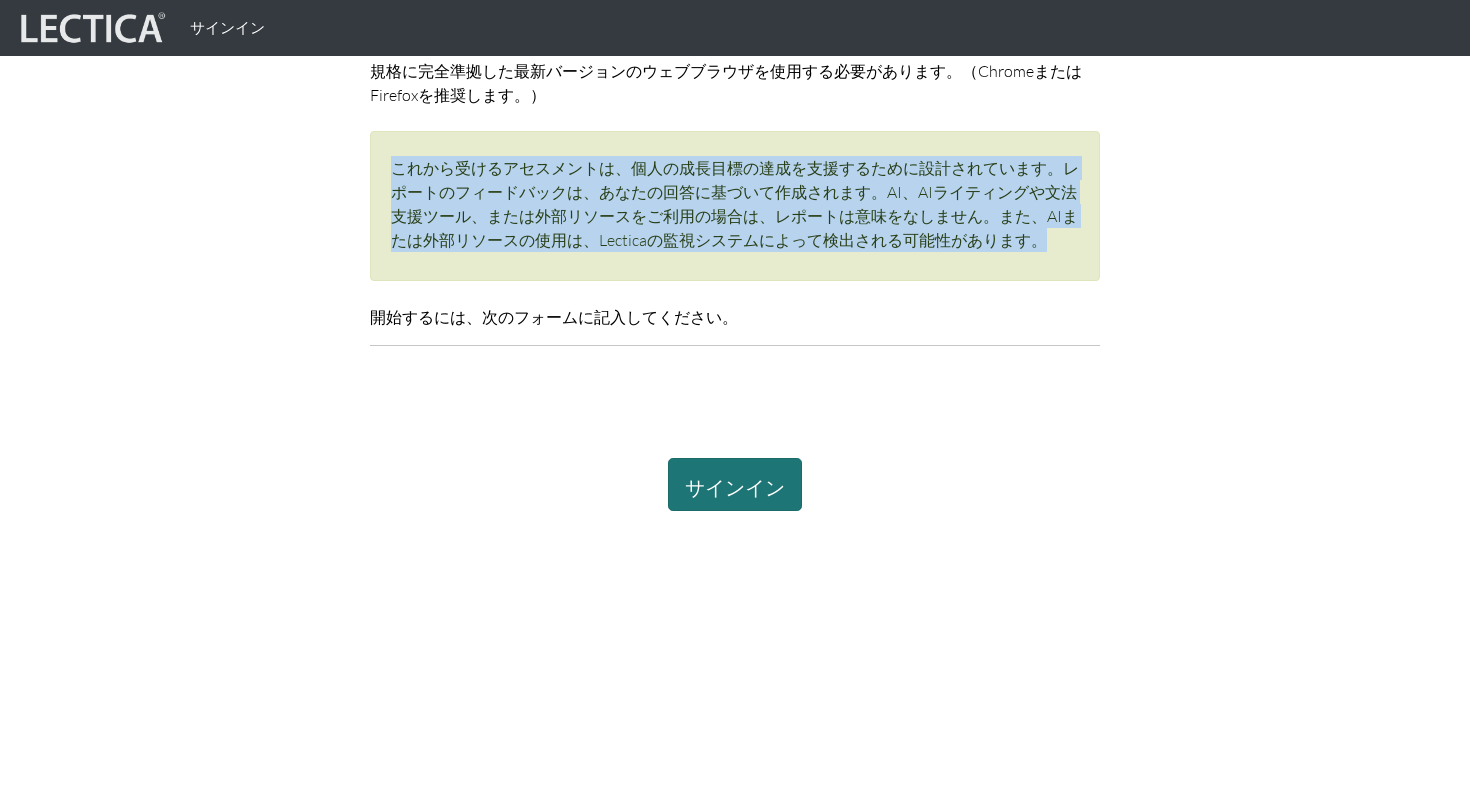 drag, startPoint x: 705, startPoint y: 145, endPoint x: 739, endPoint y: 253, distance: 113.22544 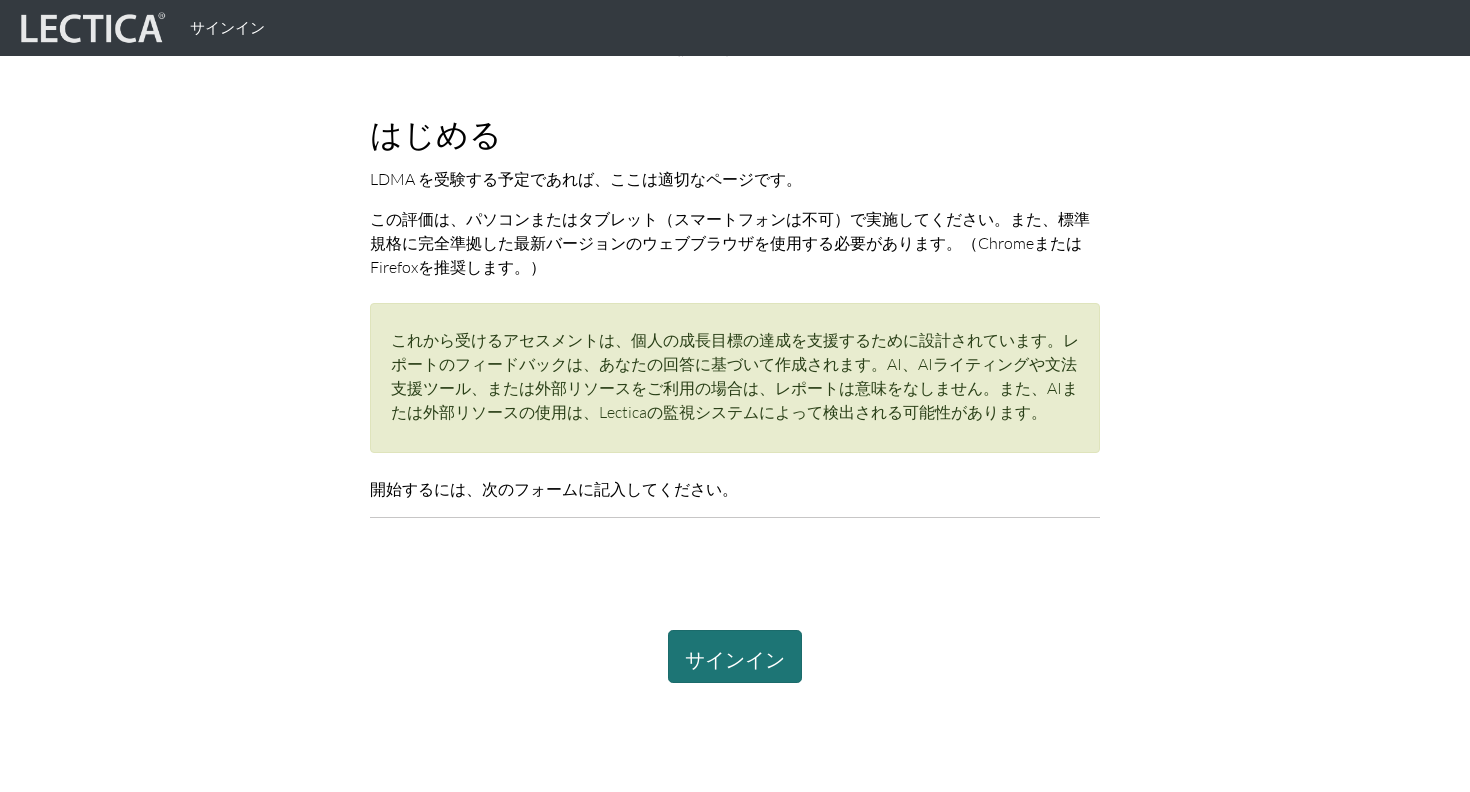 scroll, scrollTop: 118, scrollLeft: 0, axis: vertical 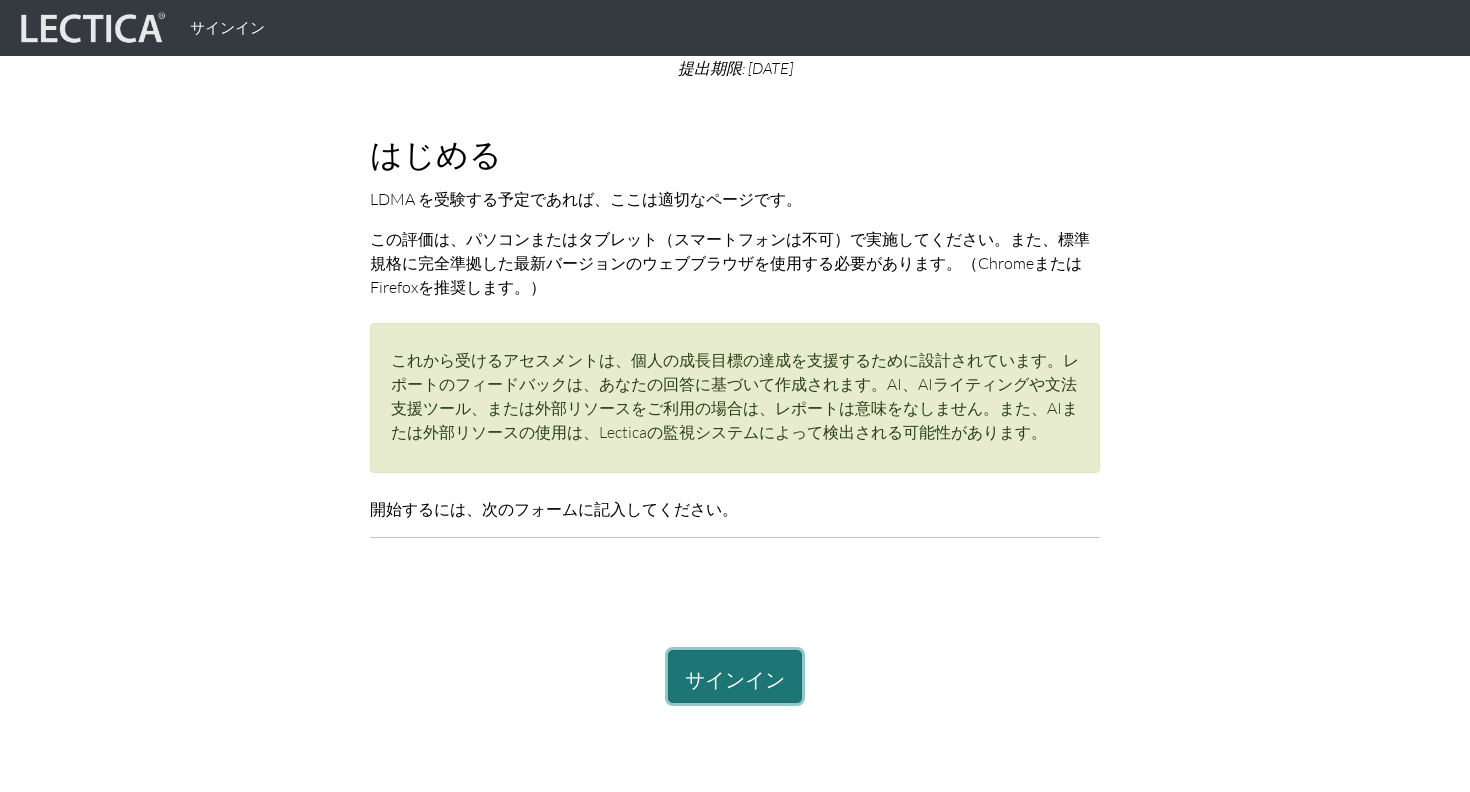 click on "サインイン" at bounding box center (735, 676) 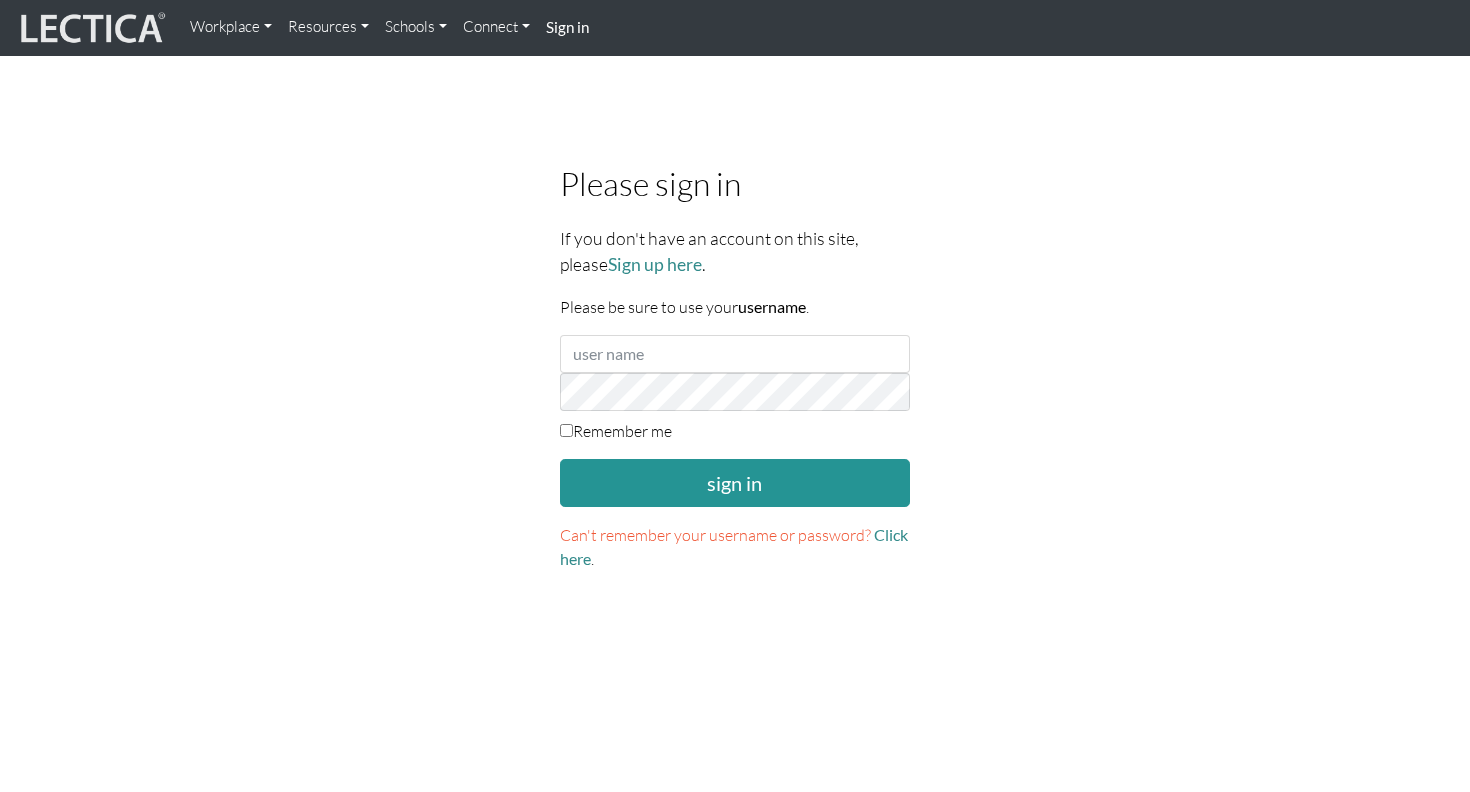 scroll, scrollTop: 0, scrollLeft: 0, axis: both 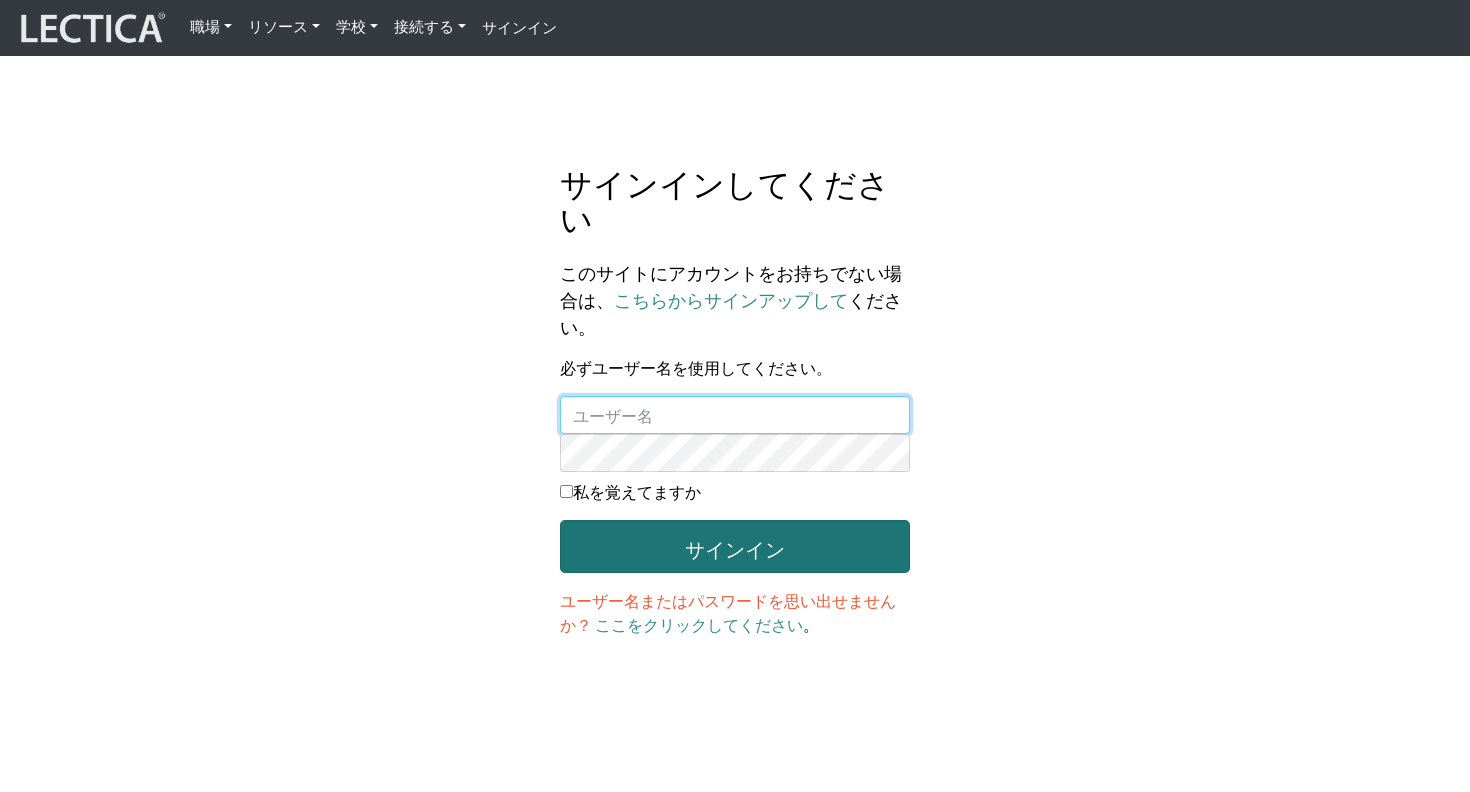 type on "kazukiyamane" 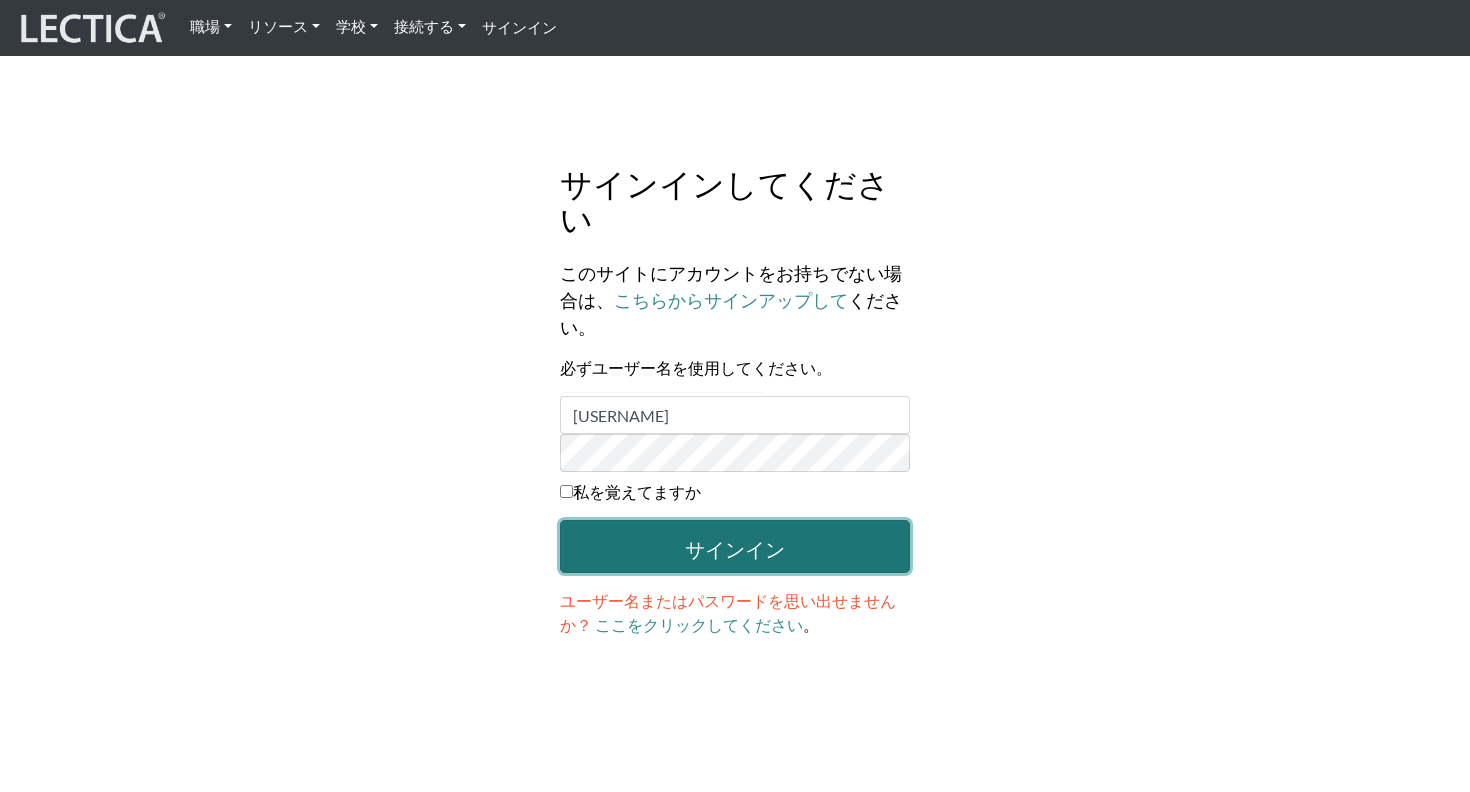 click on "サインイン" at bounding box center (735, 546) 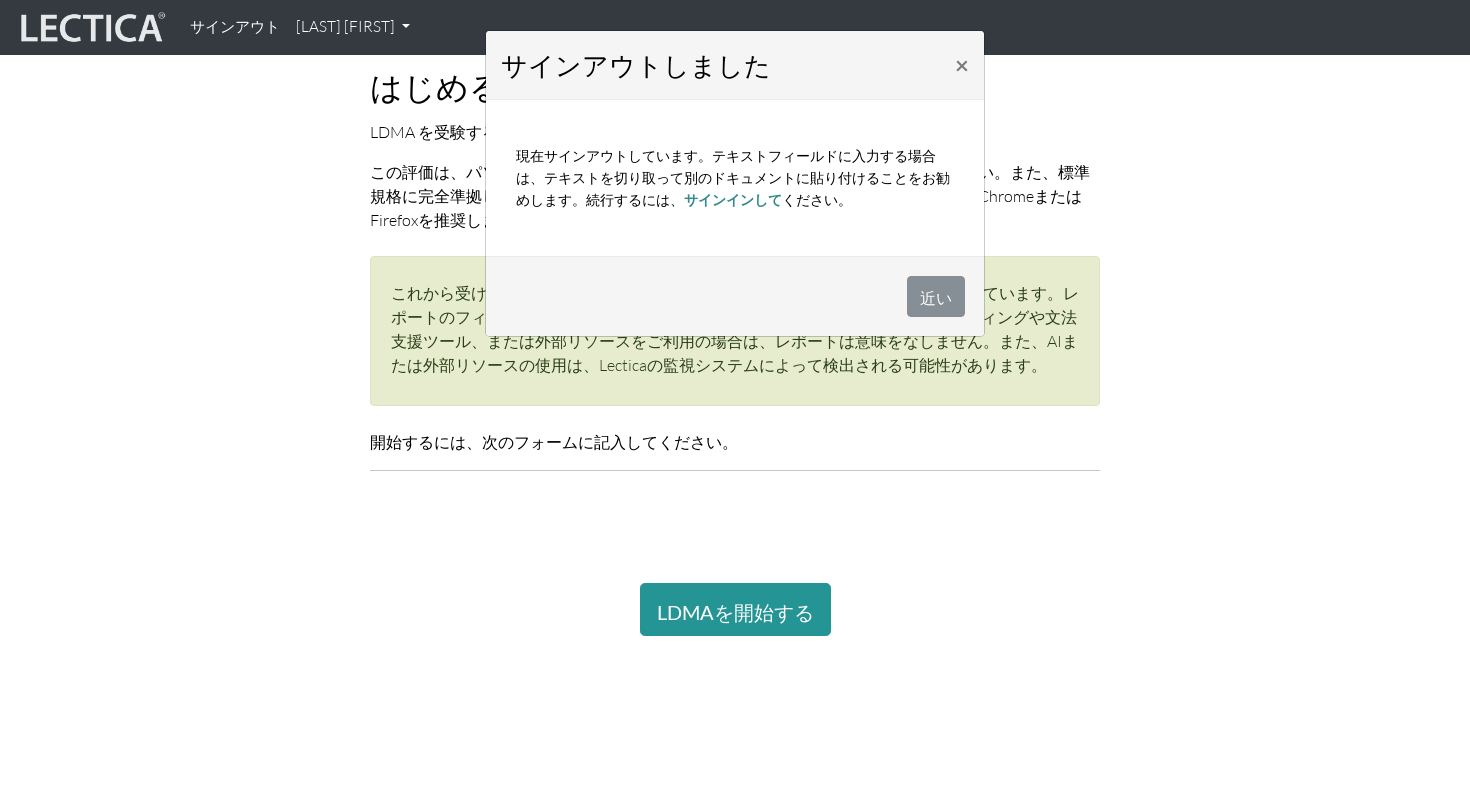scroll, scrollTop: 119, scrollLeft: 0, axis: vertical 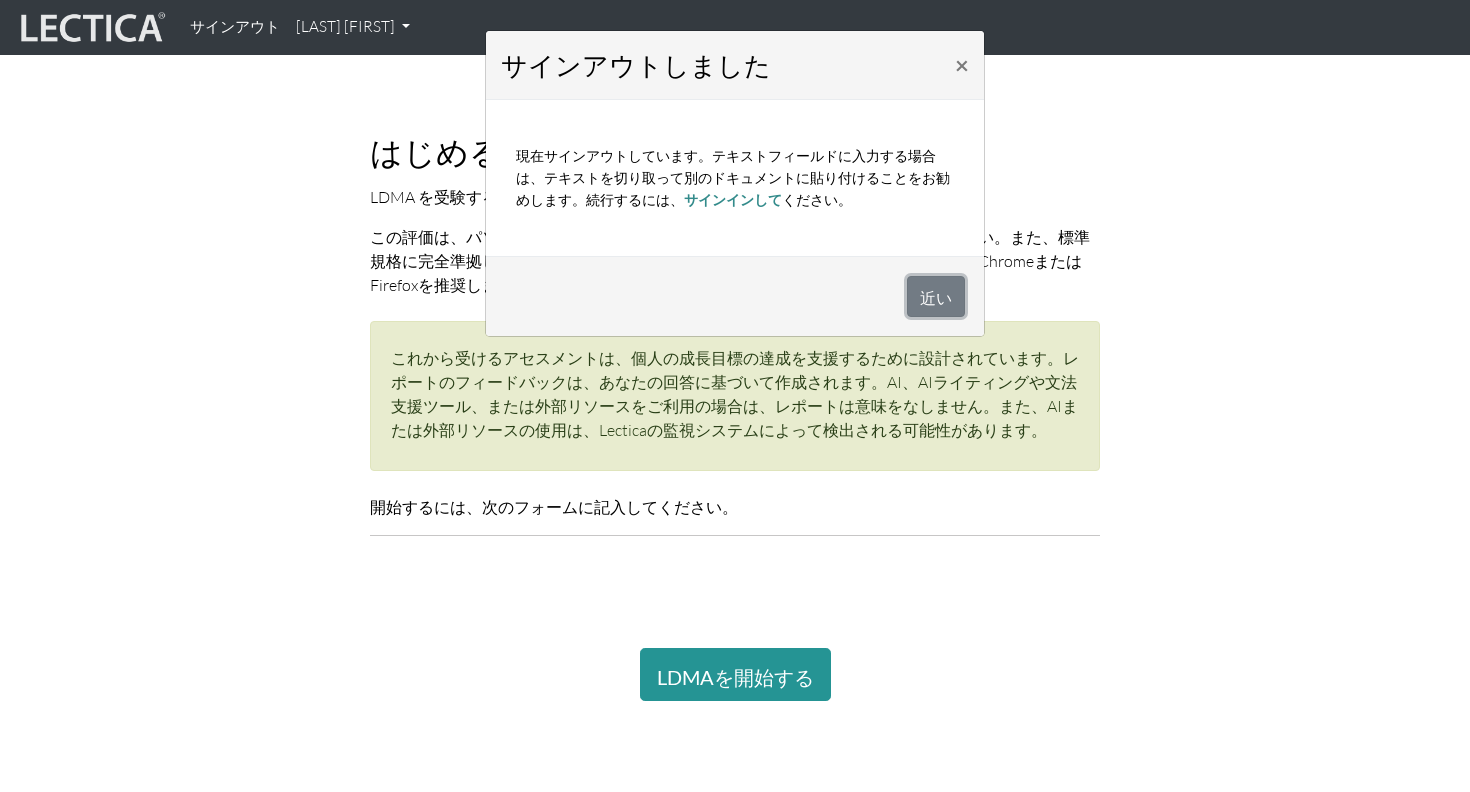 click on "近い" at bounding box center [936, 297] 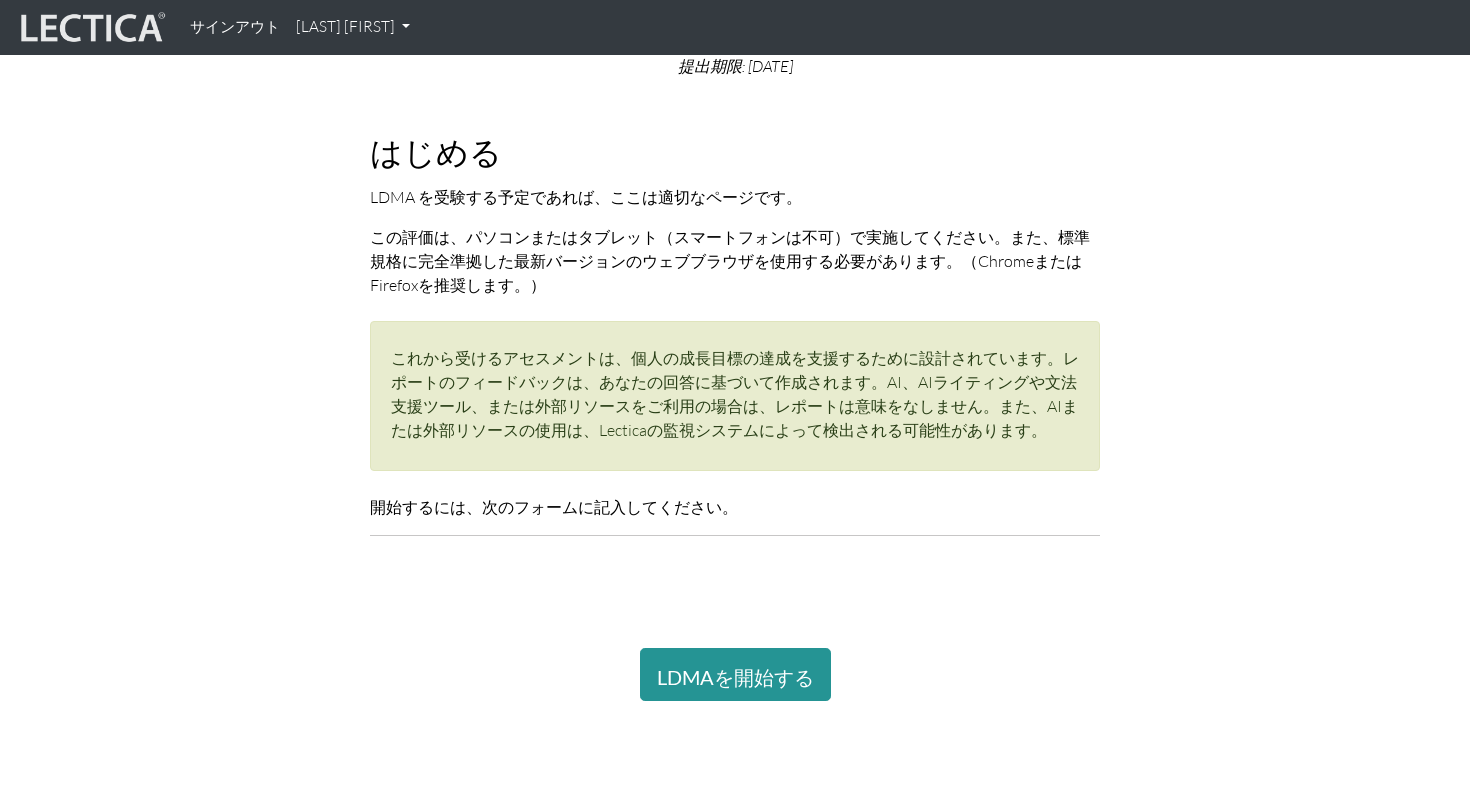scroll, scrollTop: 0, scrollLeft: 0, axis: both 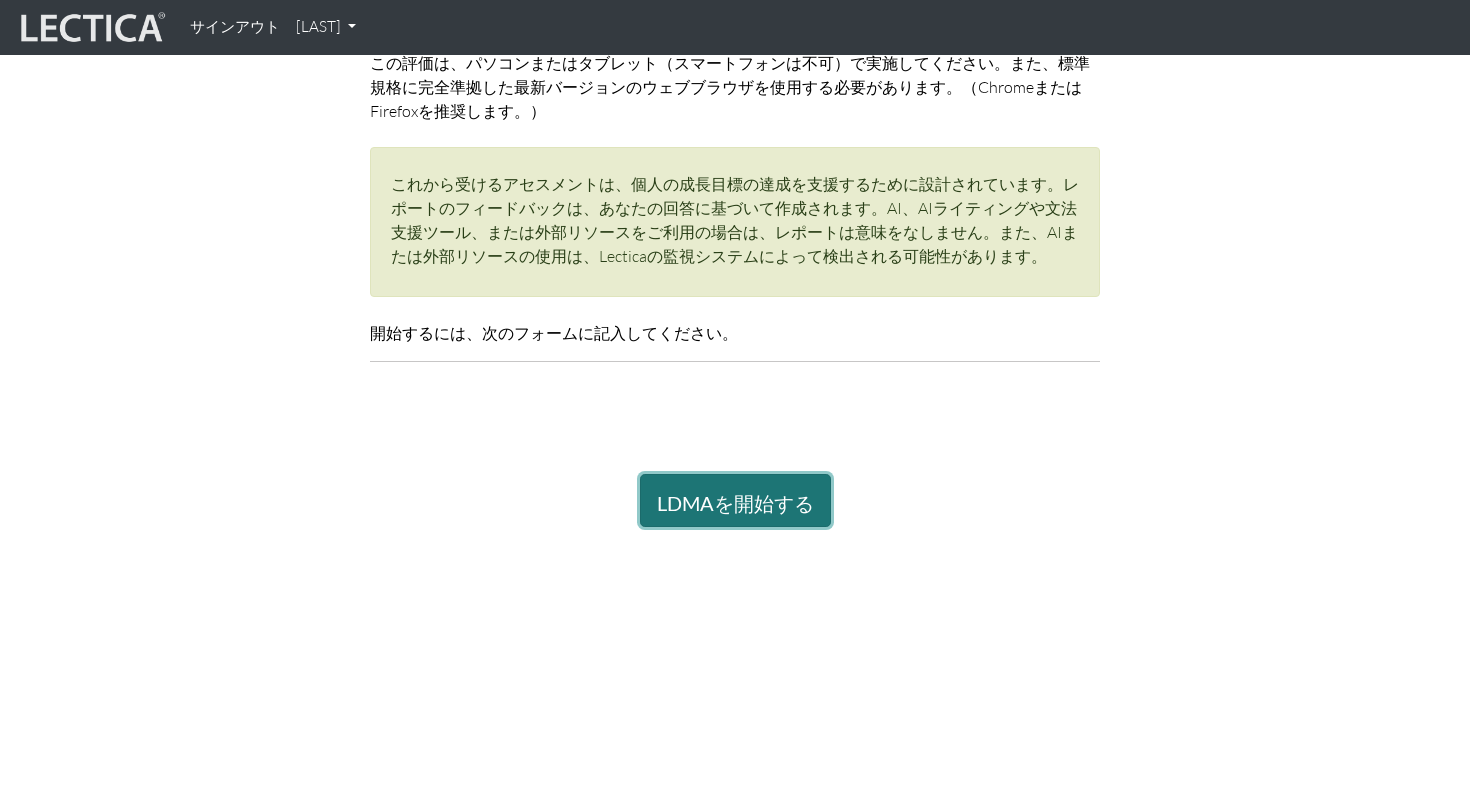 click on "LDMAを開始する" at bounding box center (735, 503) 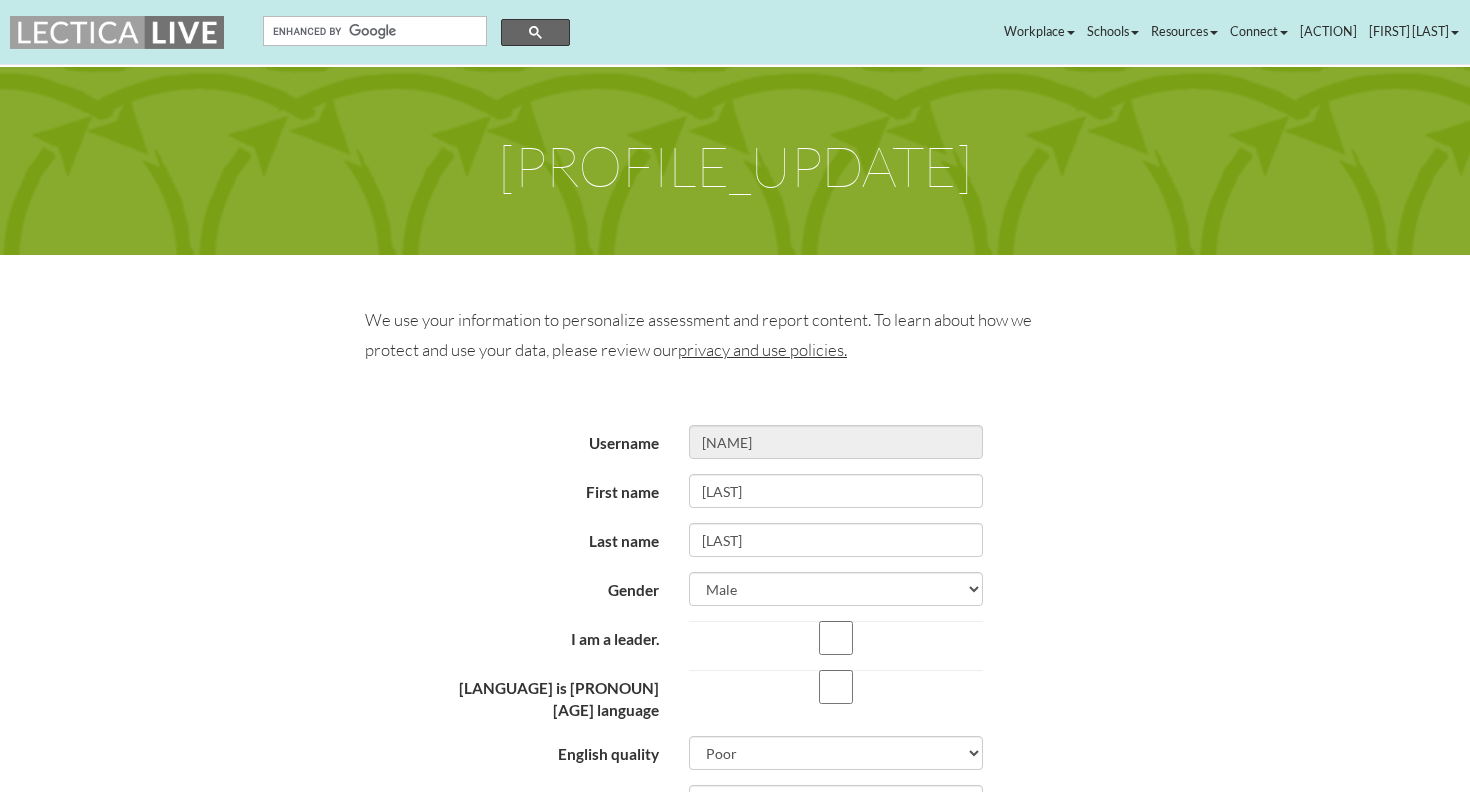 scroll, scrollTop: 471, scrollLeft: 0, axis: vertical 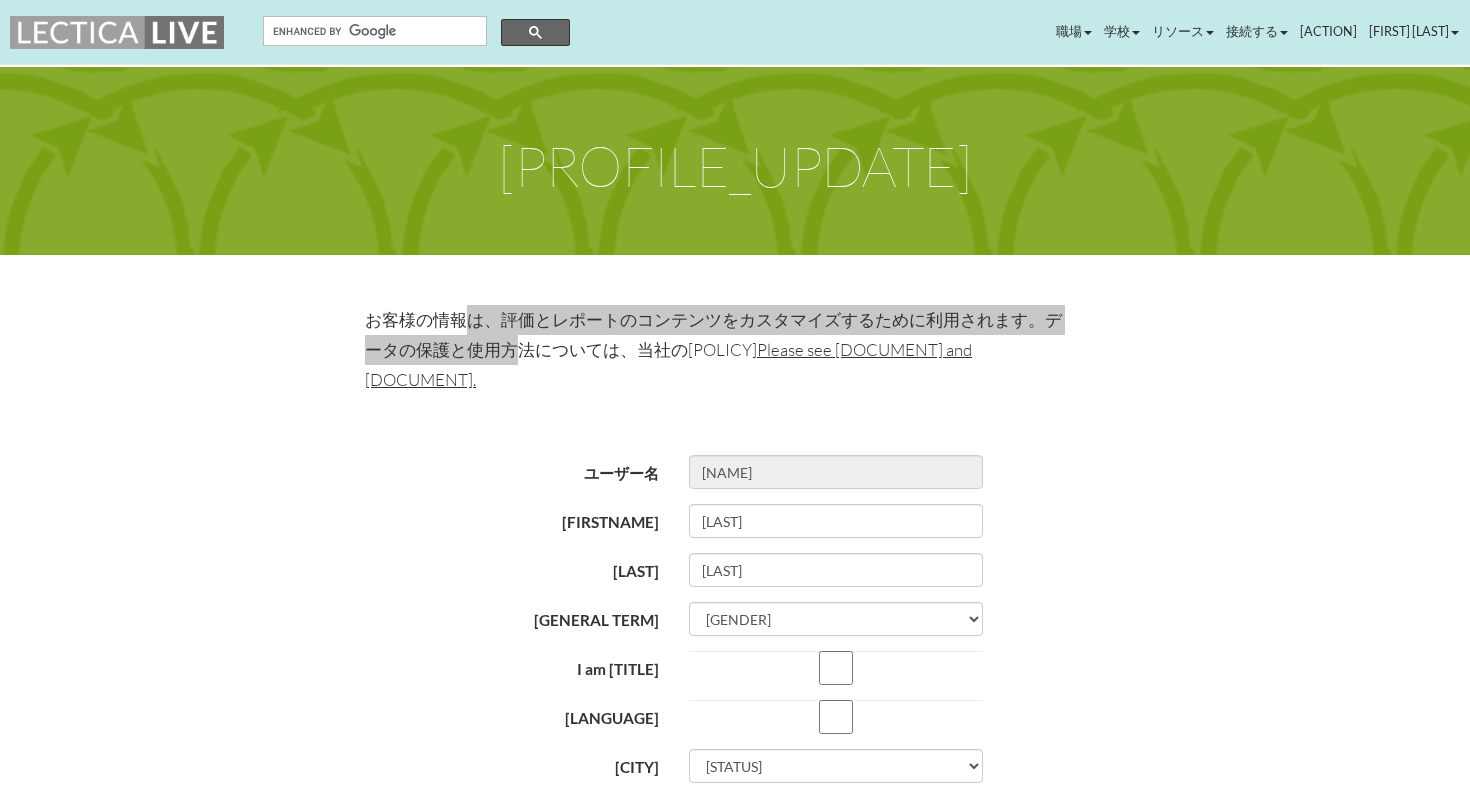 drag, startPoint x: 472, startPoint y: 318, endPoint x: 513, endPoint y: 351, distance: 52.63079 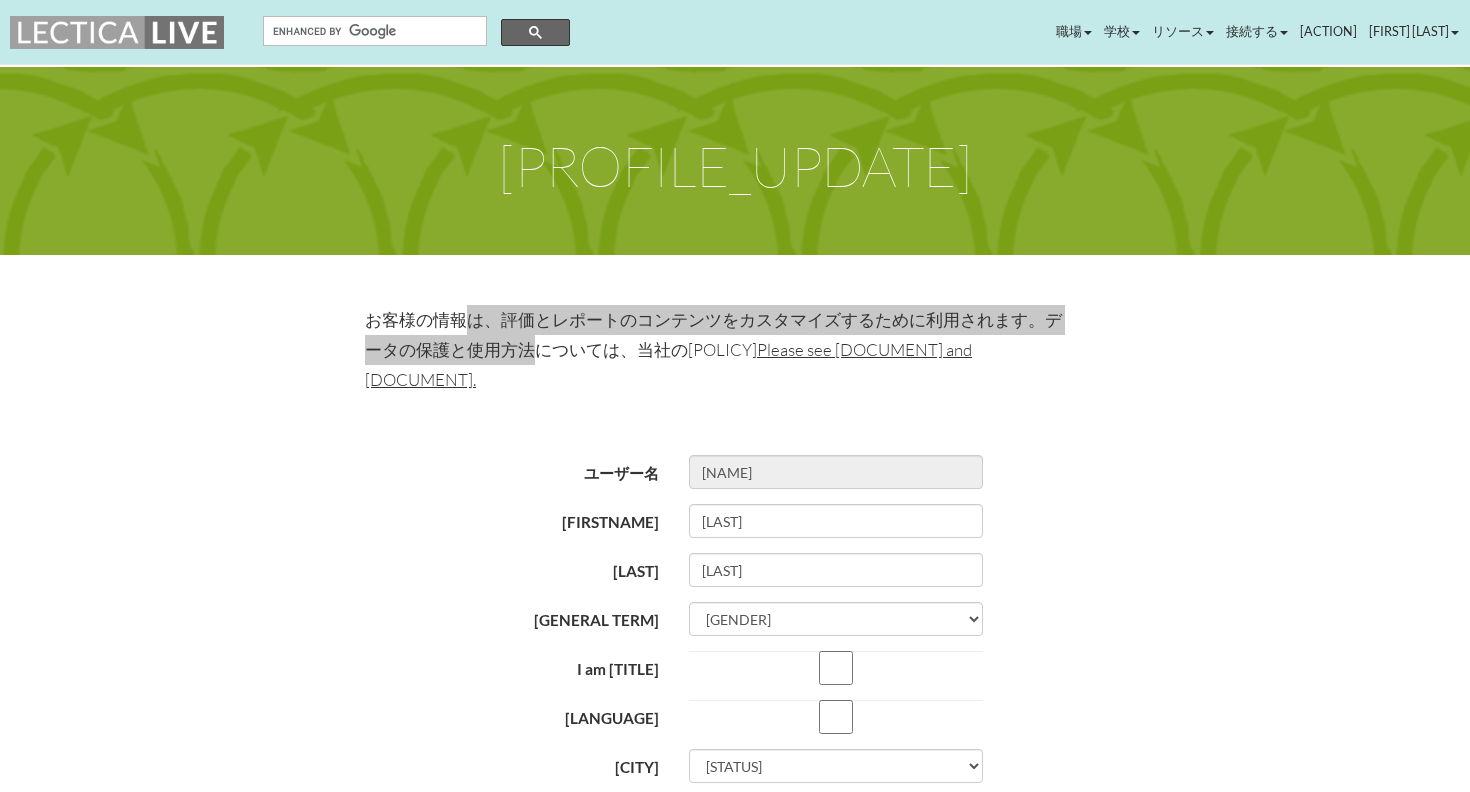 click on "お客様の情報は、評価とレポートのコンテンツをカスタマイズするために利用されます。データの保護と使用方法については、当社の[POLICY]" at bounding box center [713, 334] 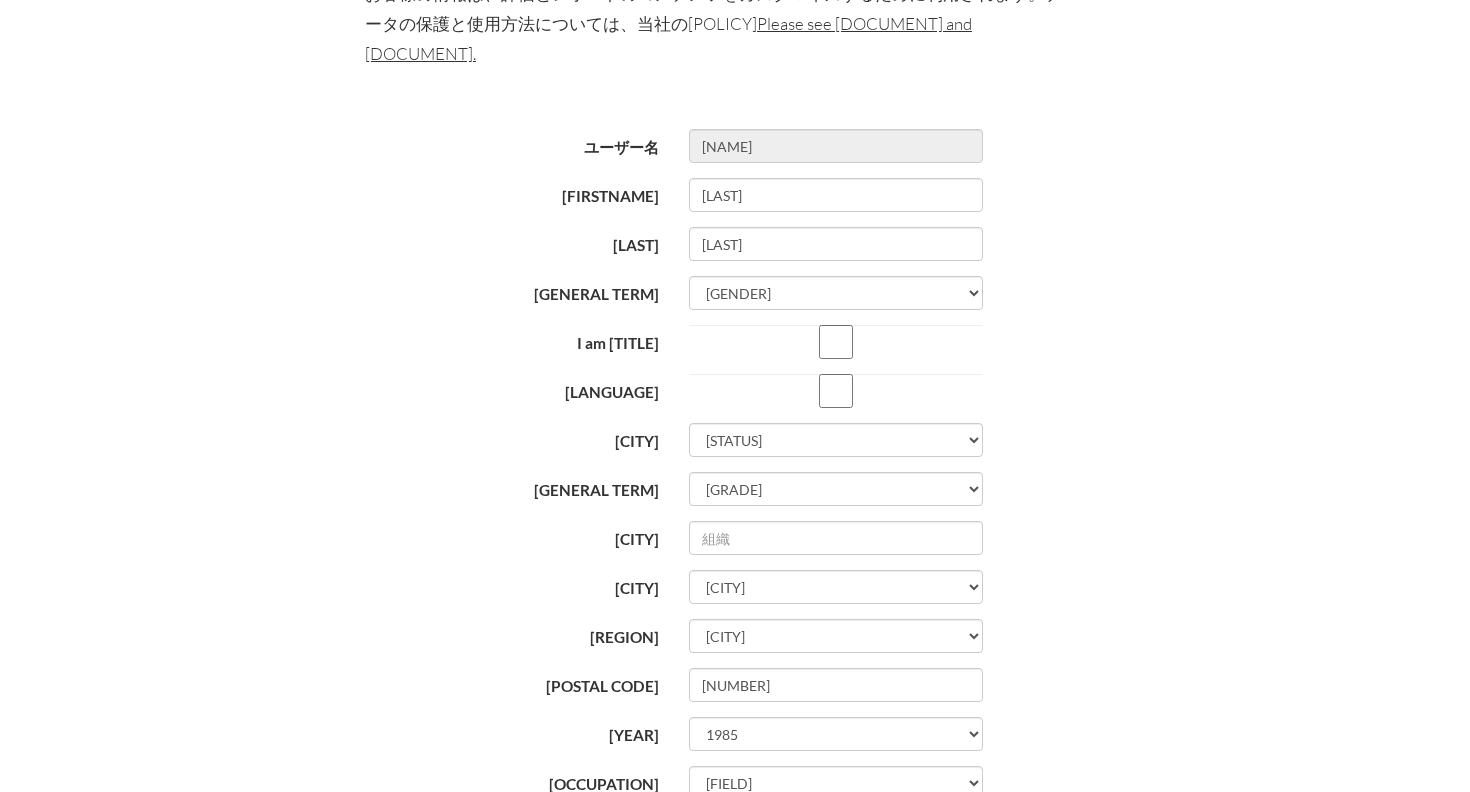 scroll, scrollTop: 413, scrollLeft: 0, axis: vertical 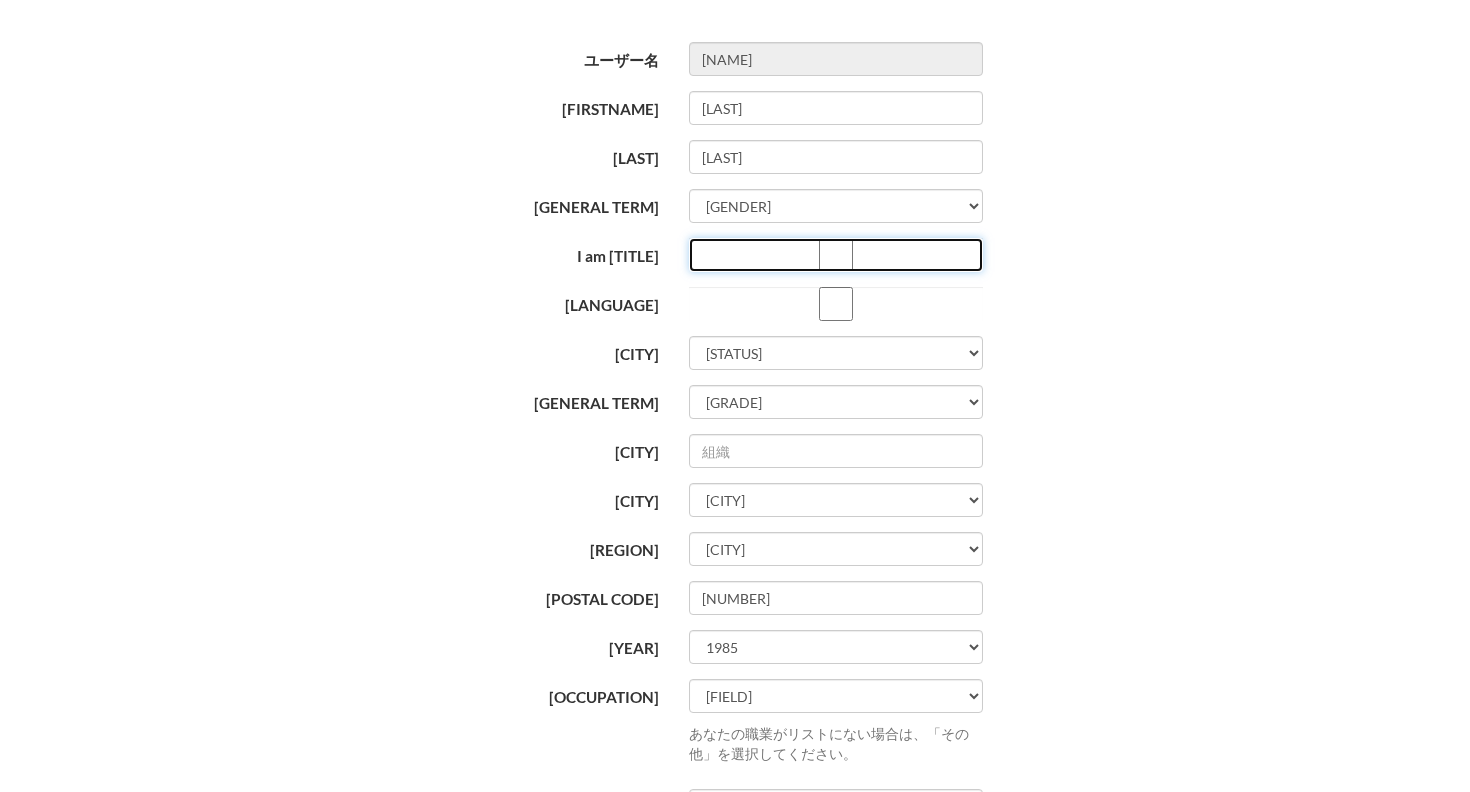 click at bounding box center (836, 255) 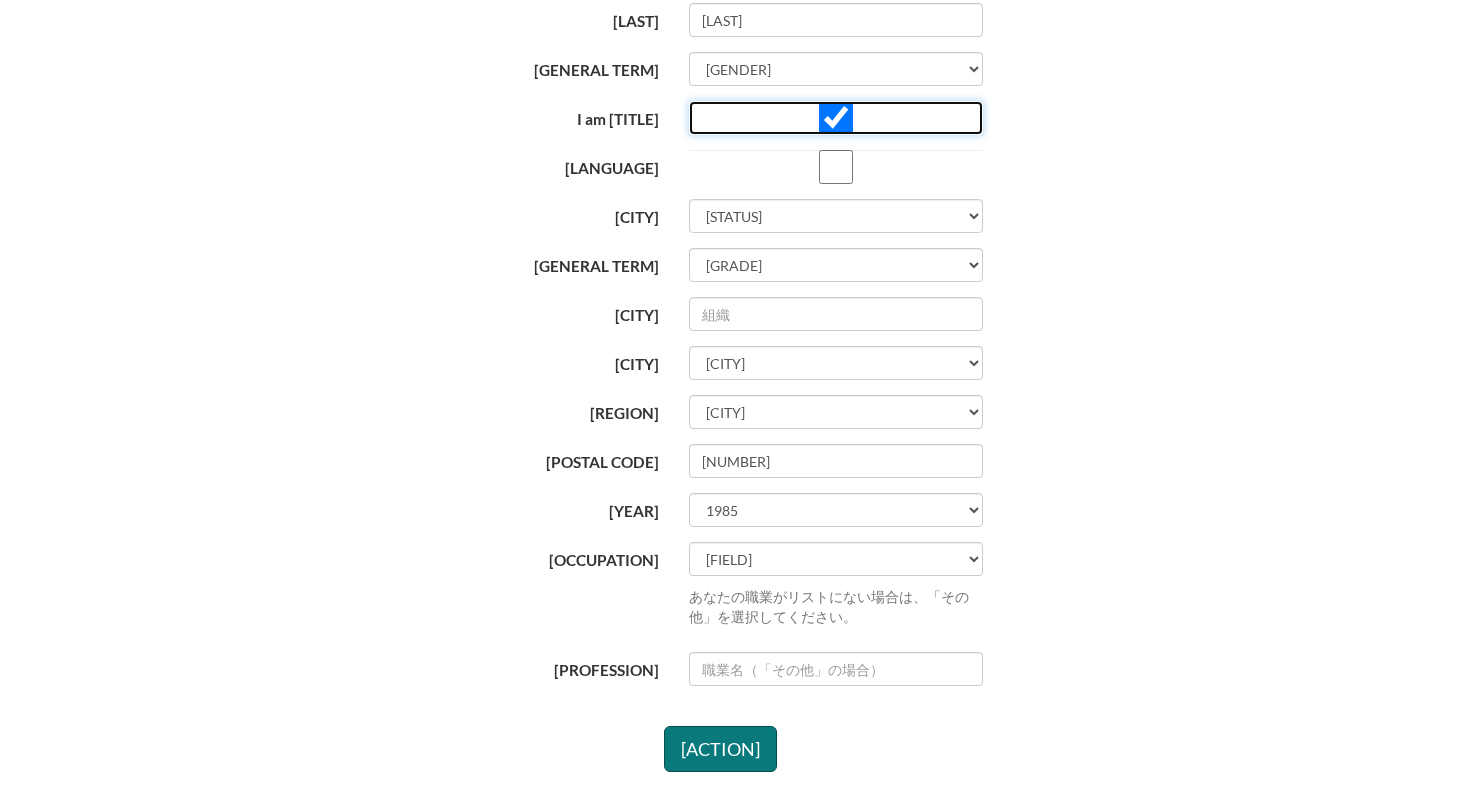 scroll, scrollTop: 552, scrollLeft: 0, axis: vertical 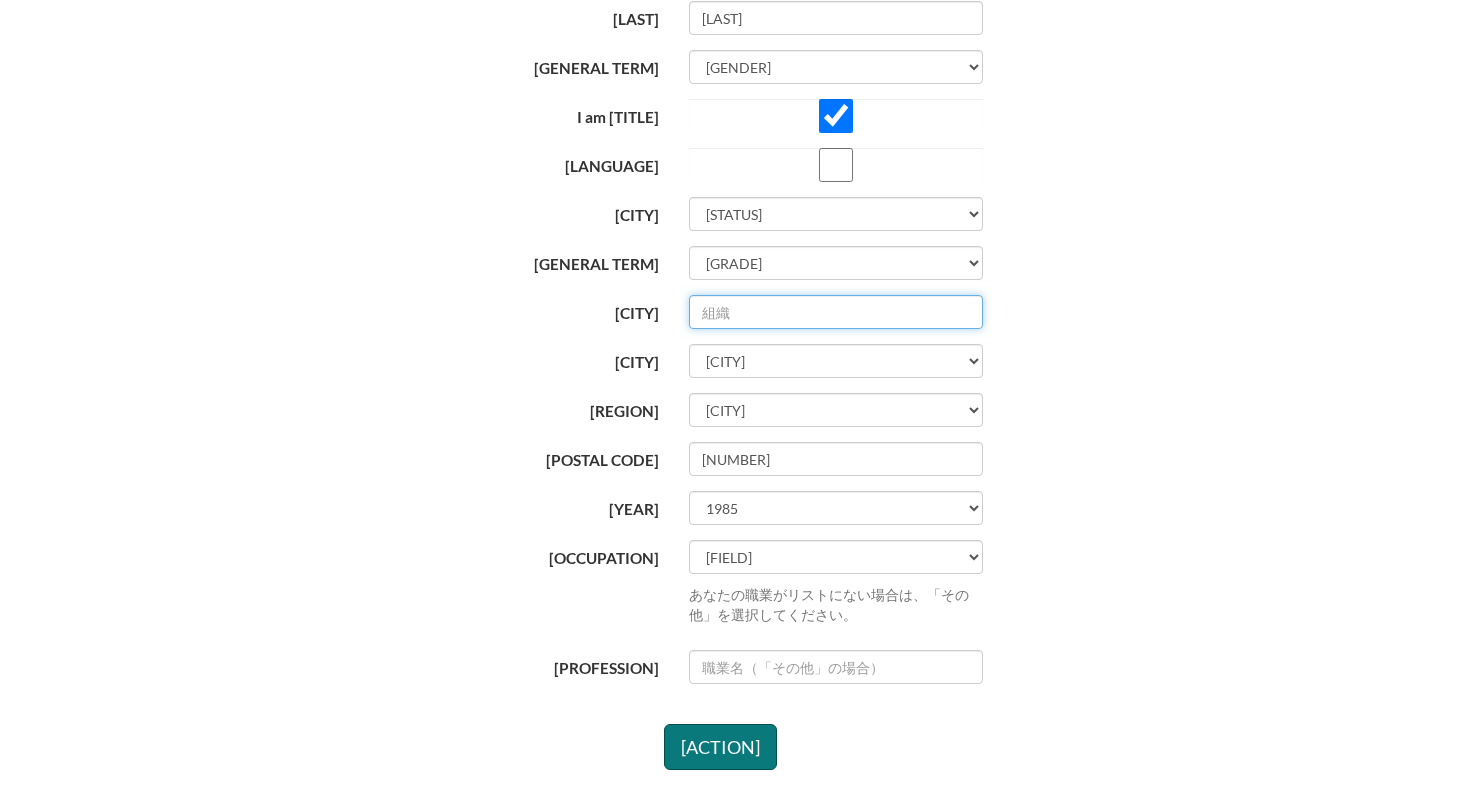 click on "組織" at bounding box center [836, 312] 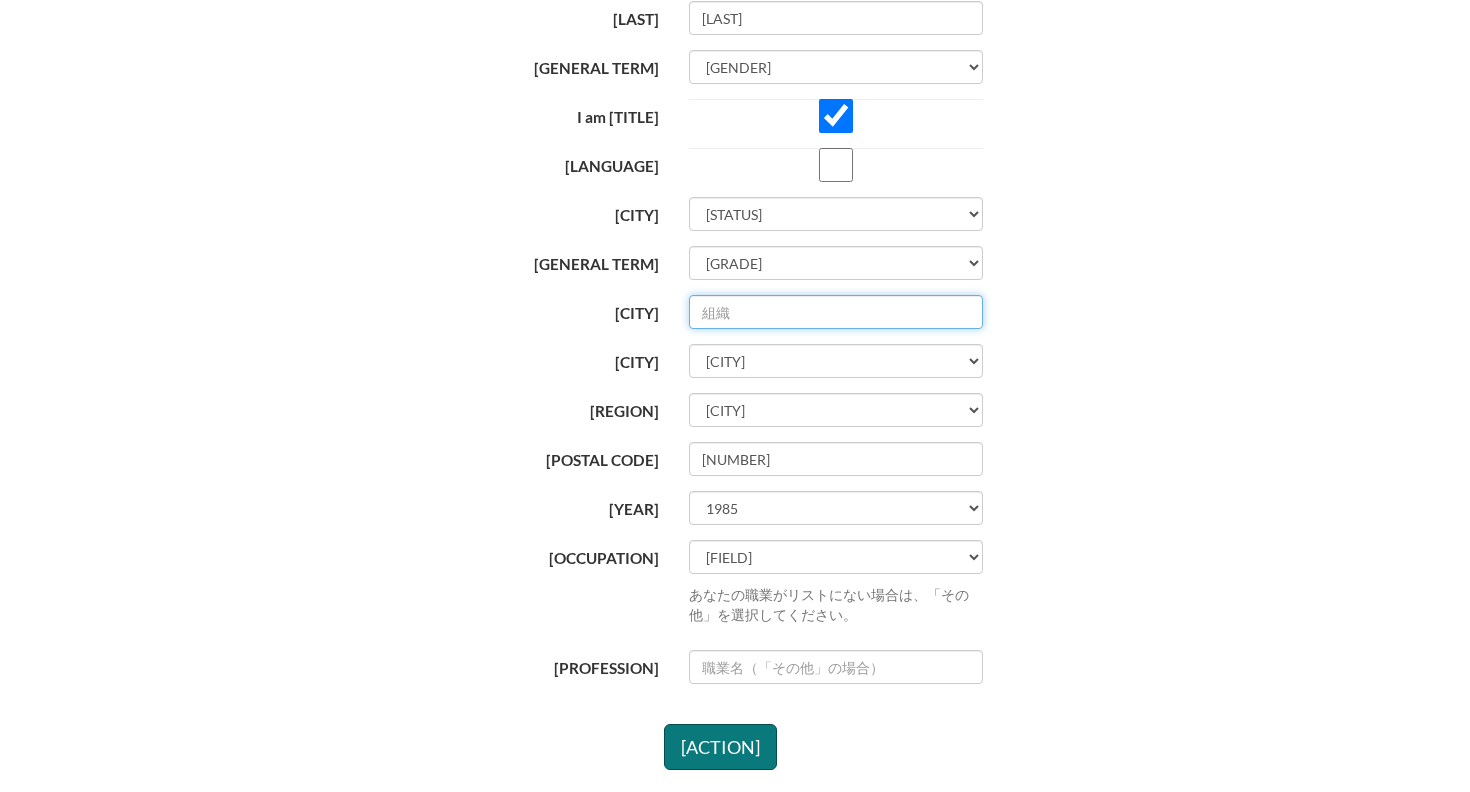 type on "株式会社ポテンシャライト" 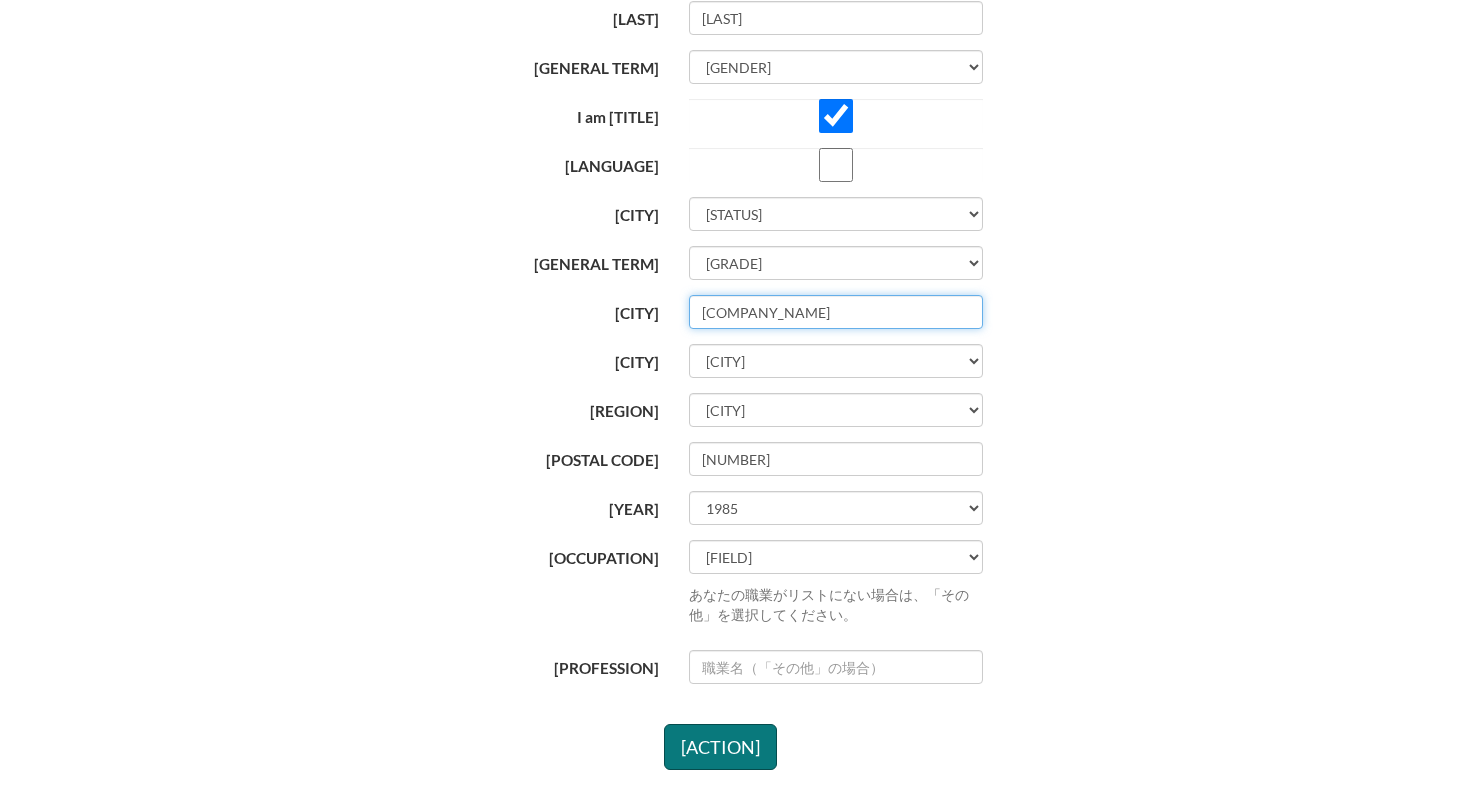 scroll, scrollTop: 799, scrollLeft: 0, axis: vertical 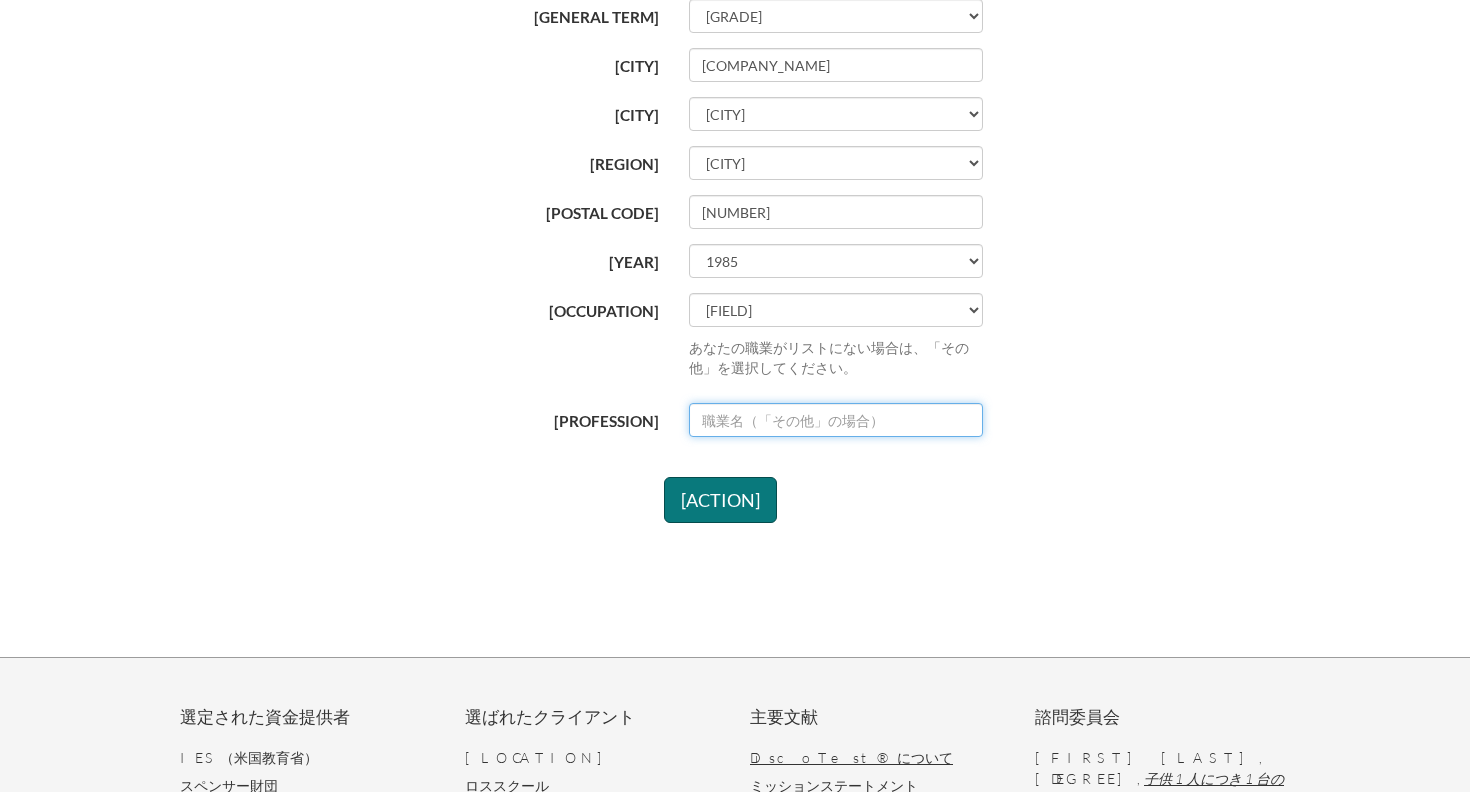 click at bounding box center [836, 420] 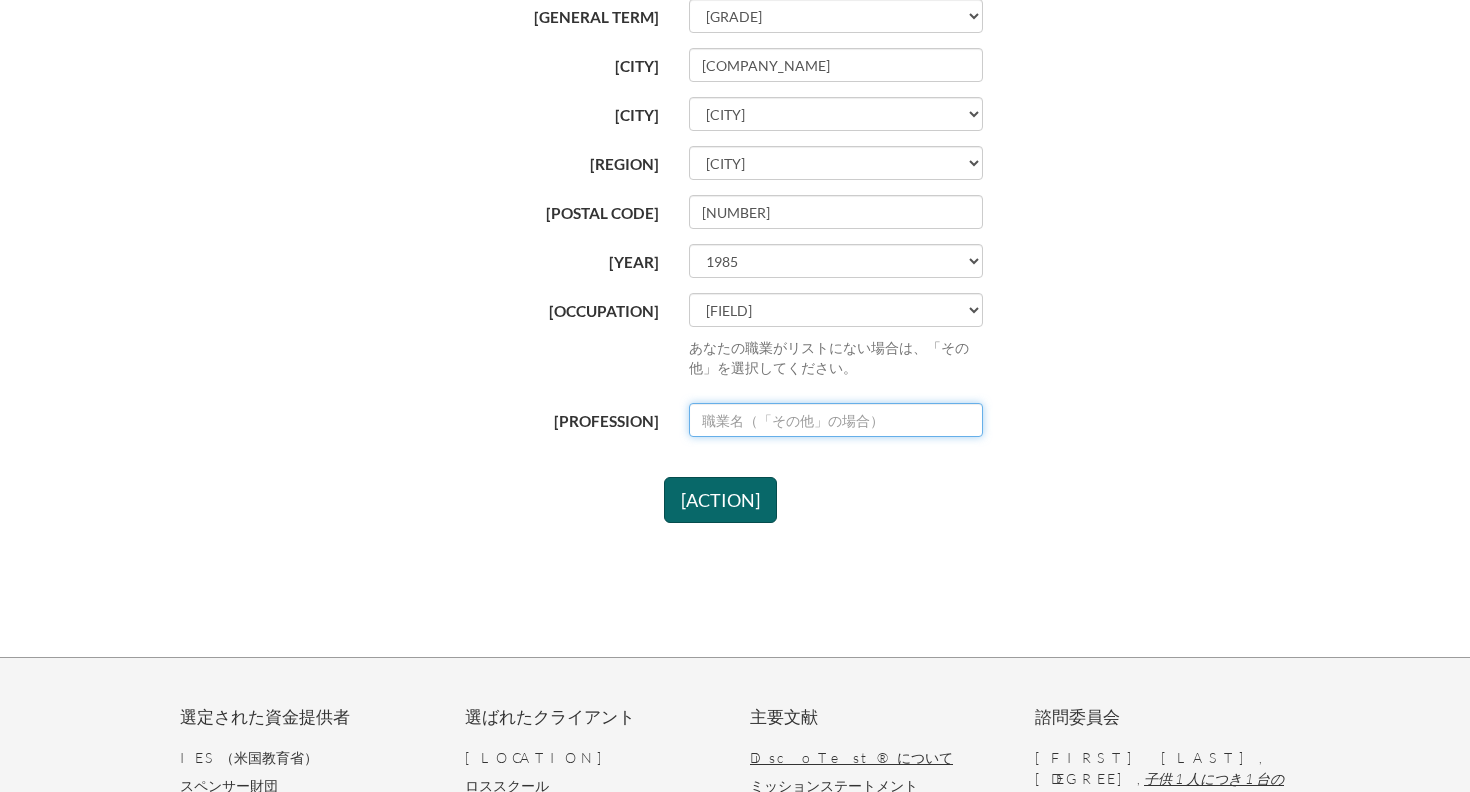 drag, startPoint x: 791, startPoint y: 392, endPoint x: 780, endPoint y: 482, distance: 90.66973 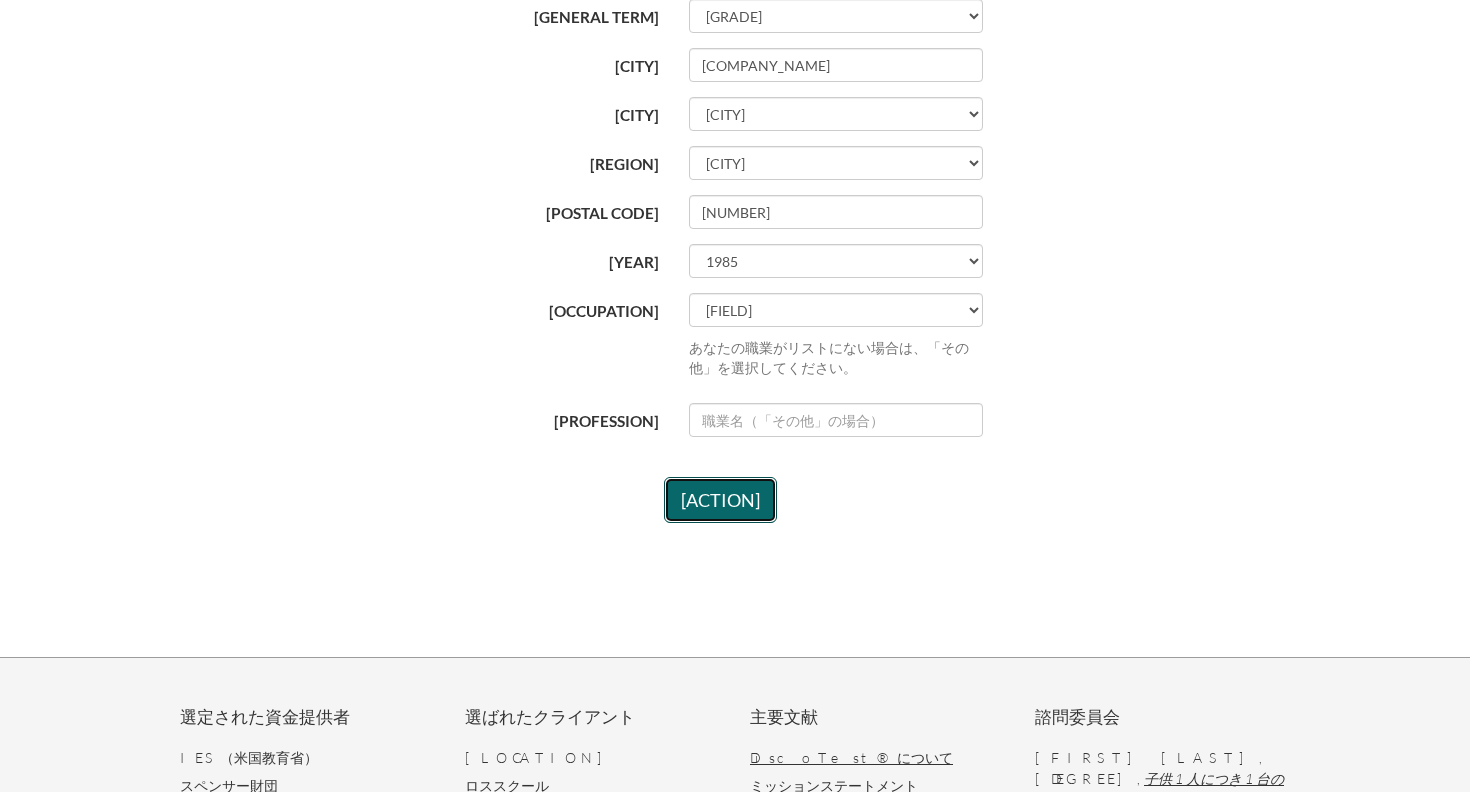 click on "アップデート" at bounding box center (720, 500) 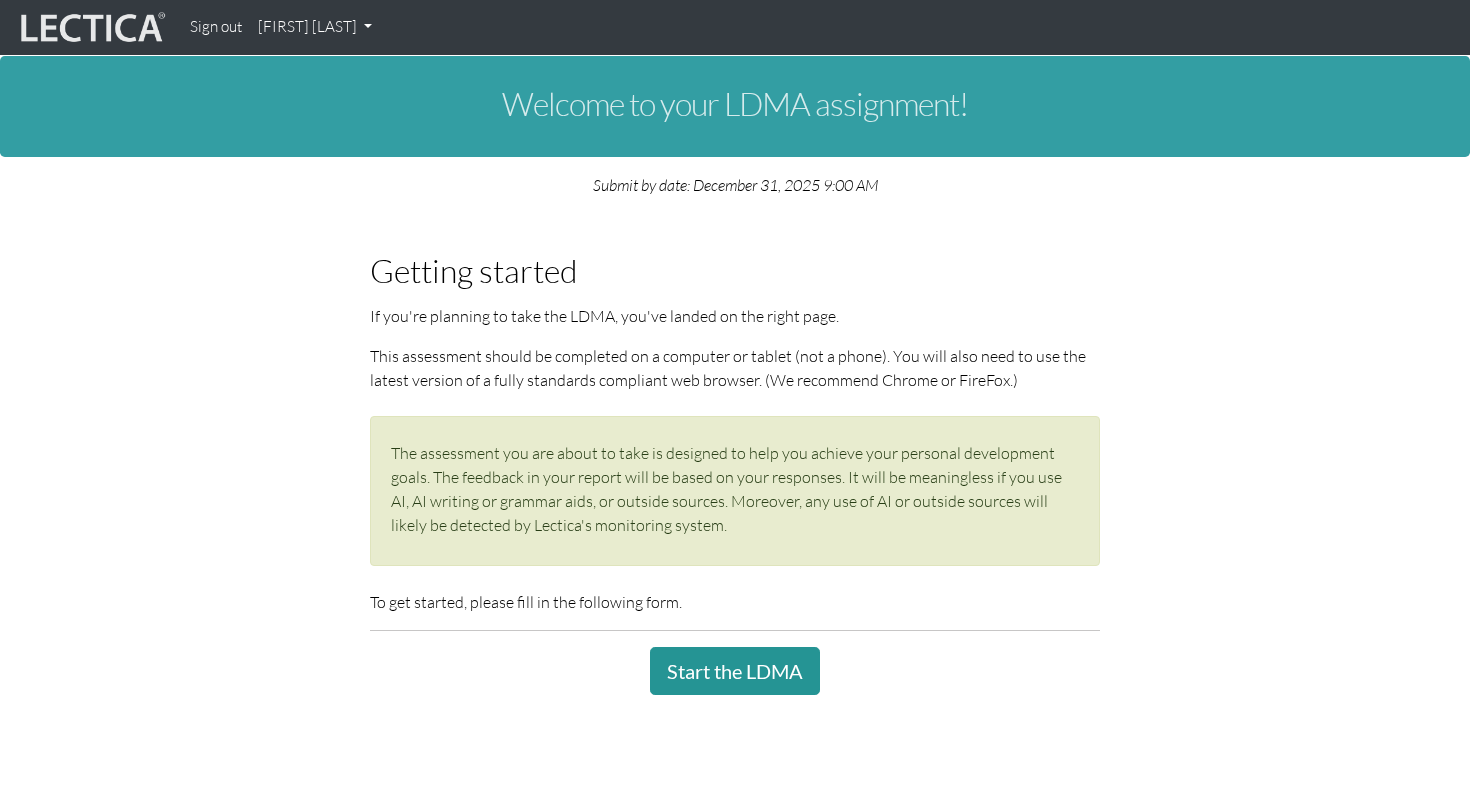 scroll, scrollTop: 0, scrollLeft: 0, axis: both 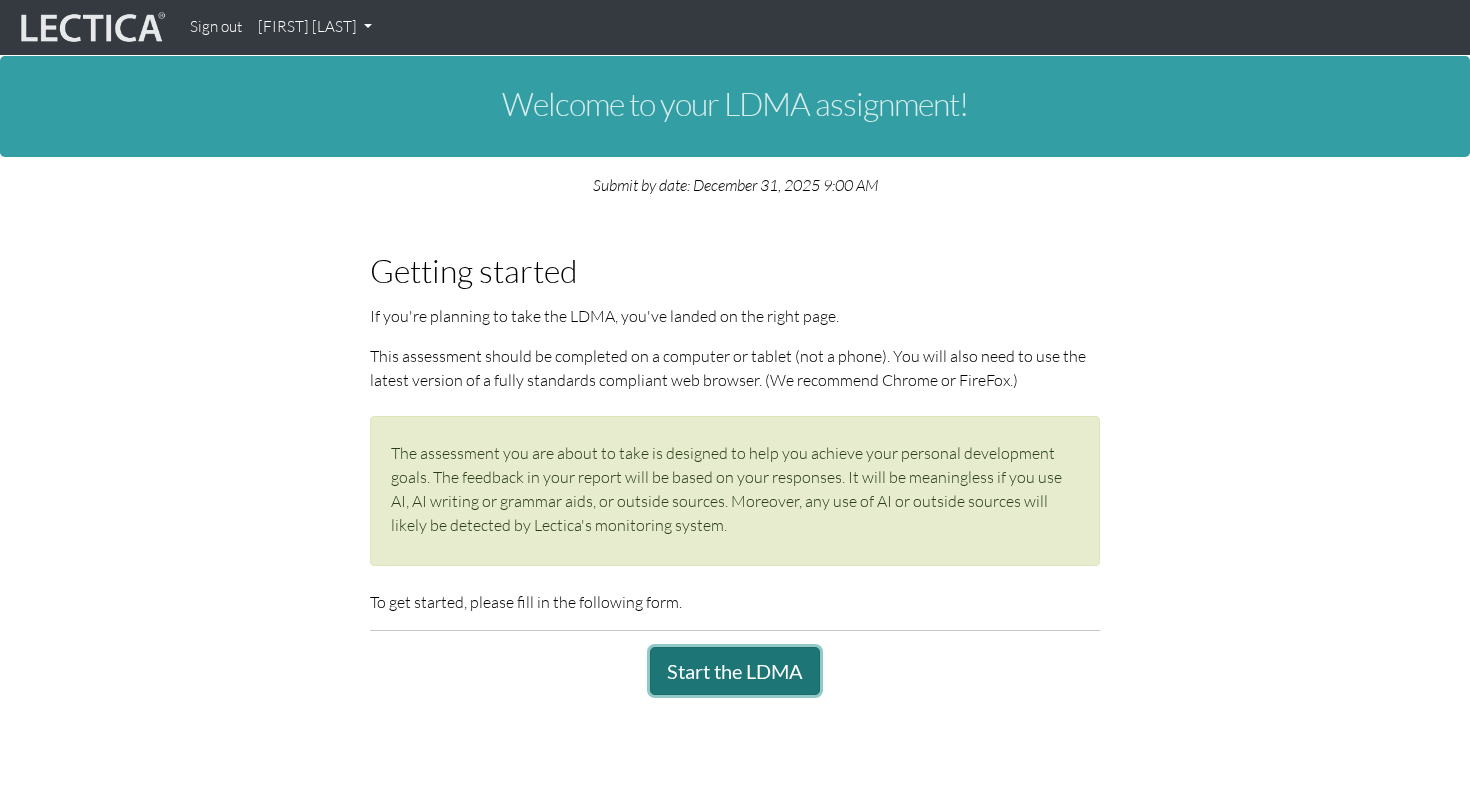 click on "Start the LDMA" at bounding box center [735, 671] 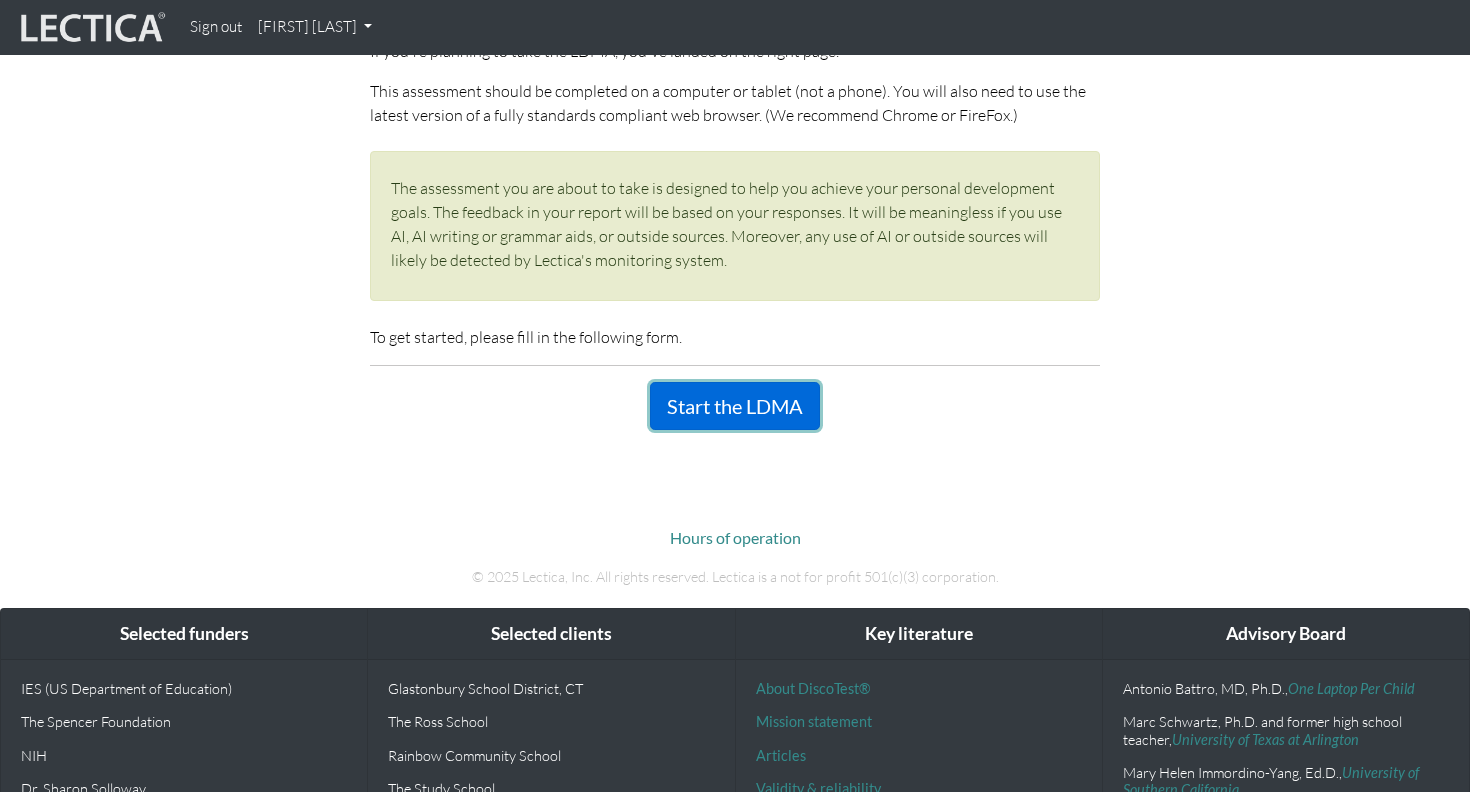 scroll, scrollTop: 0, scrollLeft: 0, axis: both 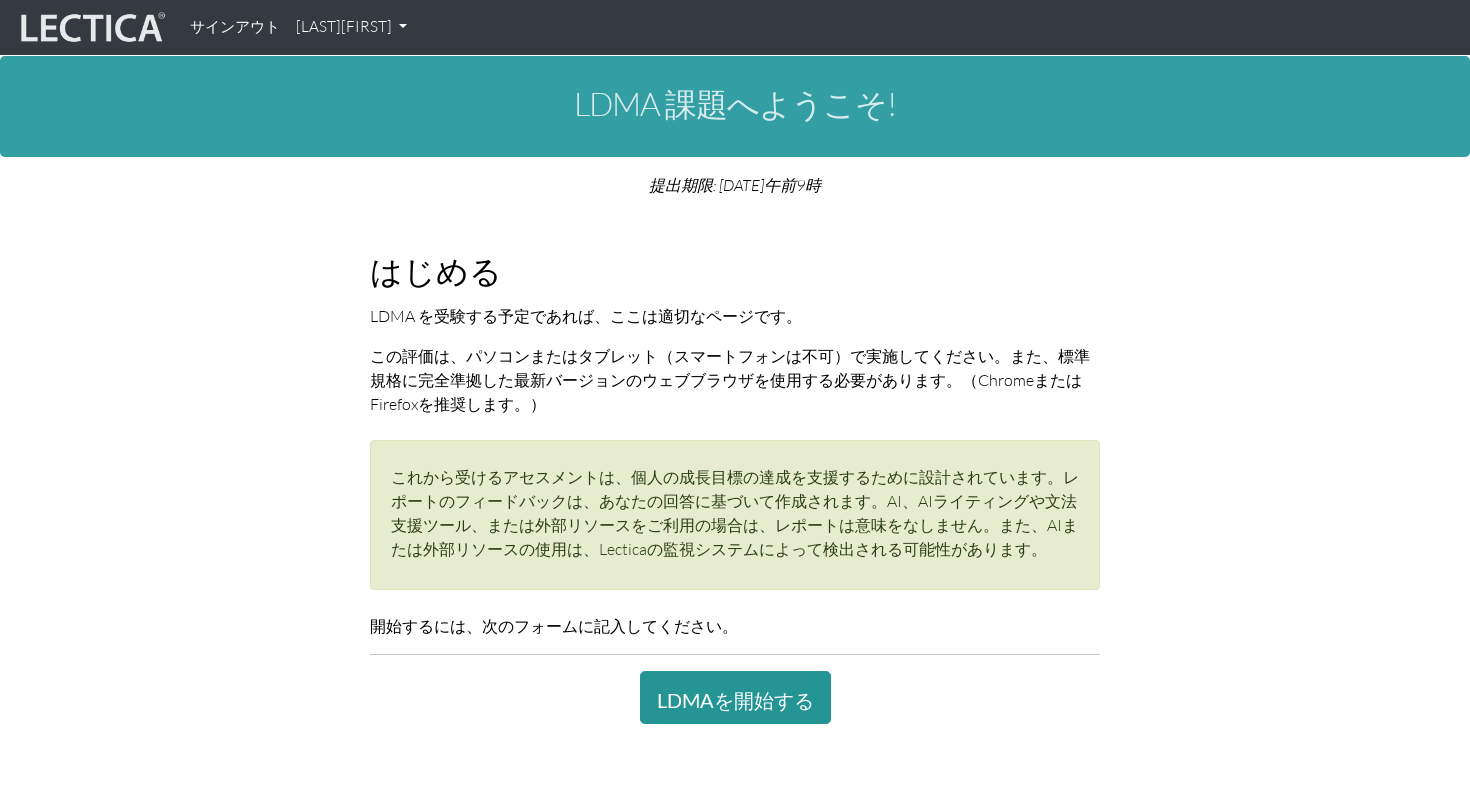 click on "はじめる" at bounding box center [735, 270] 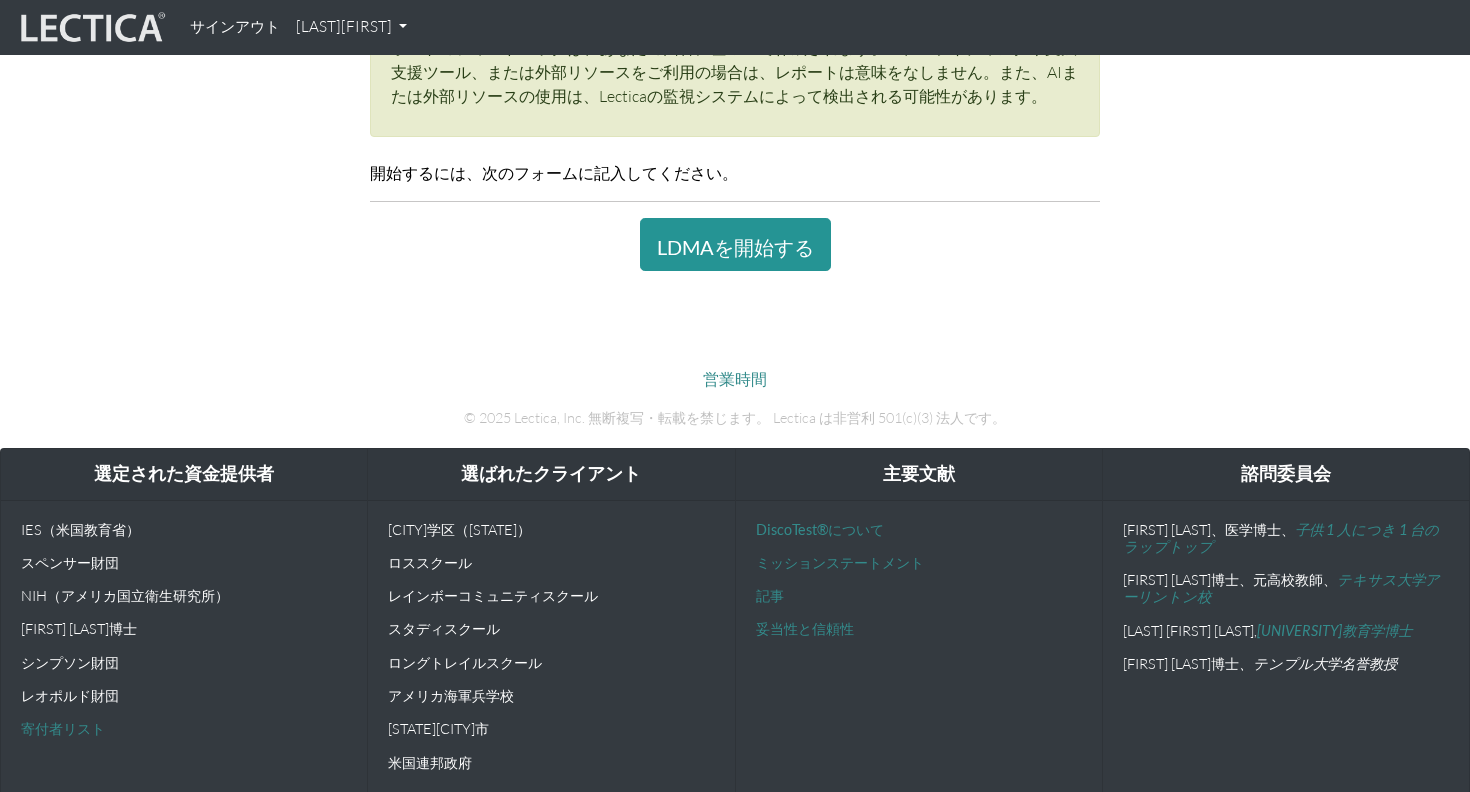 scroll, scrollTop: 467, scrollLeft: 0, axis: vertical 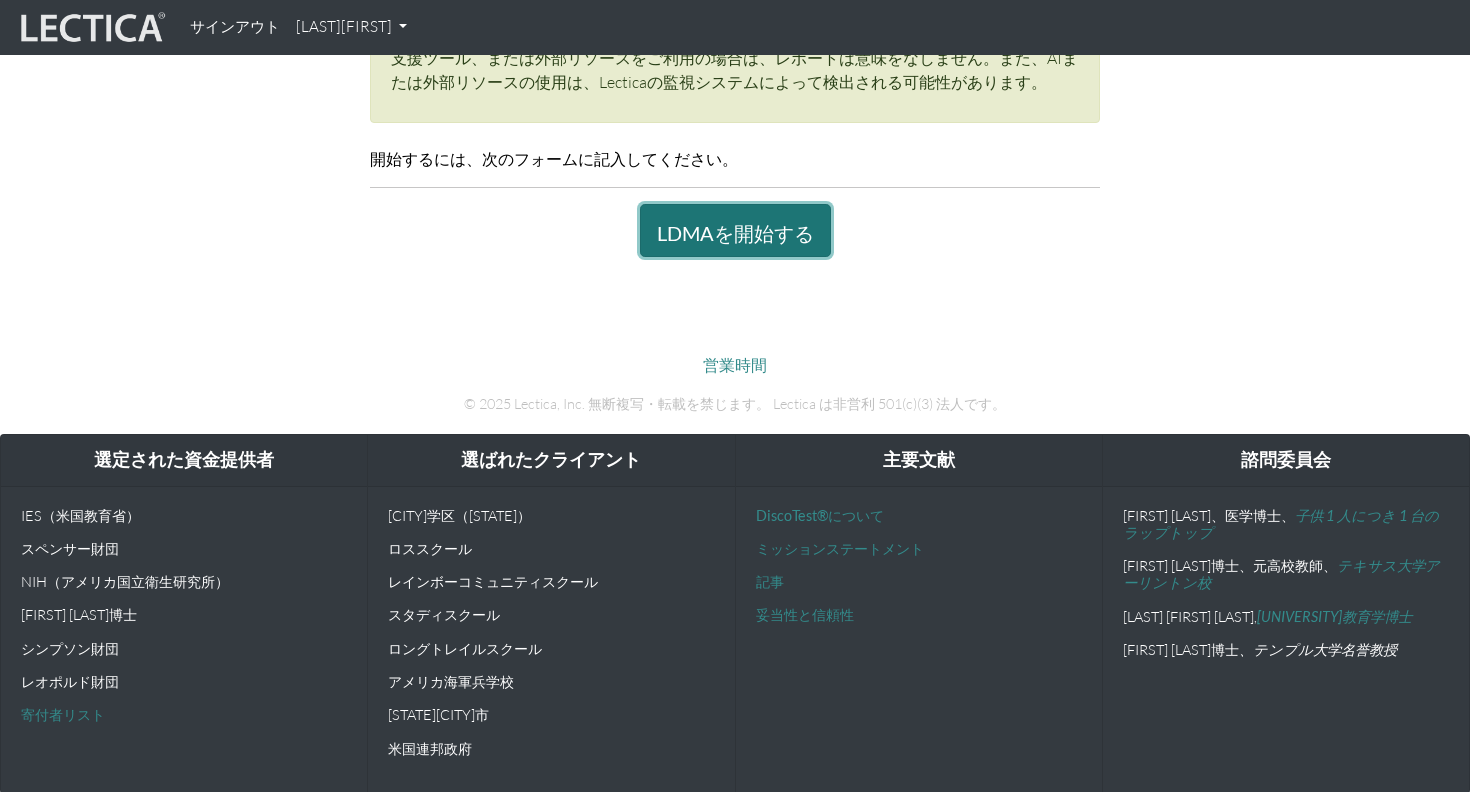 click on "LDMAを開始する" at bounding box center (735, 233) 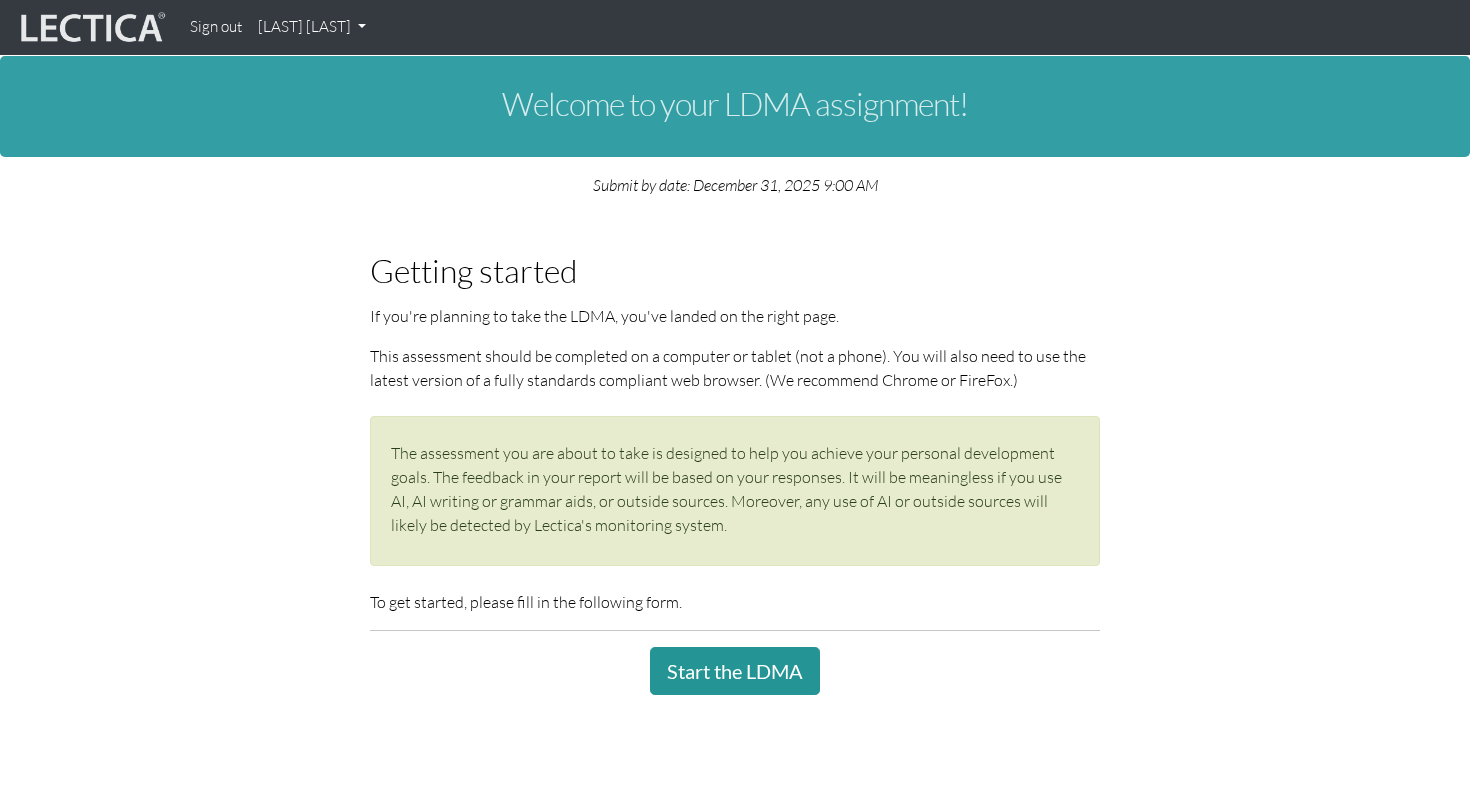 scroll, scrollTop: 0, scrollLeft: 0, axis: both 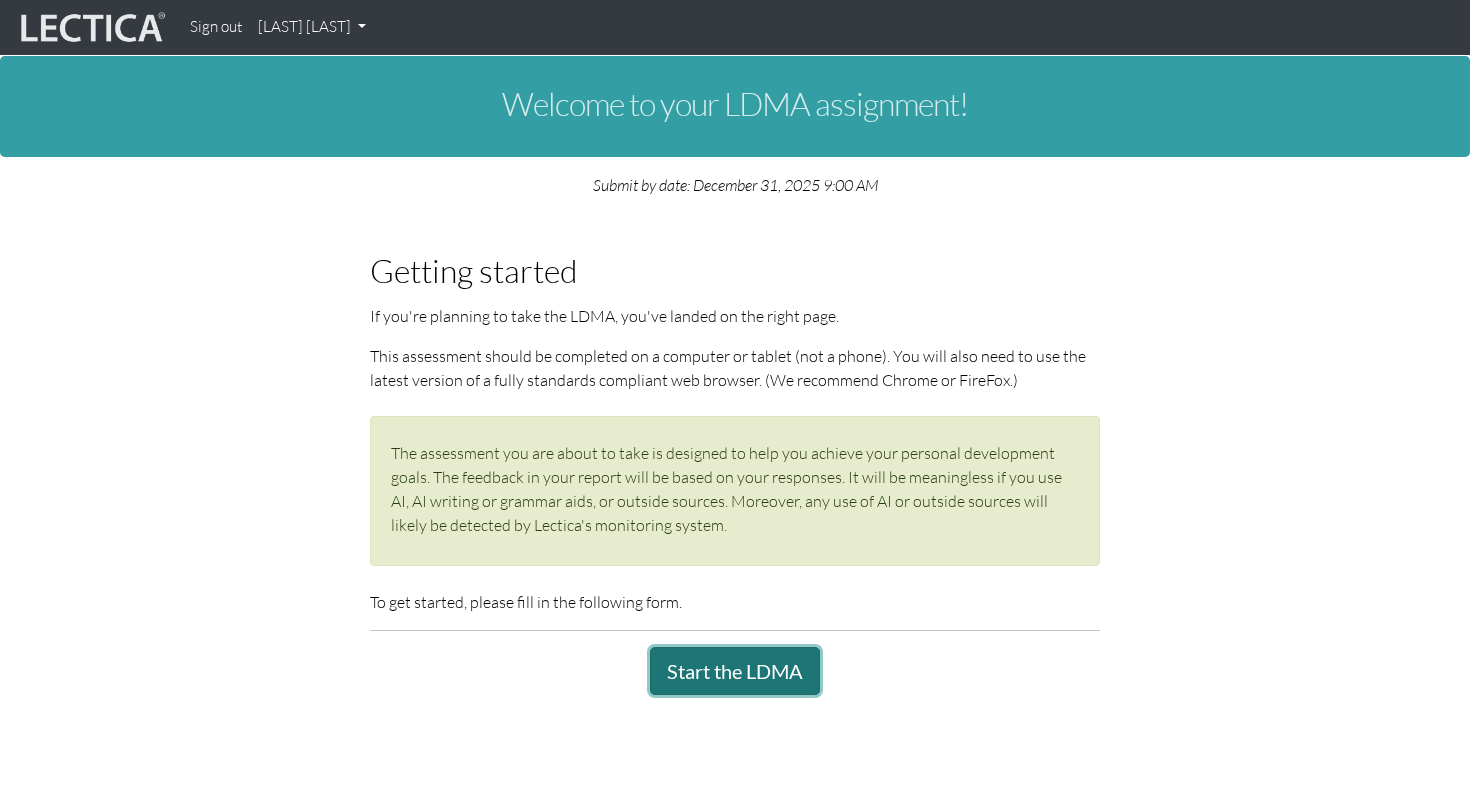 click on "Start the LDMA" at bounding box center [735, 671] 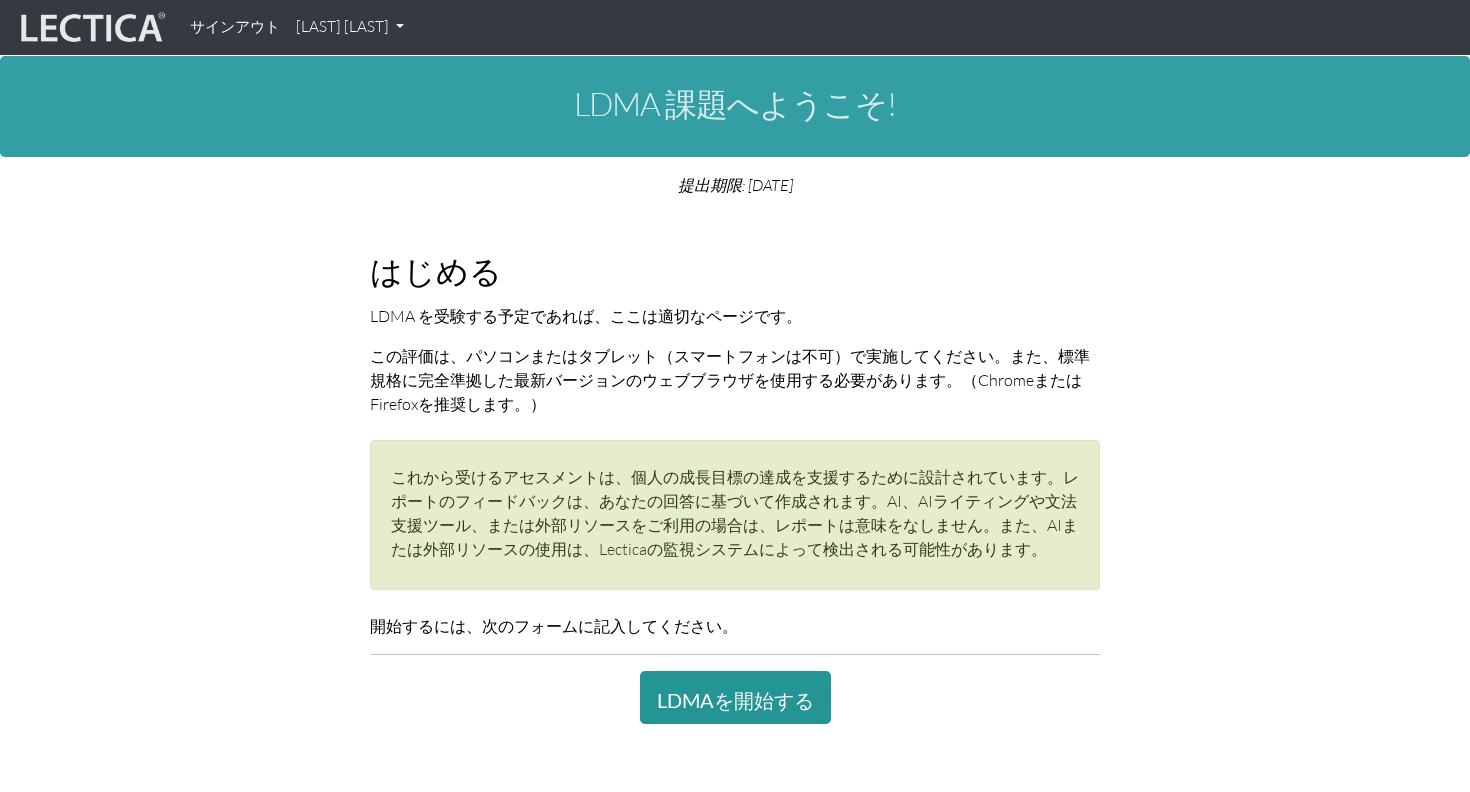 click on "LDMA を受験する予定であれば、ここは適切なページです。" at bounding box center [586, 316] 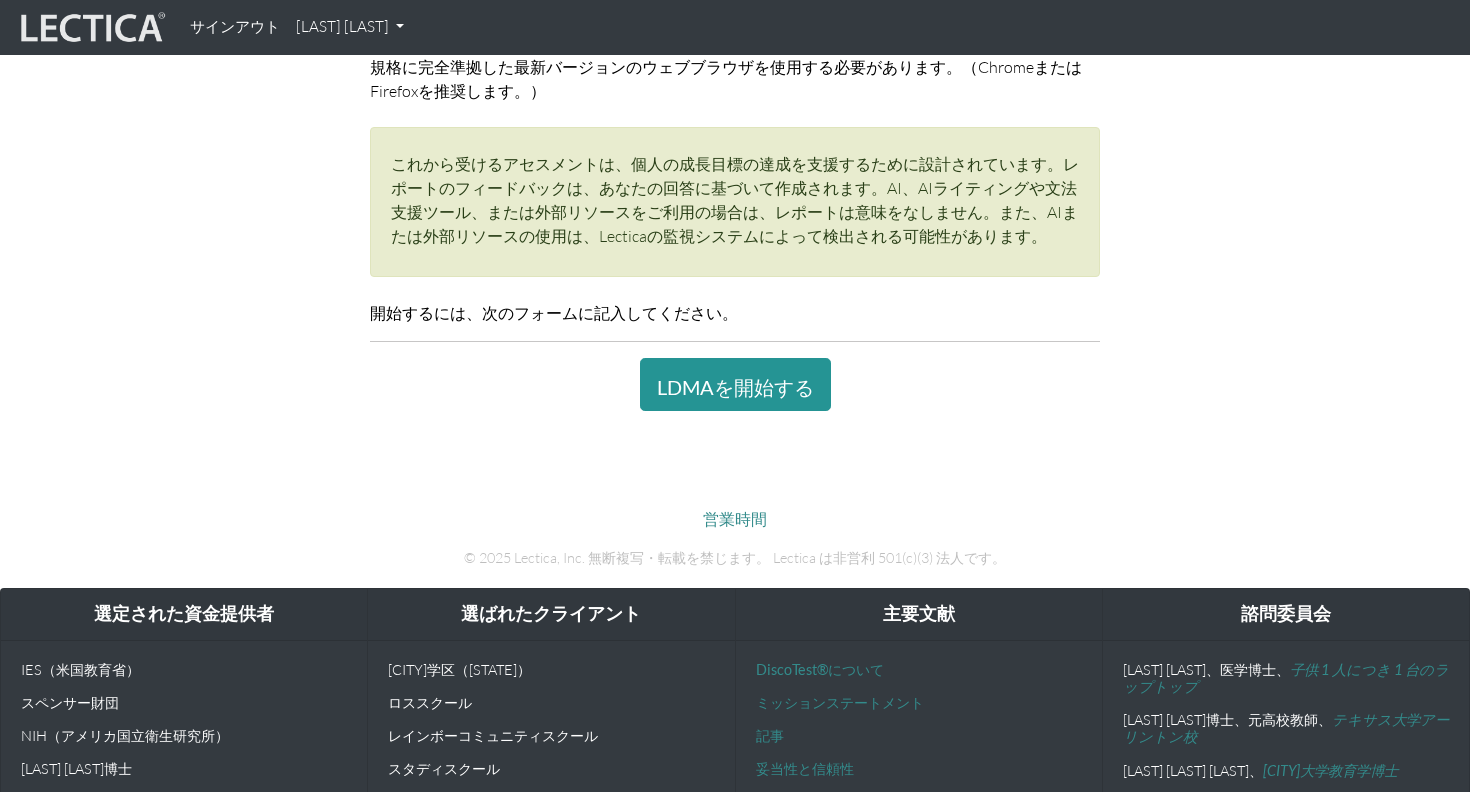 scroll, scrollTop: 467, scrollLeft: 0, axis: vertical 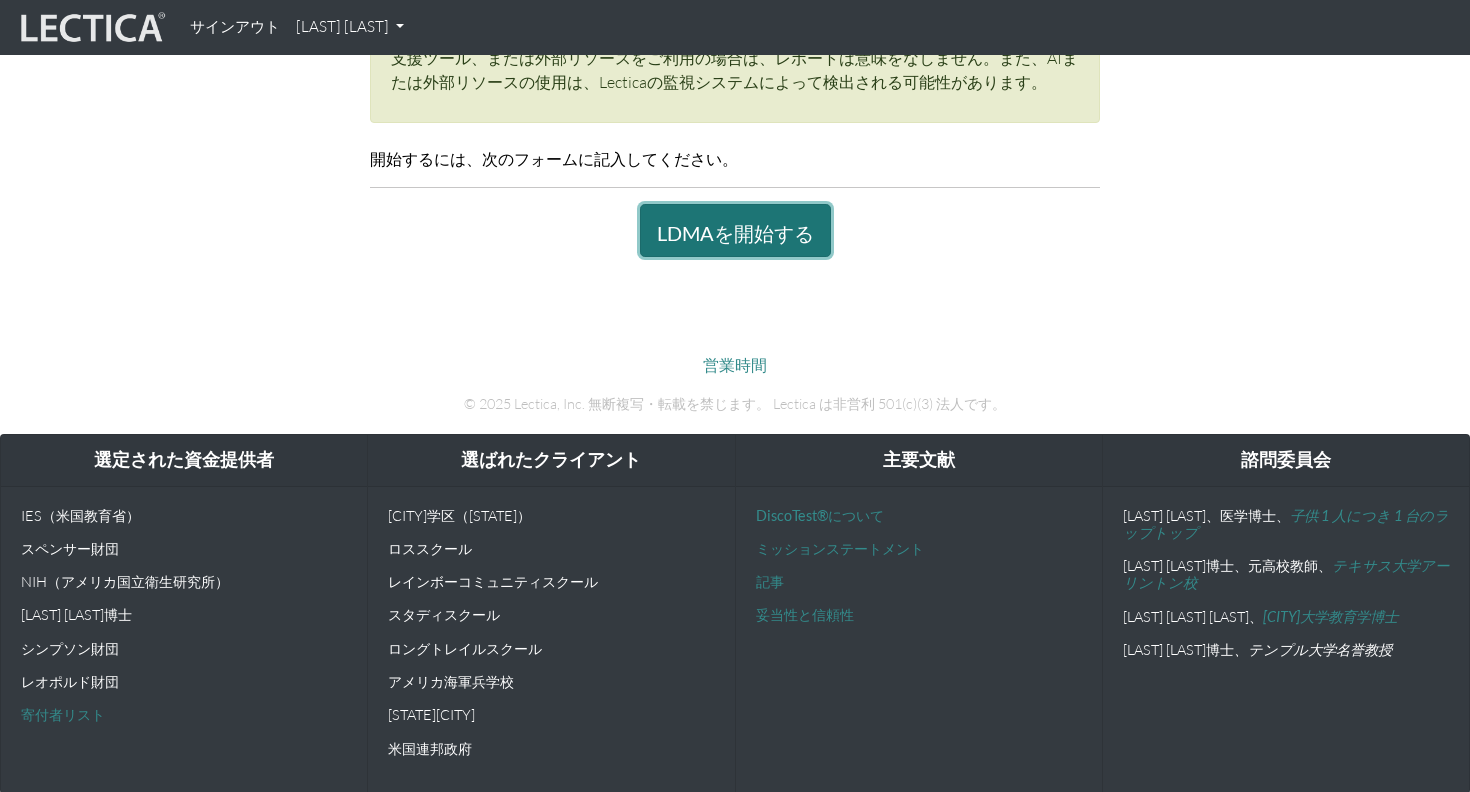 click on "LDMAを開始する" at bounding box center (735, 233) 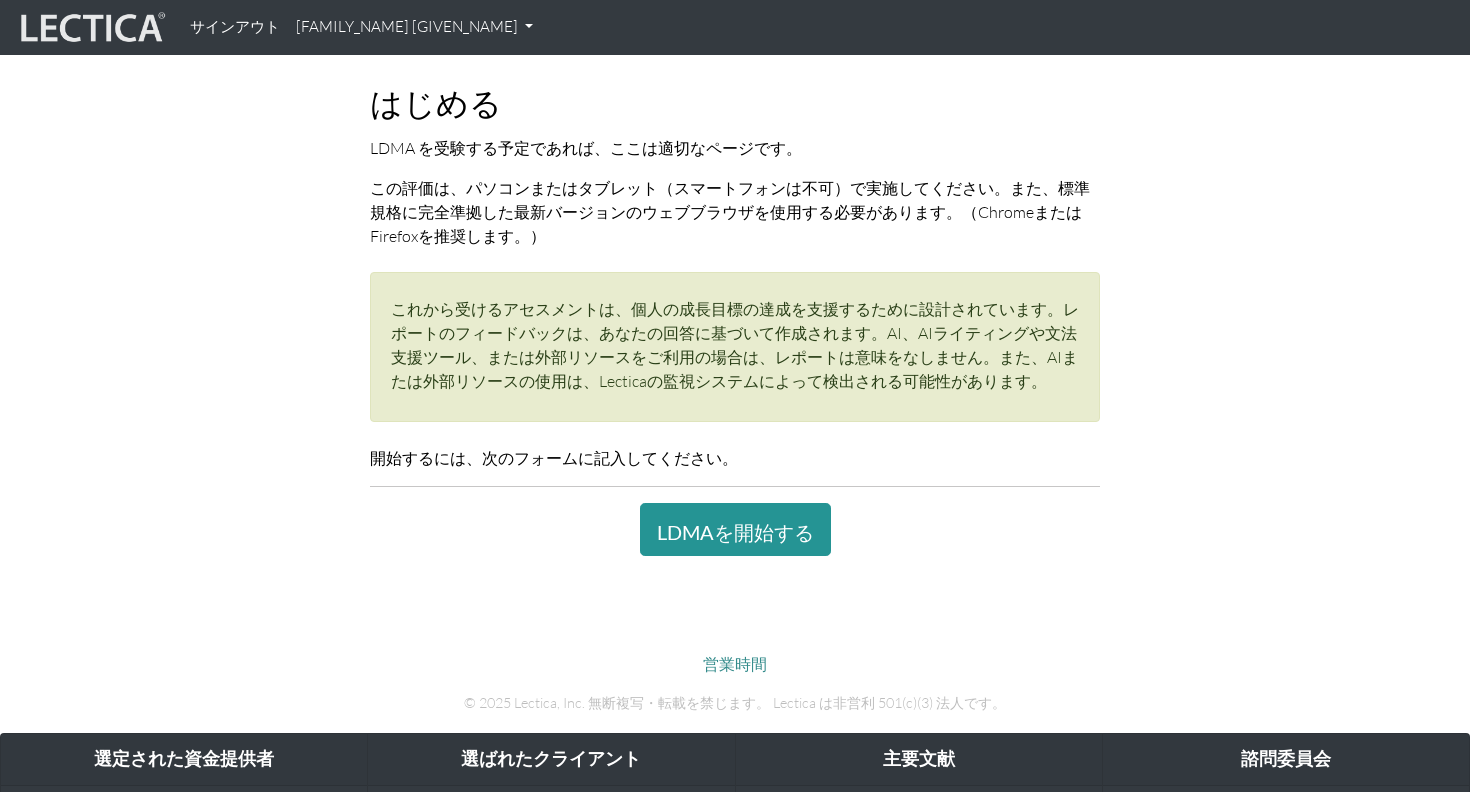 scroll, scrollTop: 218, scrollLeft: 0, axis: vertical 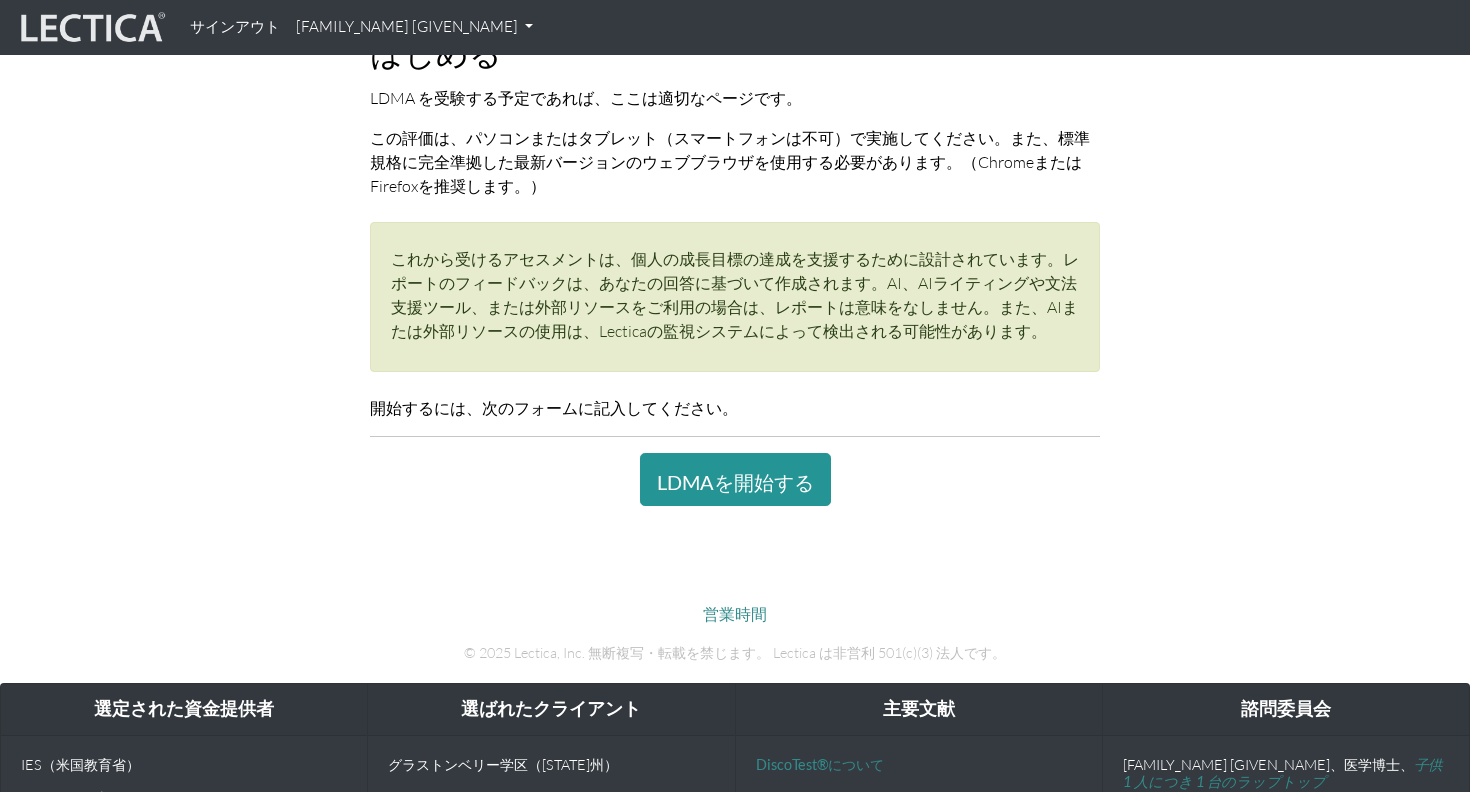 click on "これから受けるアセスメントは、個人の成長目標の達成を支援するために設計されています。レポートのフィードバックは、あなたの回答に基づいて作成されます。AI、AIライティングや文法支援ツール、または外部リソースをご利用の場合は、レポートは意味をなしません。また、AIまたは外部リソースの使用は、Lecticaの監視システムによって検出される可能性があります。" at bounding box center (735, 295) 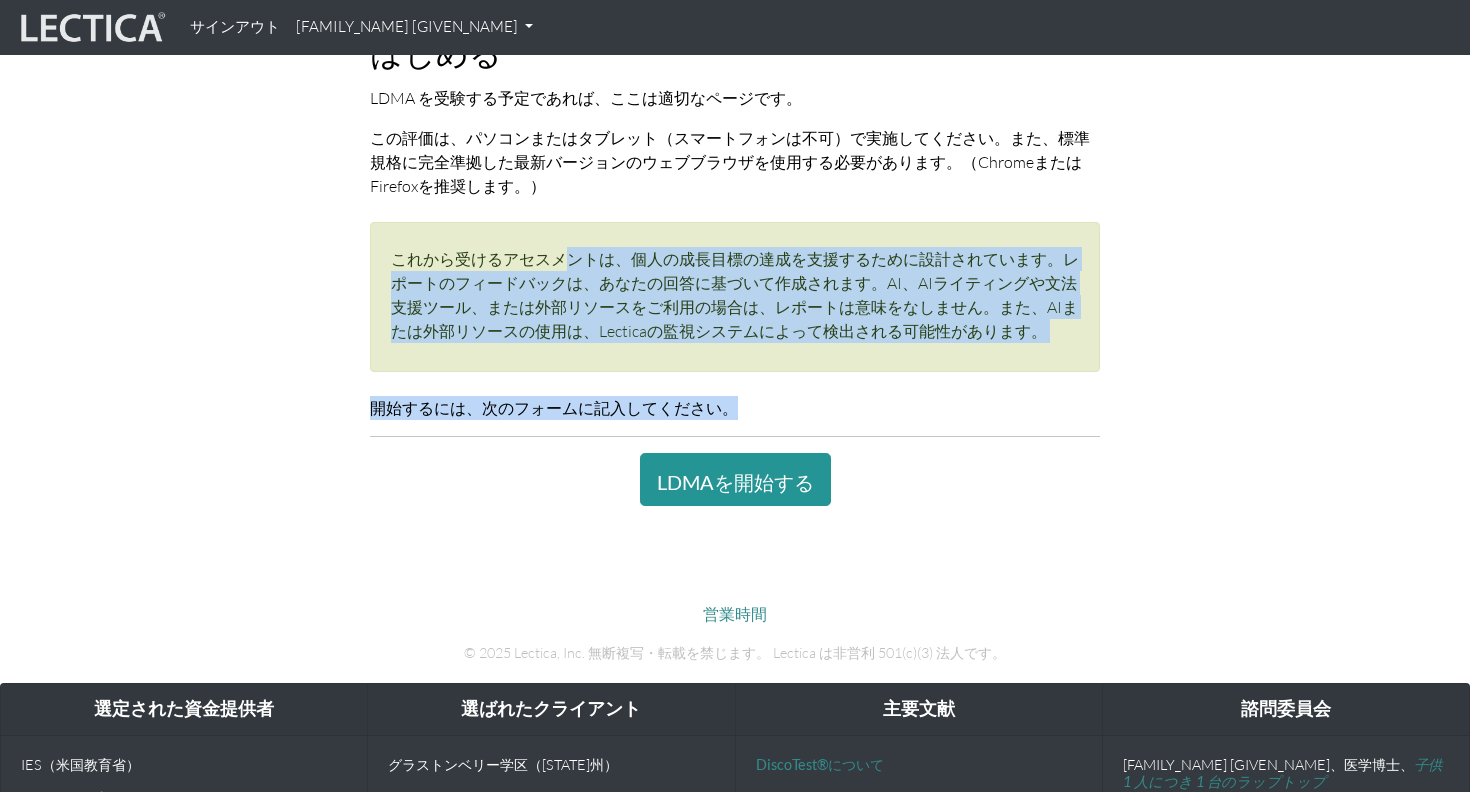 drag, startPoint x: 566, startPoint y: 258, endPoint x: 793, endPoint y: 438, distance: 289.70502 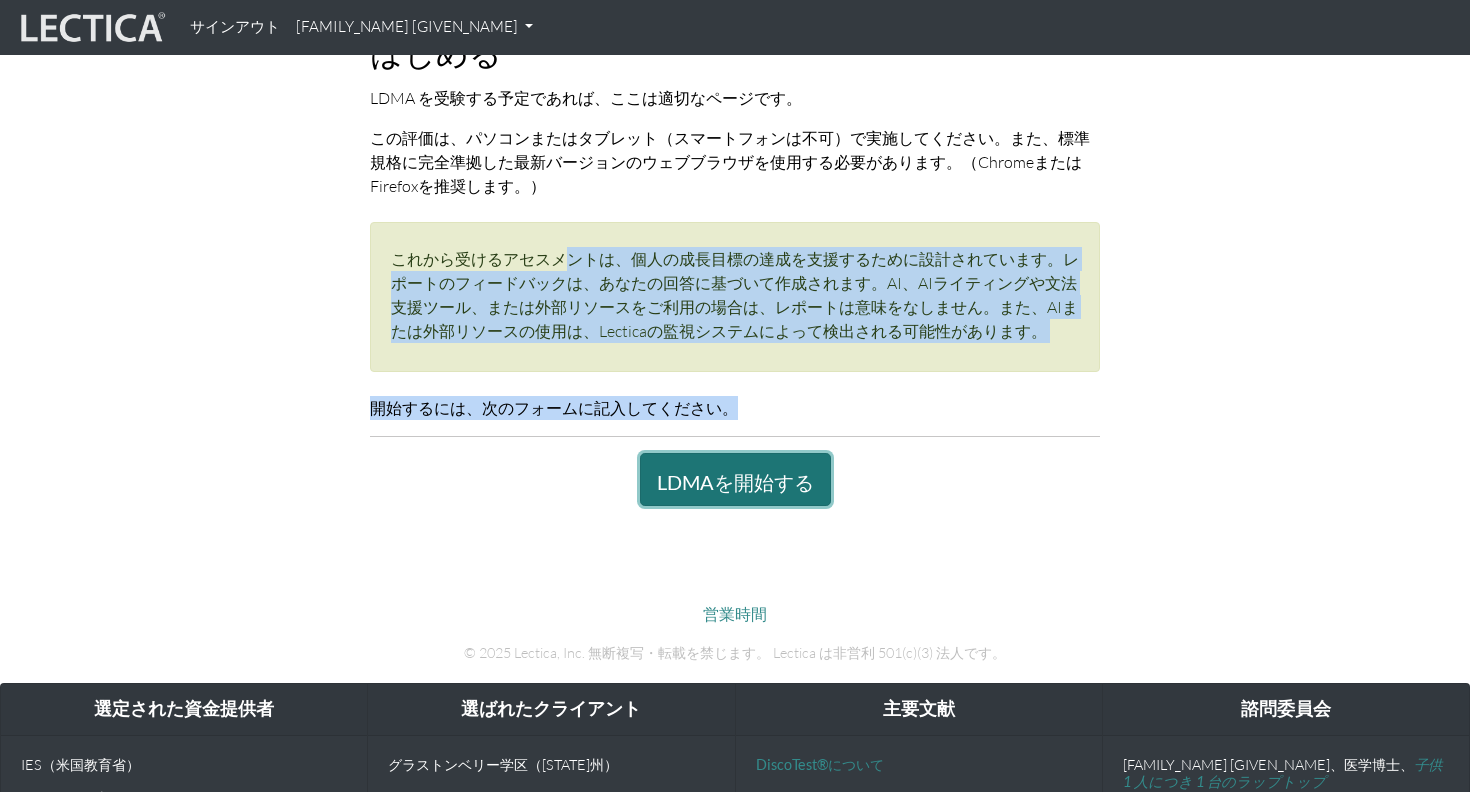 click on "LDMAを開始する" at bounding box center [735, 482] 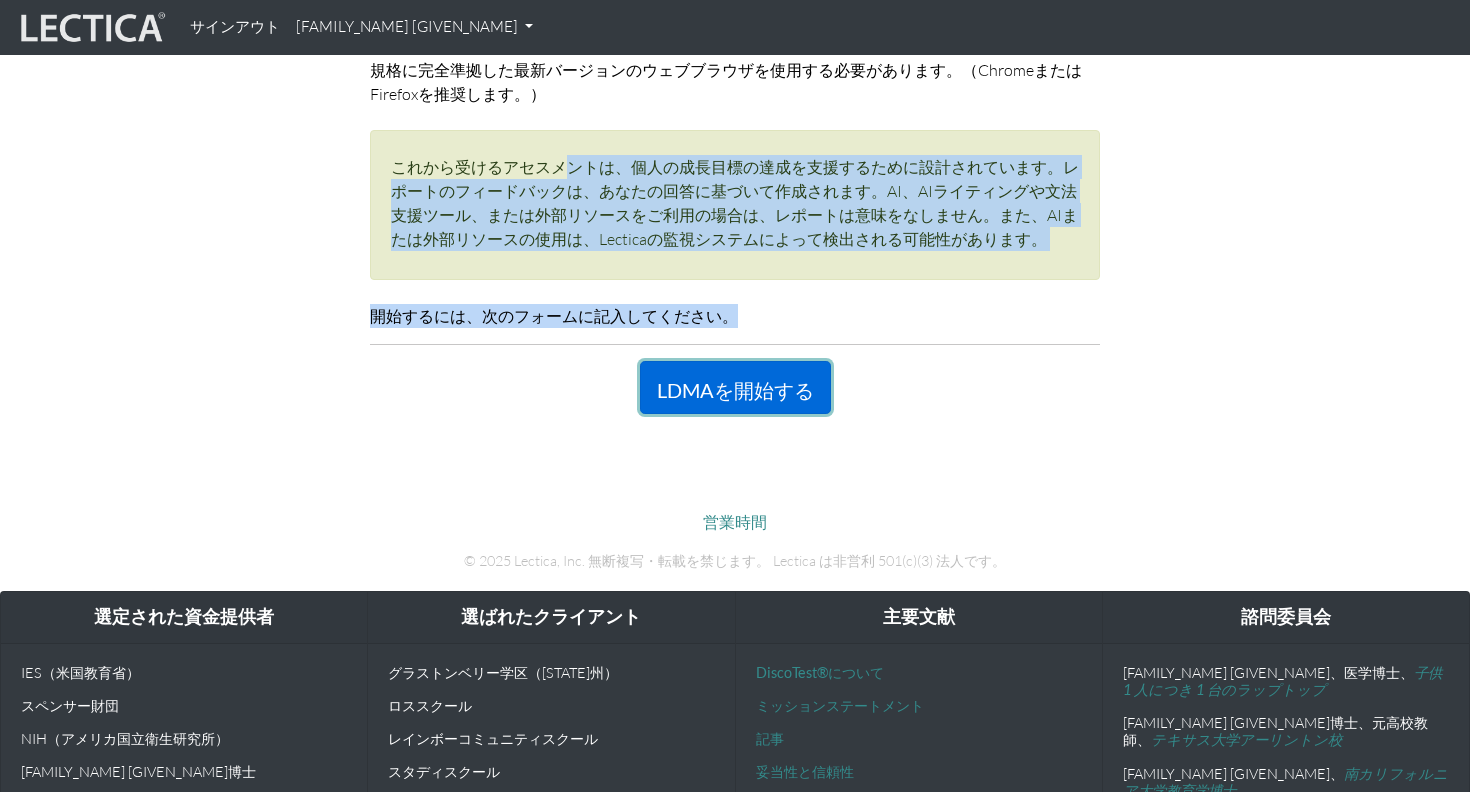 scroll, scrollTop: 440, scrollLeft: 0, axis: vertical 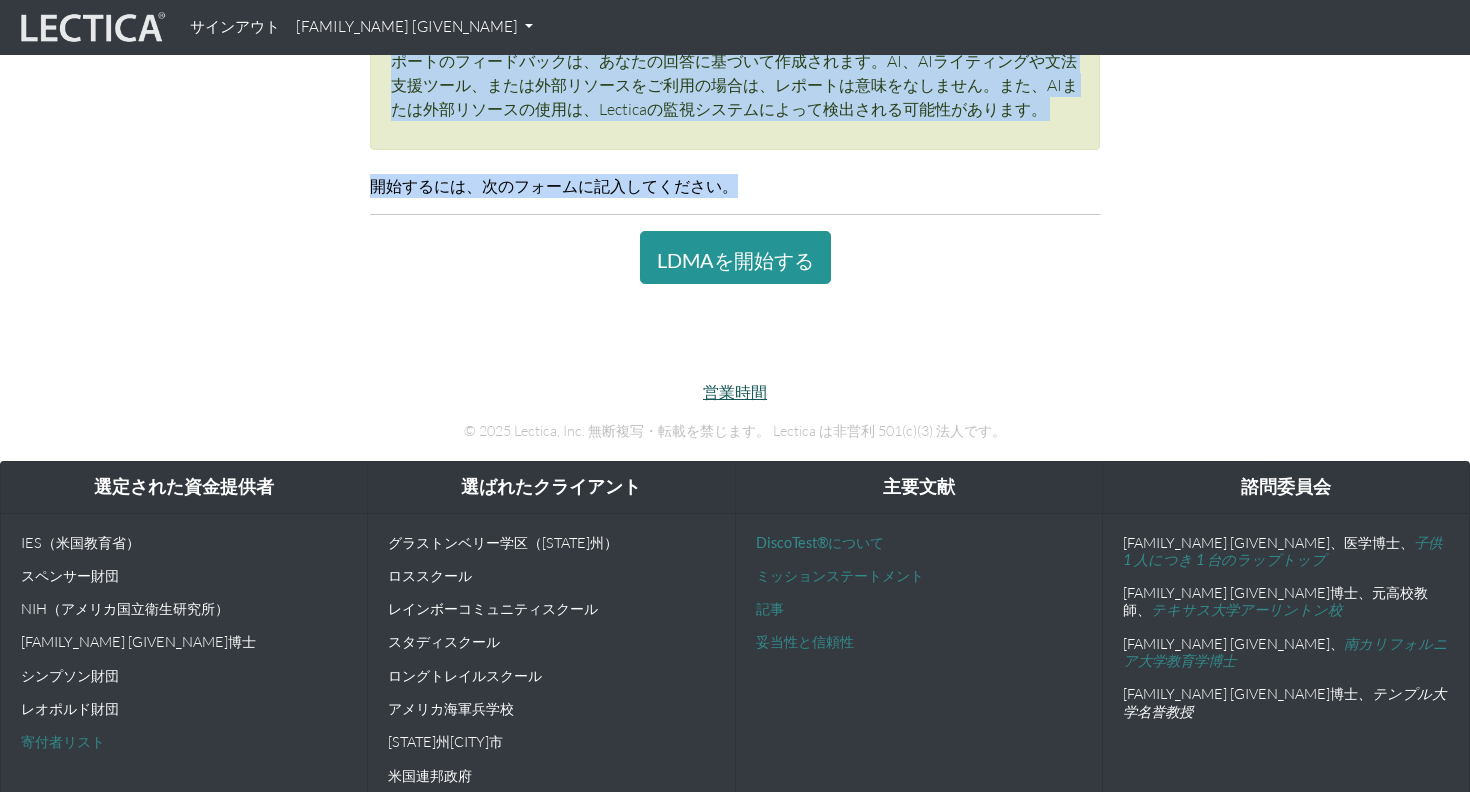 click on "営業時間" at bounding box center [735, 391] 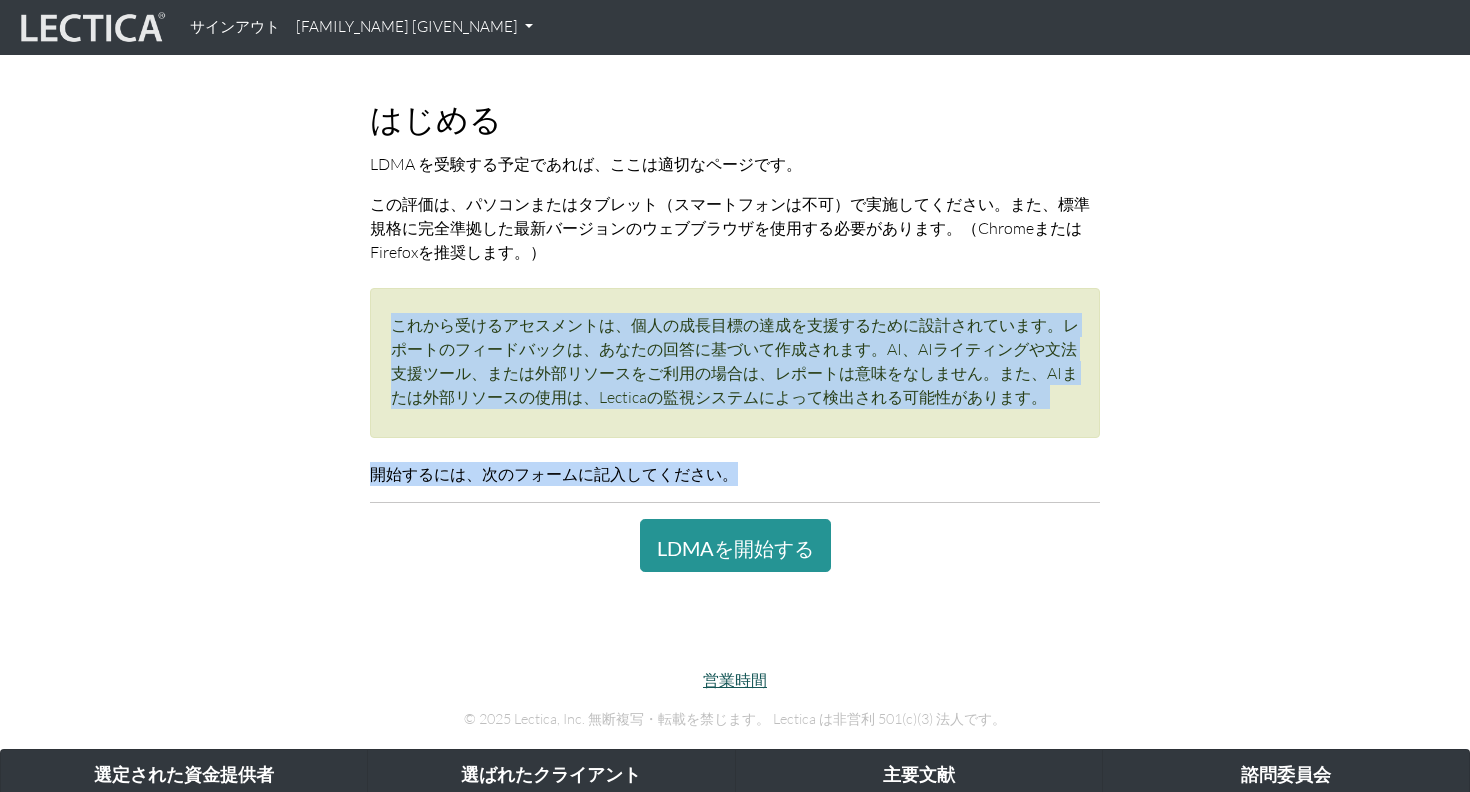 scroll, scrollTop: 0, scrollLeft: 0, axis: both 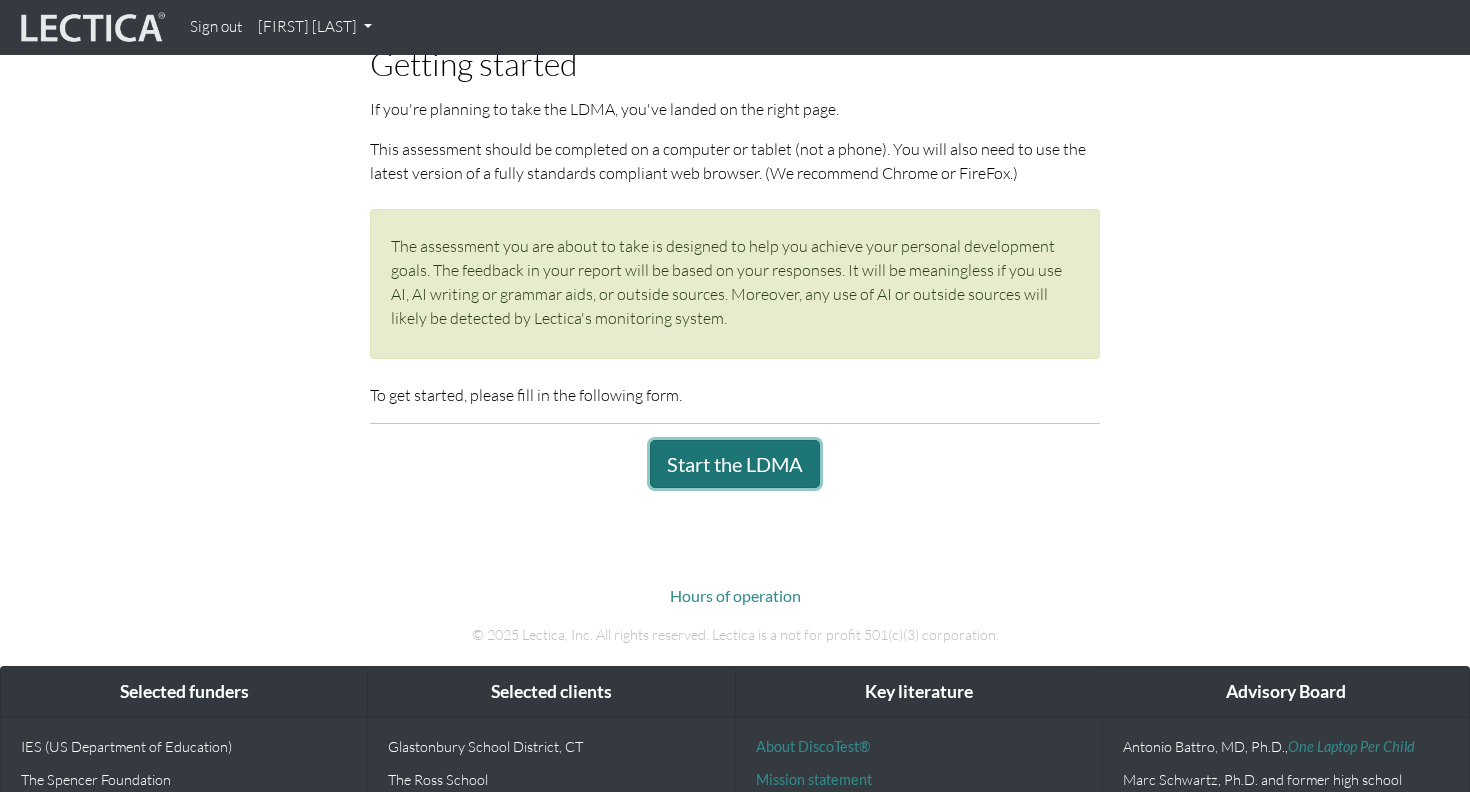click on "Start the LDMA" at bounding box center (735, 464) 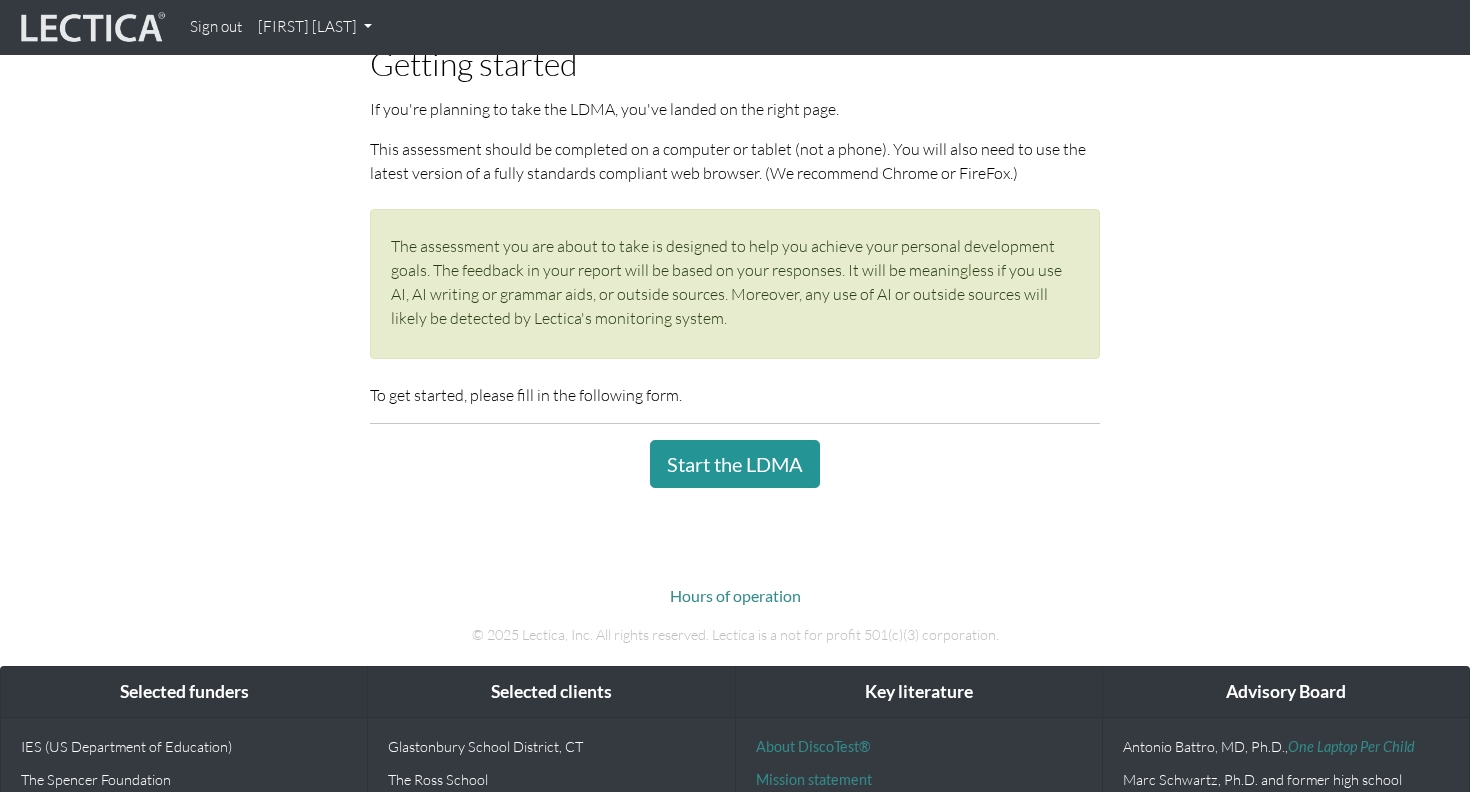 click on "Getting started
If you're planning to take the LDMA, you've landed on the right page.
This assessment should be completed on a computer or tablet (not a phone). You will also need to use the latest version of a fully standards compliant web browser. (We recommend Chrome or FireFox.)
The assessment you are about to take is designed to help you achieve your personal development goals. The feedback in your report will be based on your responses. It will be meaningless if you use AI, AI writing or grammar aids, or outside sources. Moreover, any use of AI or outside sources will likely be detected by Lectica's monitoring system.
To get started, please fill in the following form." at bounding box center (735, 239) 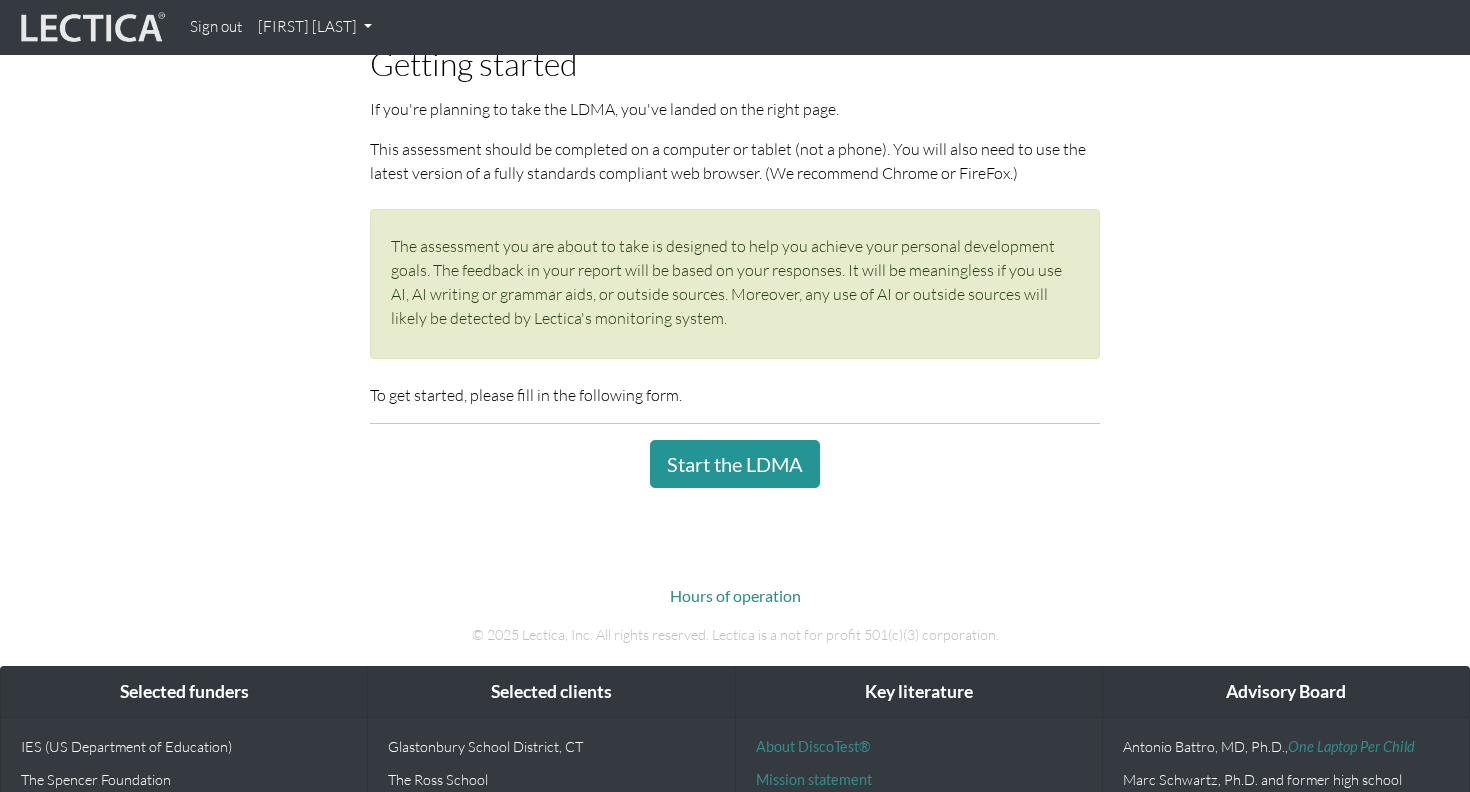 click on "Getting started
If you're planning to take the LDMA, you've landed on the right page.
This assessment should be completed on a computer or tablet (not a phone). You will also need to use the latest version of a fully standards compliant web browser. (We recommend Chrome or FireFox.)
The assessment you are about to take is designed to help you achieve your personal development goals. The feedback in your report will be based on your responses. It will be meaningless if you use AI, AI writing or grammar aids, or outside sources. Moreover, any use of AI or outside sources will likely be detected by Lectica's monitoring system.
To get started, please fill in the following form." at bounding box center (735, 239) 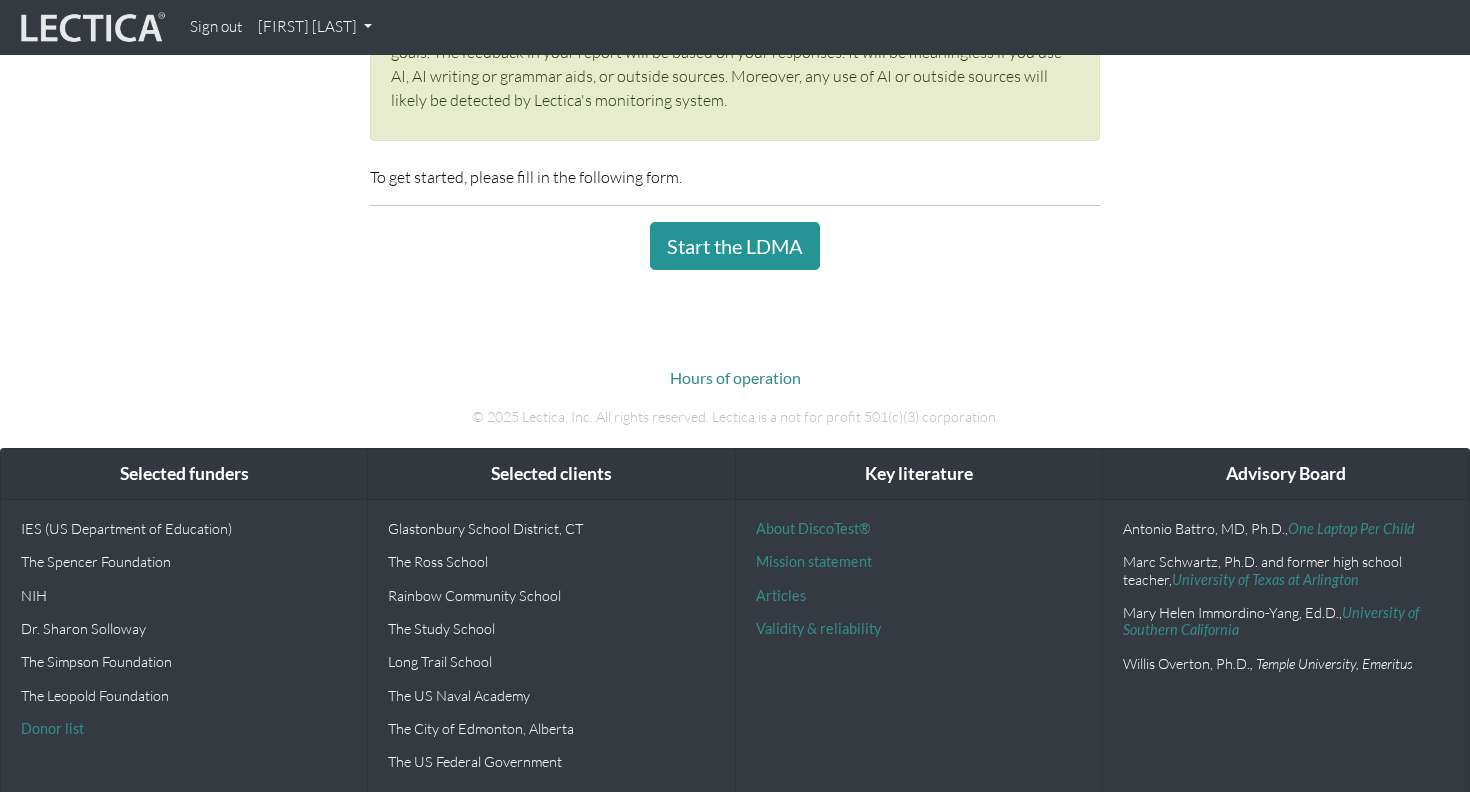 scroll, scrollTop: 439, scrollLeft: 0, axis: vertical 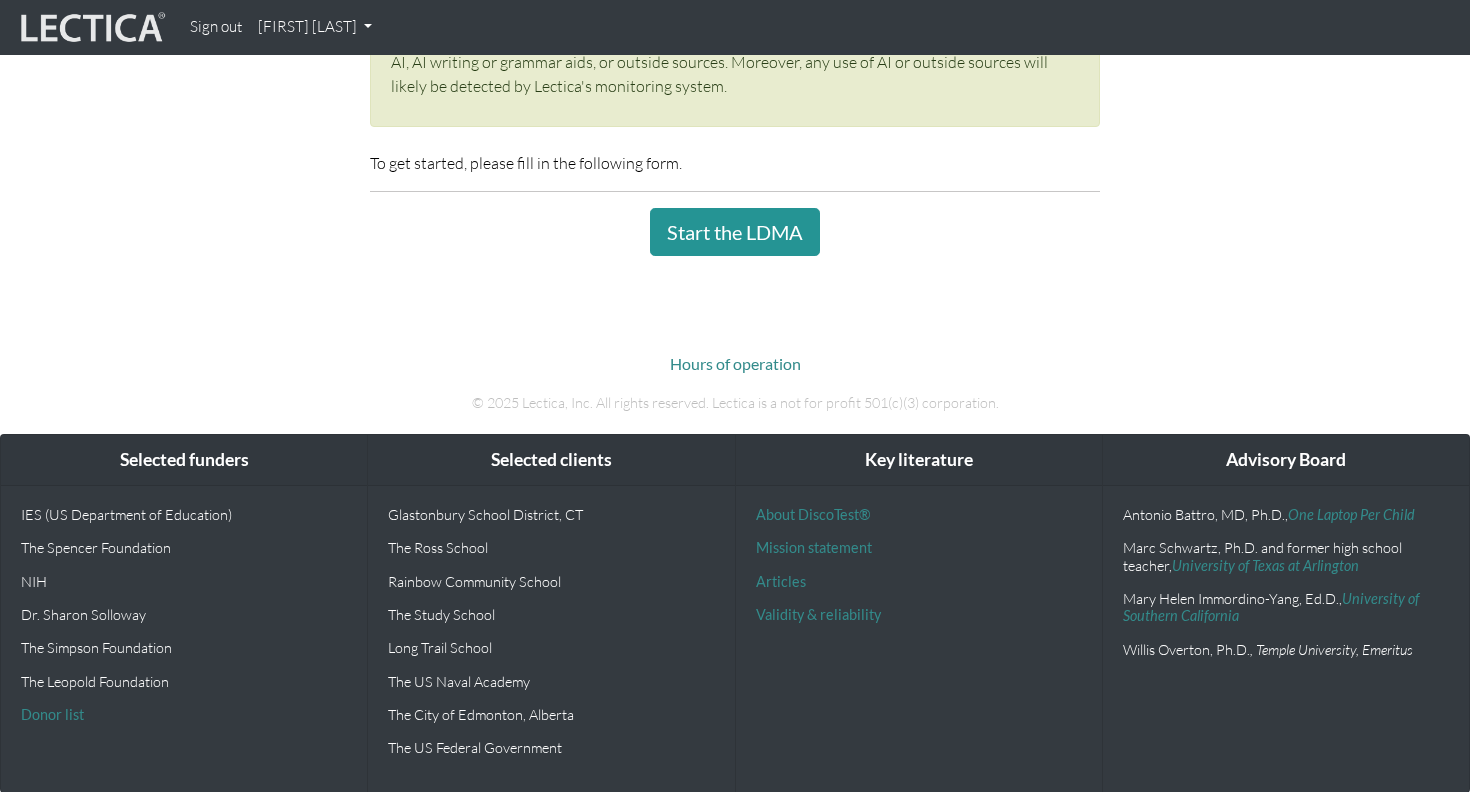 click on "To get started, please fill in the following form." at bounding box center [735, 163] 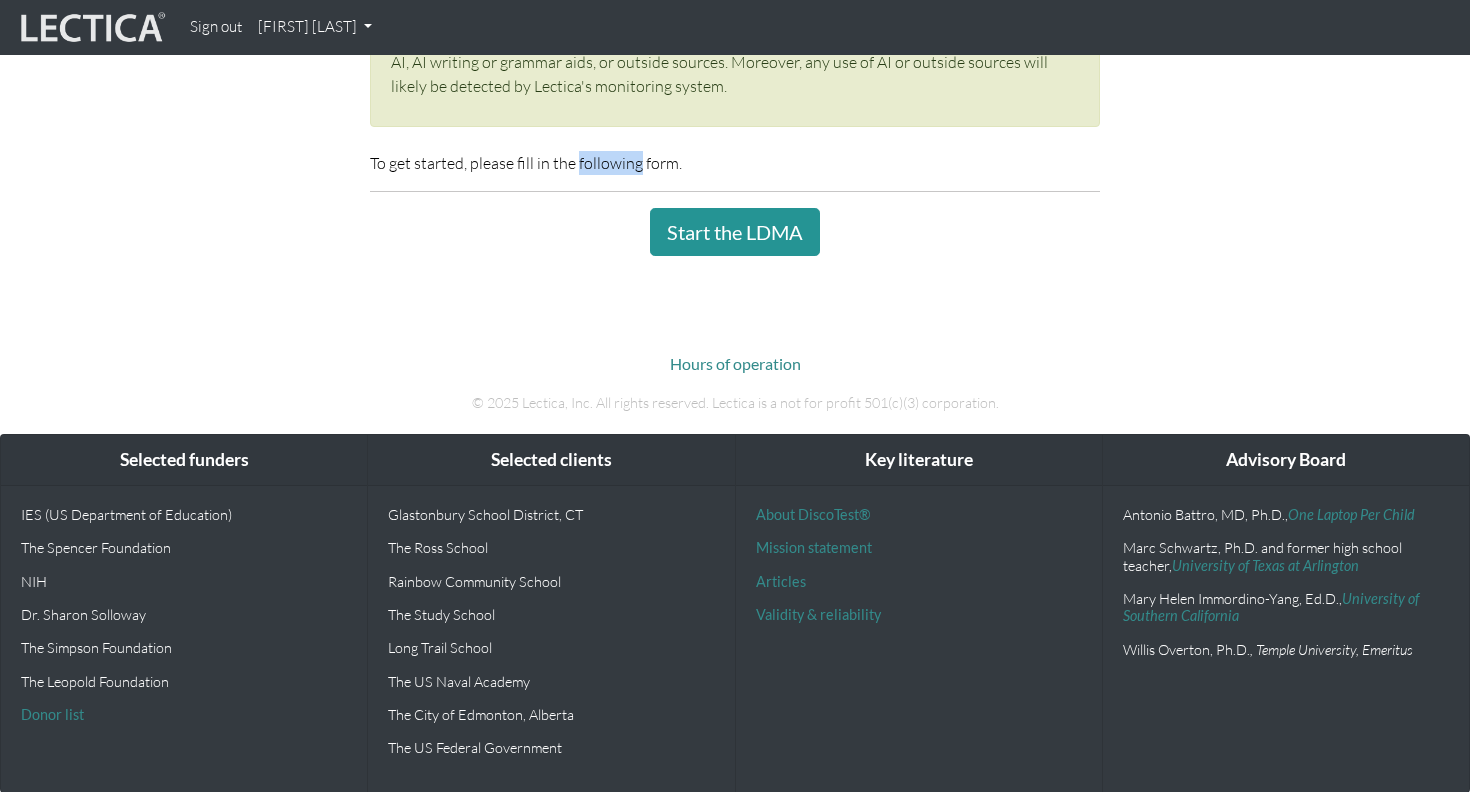 click on "To get started, please fill in the following form." at bounding box center (735, 163) 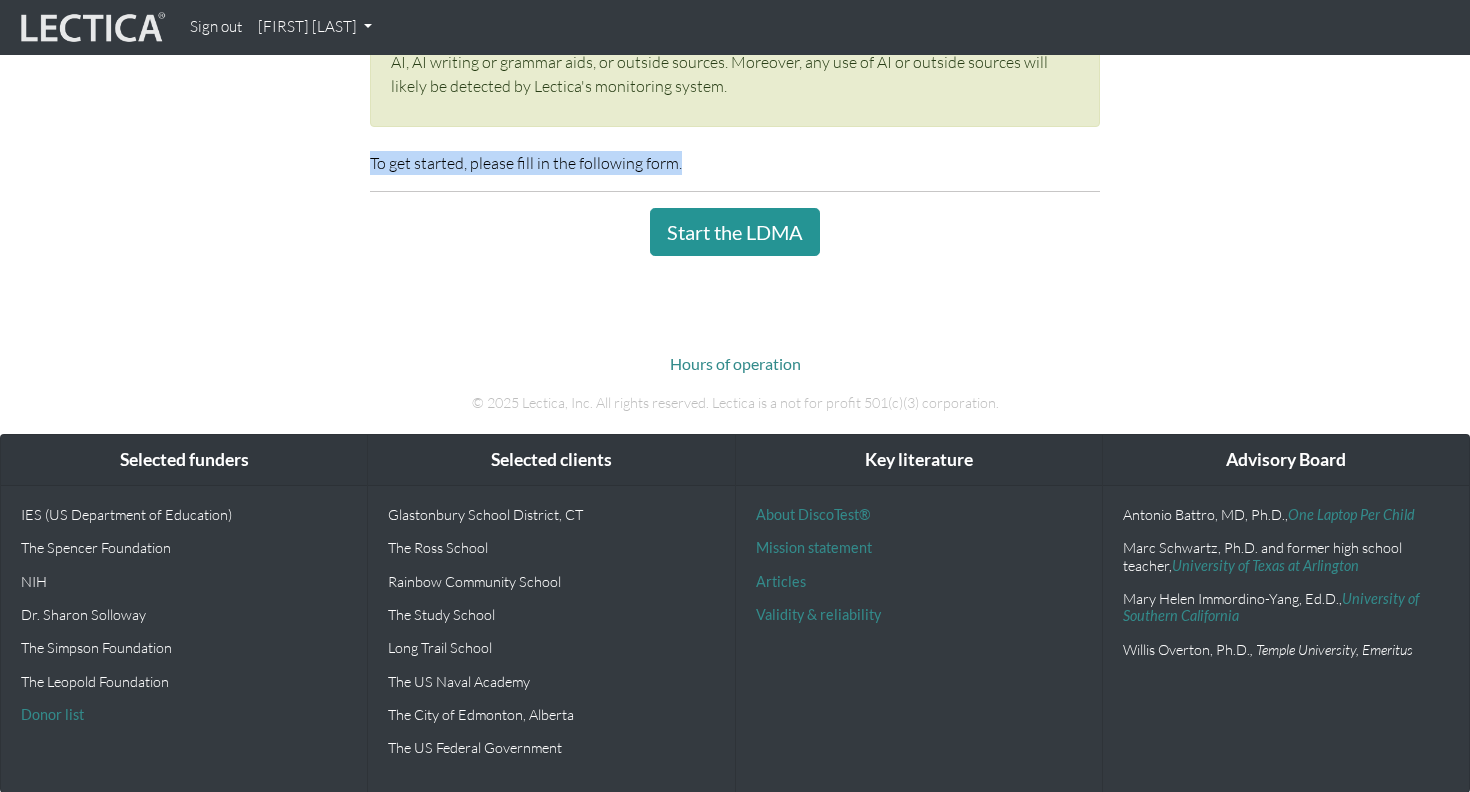 click on "To get started, please fill in the following form." at bounding box center [735, 163] 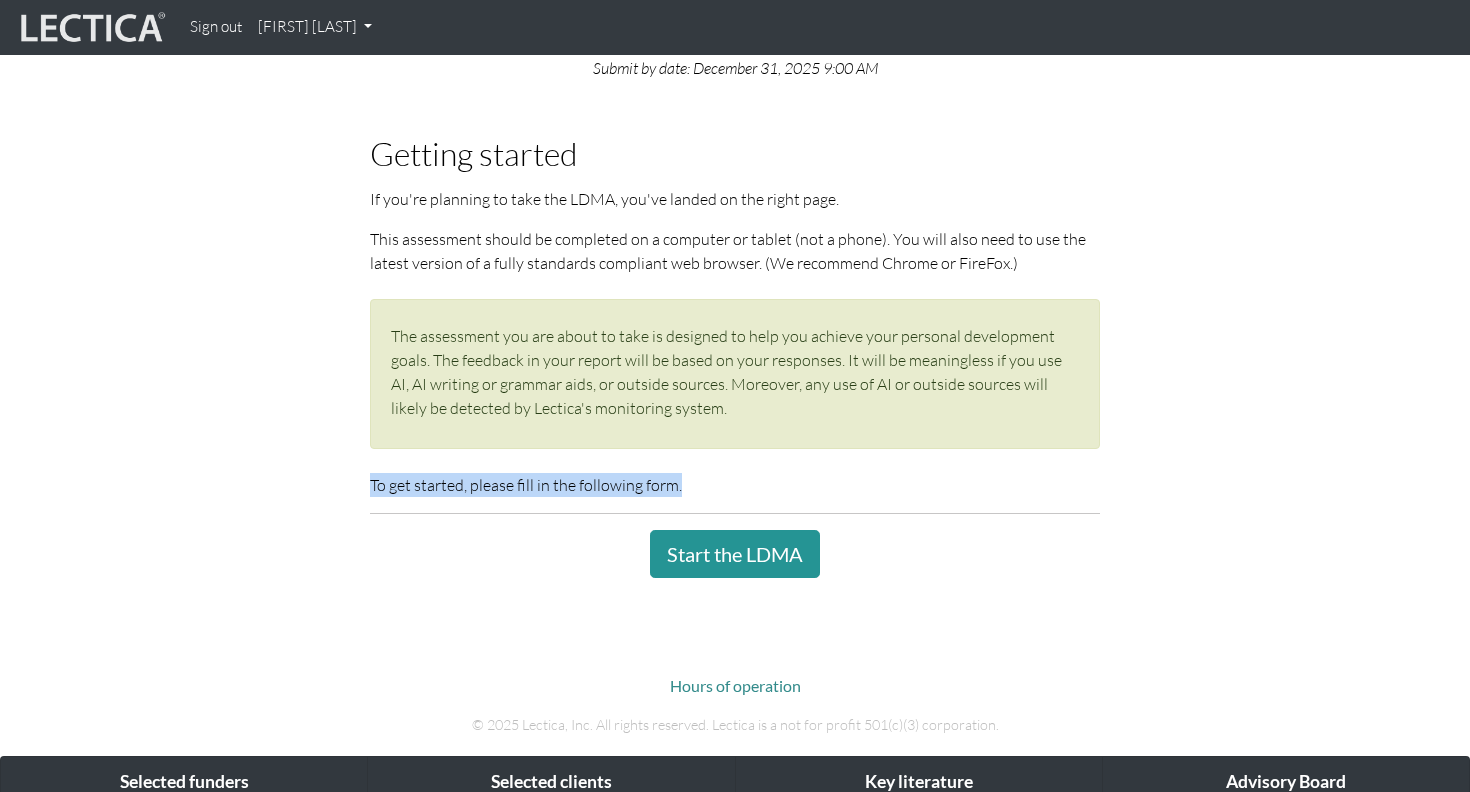 scroll, scrollTop: 0, scrollLeft: 0, axis: both 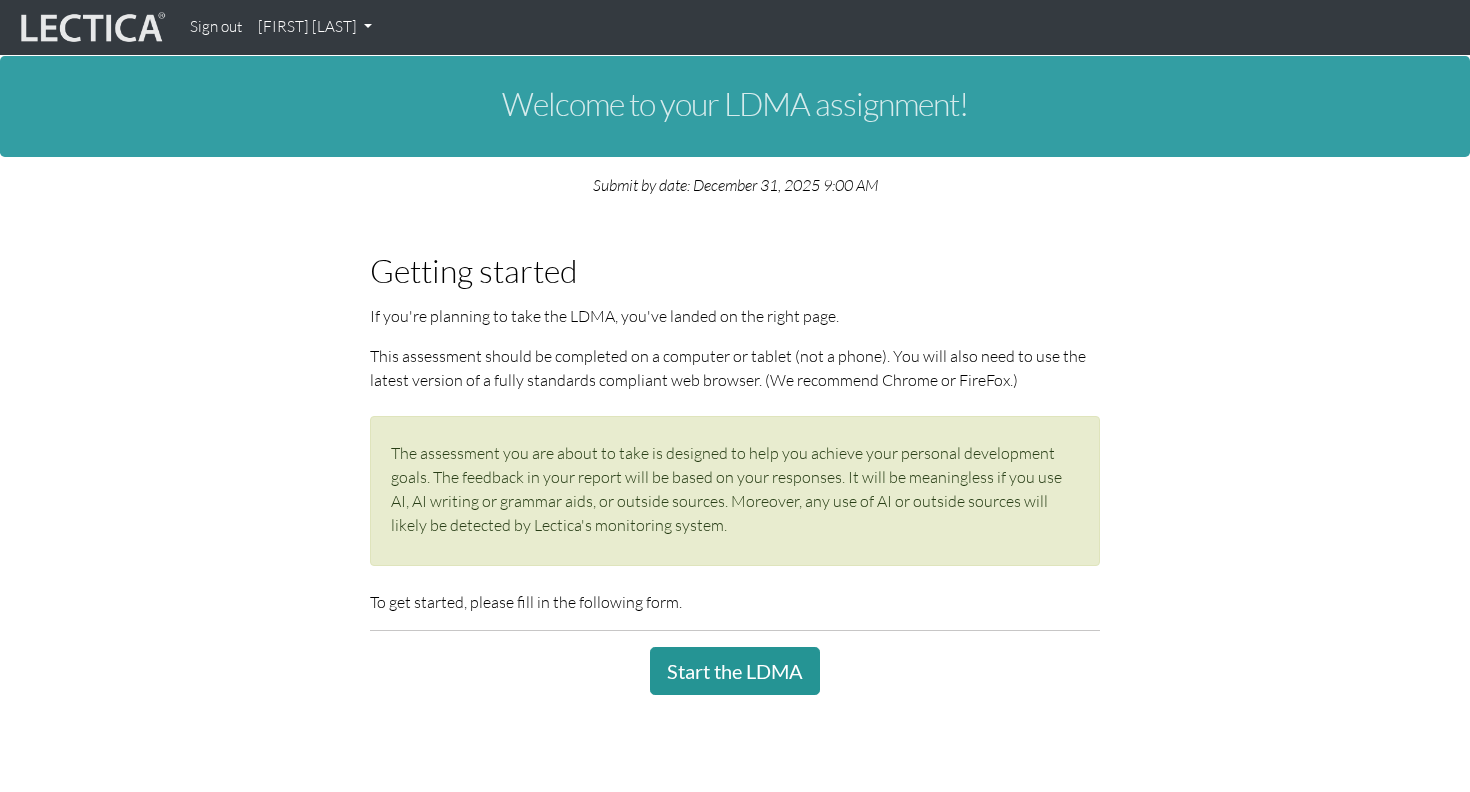 click on "Sign out
kazuki yamane
My Profile" at bounding box center (735, 27) 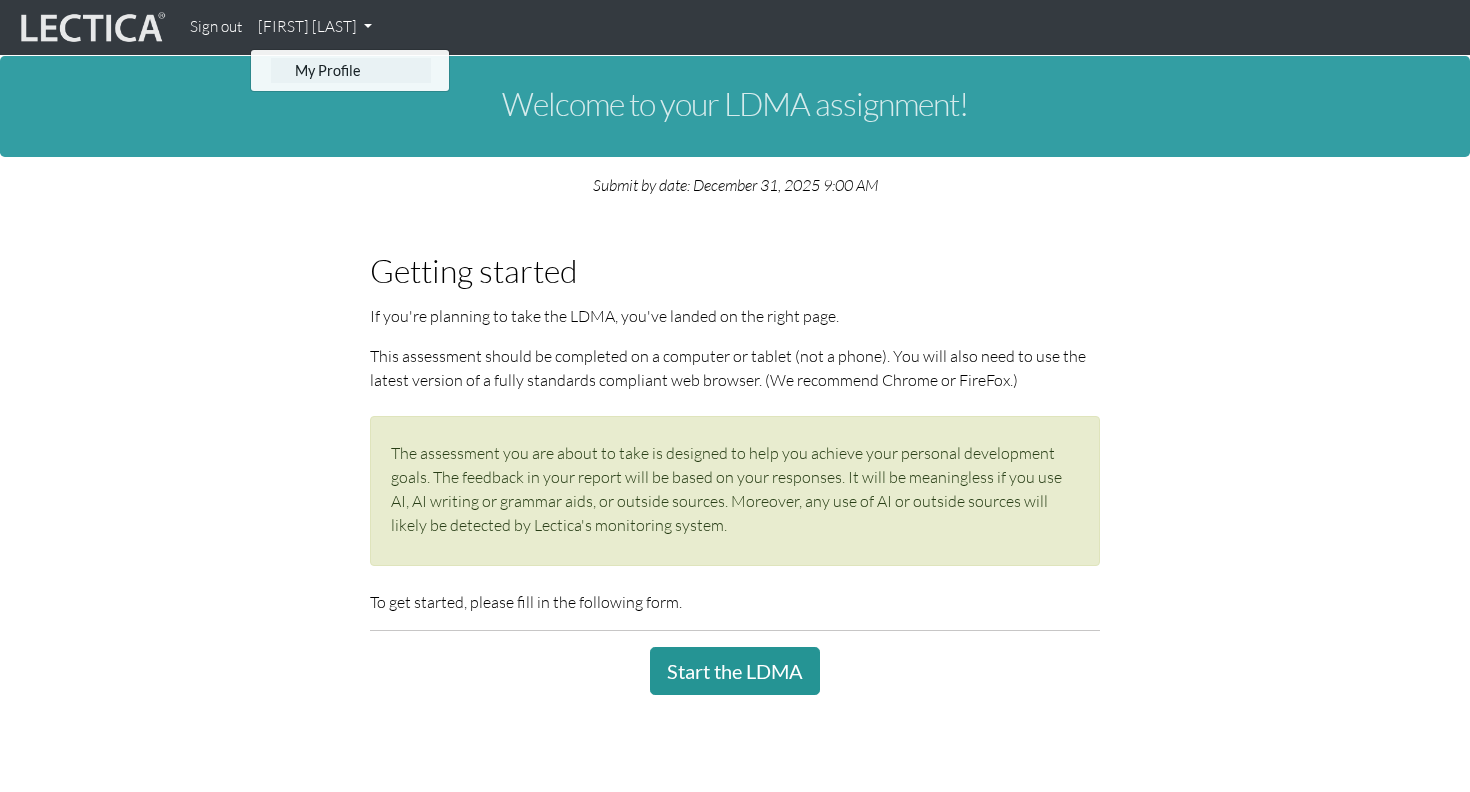 click on "My Profile" at bounding box center (351, 70) 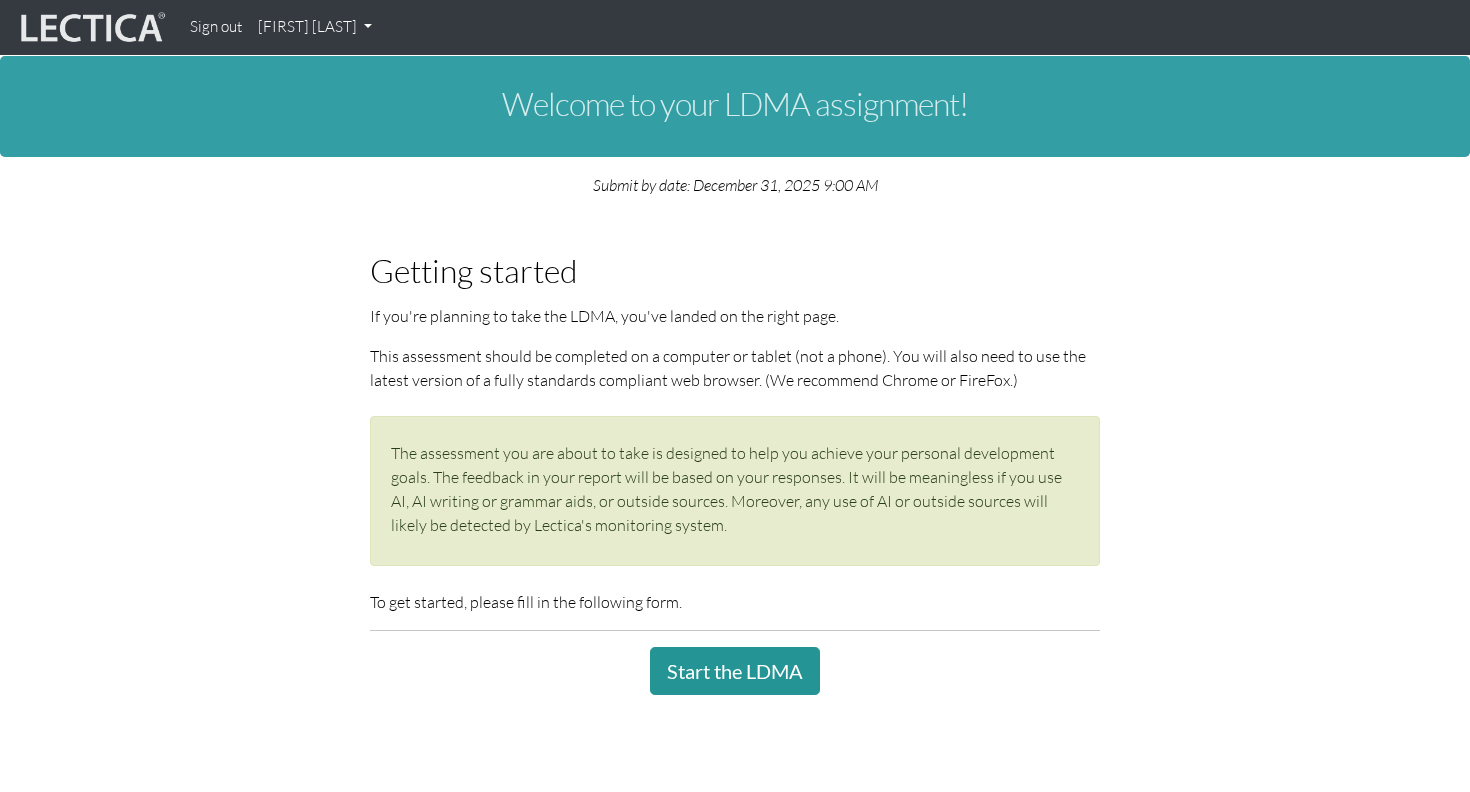 click on "Sign out" at bounding box center (216, 27) 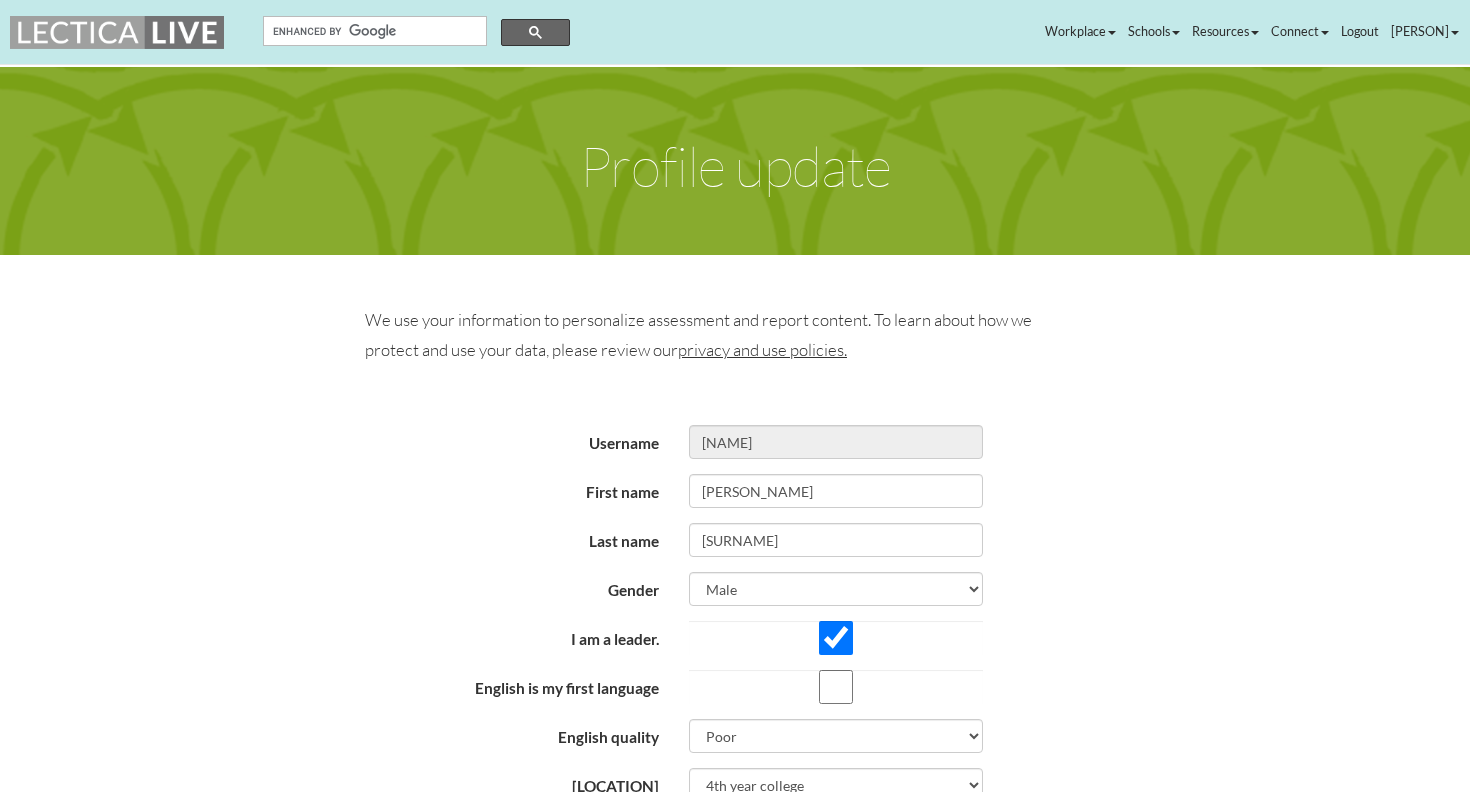 scroll, scrollTop: 0, scrollLeft: 0, axis: both 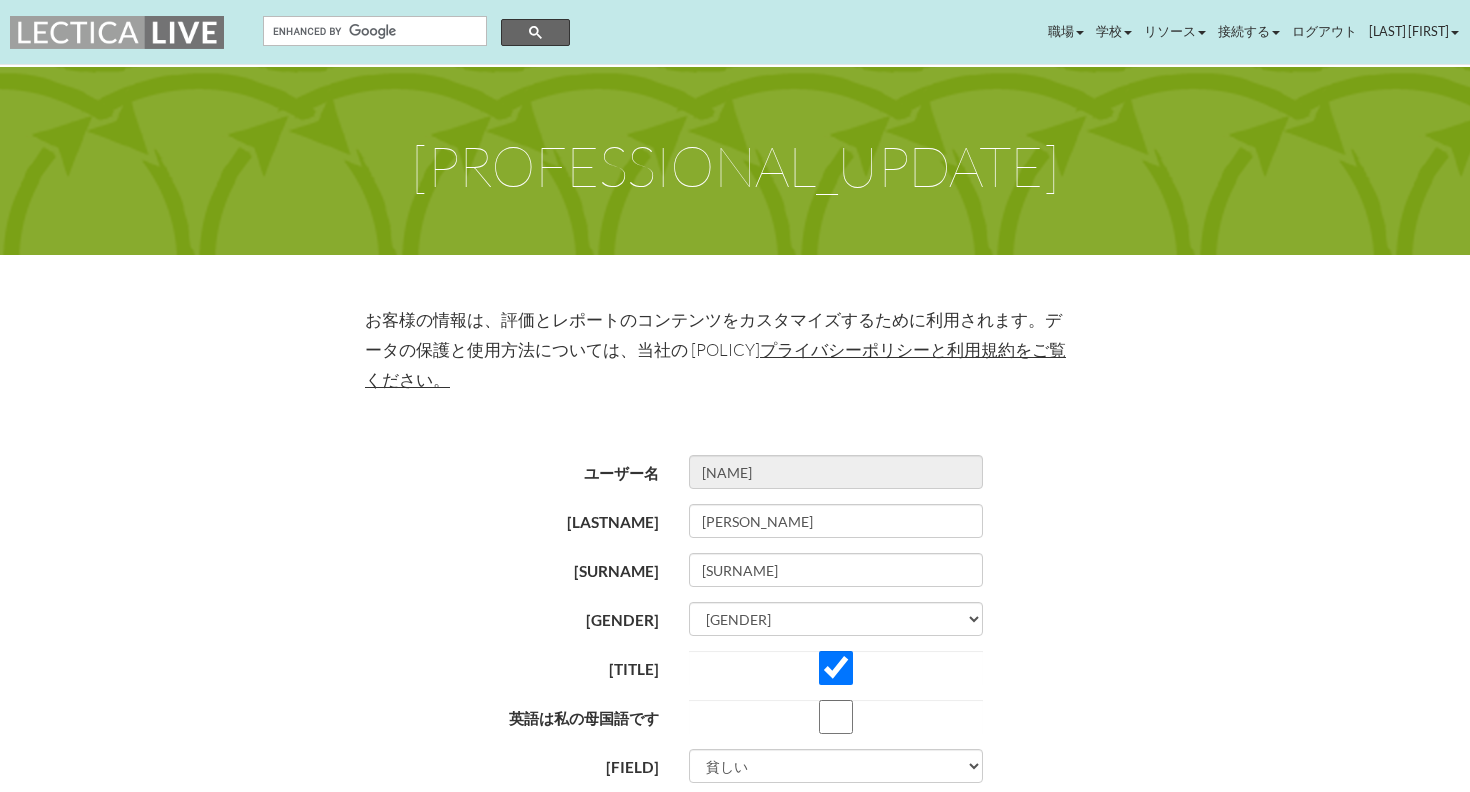 click on "ユーザー名
kazukiyamane
ファーストネーム
kazuki
苗字
yamane
性別
男
女性
バイナリ
ノンバイナリー
身を引く
私はリーダーです。" at bounding box center (735, 930) 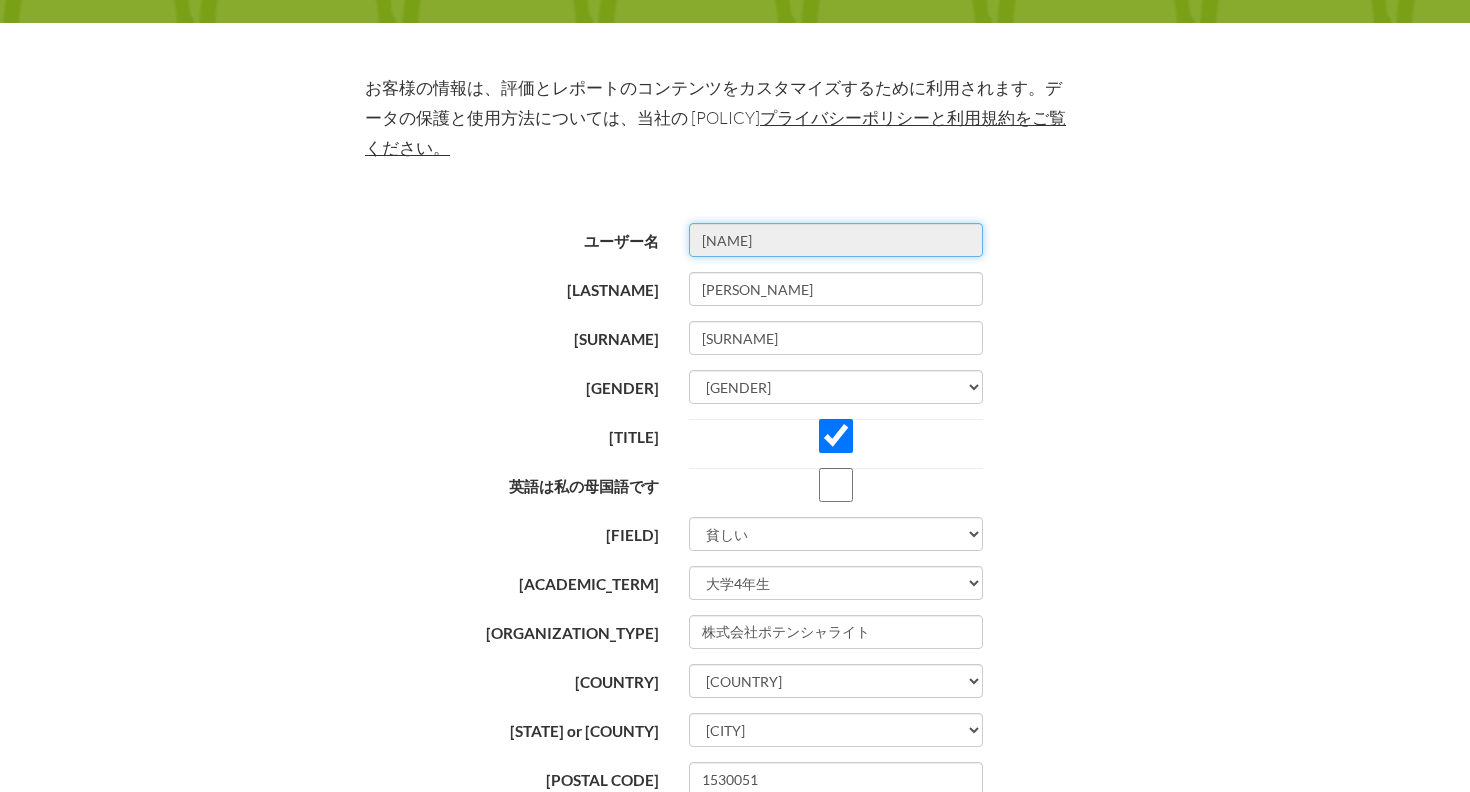 click on "kazukiyamane" at bounding box center [836, 240] 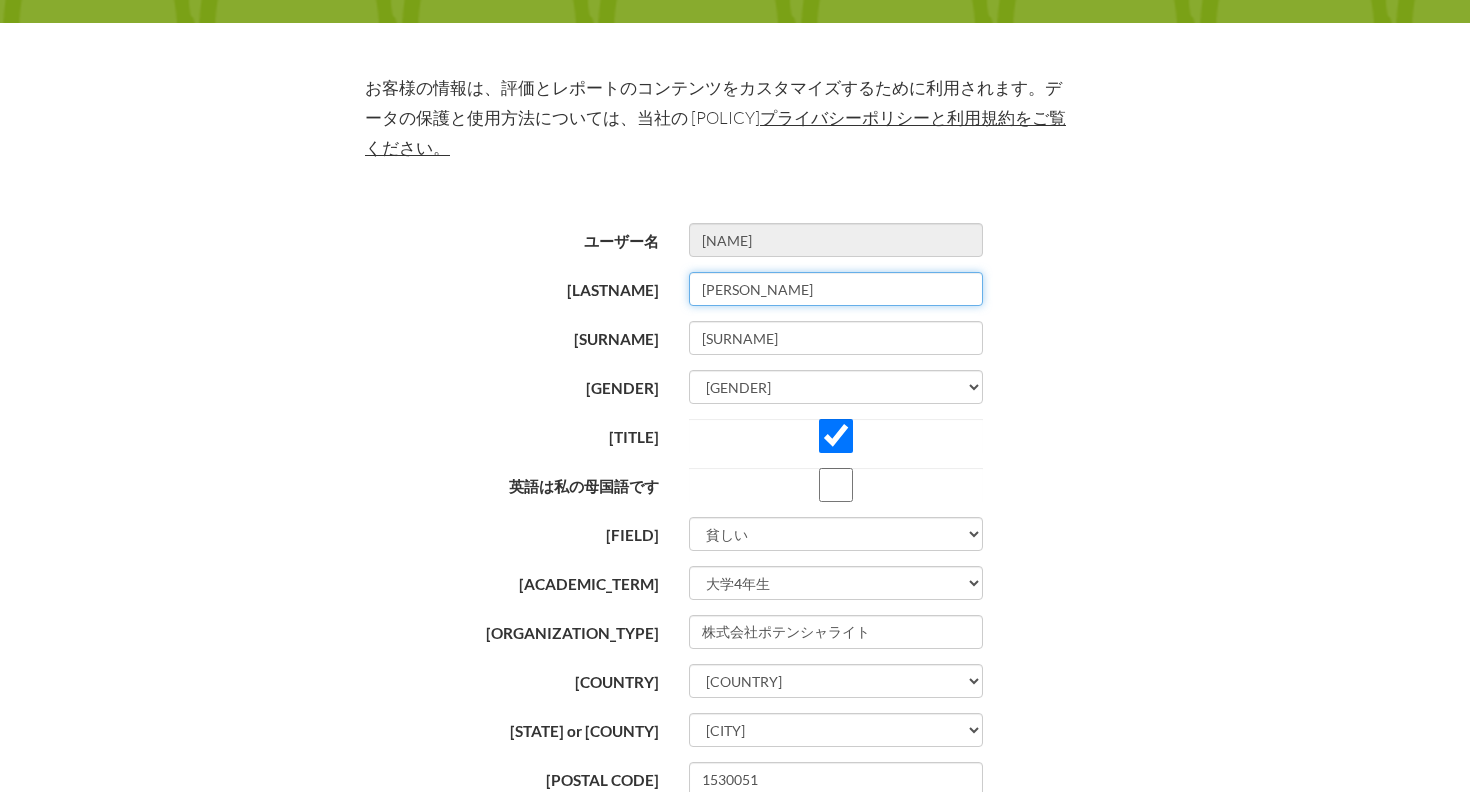 click on "kazuki" at bounding box center [836, 289] 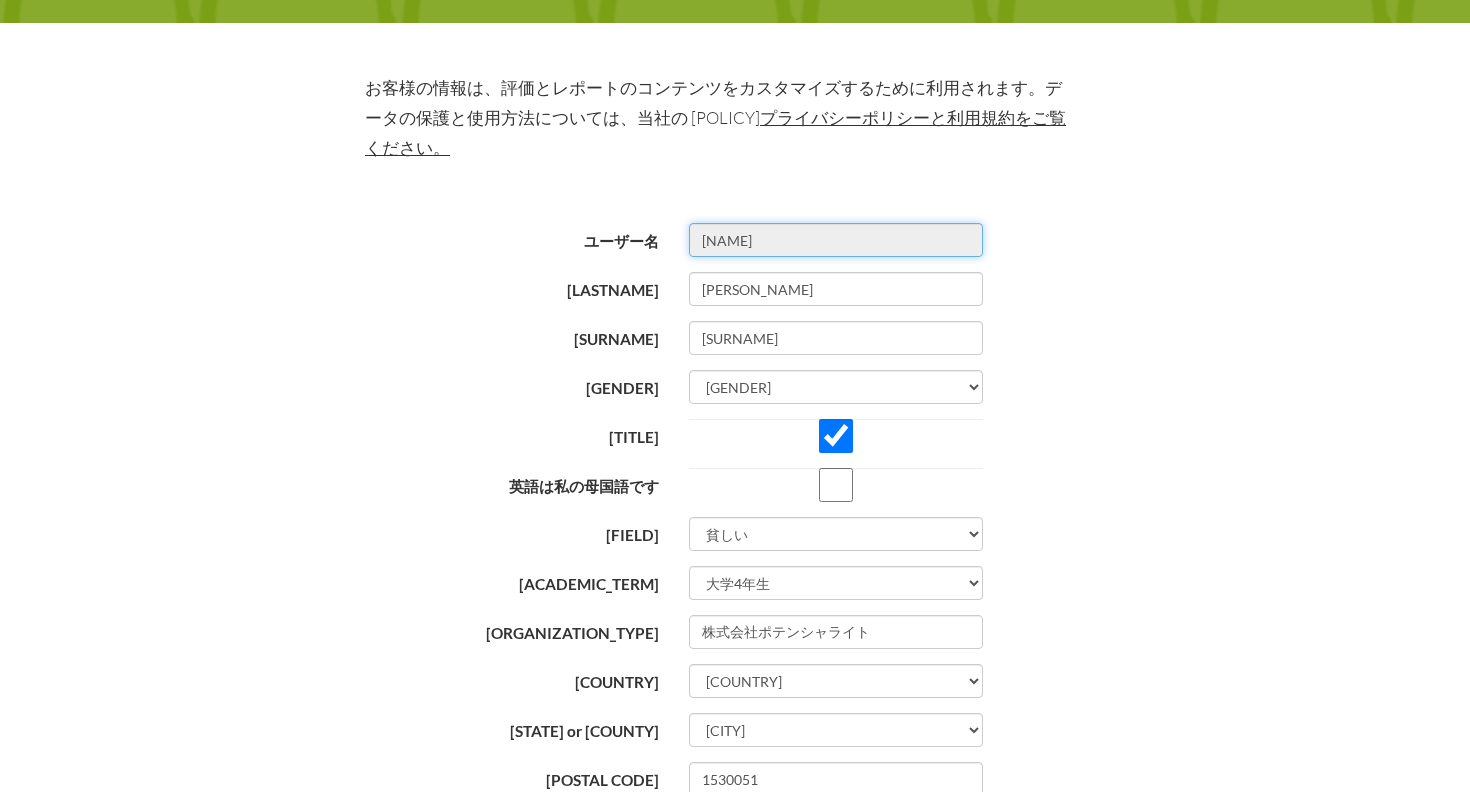 click on "kazukiyamane" at bounding box center (836, 240) 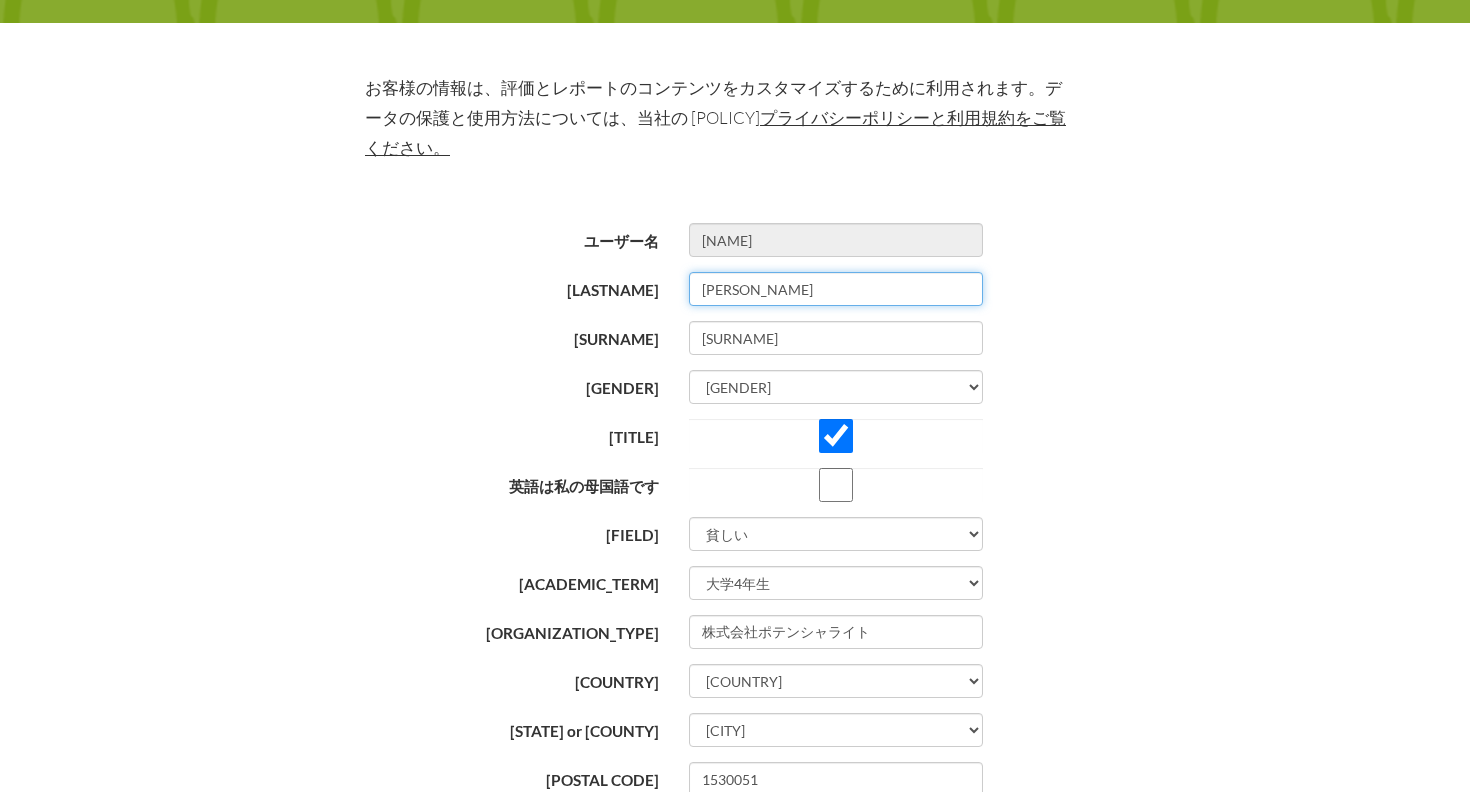 click on "kazuki" at bounding box center (836, 289) 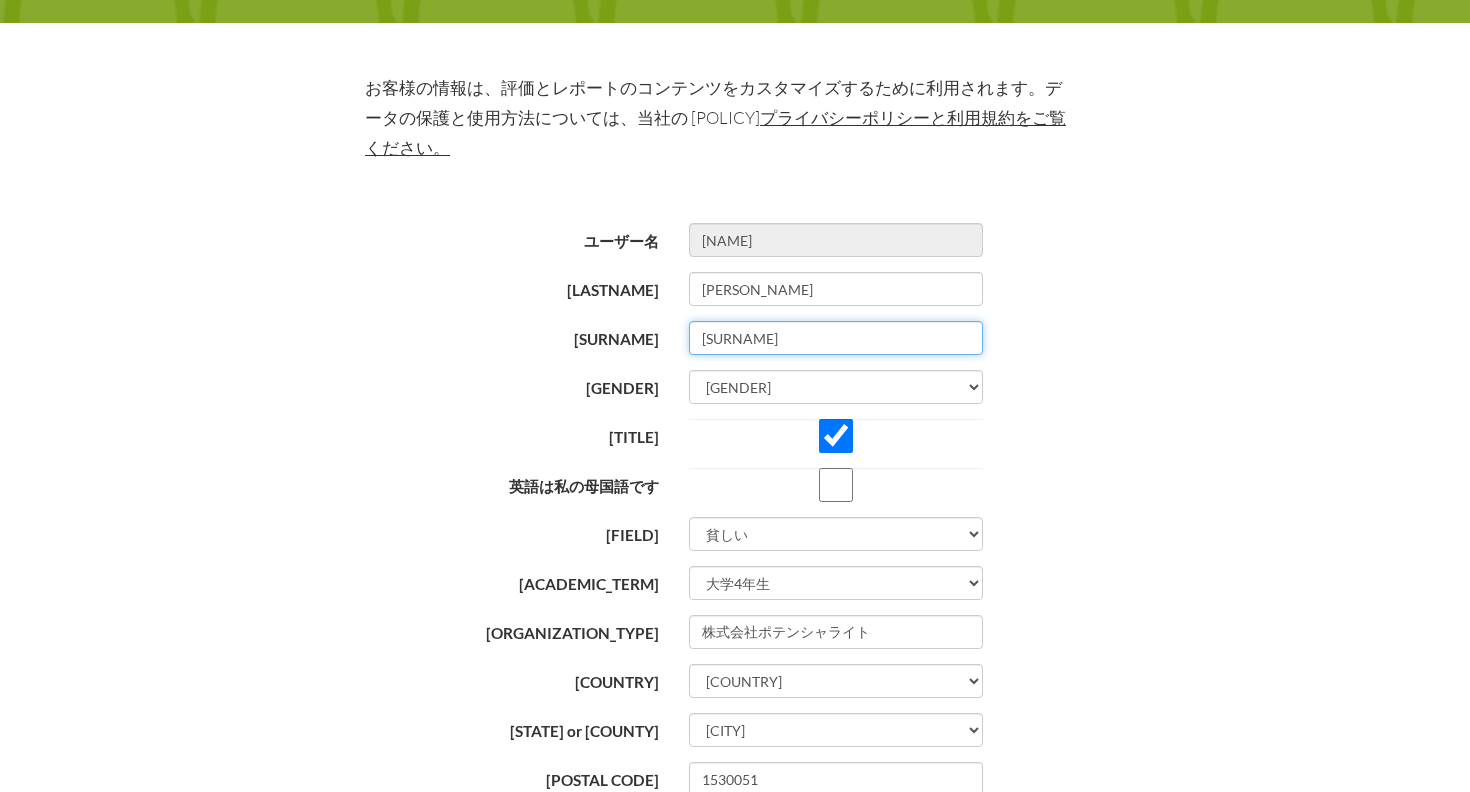 click on "yamane" at bounding box center [836, 338] 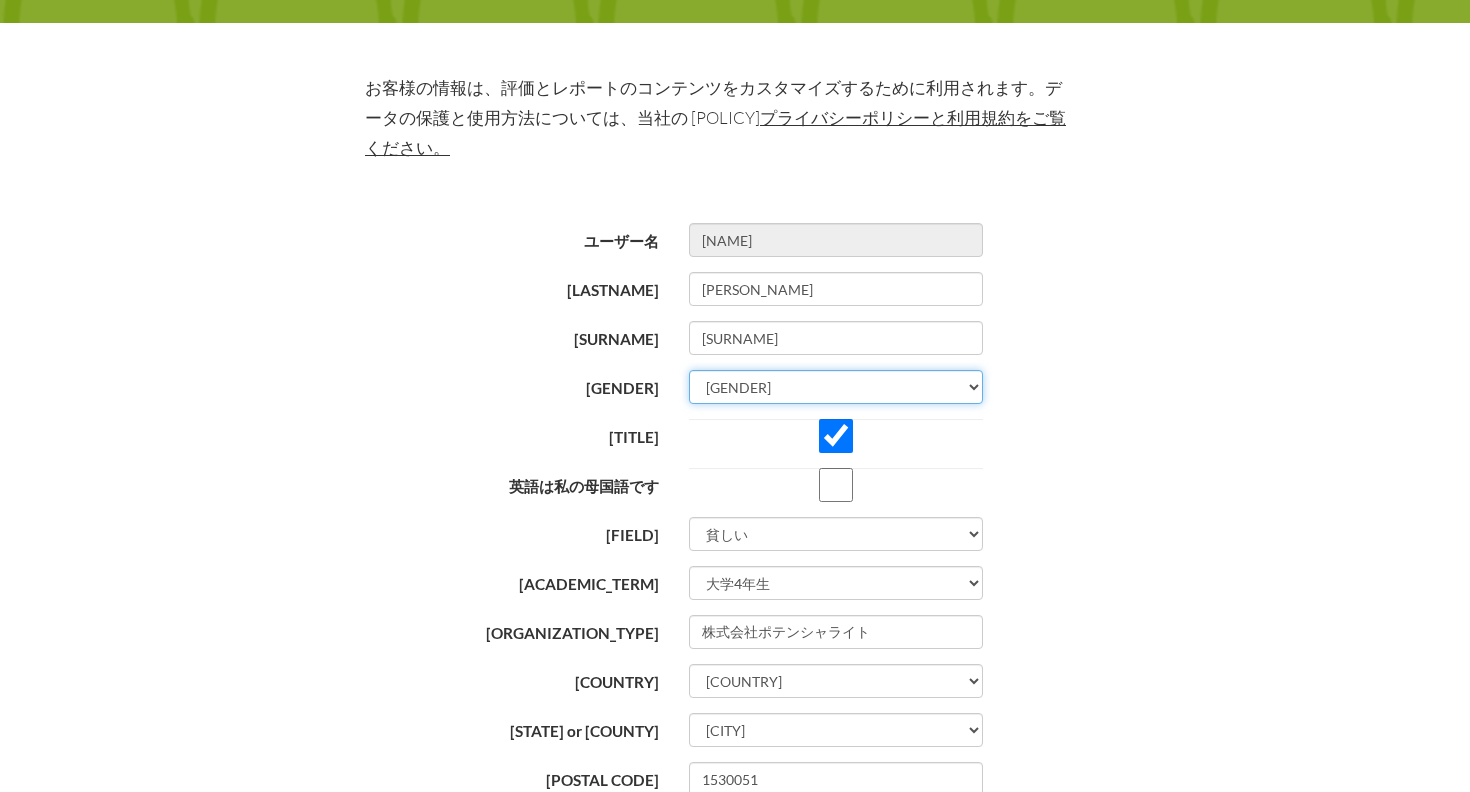 click on "男
女性
バイナリ
ノンバイナリー
身を引く" at bounding box center (836, 387) 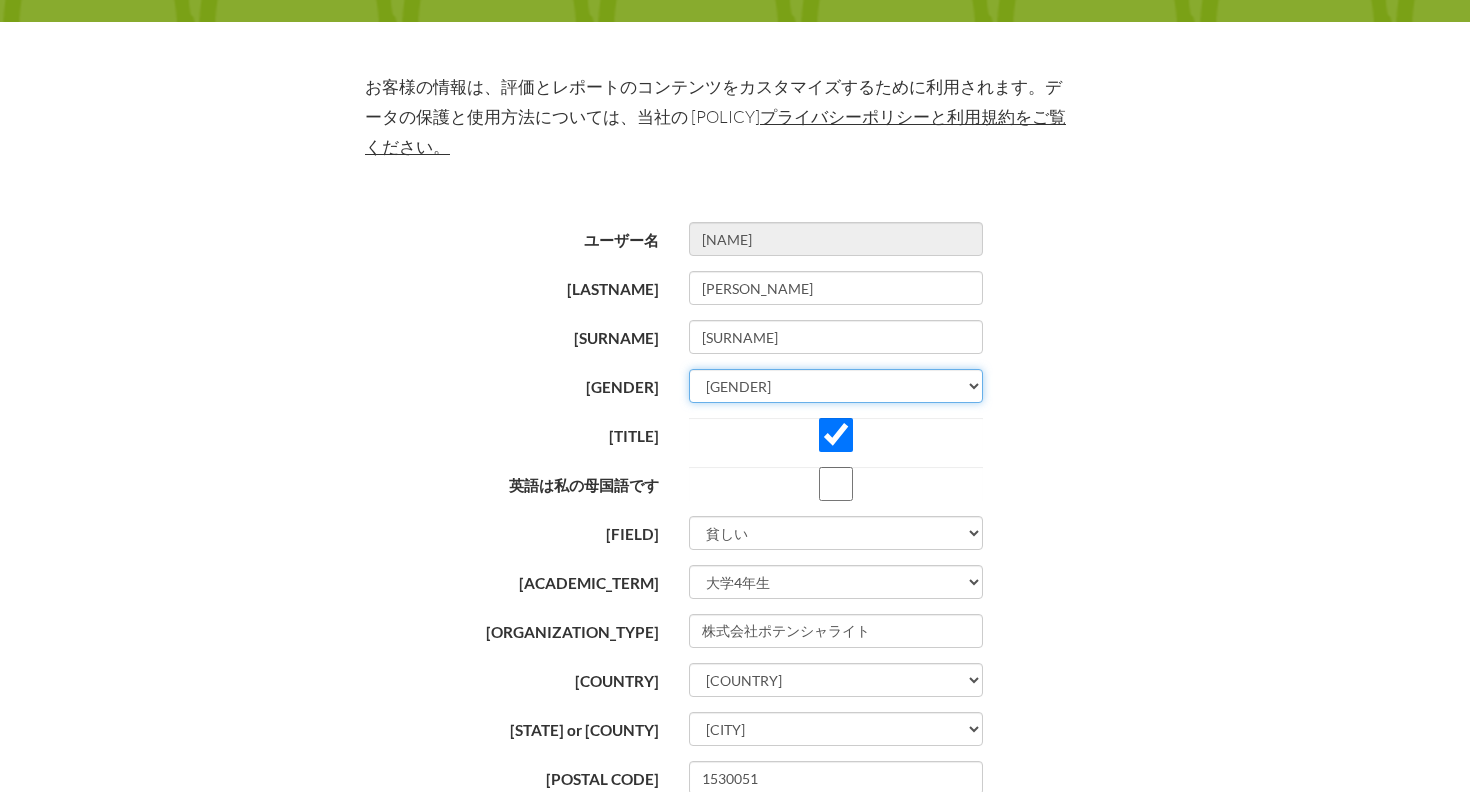 scroll, scrollTop: 440, scrollLeft: 0, axis: vertical 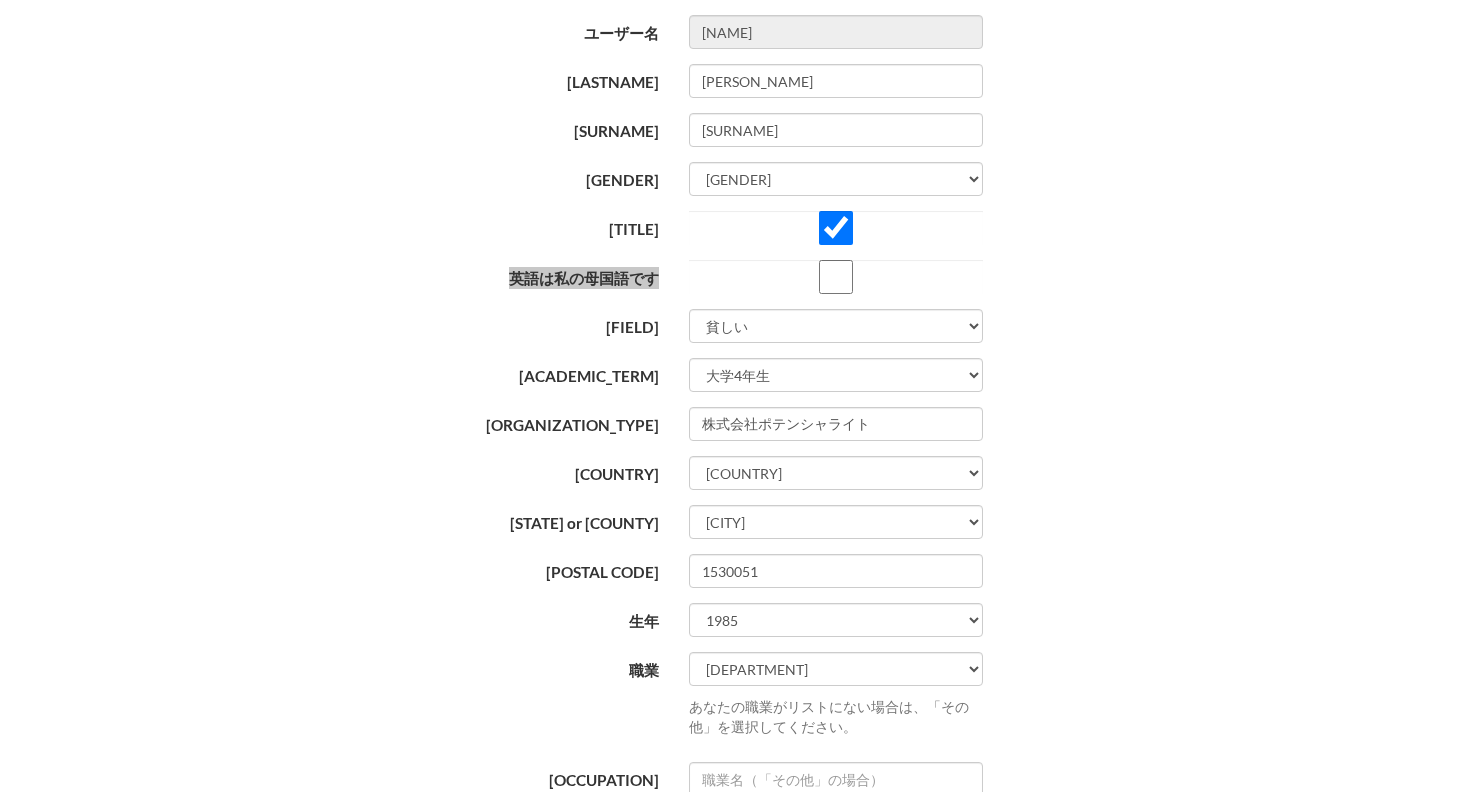 drag, startPoint x: 512, startPoint y: 246, endPoint x: 662, endPoint y: 246, distance: 150 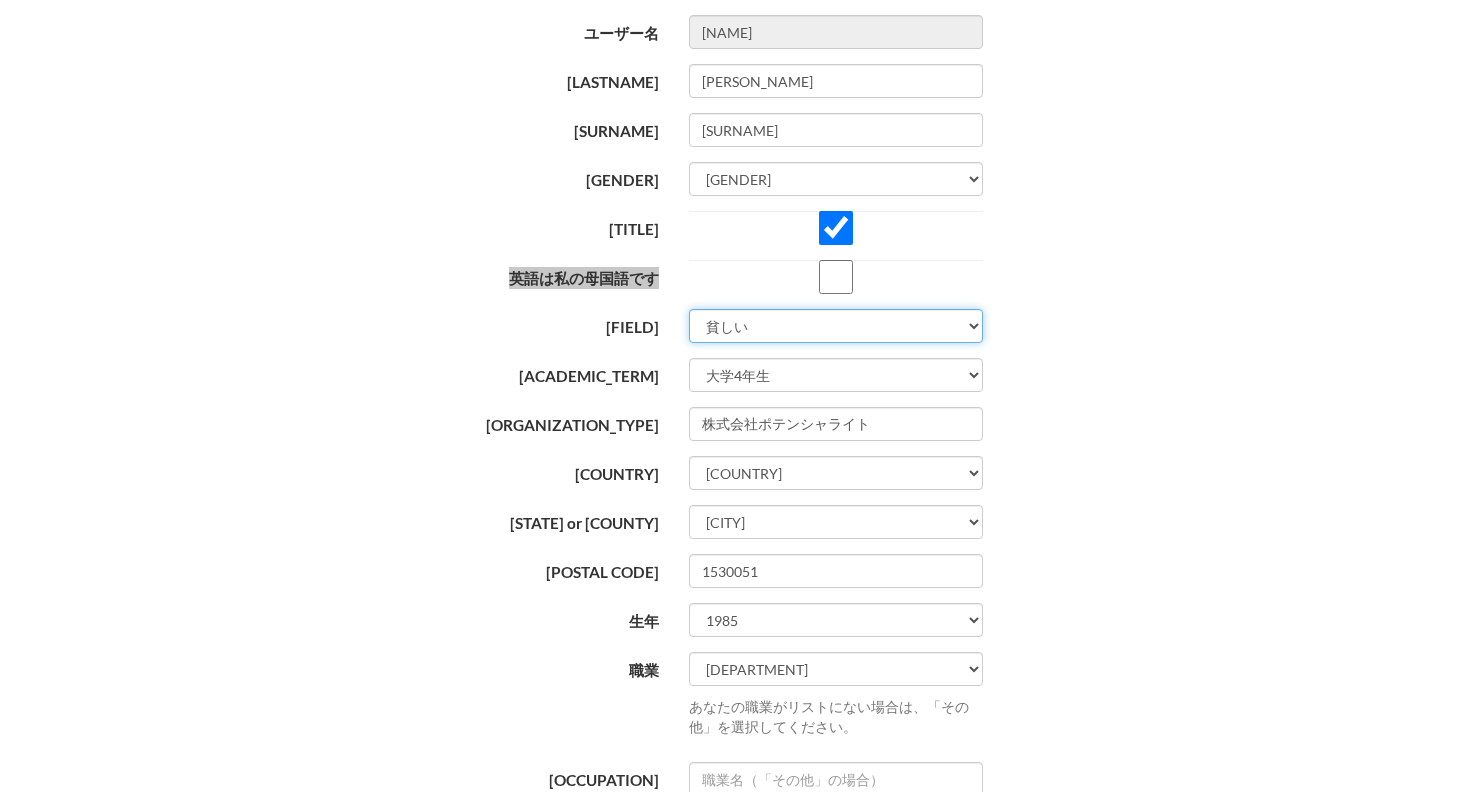click on "あなたの英語はどれくらい上手ですか？
並外れた
素晴らしい
とても良い
良い
あまり良くない
貧しい" at bounding box center (836, 326) 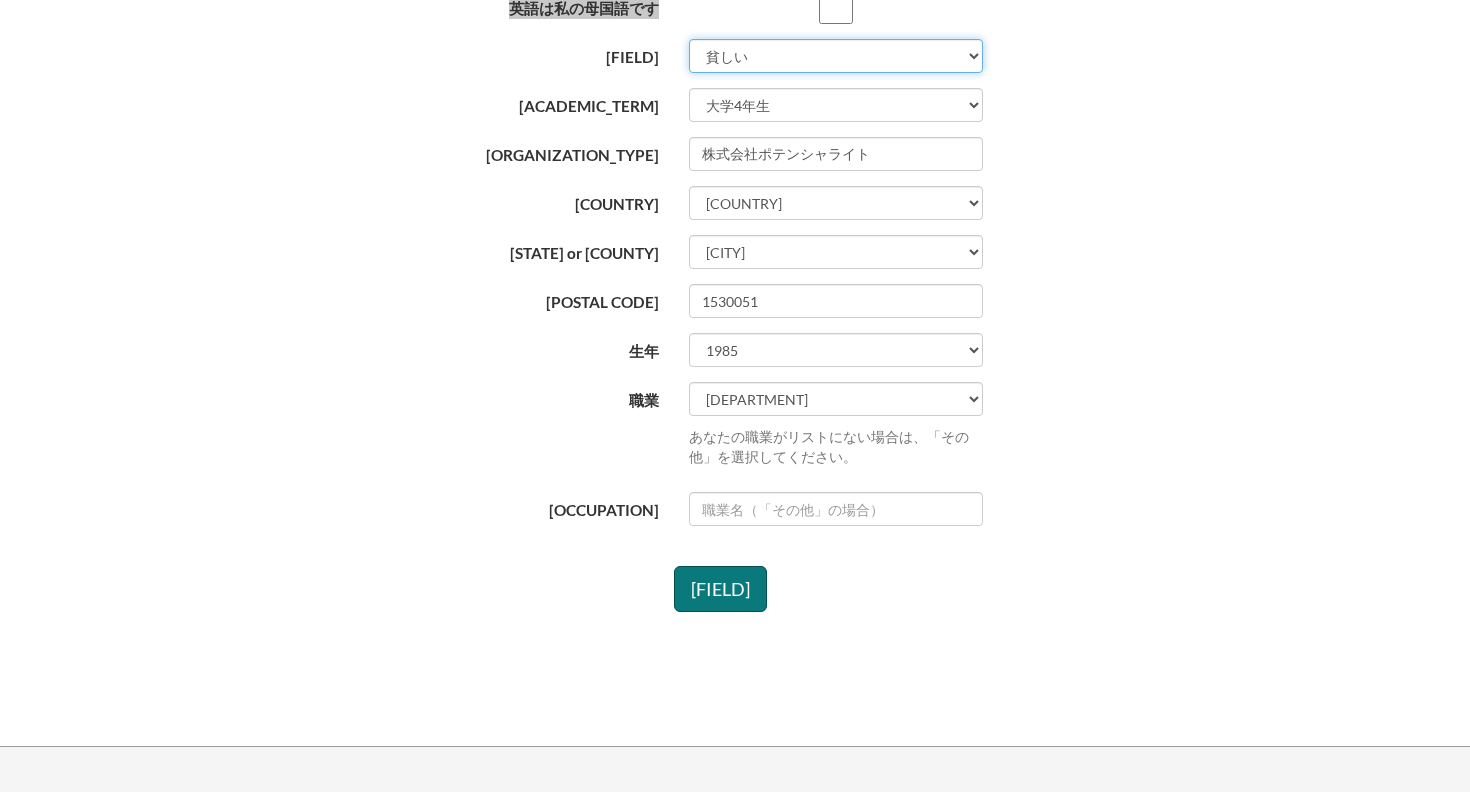scroll, scrollTop: 729, scrollLeft: 0, axis: vertical 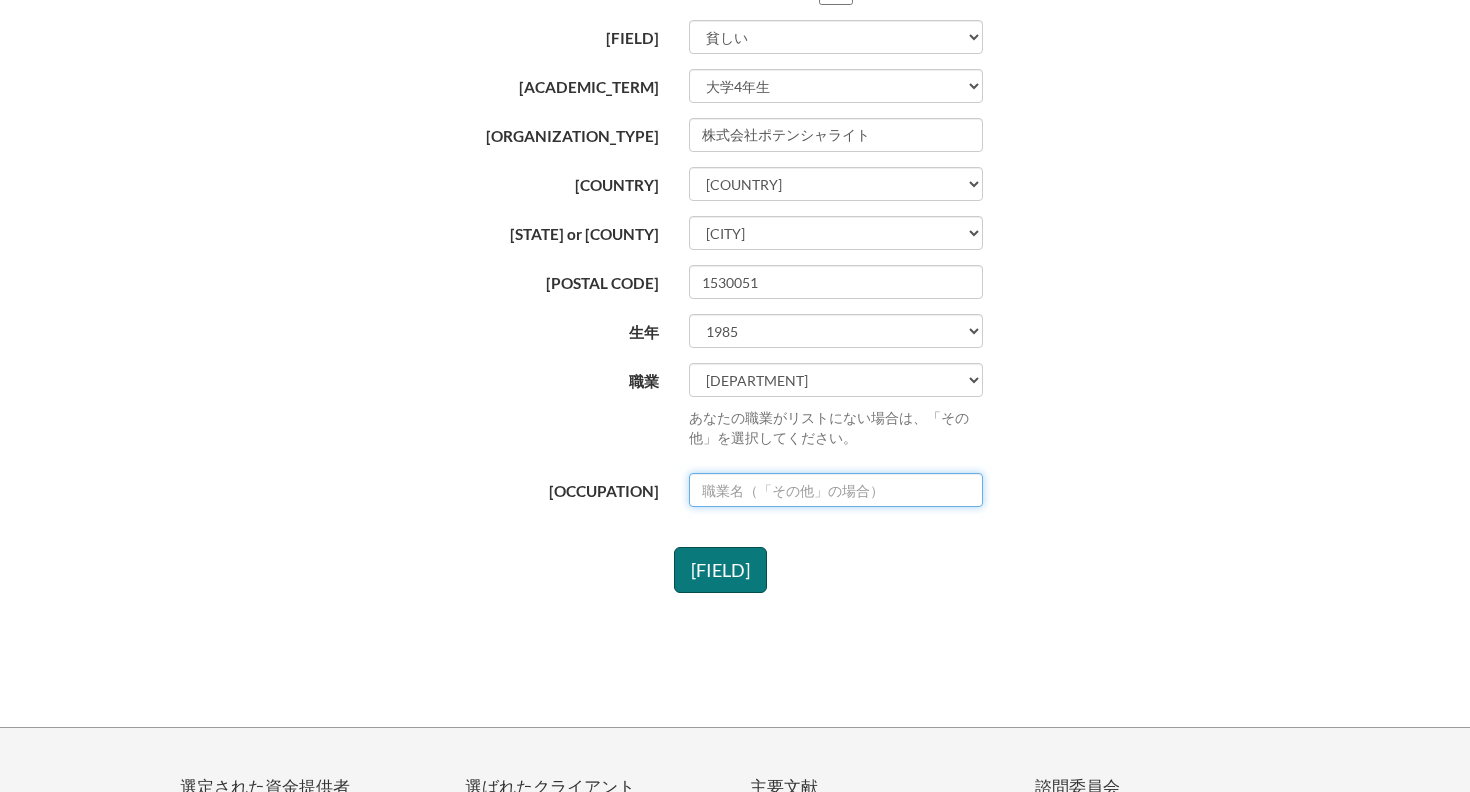 click at bounding box center (836, 490) 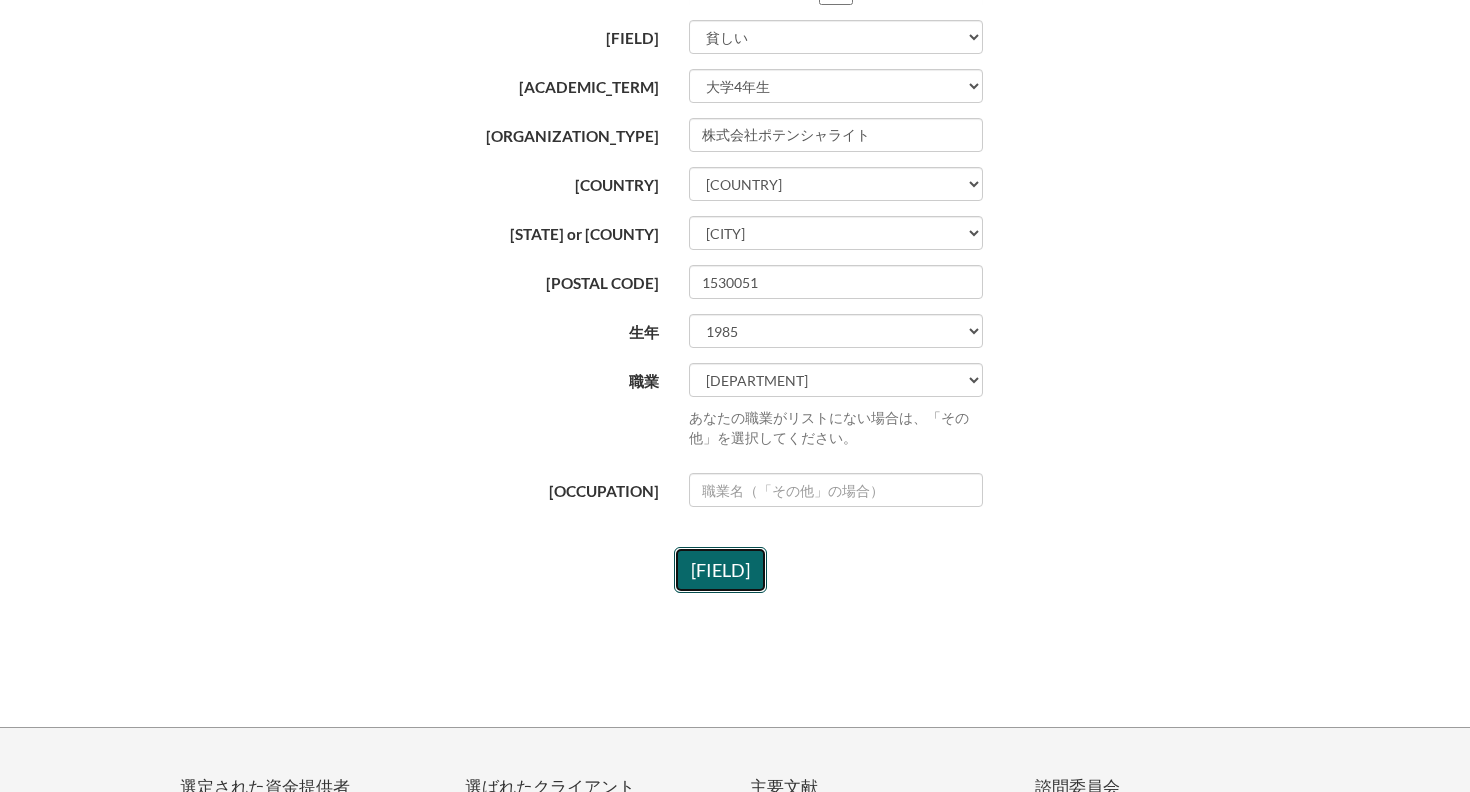 click on "アップデート" at bounding box center [720, 570] 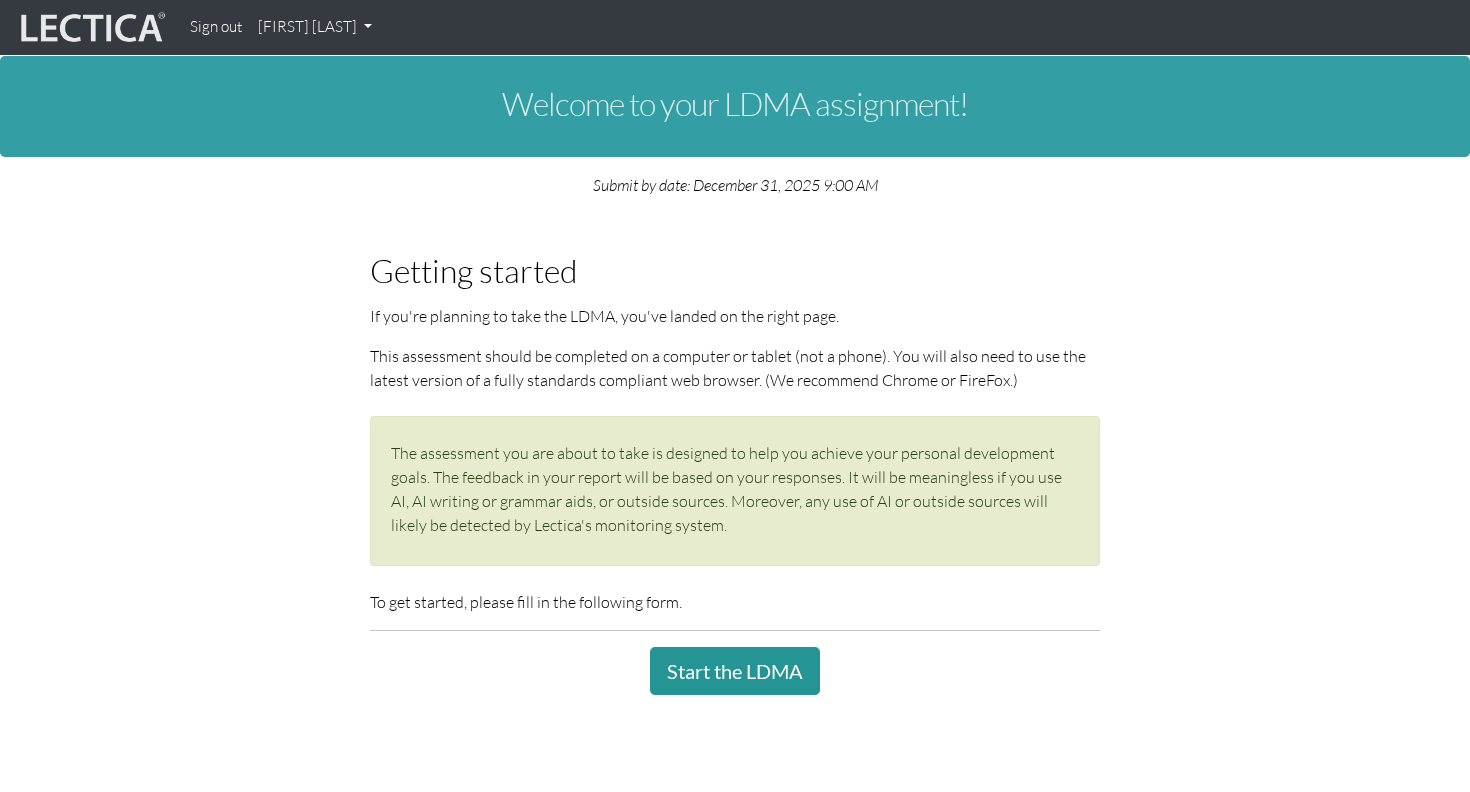 scroll, scrollTop: 0, scrollLeft: 0, axis: both 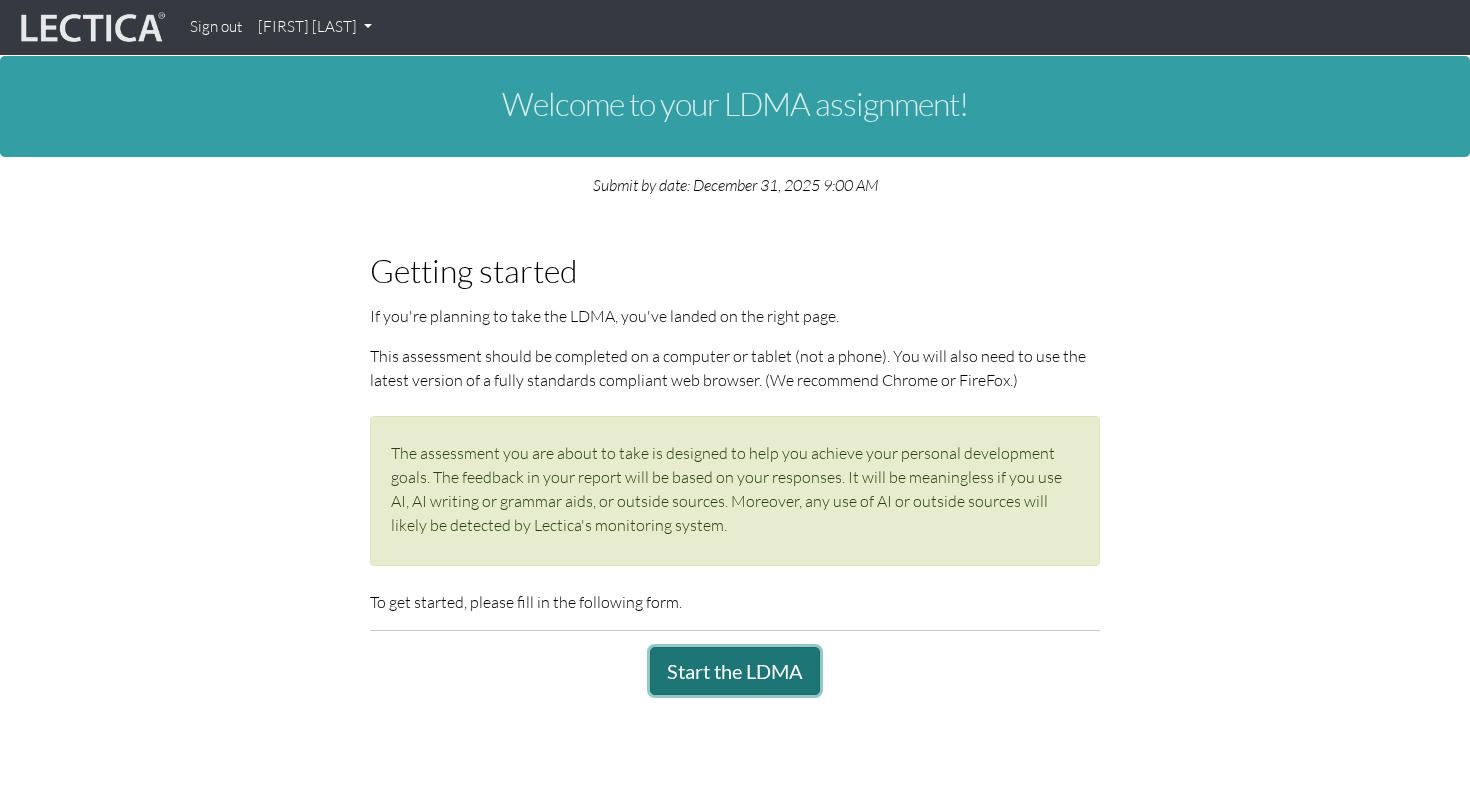 click on "Start the LDMA" at bounding box center (735, 671) 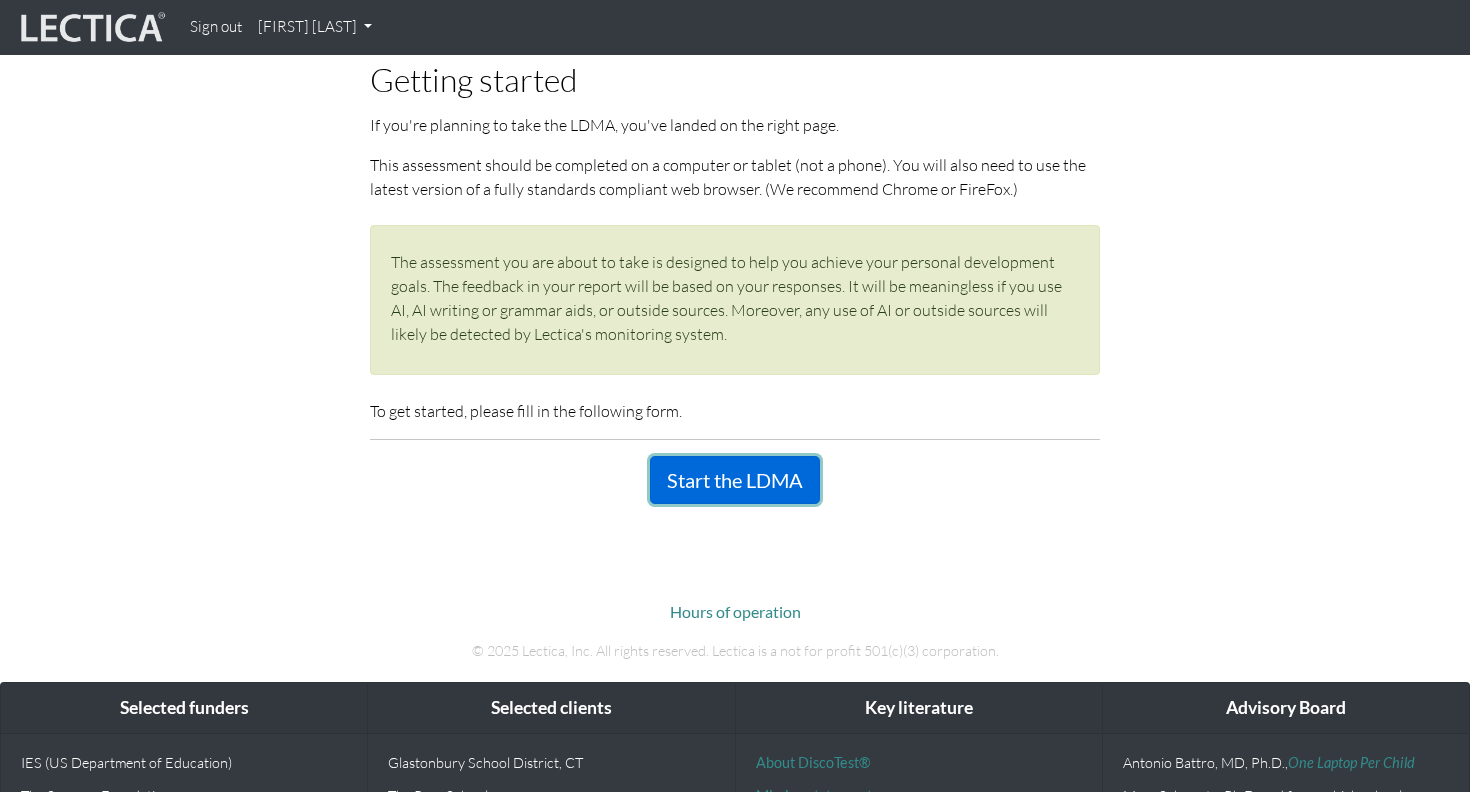 scroll, scrollTop: 0, scrollLeft: 0, axis: both 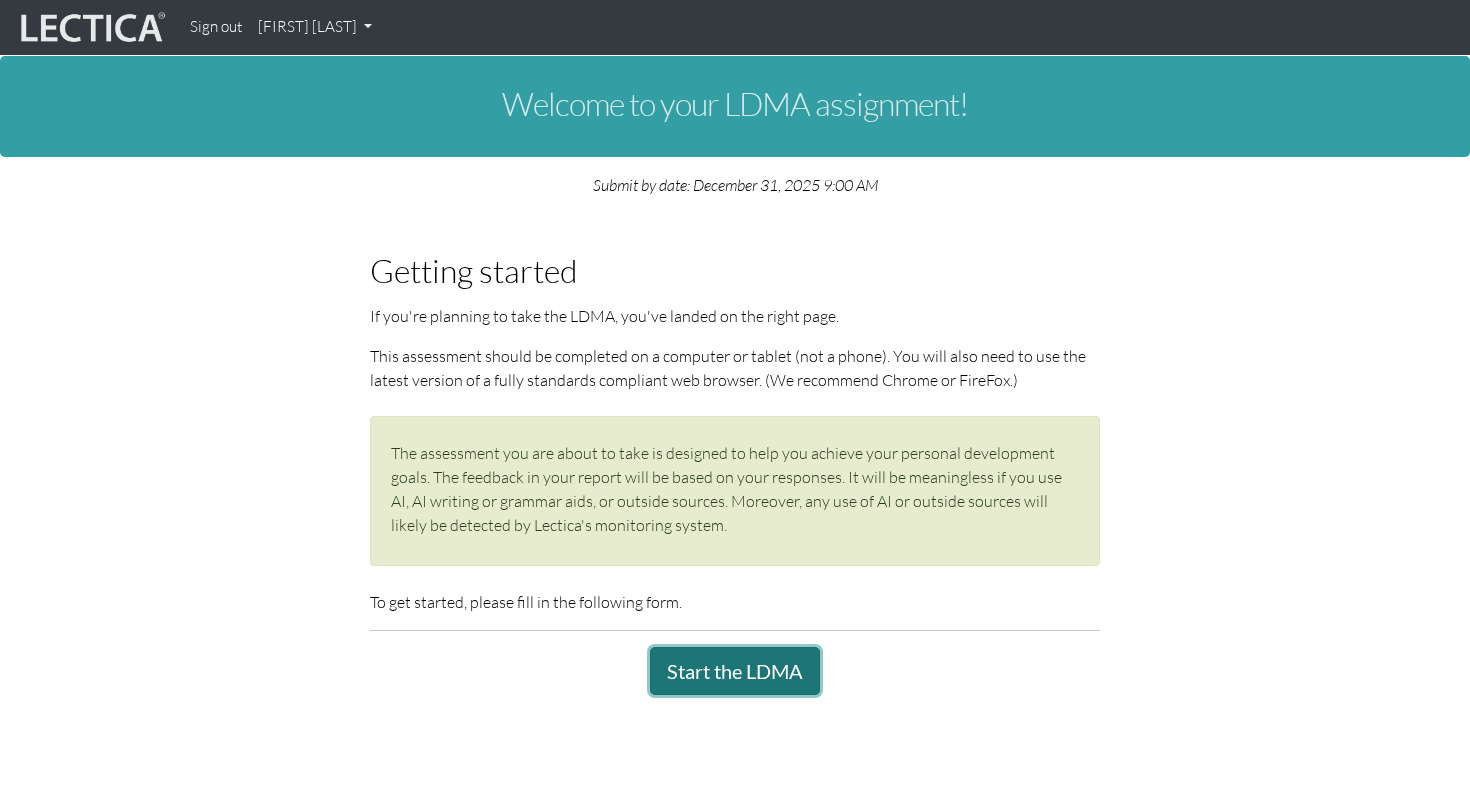 click on "Start the LDMA" at bounding box center [735, 671] 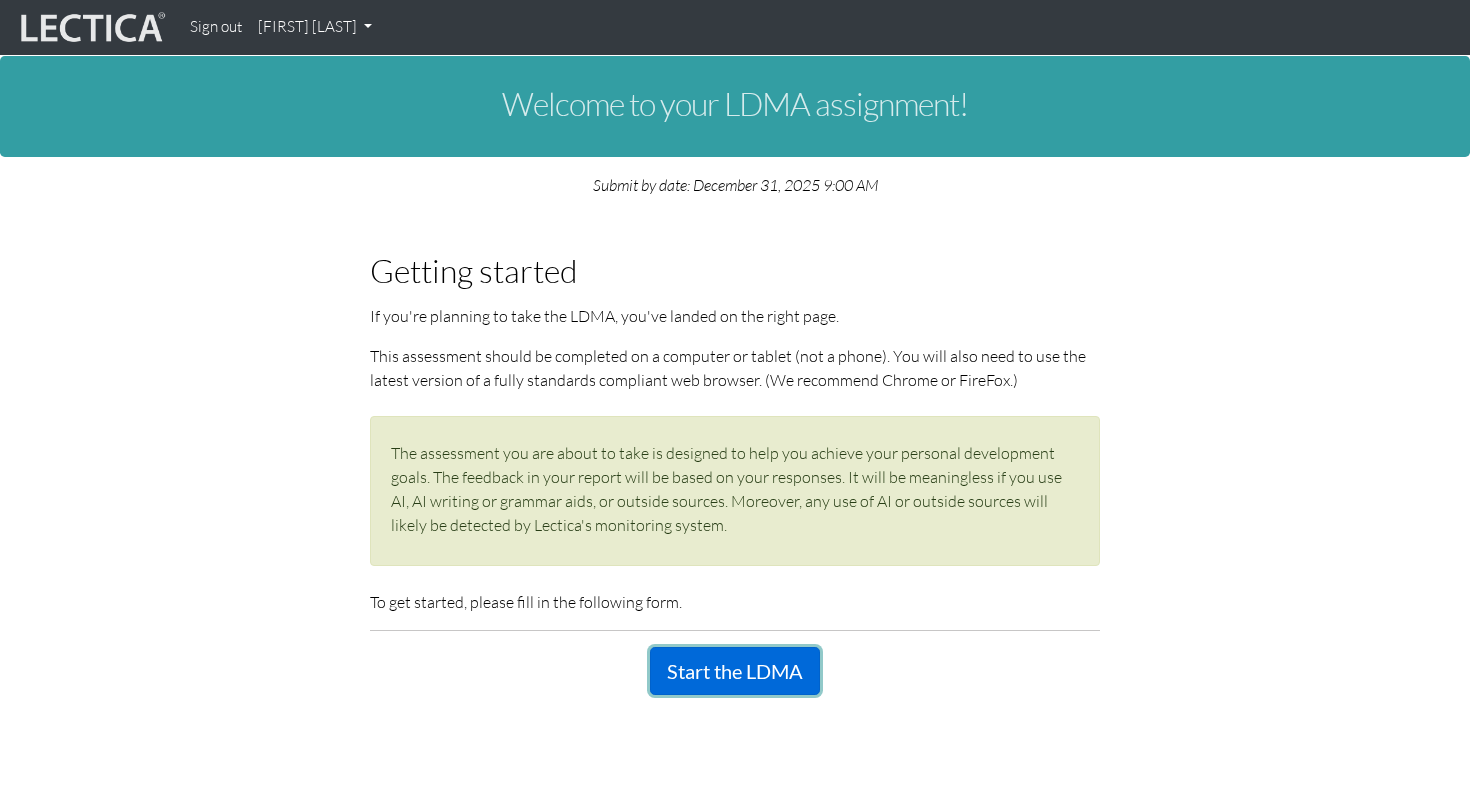 type 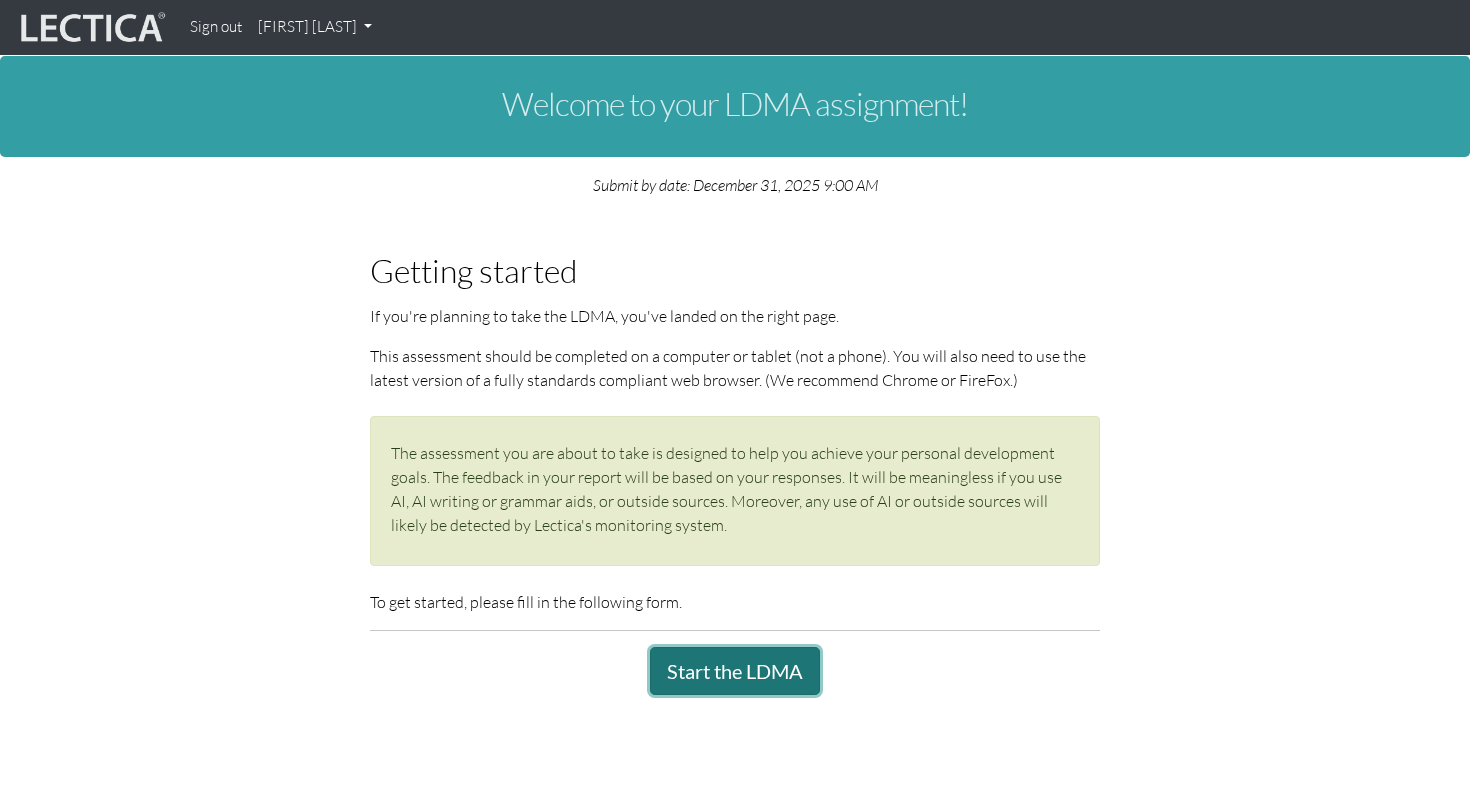 click on "Start the LDMA" at bounding box center (735, 671) 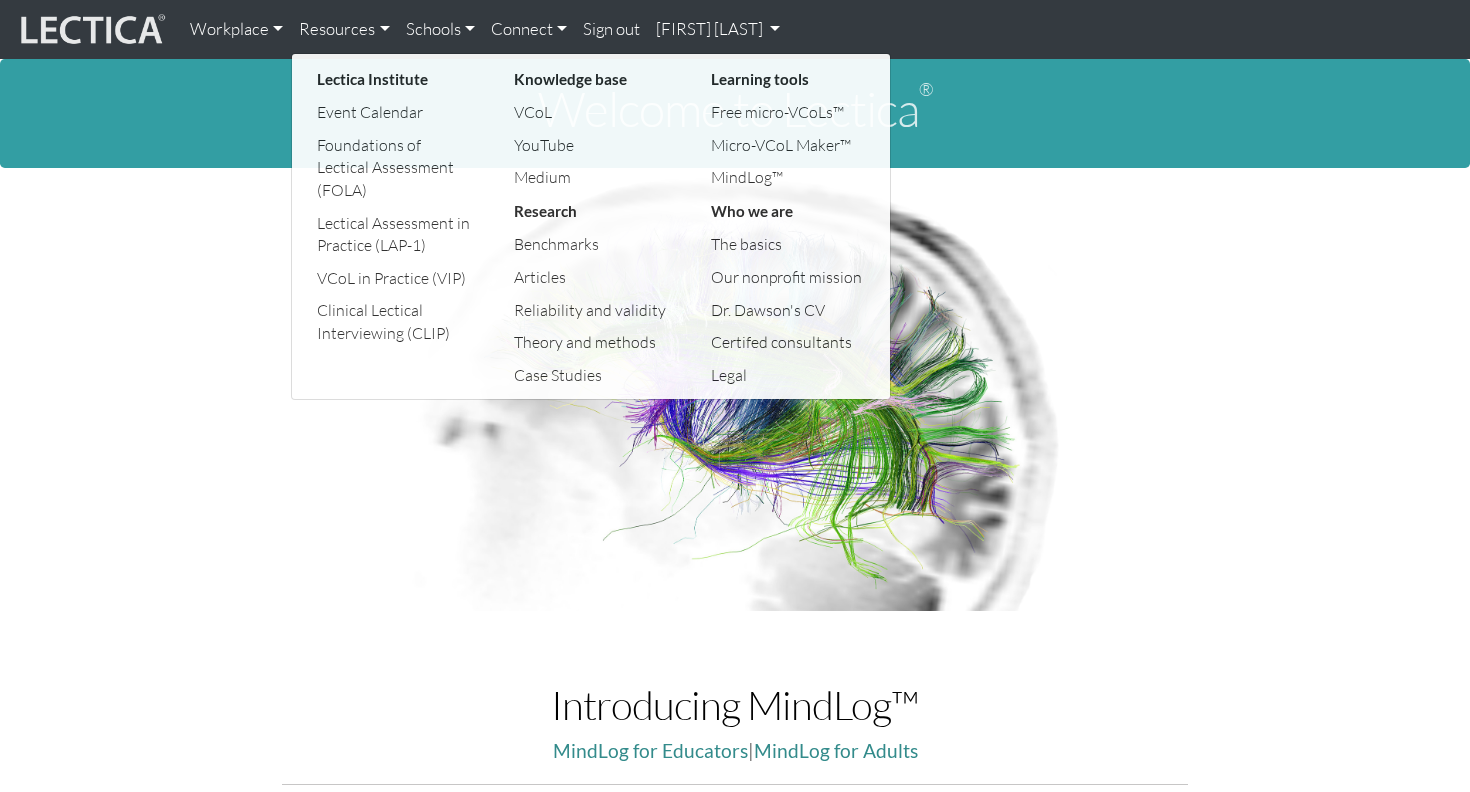 scroll, scrollTop: 0, scrollLeft: 0, axis: both 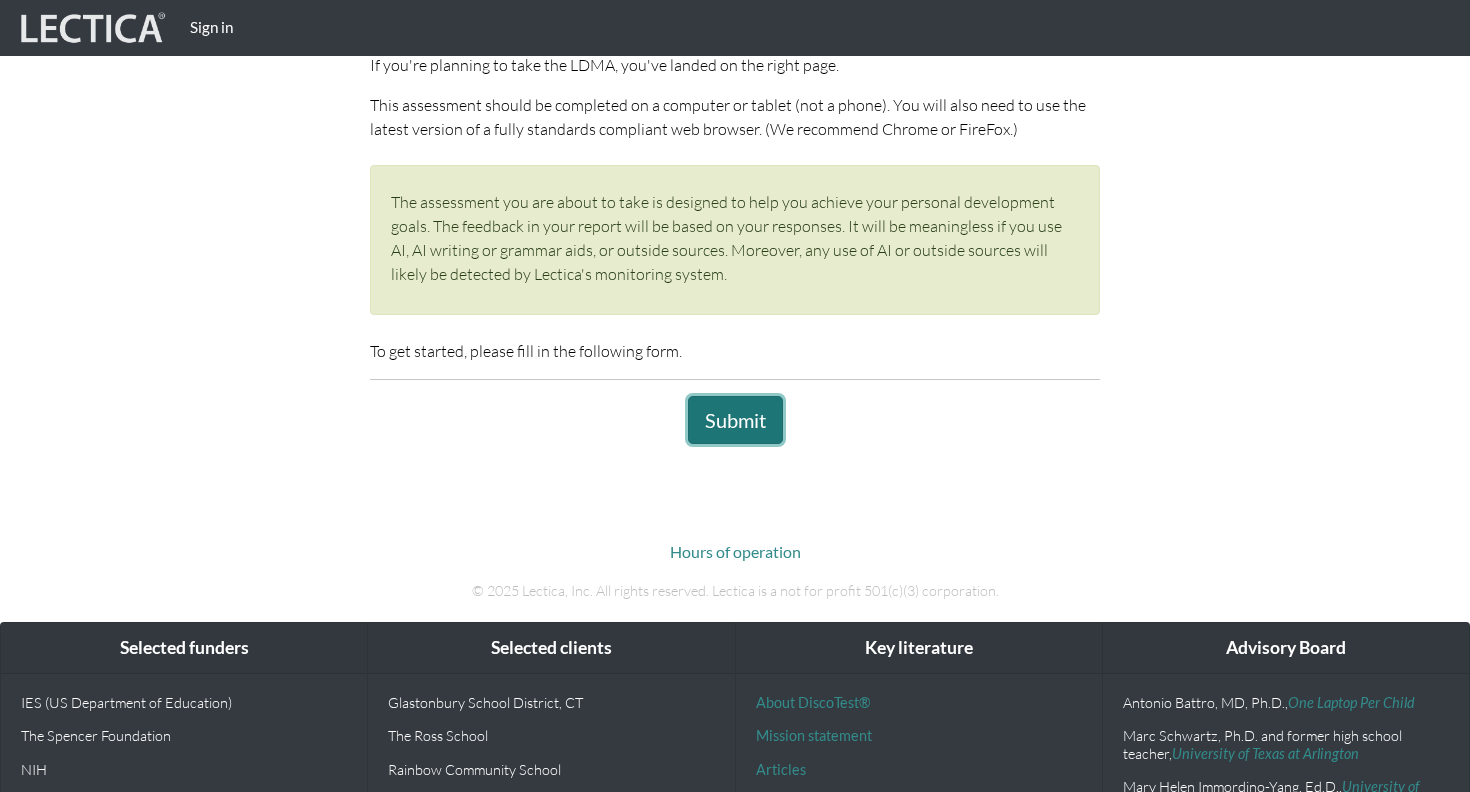 click on "Submit" at bounding box center (735, 420) 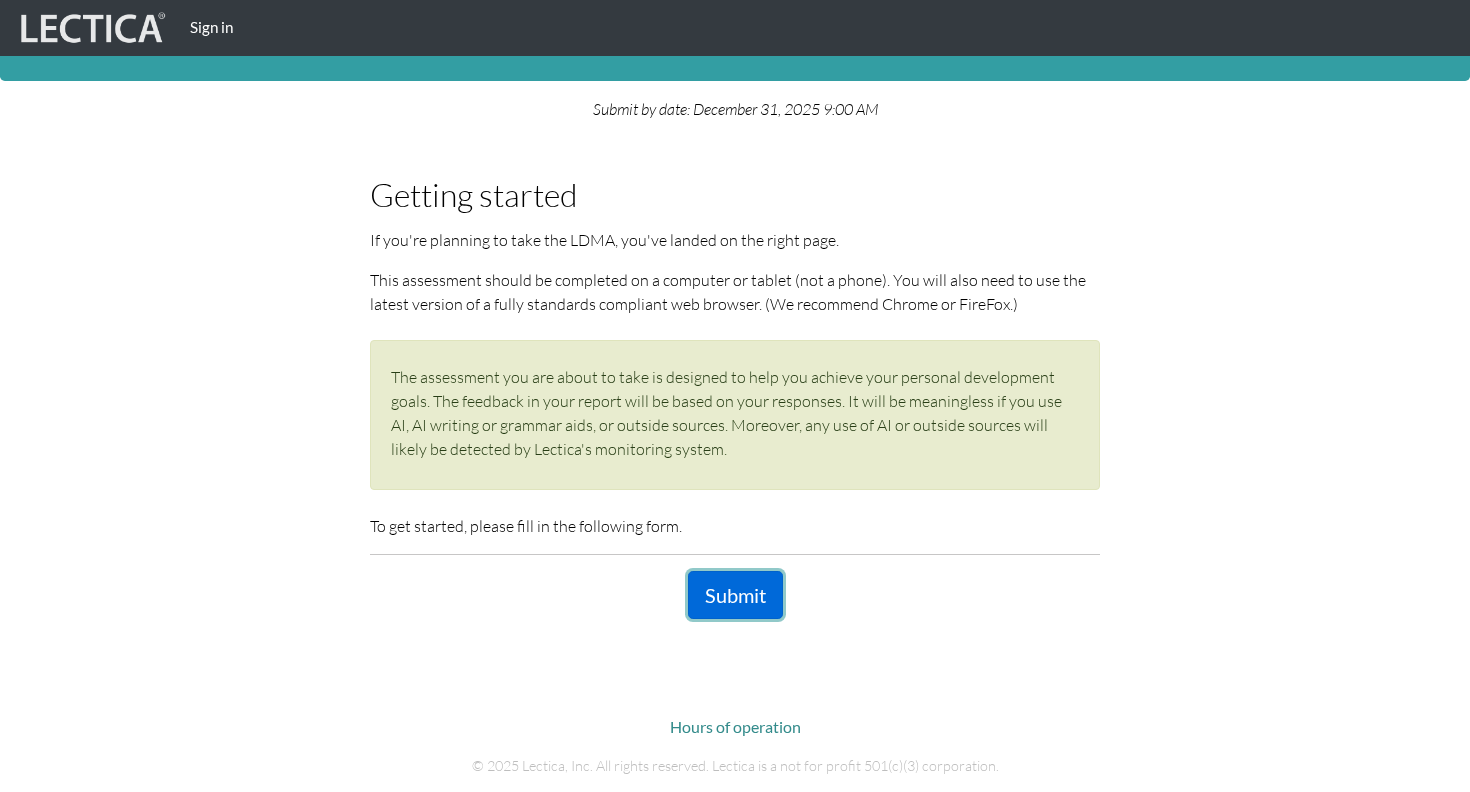 scroll, scrollTop: 61, scrollLeft: 0, axis: vertical 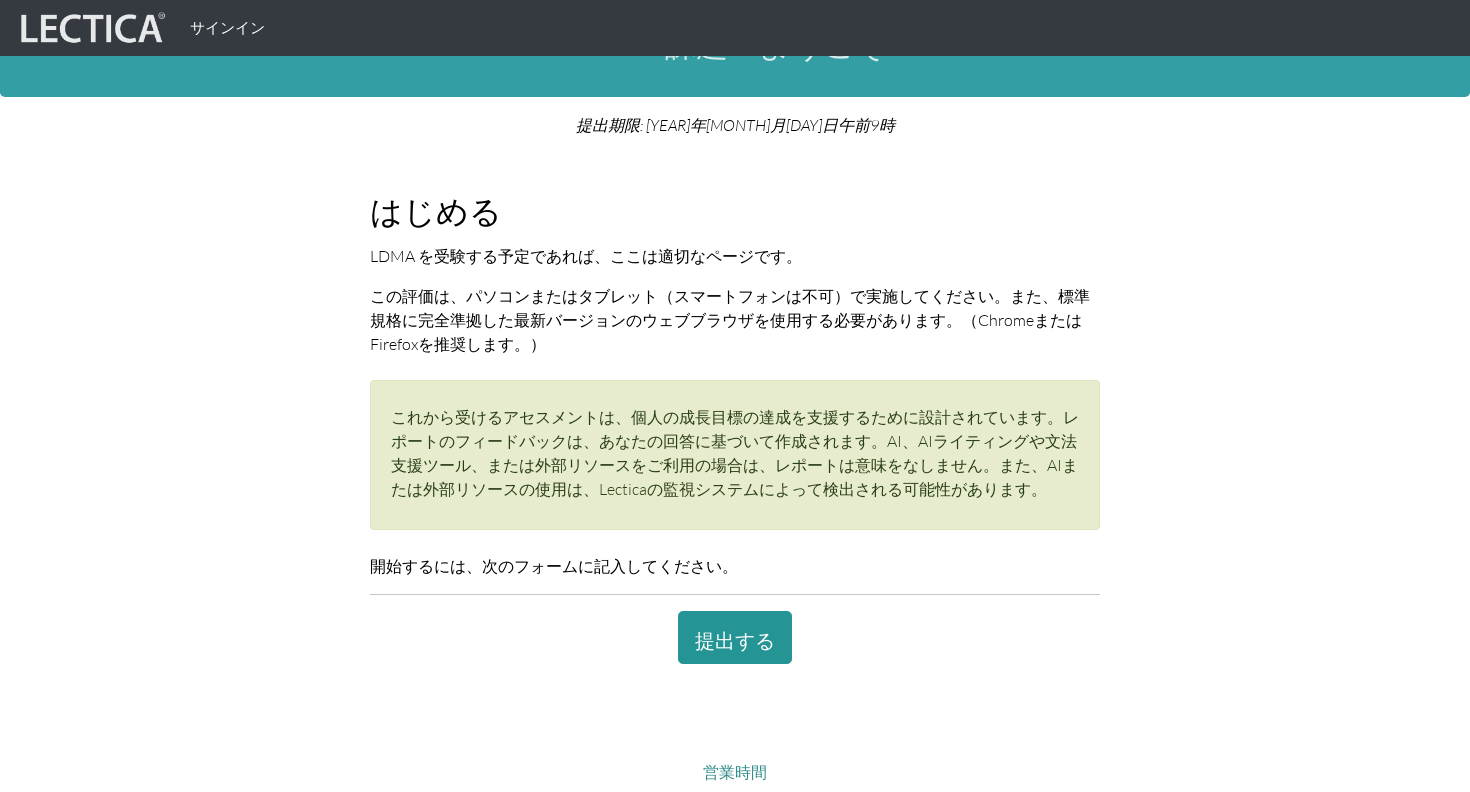 click on "この評価は、パソコンまたはタブレット（スマートフォンは不可）で実施してください。また、標準規格に完全準拠した最新バージョンのウェブブラウザを使用する必要があります。（ChromeまたはFirefoxを推奨します。）" at bounding box center [586, 256] 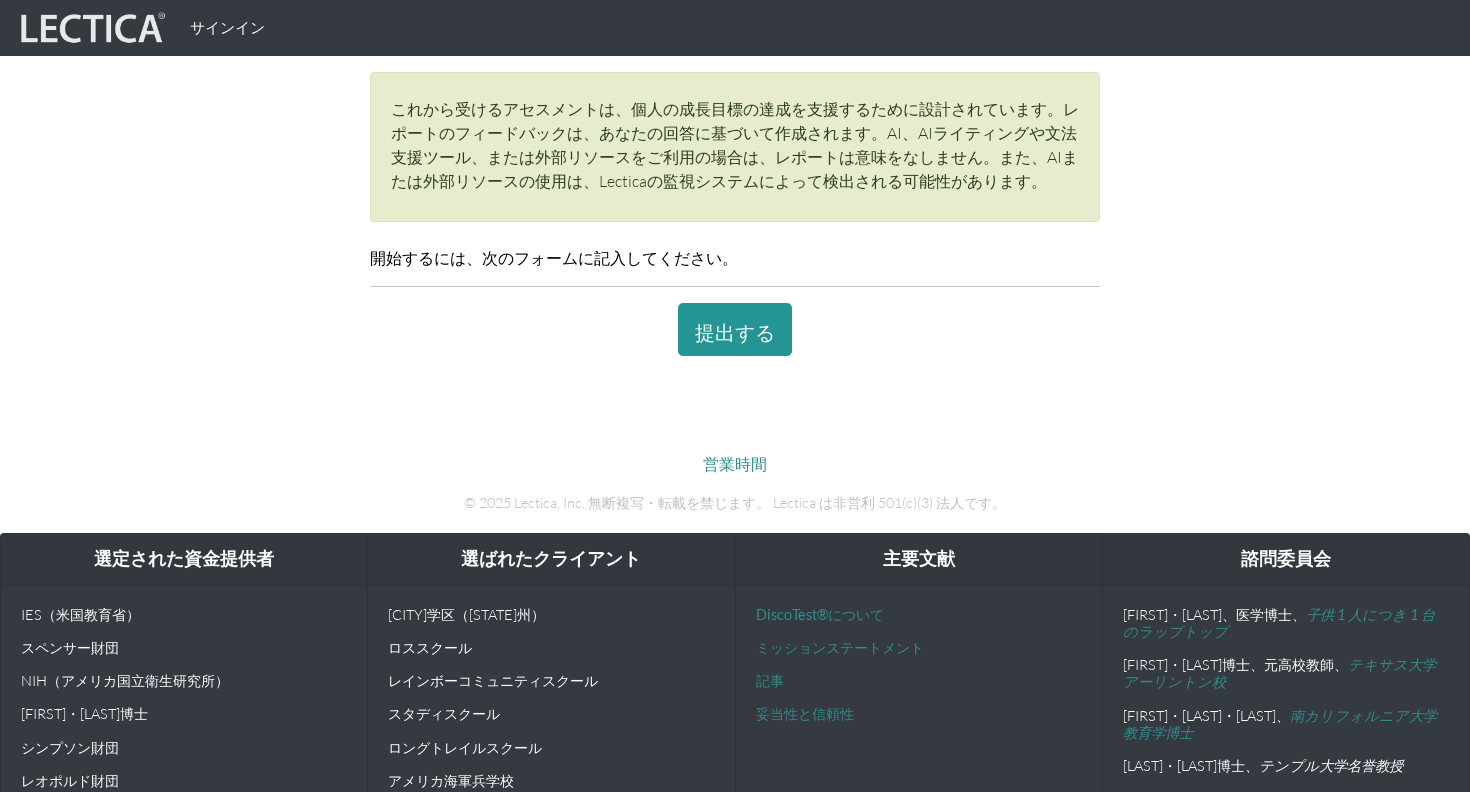 scroll, scrollTop: 404, scrollLeft: 0, axis: vertical 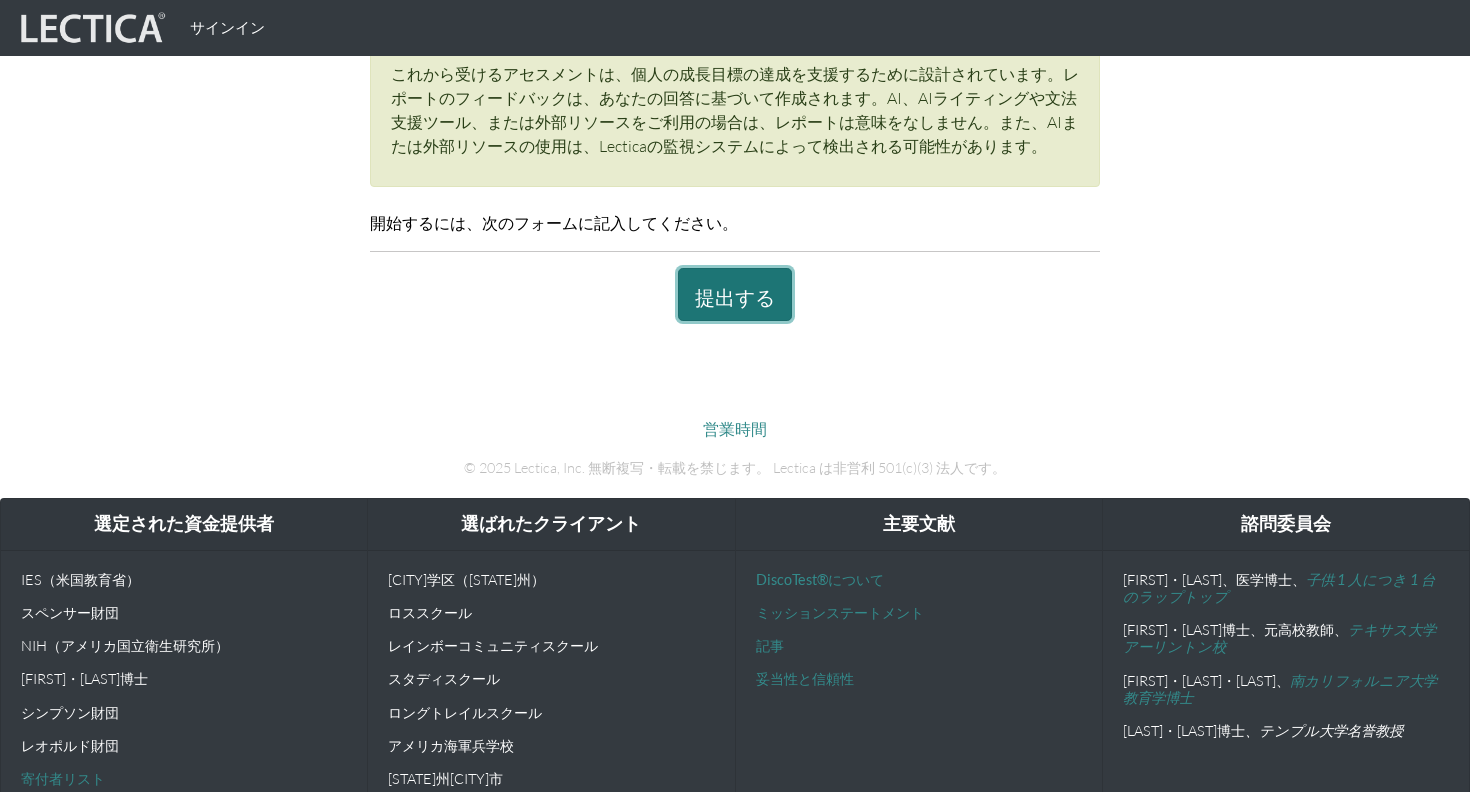 click on "提出する" at bounding box center [735, 297] 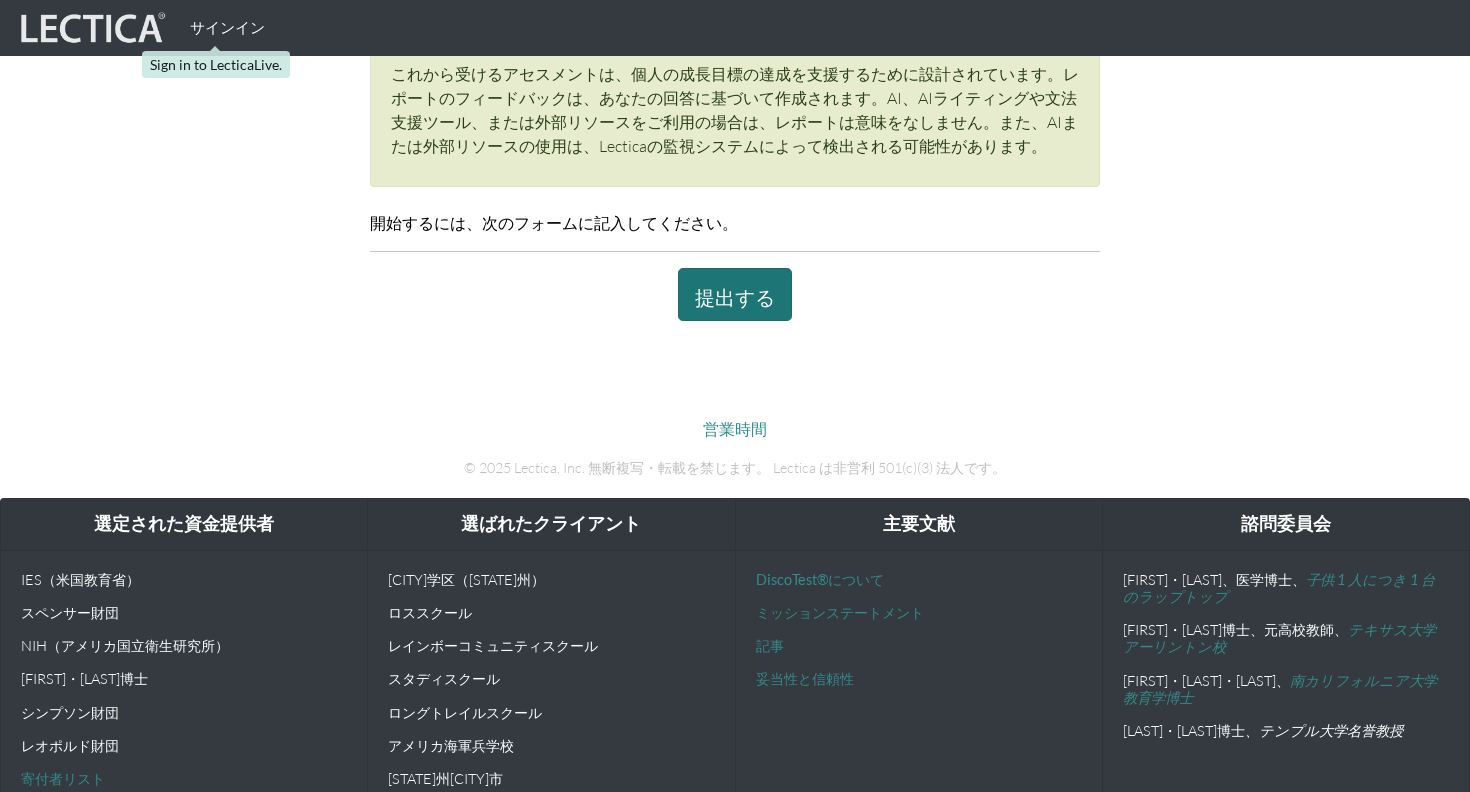 click on "サインイン" at bounding box center [227, 28] 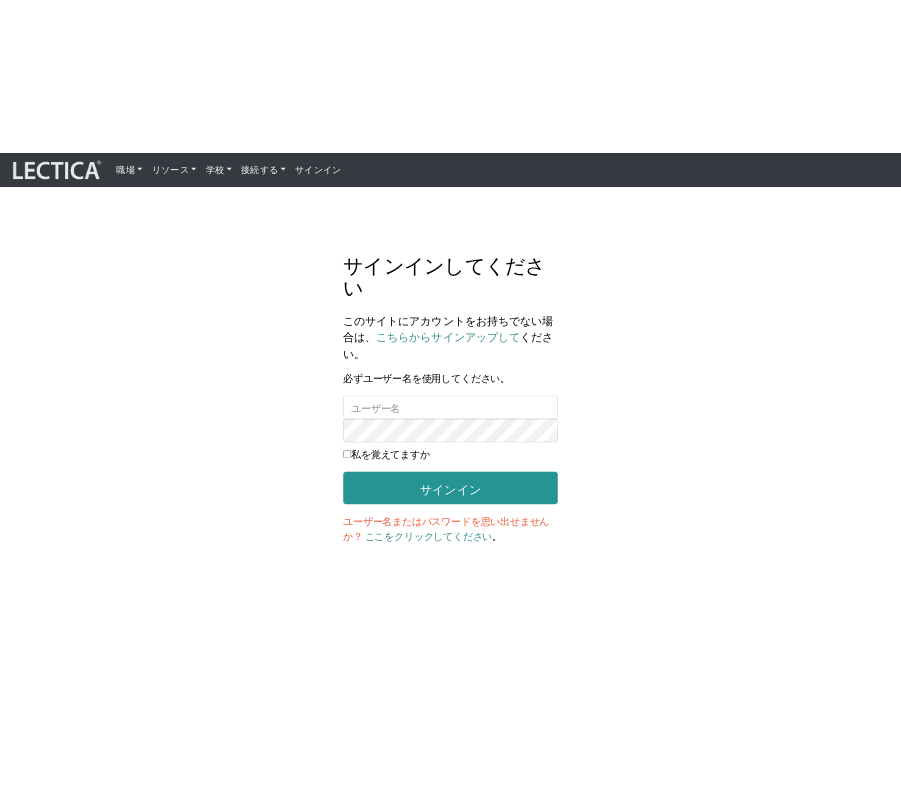 scroll, scrollTop: 0, scrollLeft: 0, axis: both 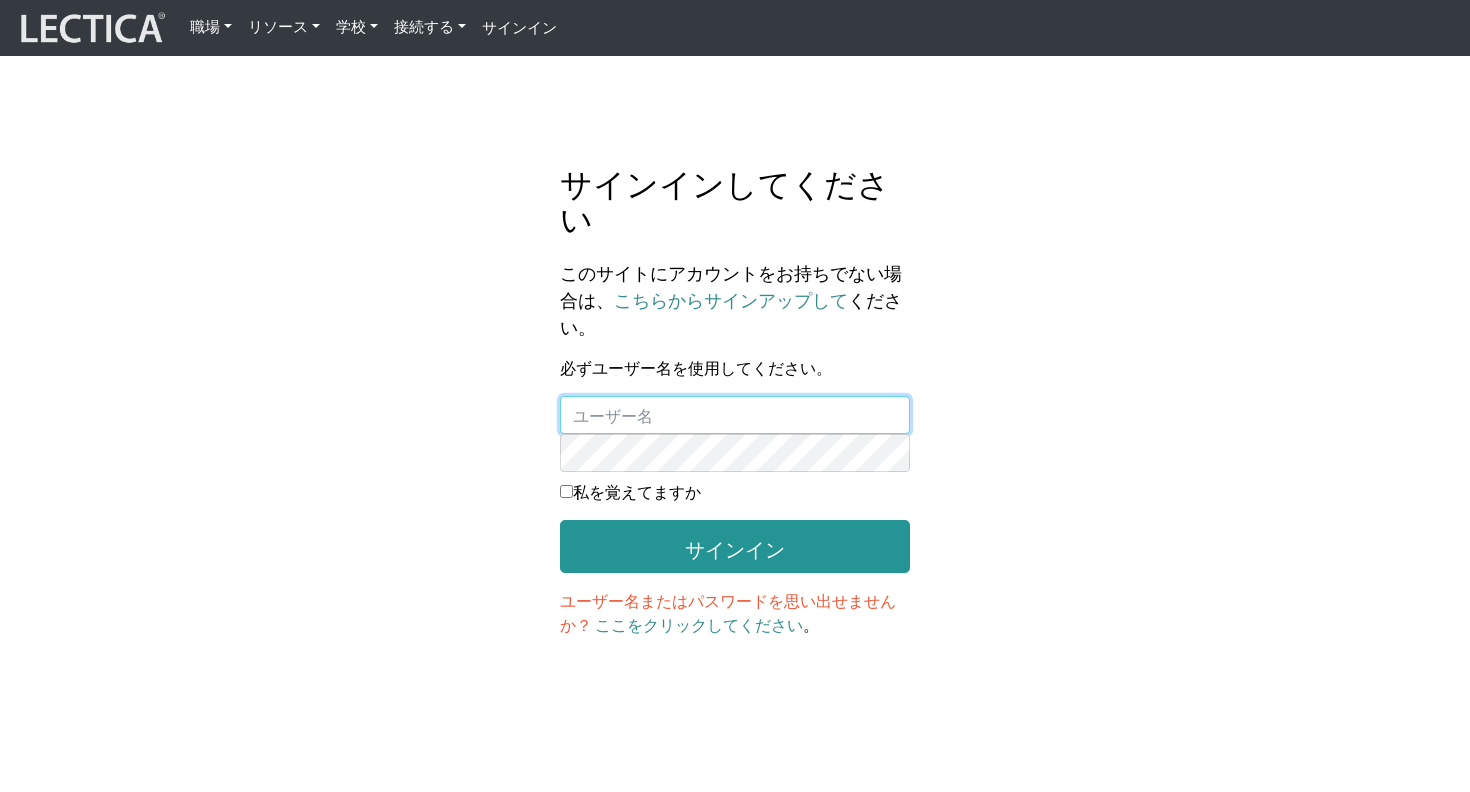 type on "[FIRST][LAST]" 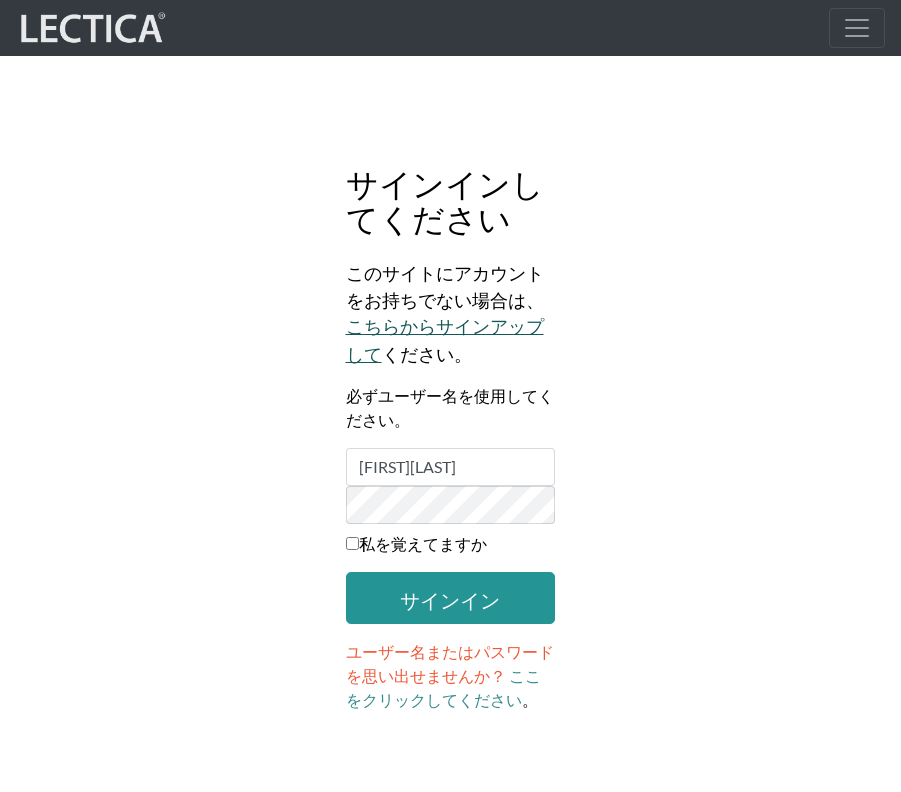 click on "こちらからサインアップして" at bounding box center [445, 340] 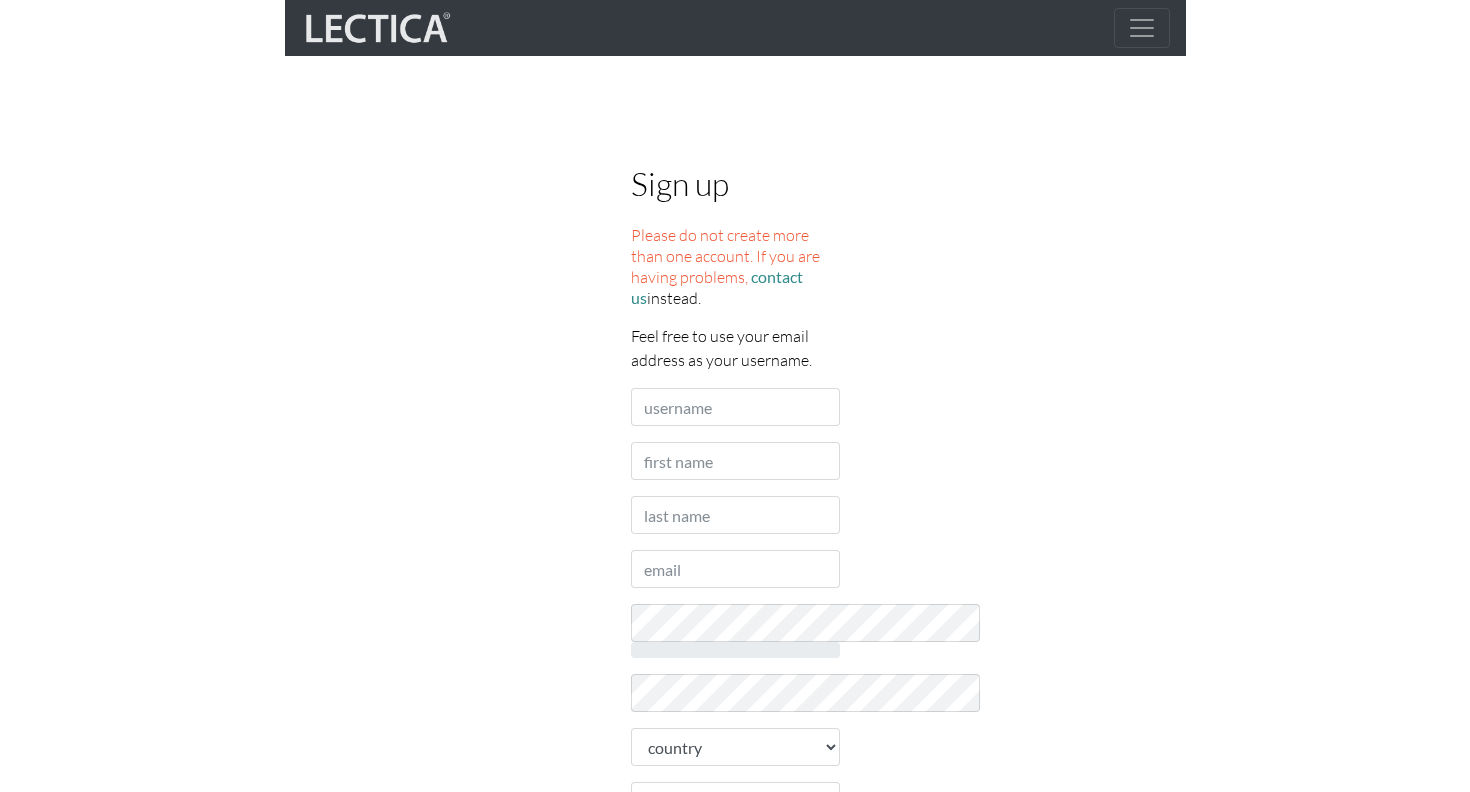scroll, scrollTop: 0, scrollLeft: 0, axis: both 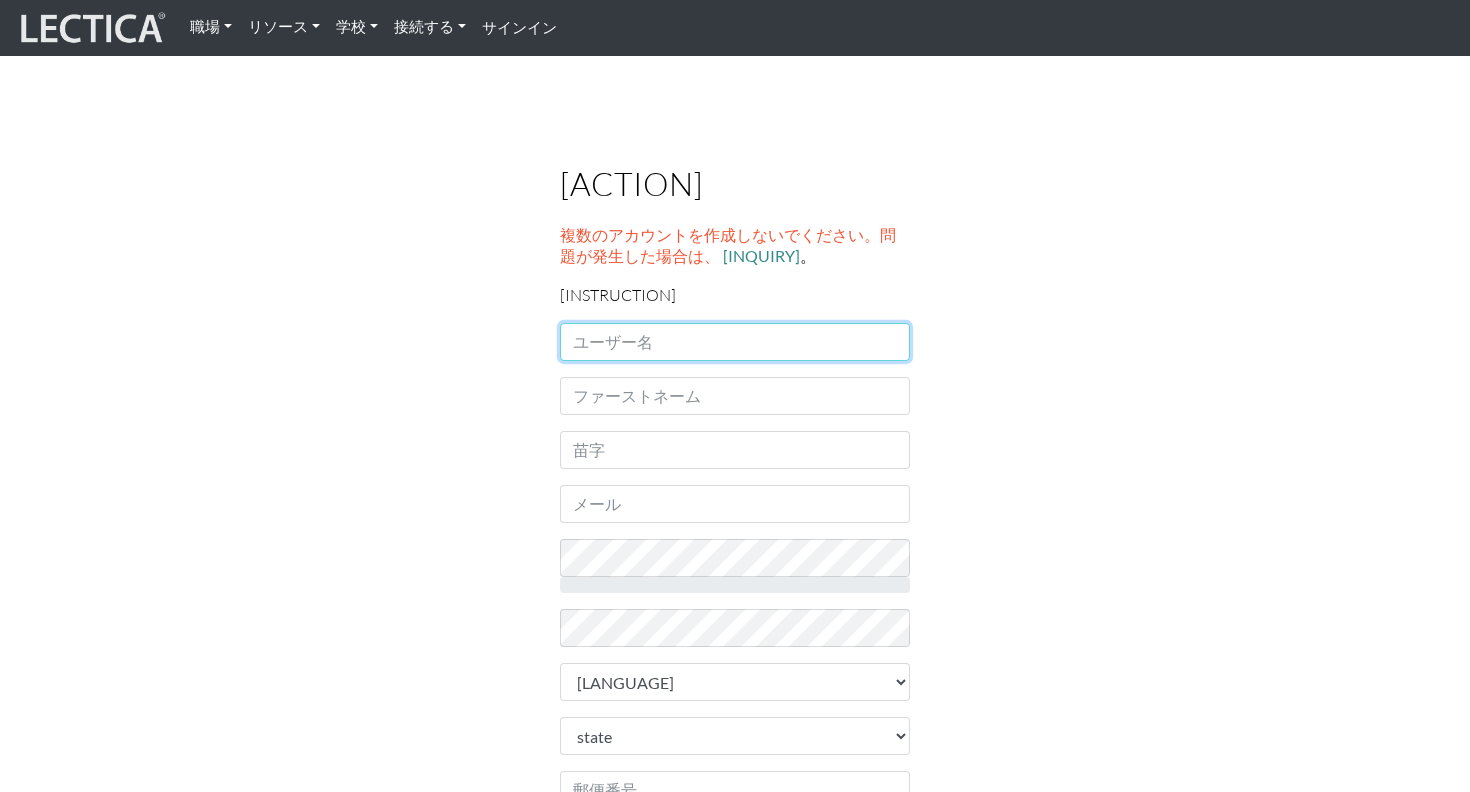 type on "[PERSON]" 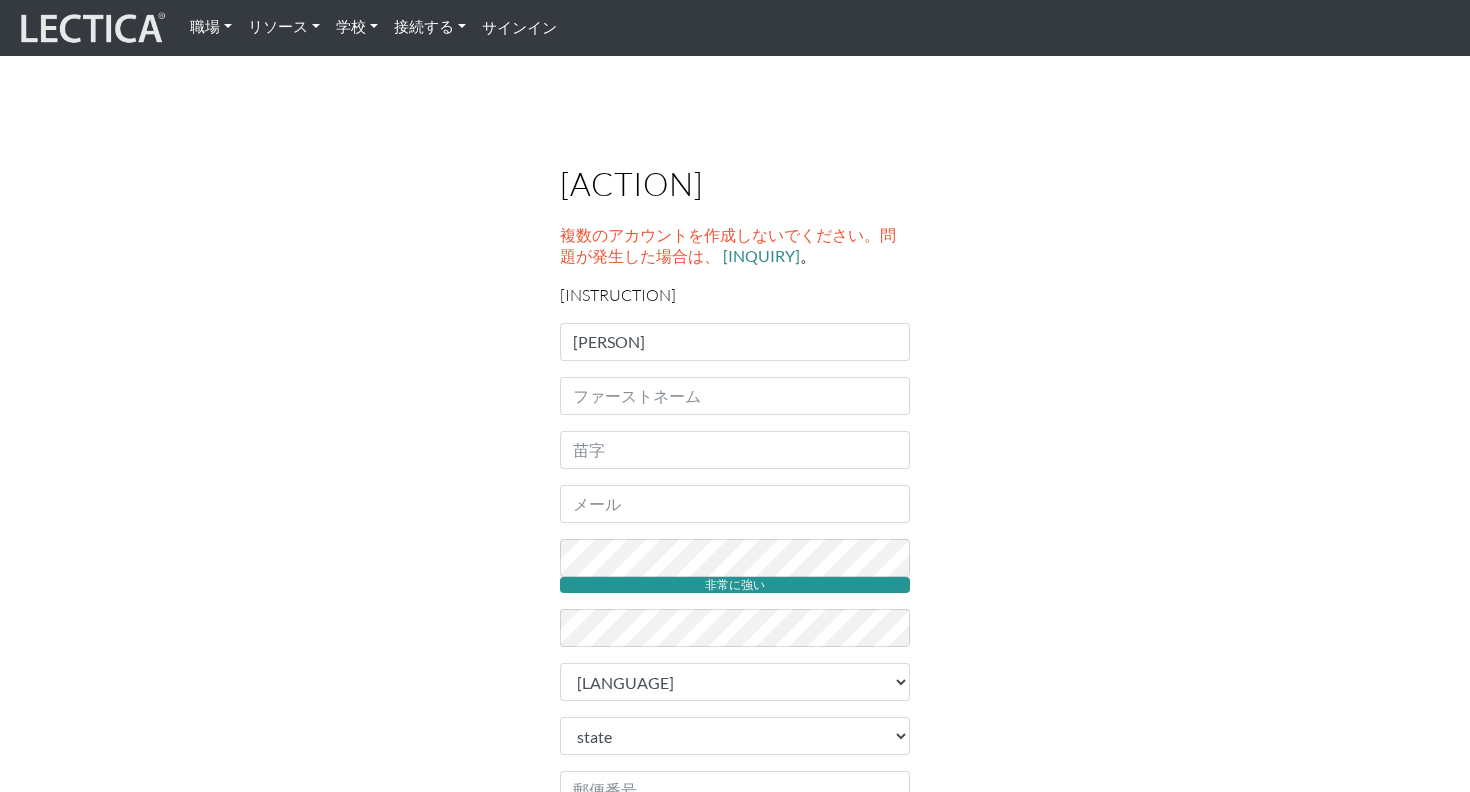 drag, startPoint x: 603, startPoint y: 233, endPoint x: 648, endPoint y: 312, distance: 90.91754 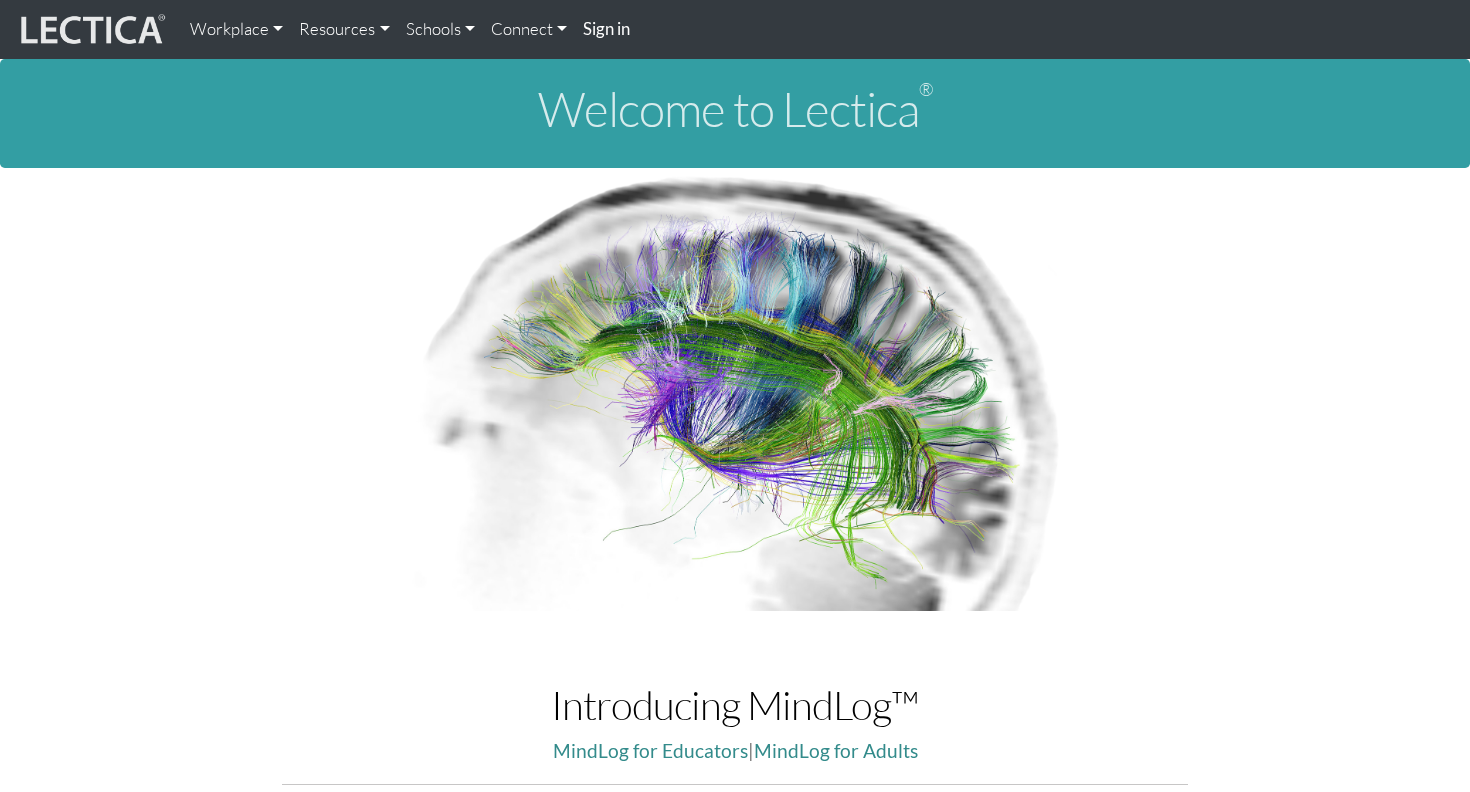scroll, scrollTop: 0, scrollLeft: 0, axis: both 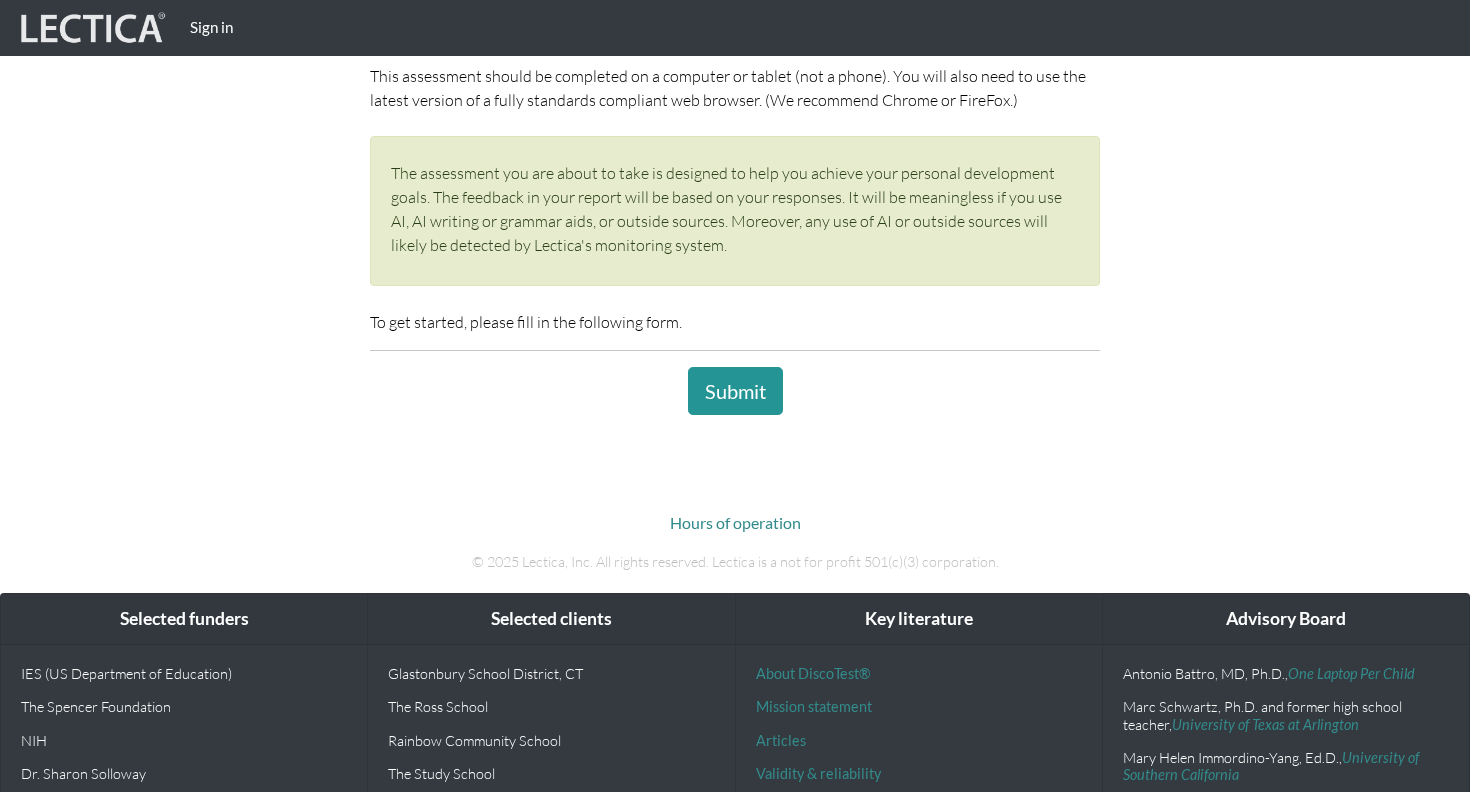 click on "Submit" at bounding box center [735, 391] 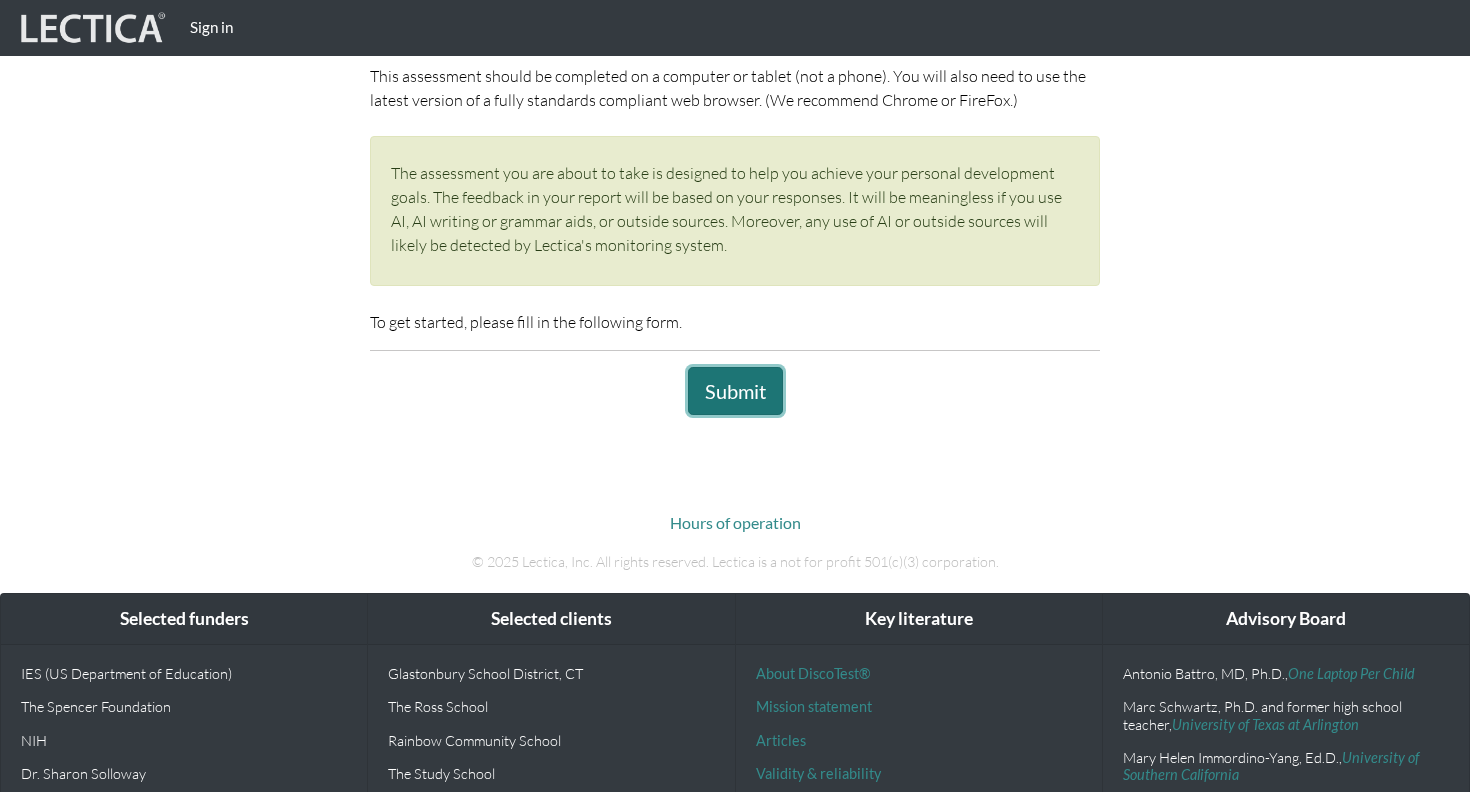 click on "Submit" at bounding box center [735, 391] 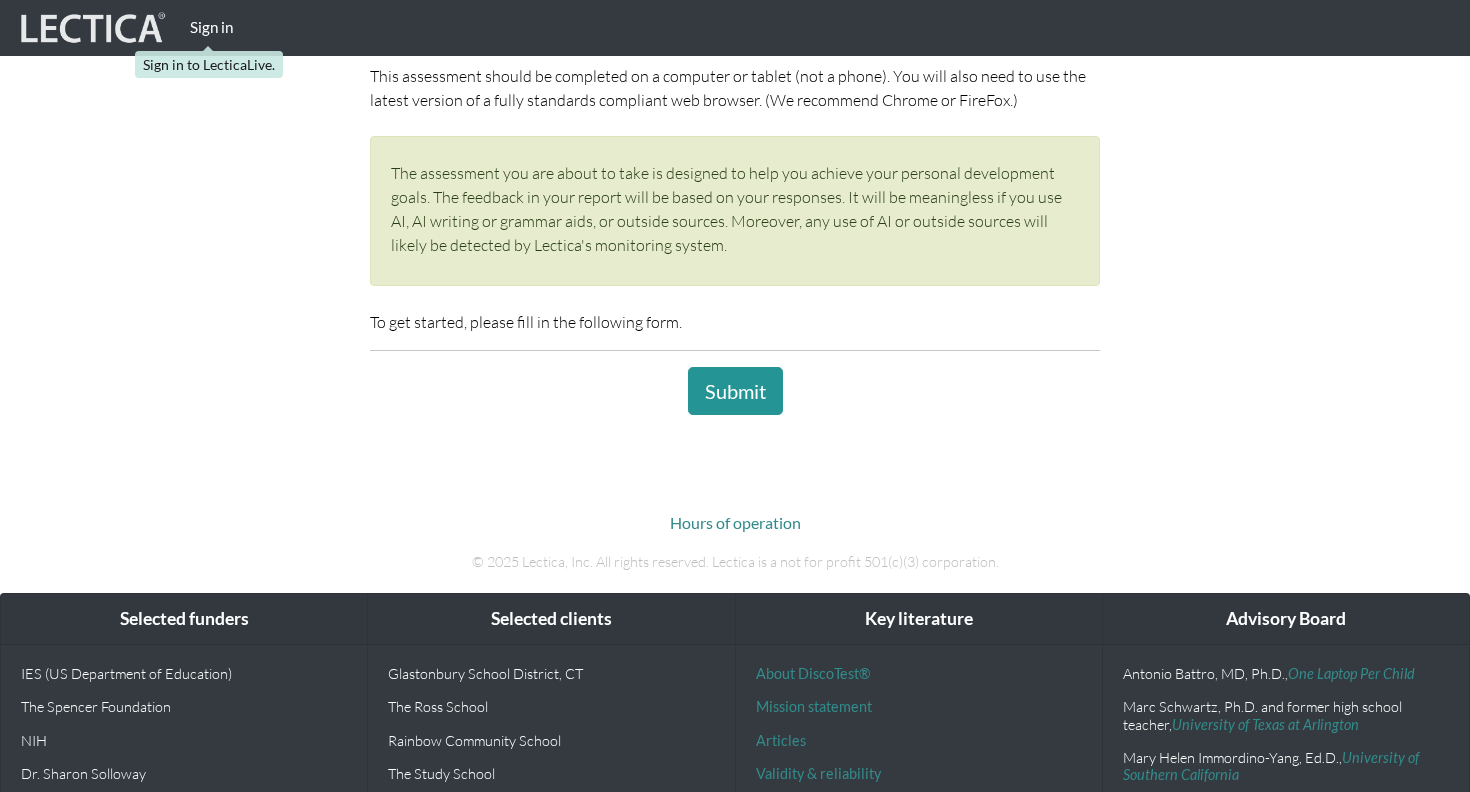 click on "Sign in" at bounding box center [211, 27] 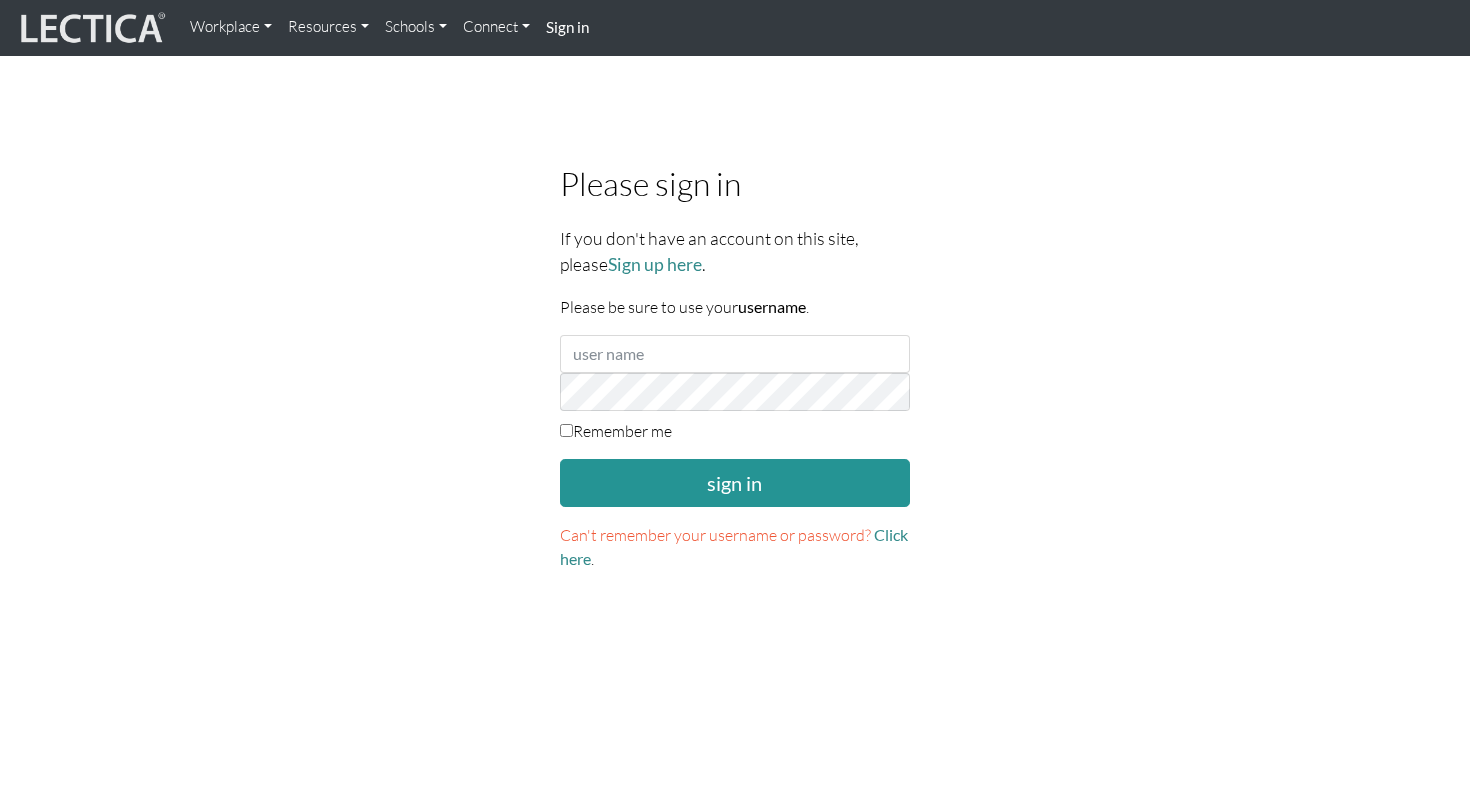 scroll, scrollTop: 0, scrollLeft: 0, axis: both 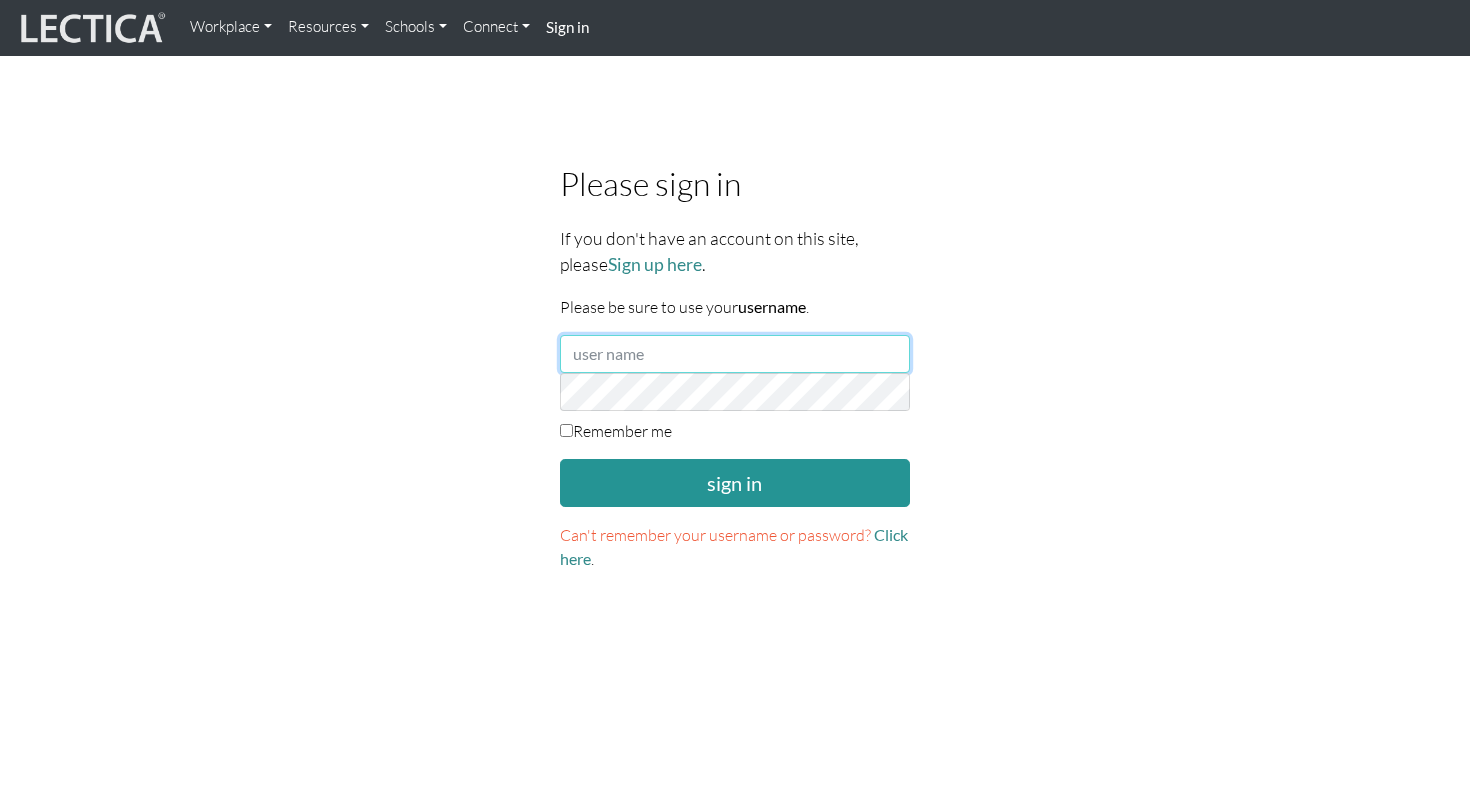 type on "[FIRST] [LAST]" 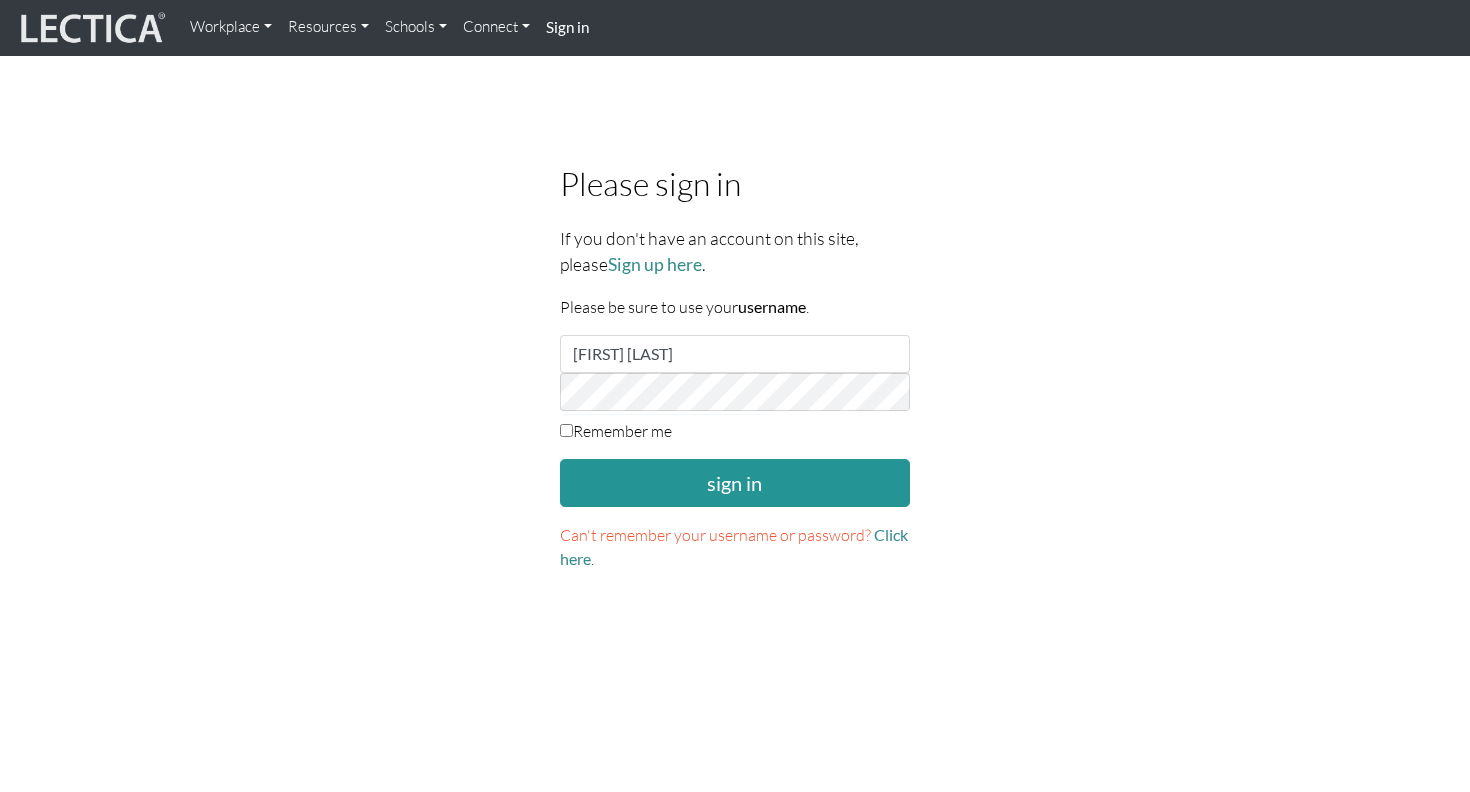 click on "Please be sure to use your  username ." at bounding box center (735, 307) 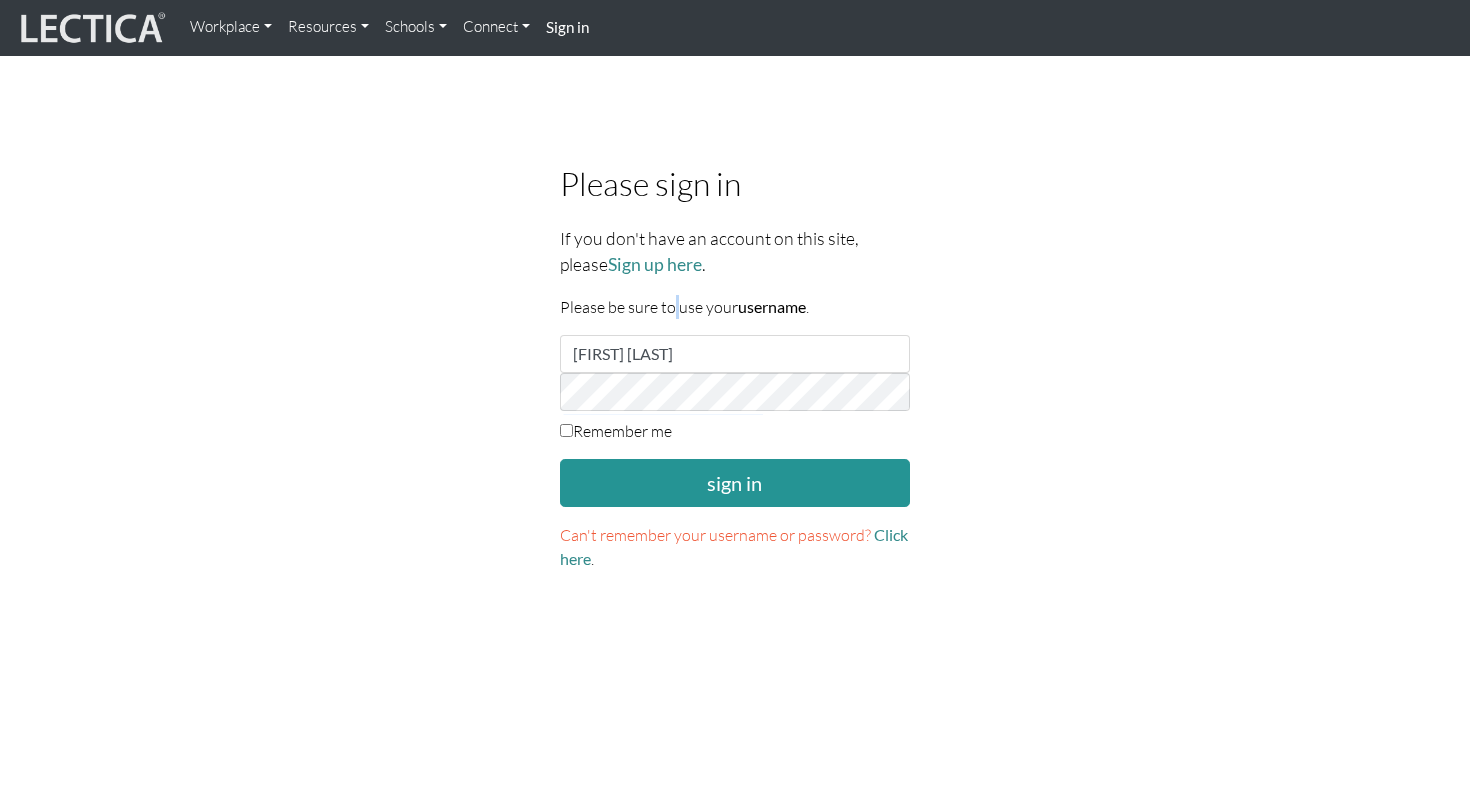 click on "Please be sure to use your  username ." at bounding box center [735, 307] 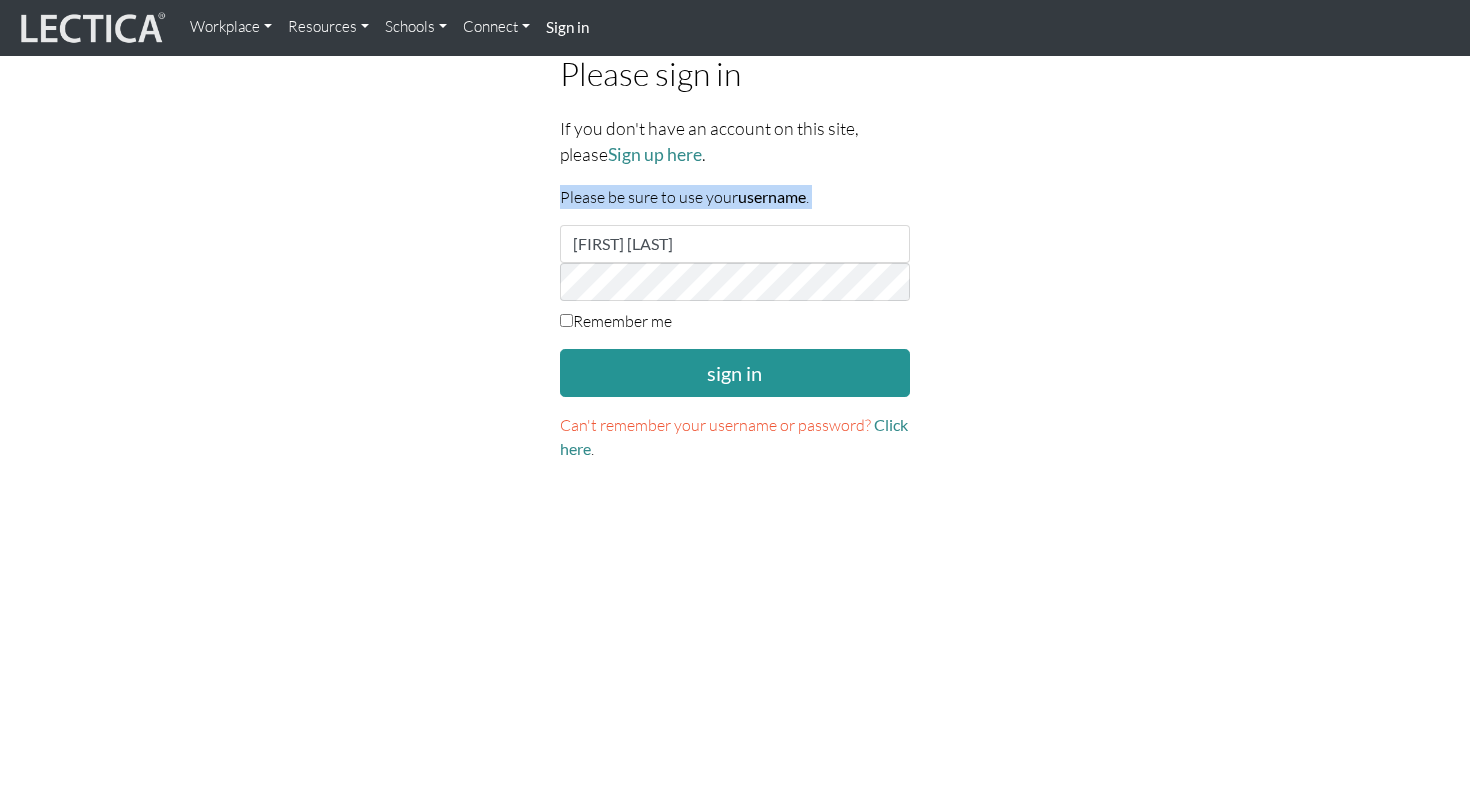 scroll, scrollTop: 127, scrollLeft: 0, axis: vertical 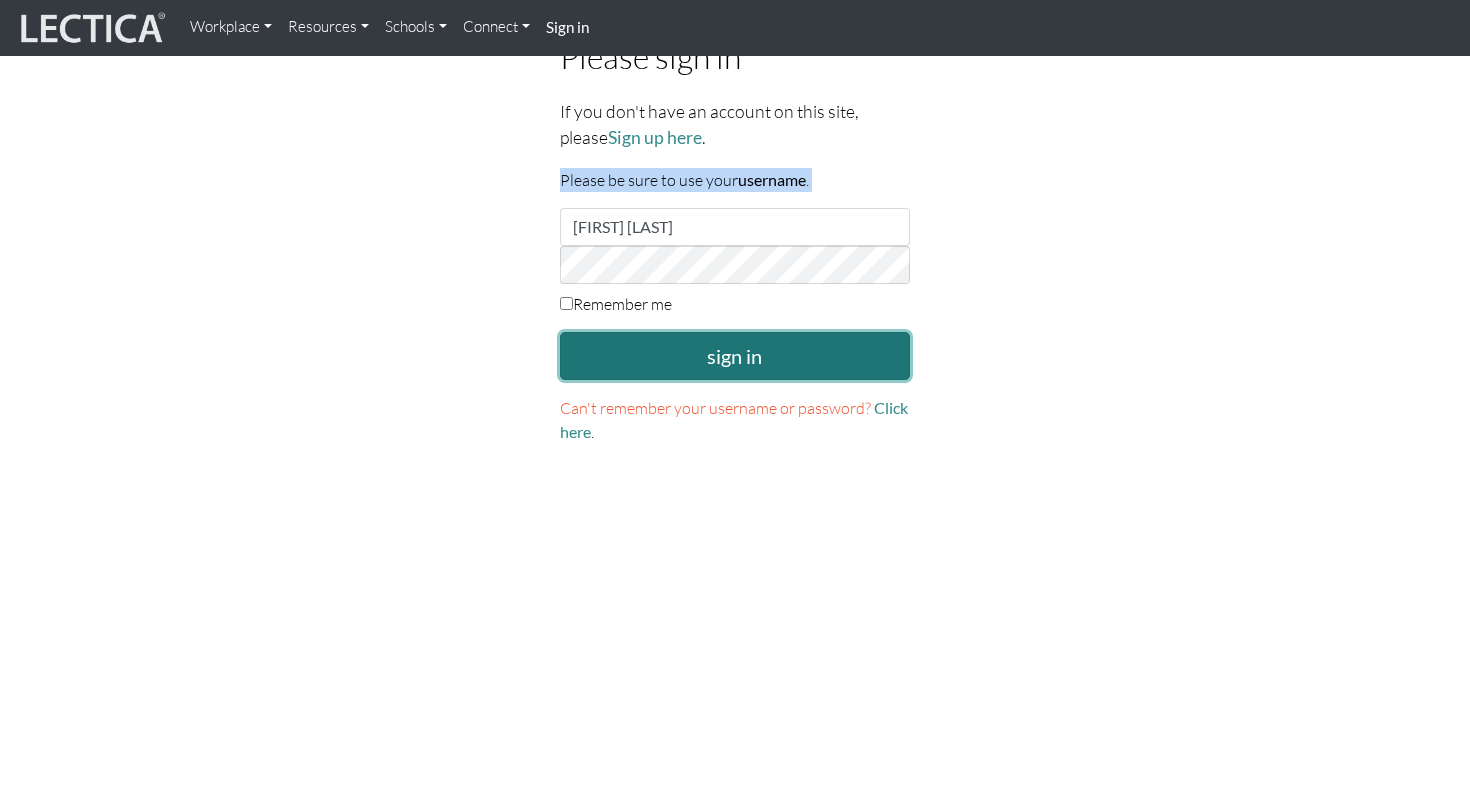 click on "sign in" at bounding box center (735, 356) 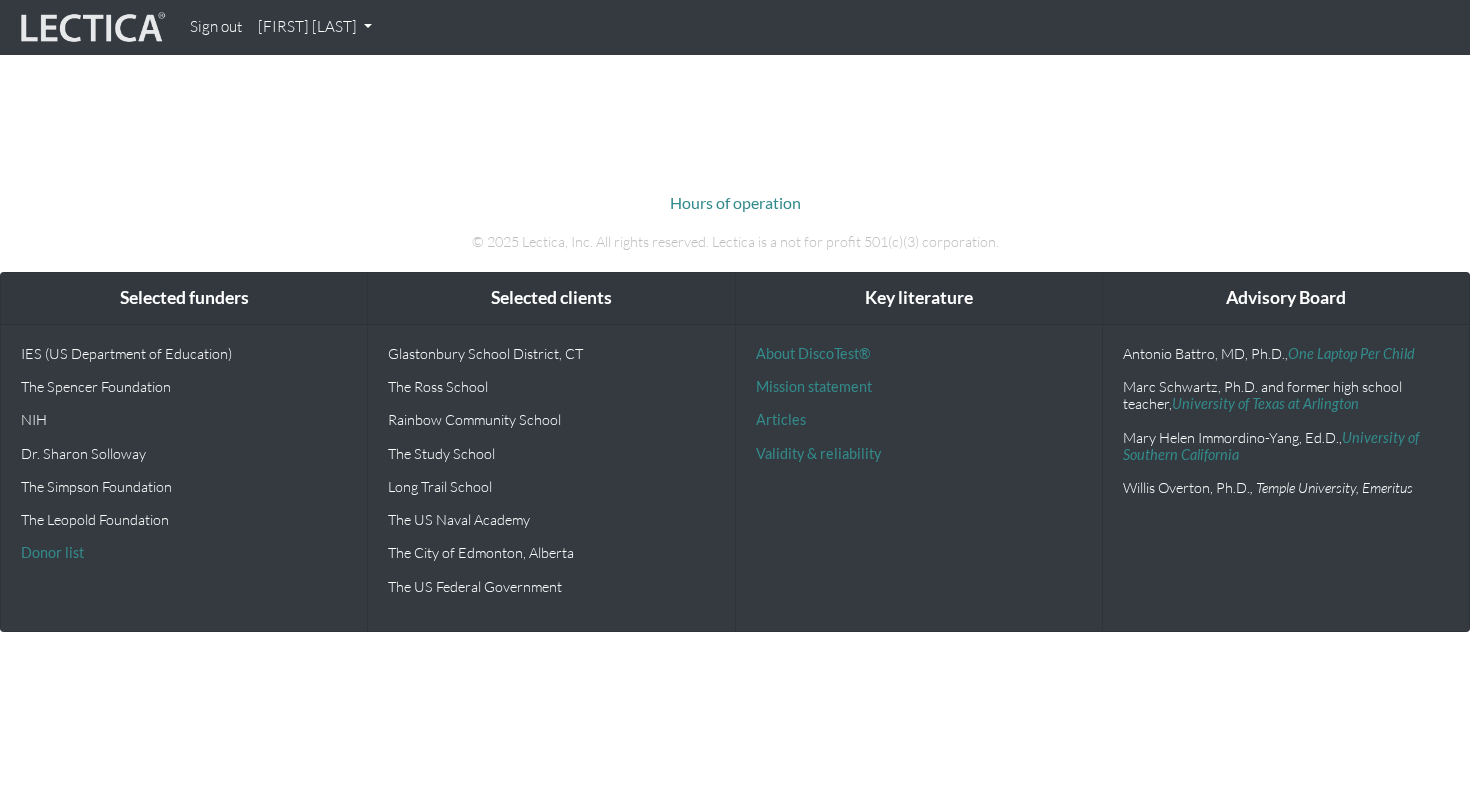 scroll, scrollTop: 0, scrollLeft: 0, axis: both 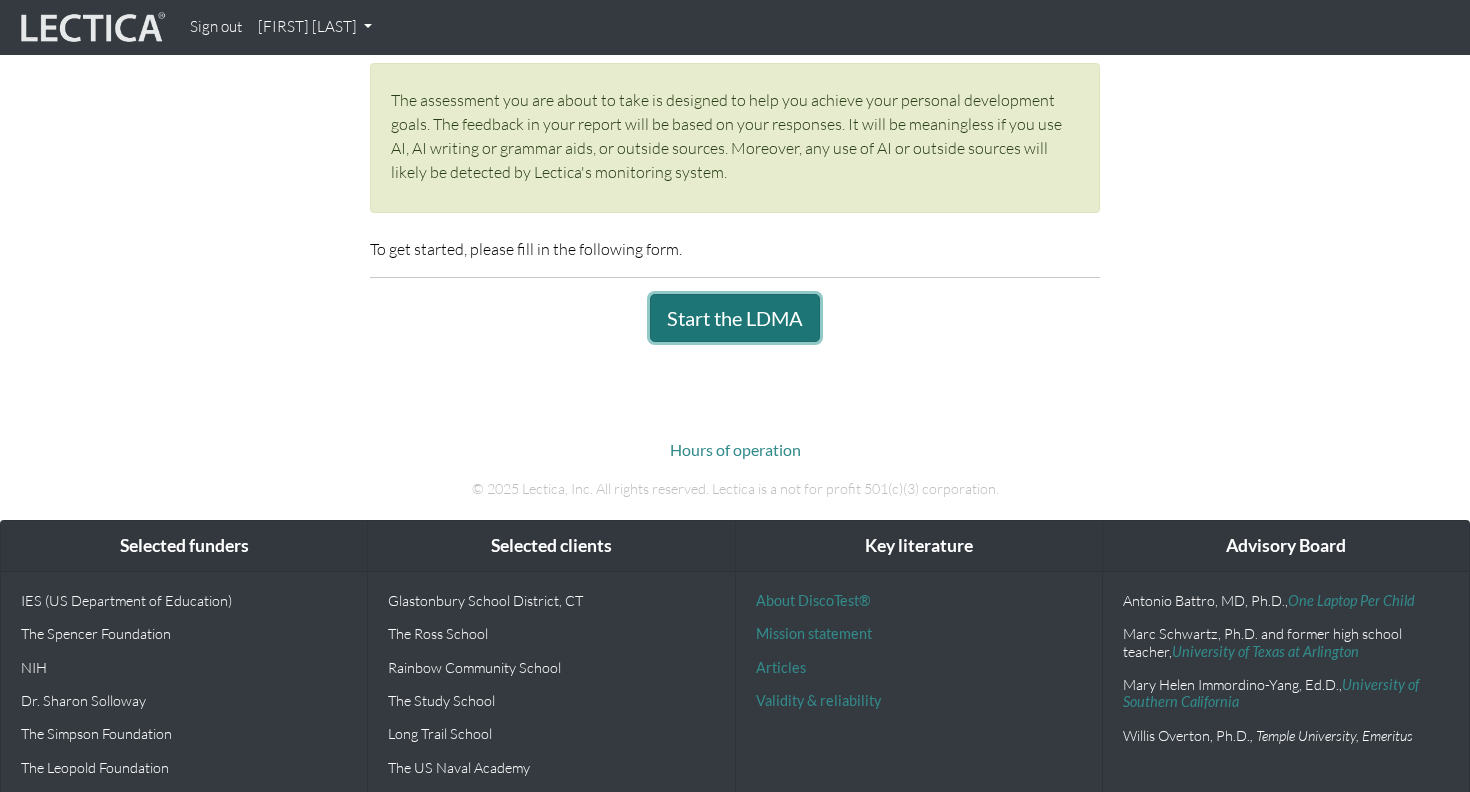 click on "Start the LDMA" at bounding box center (735, 318) 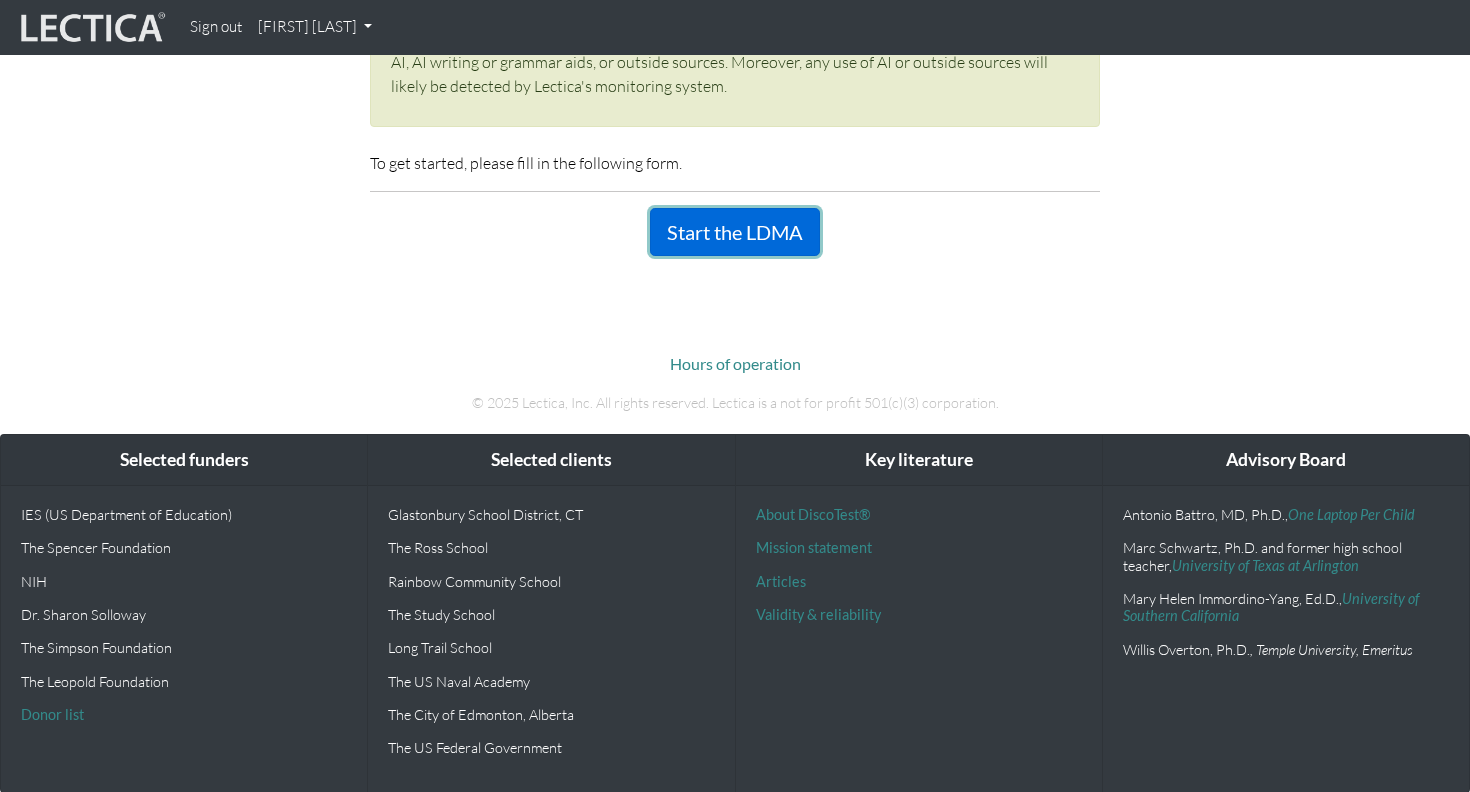 scroll, scrollTop: 0, scrollLeft: 0, axis: both 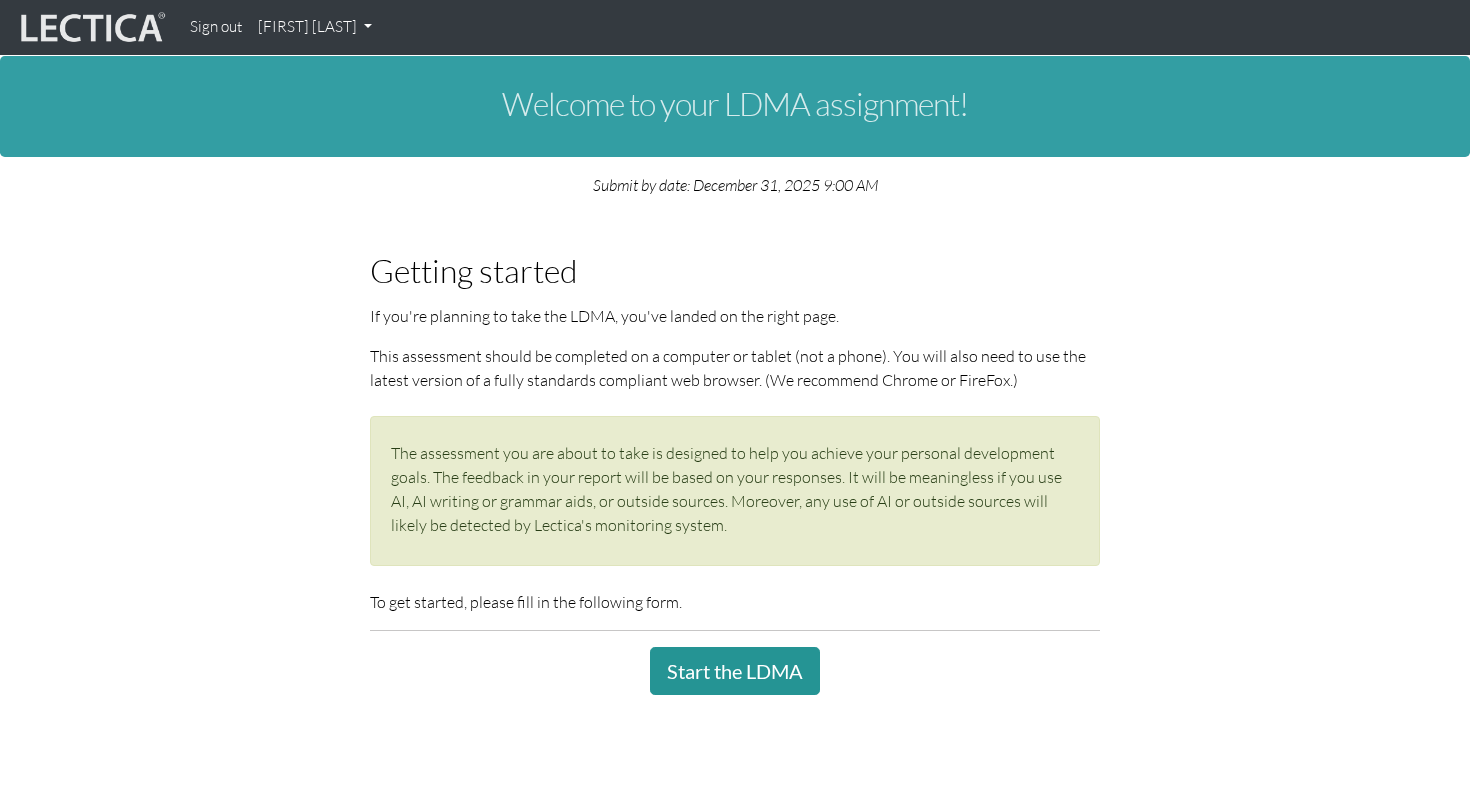 click on "To get started, please fill in the following form." at bounding box center [735, 602] 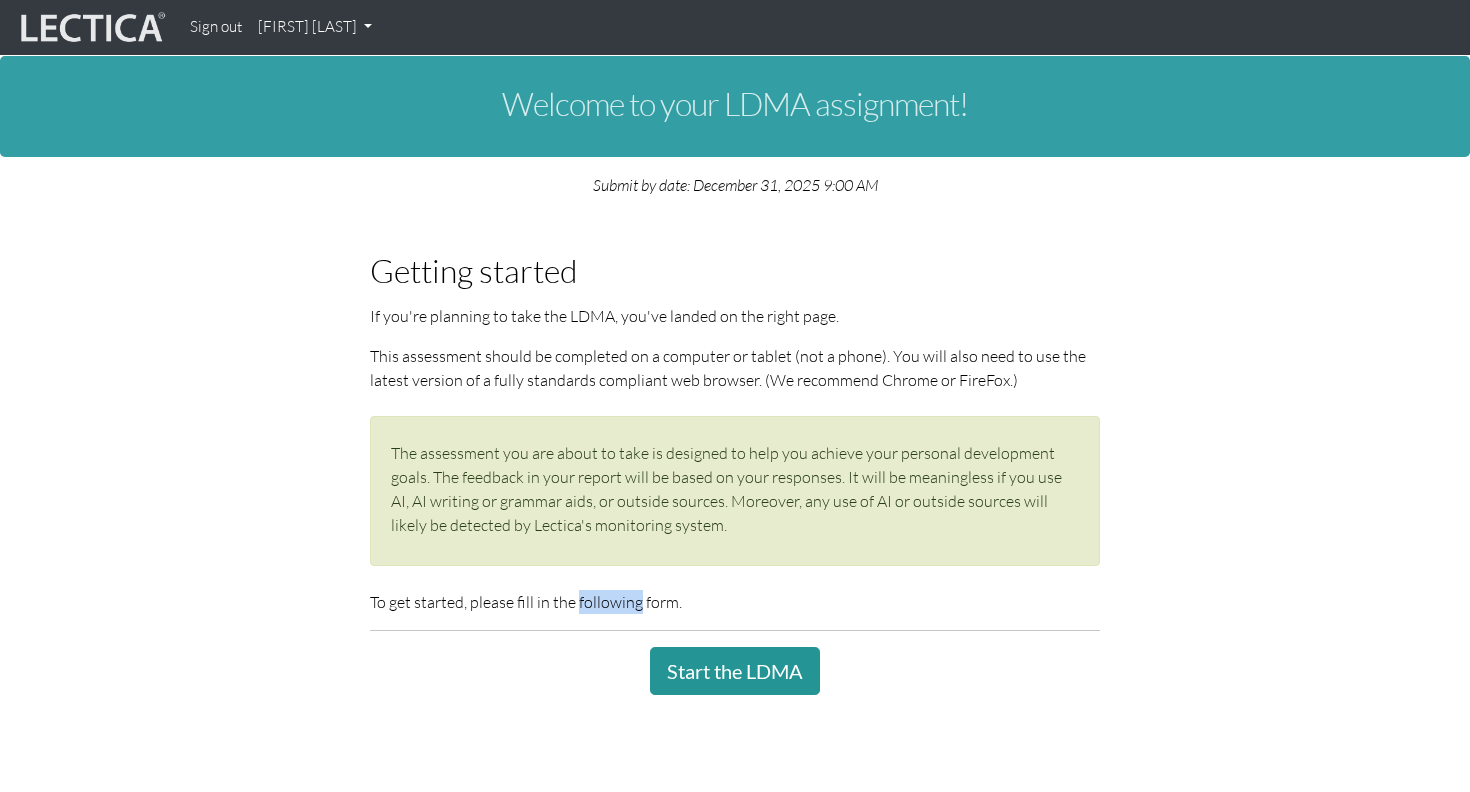 click on "To get started, please fill in the following form." at bounding box center (735, 602) 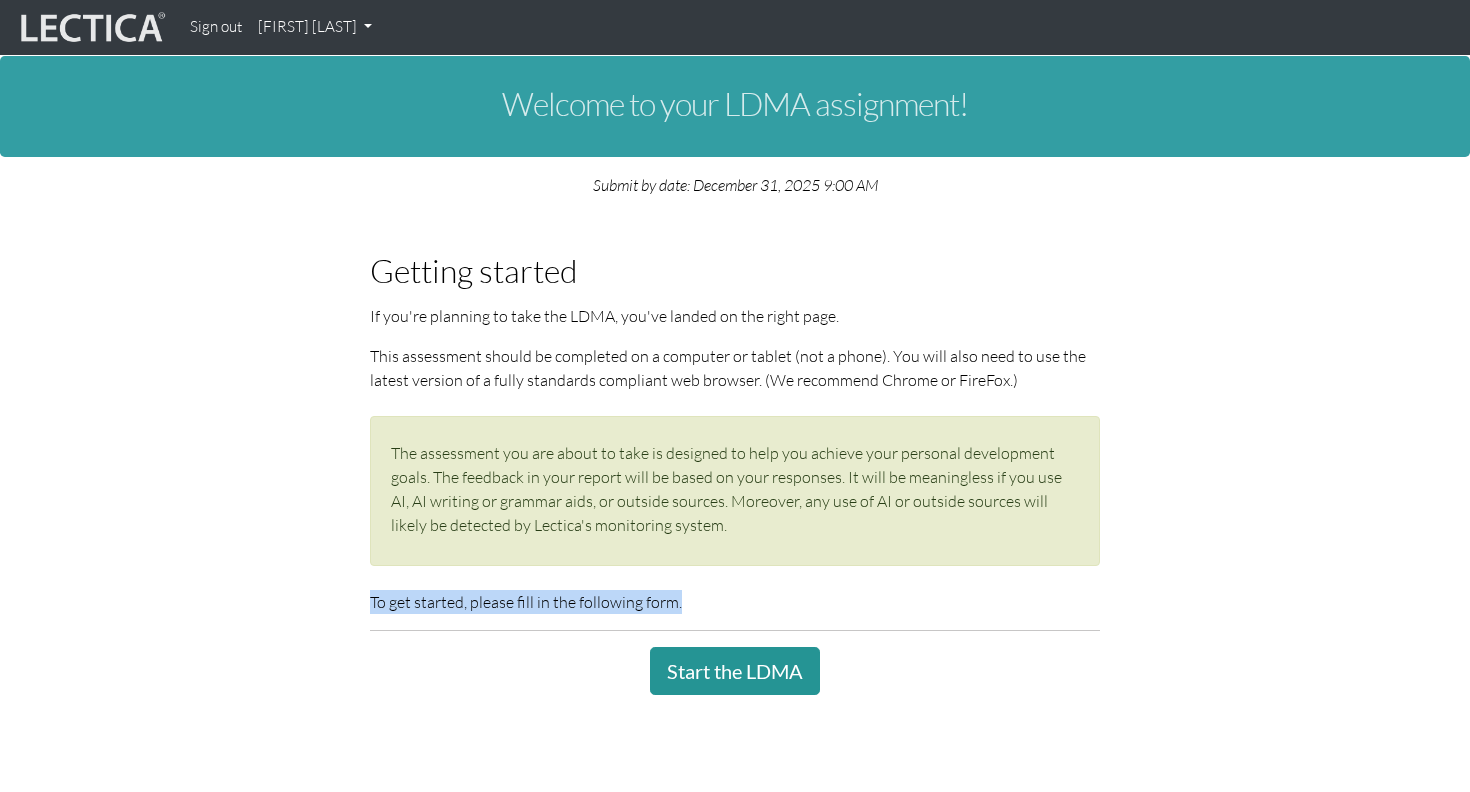 click on "To get started, please fill in the following form." at bounding box center [735, 602] 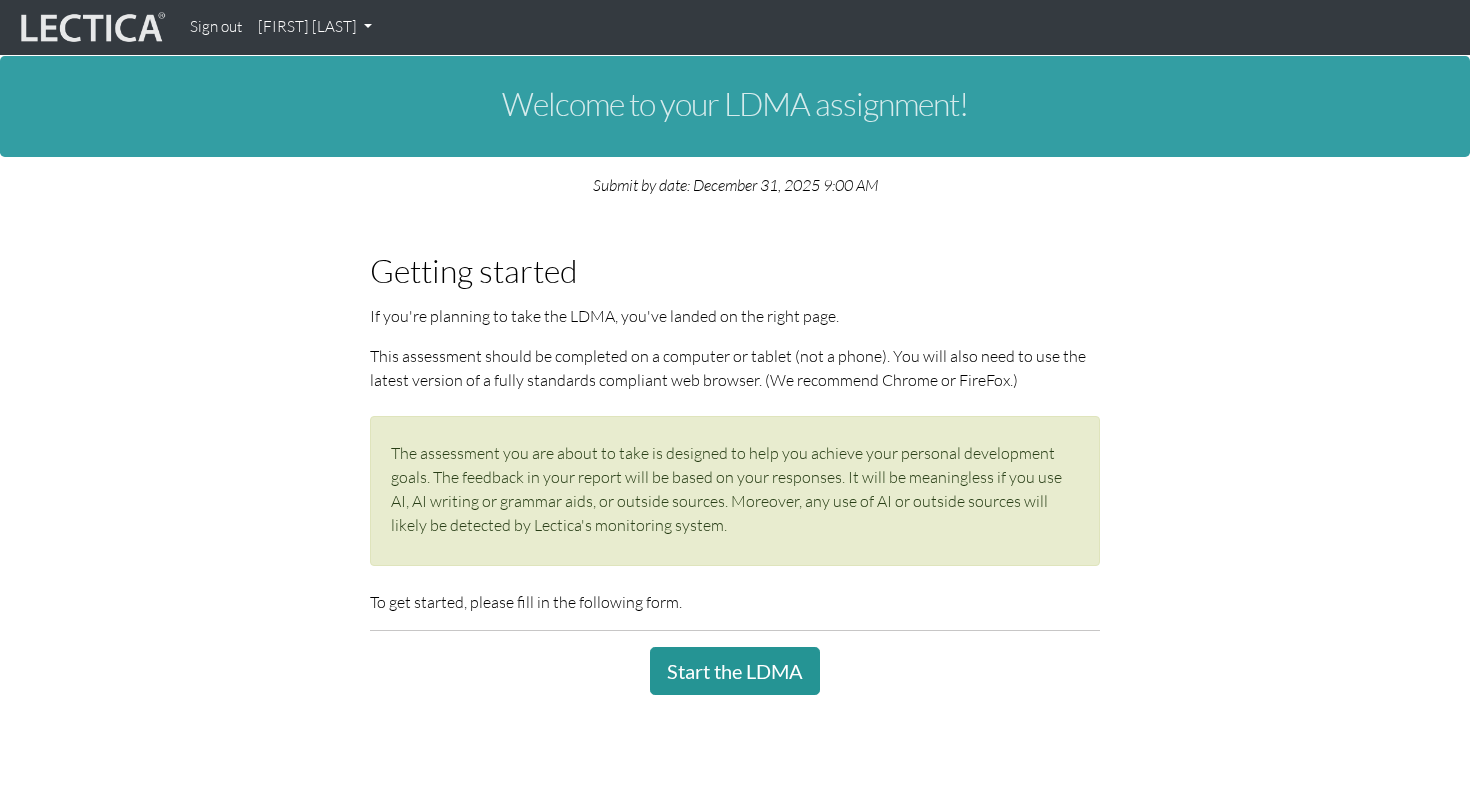 click on "The assessment you are about to take is designed to help you achieve your personal development goals. The feedback in your report will be based on your responses. It will be meaningless if you use AI, AI writing or grammar aids, or outside sources. Moreover, any use of AI or outside sources will likely be detected by Lectica's monitoring system." at bounding box center [735, 489] 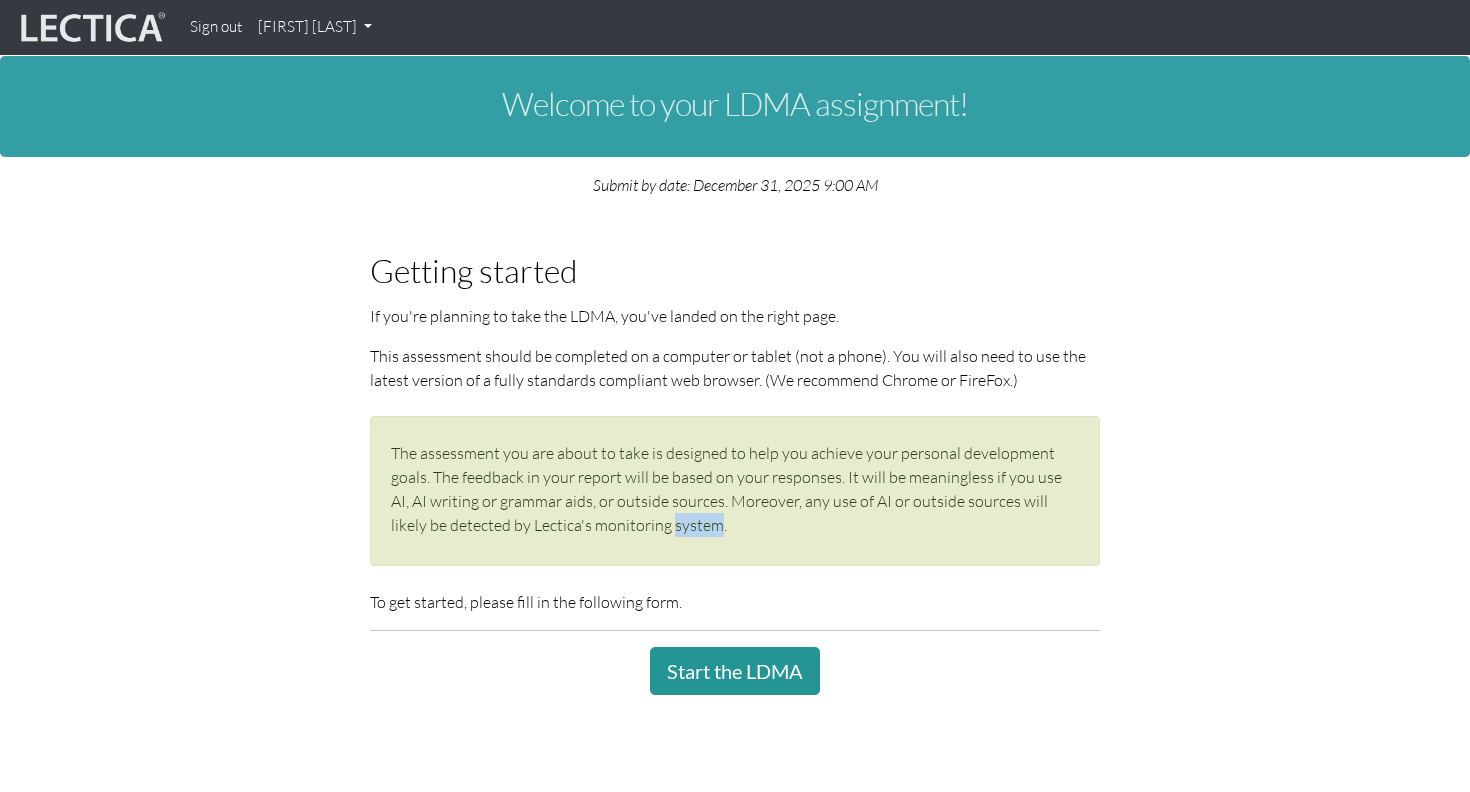 click on "The assessment you are about to take is designed to help you achieve your personal development goals. The feedback in your report will be based on your responses. It will be meaningless if you use AI, AI writing or grammar aids, or outside sources. Moreover, any use of AI or outside sources will likely be detected by Lectica's monitoring system." at bounding box center (735, 489) 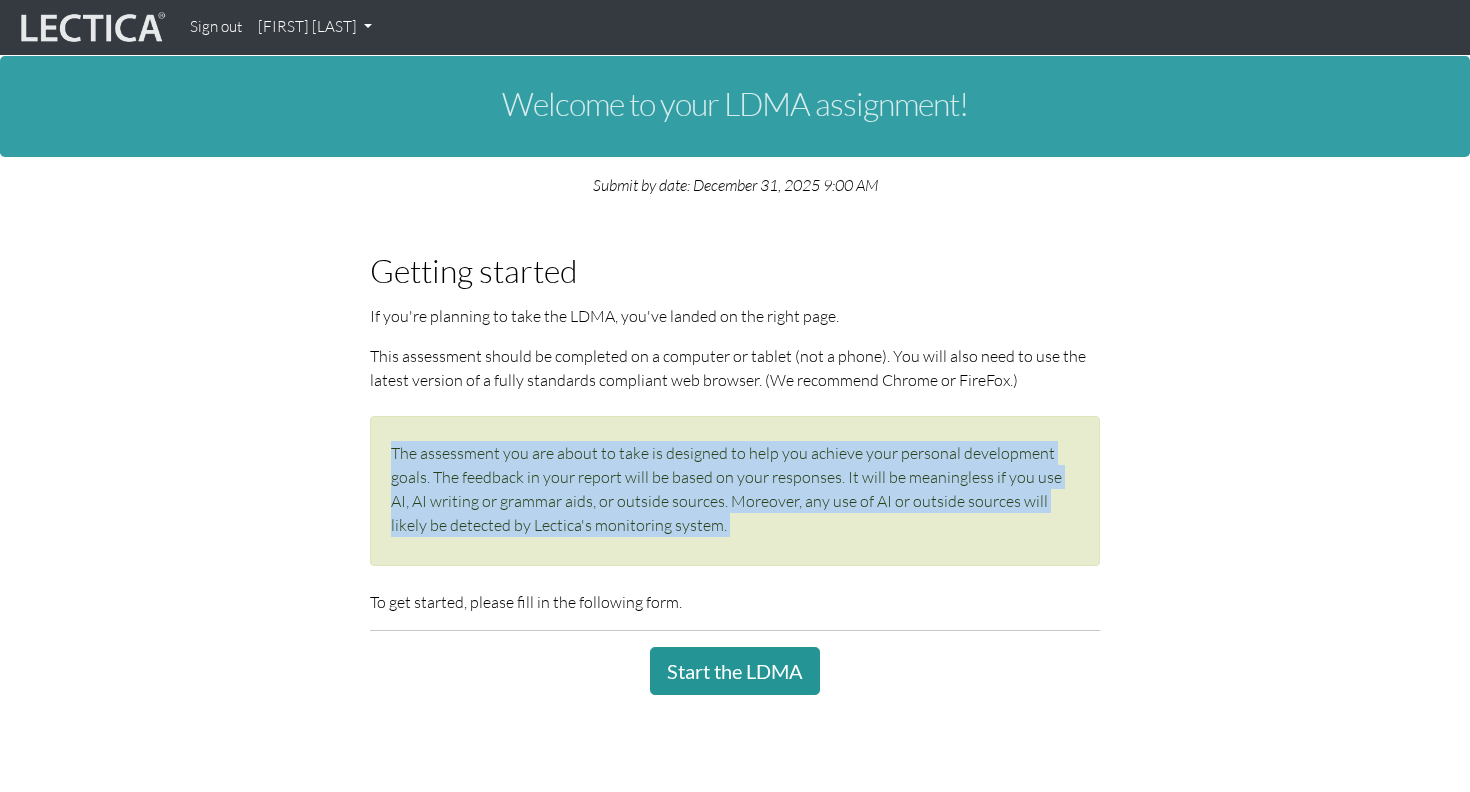 click on "The assessment you are about to take is designed to help you achieve your personal development goals. The feedback in your report will be based on your responses. It will be meaningless if you use AI, AI writing or grammar aids, or outside sources. Moreover, any use of AI or outside sources will likely be detected by Lectica's monitoring system." at bounding box center (735, 489) 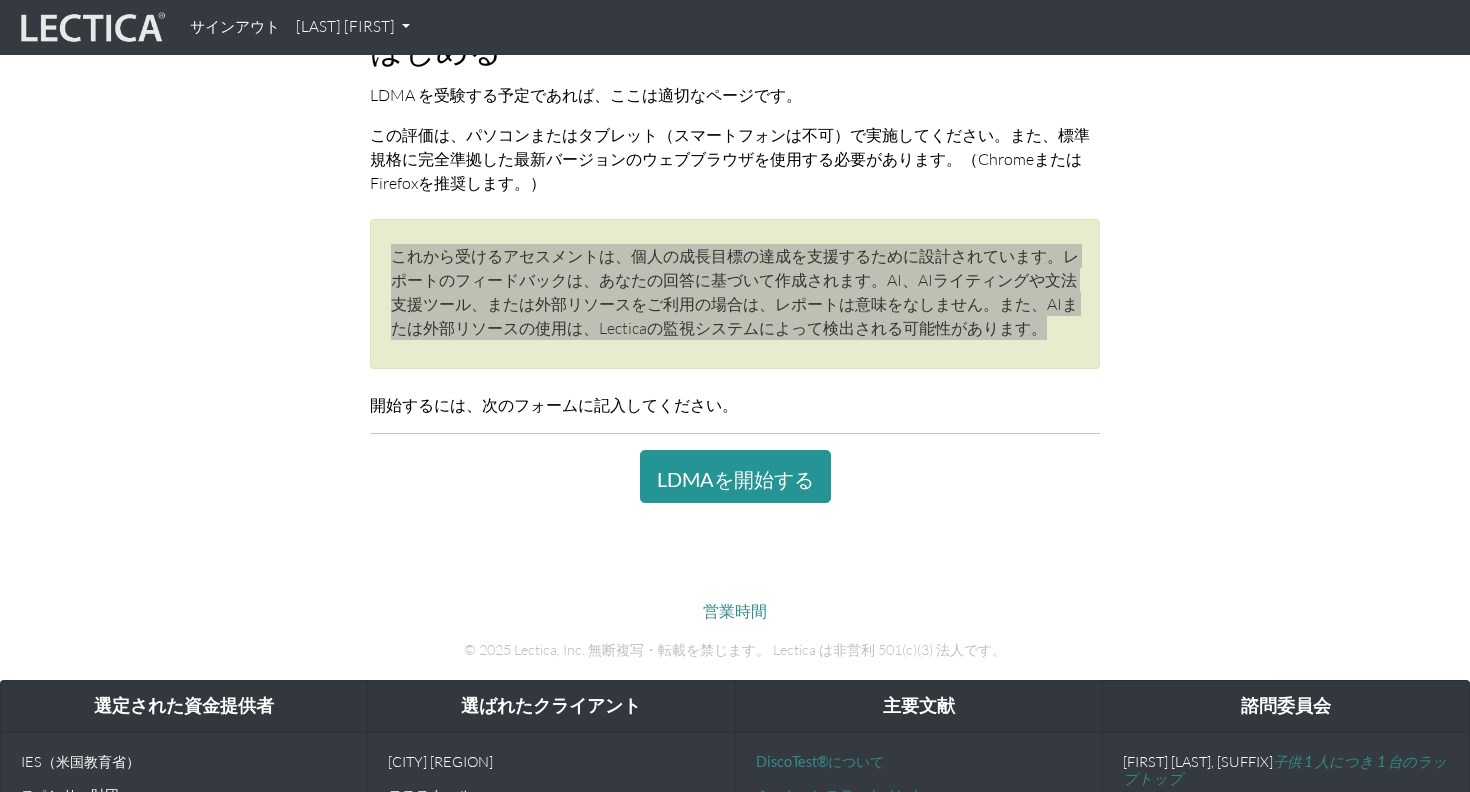 scroll, scrollTop: 287, scrollLeft: 0, axis: vertical 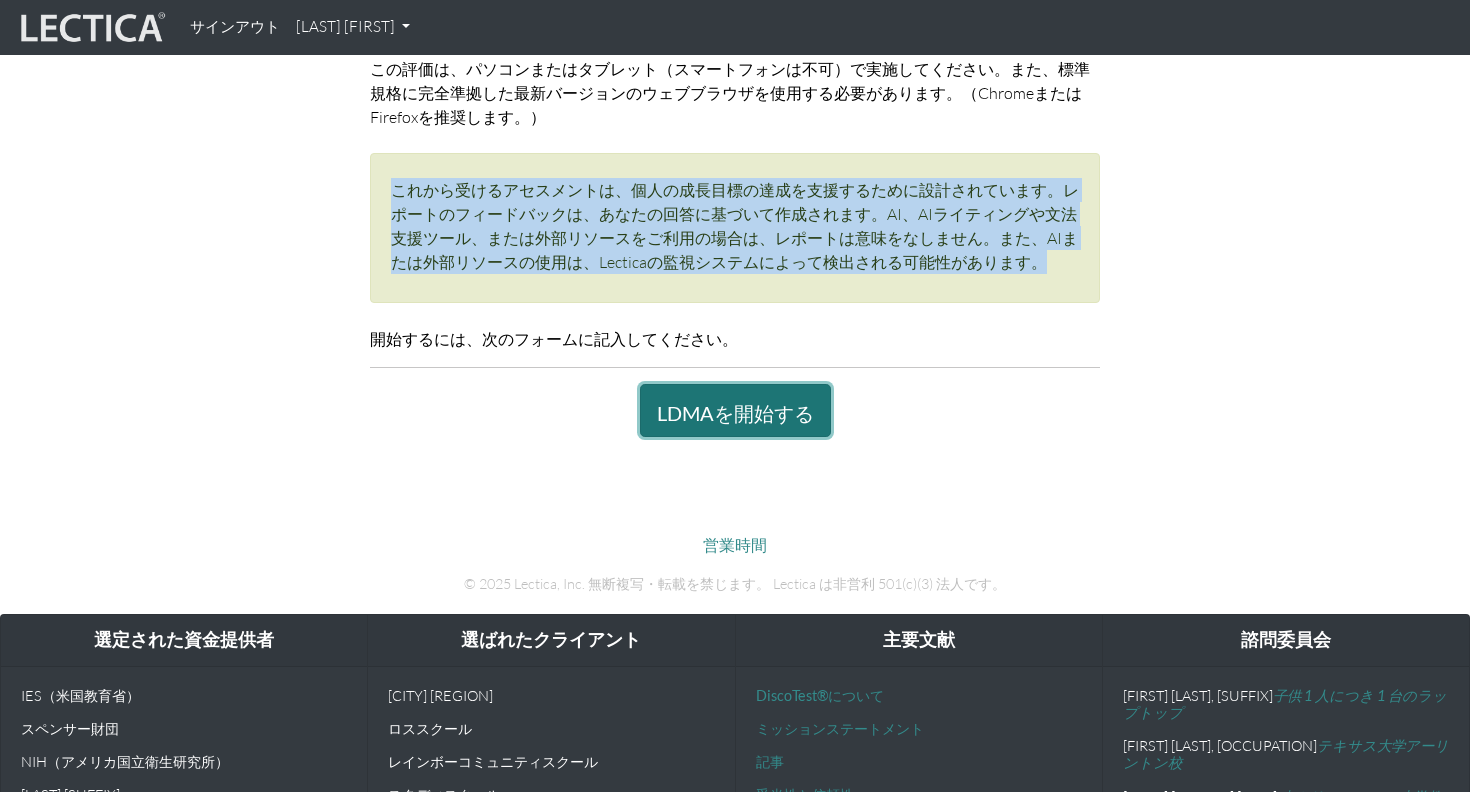 click on "LDMAを開始する" at bounding box center [735, 413] 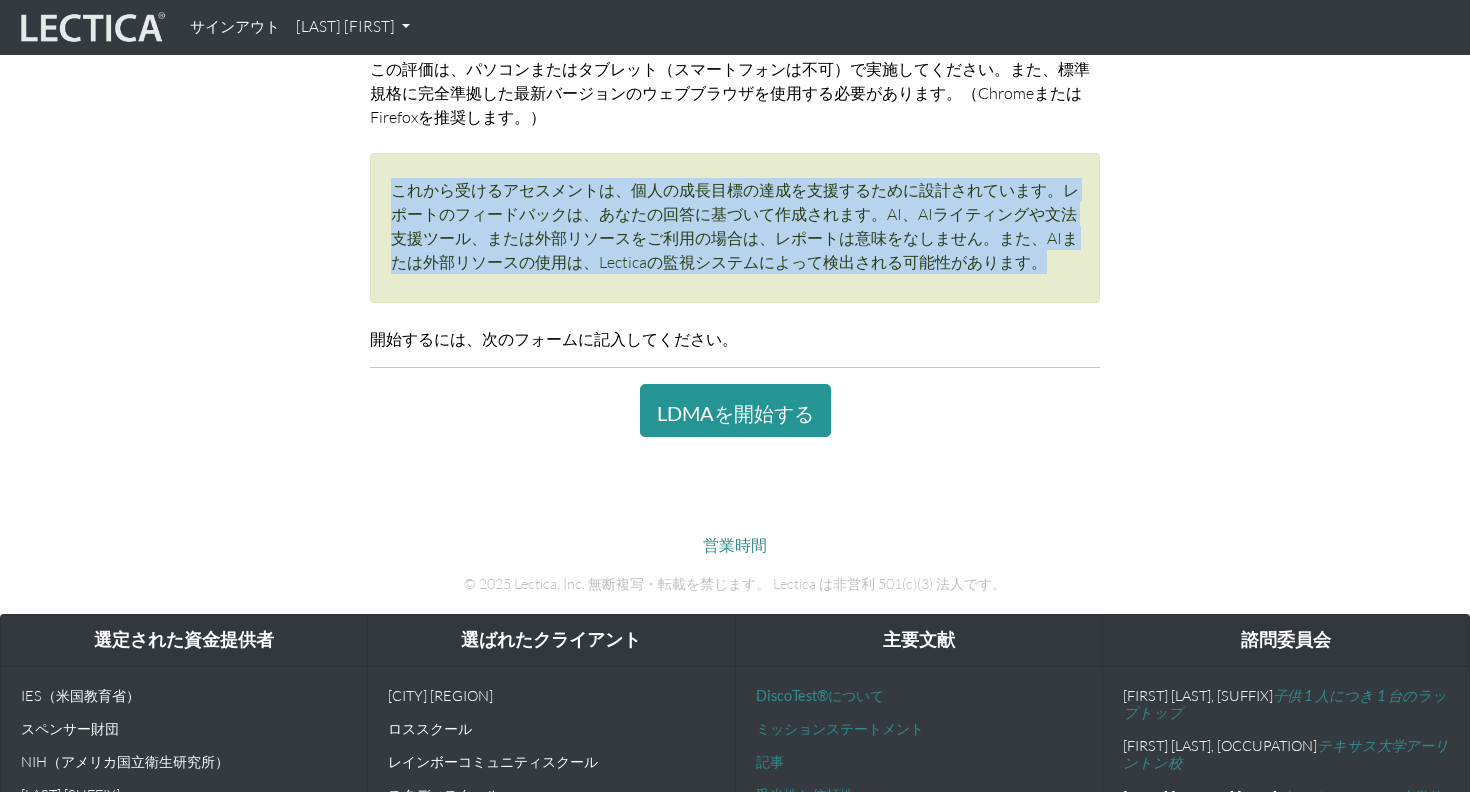 click on "サインアウト" at bounding box center (235, 26) 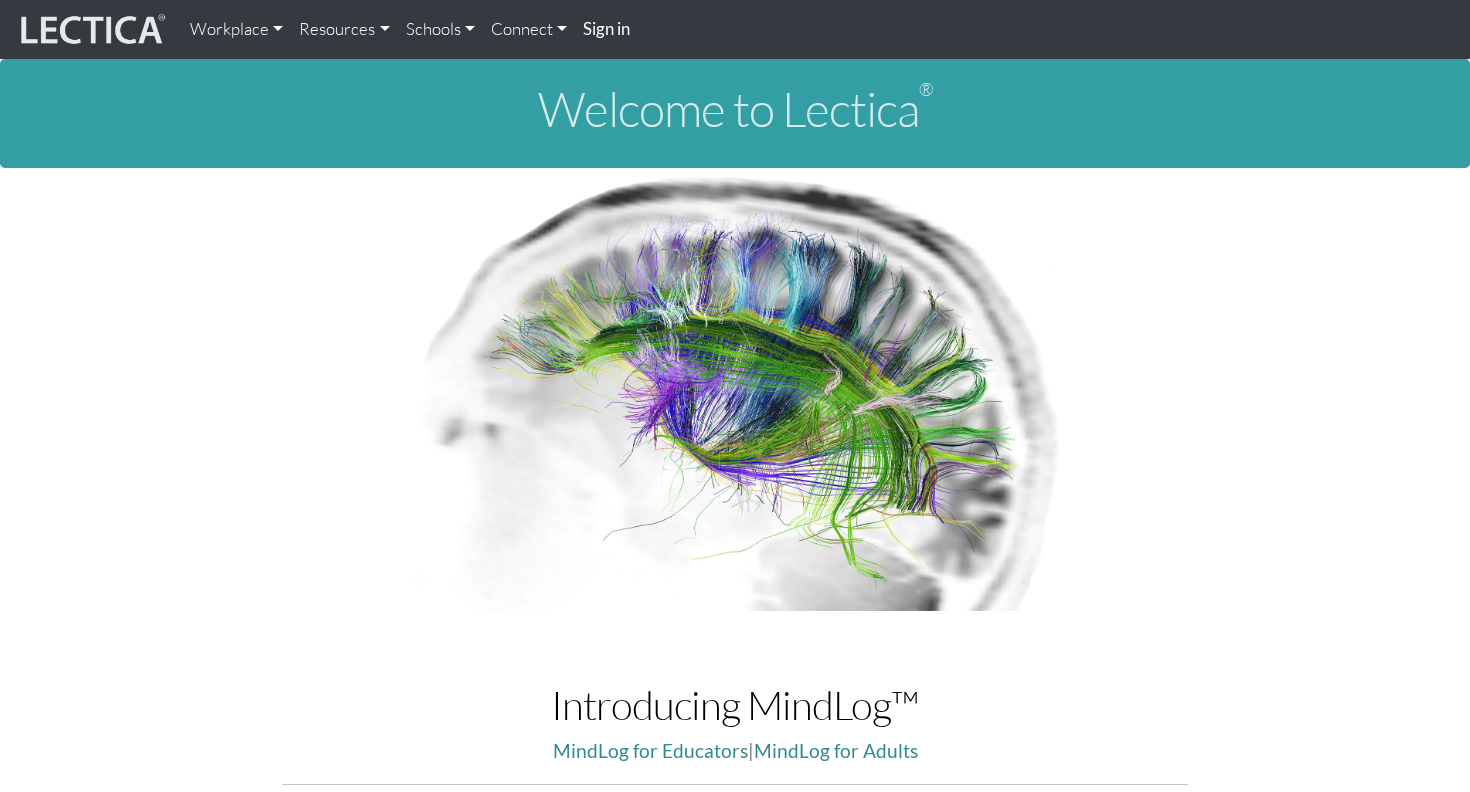 scroll, scrollTop: 0, scrollLeft: 0, axis: both 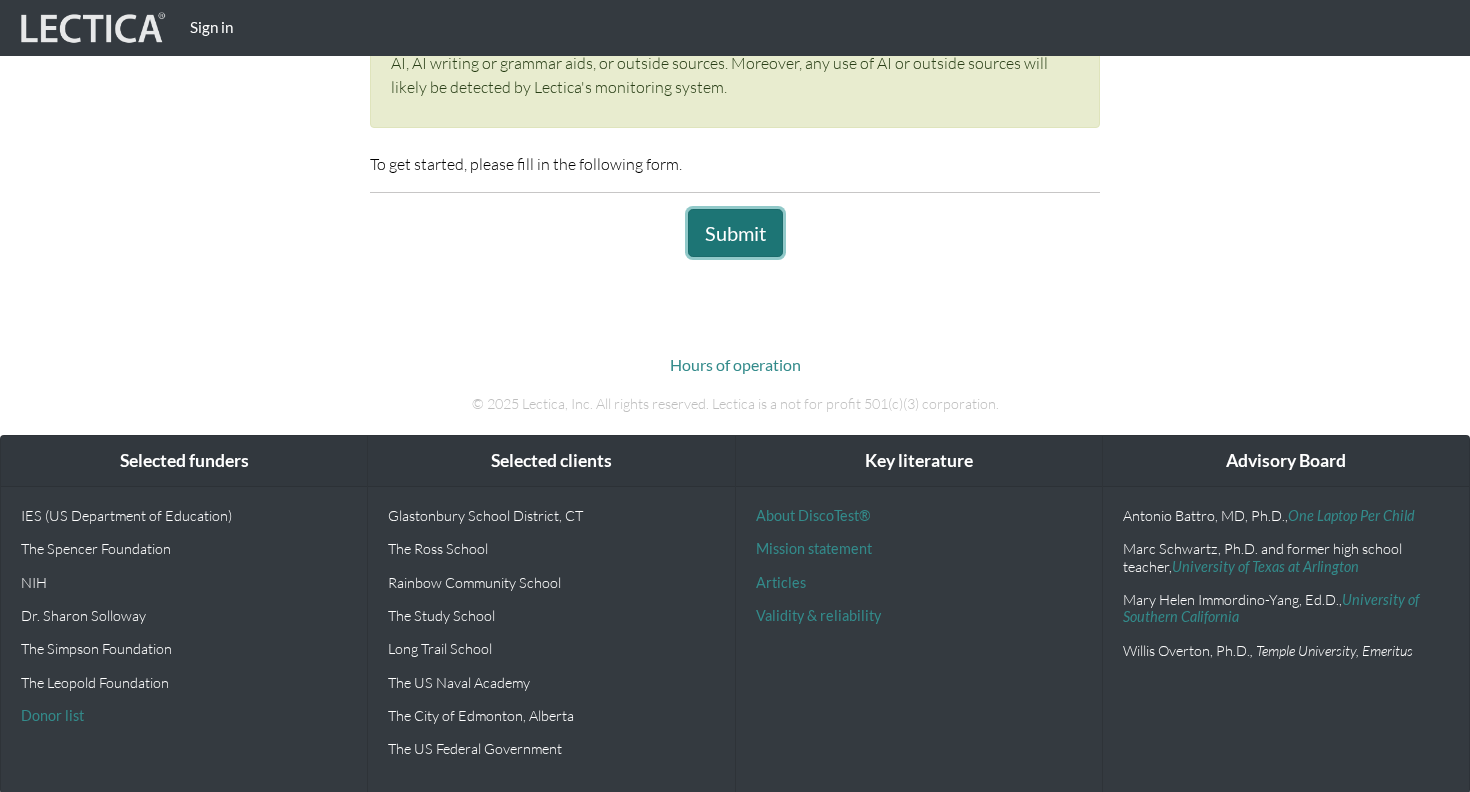 click on "Submit" at bounding box center (735, 233) 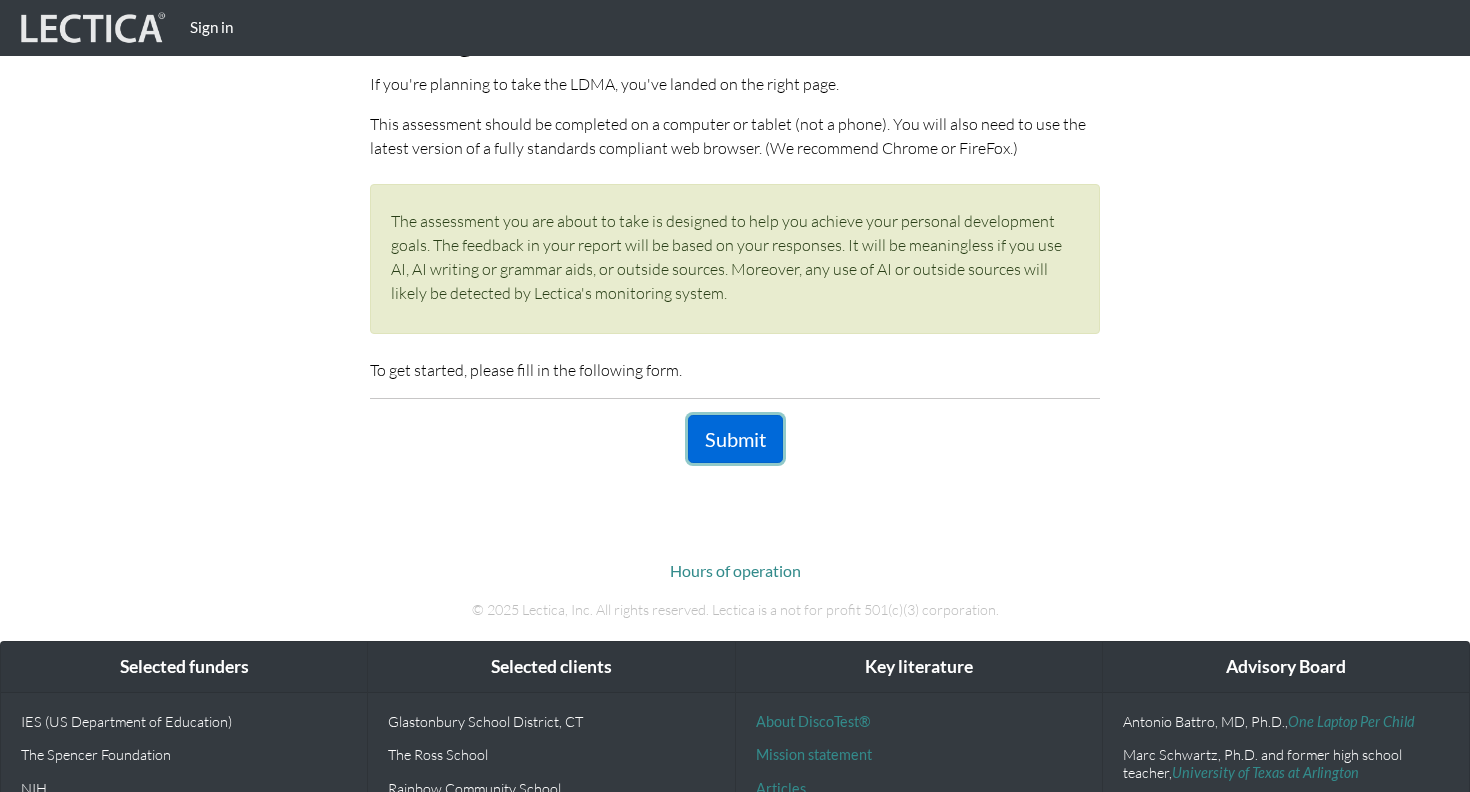 scroll, scrollTop: 229, scrollLeft: 0, axis: vertical 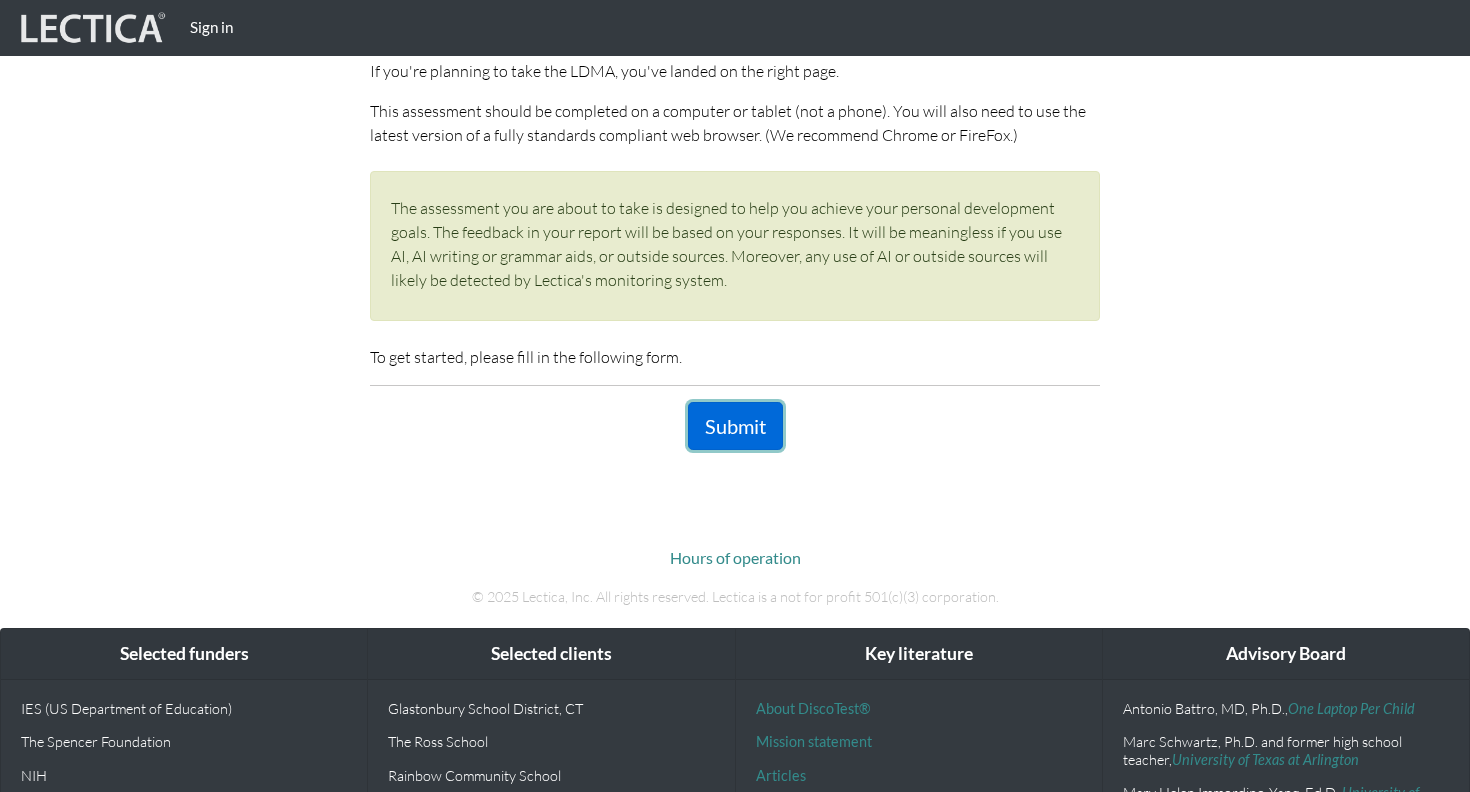 click on "Submit" at bounding box center (735, 426) 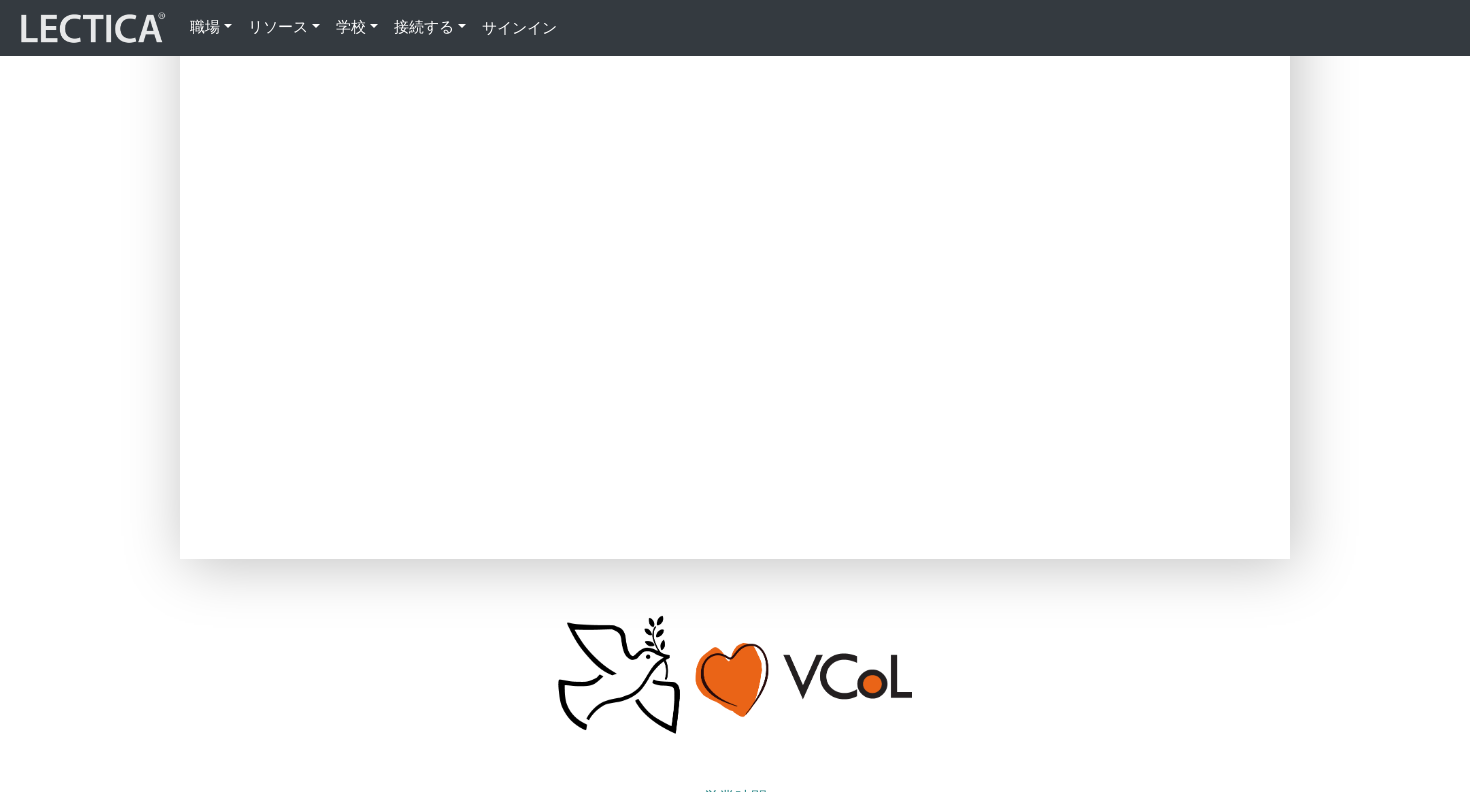 scroll, scrollTop: 387, scrollLeft: 0, axis: vertical 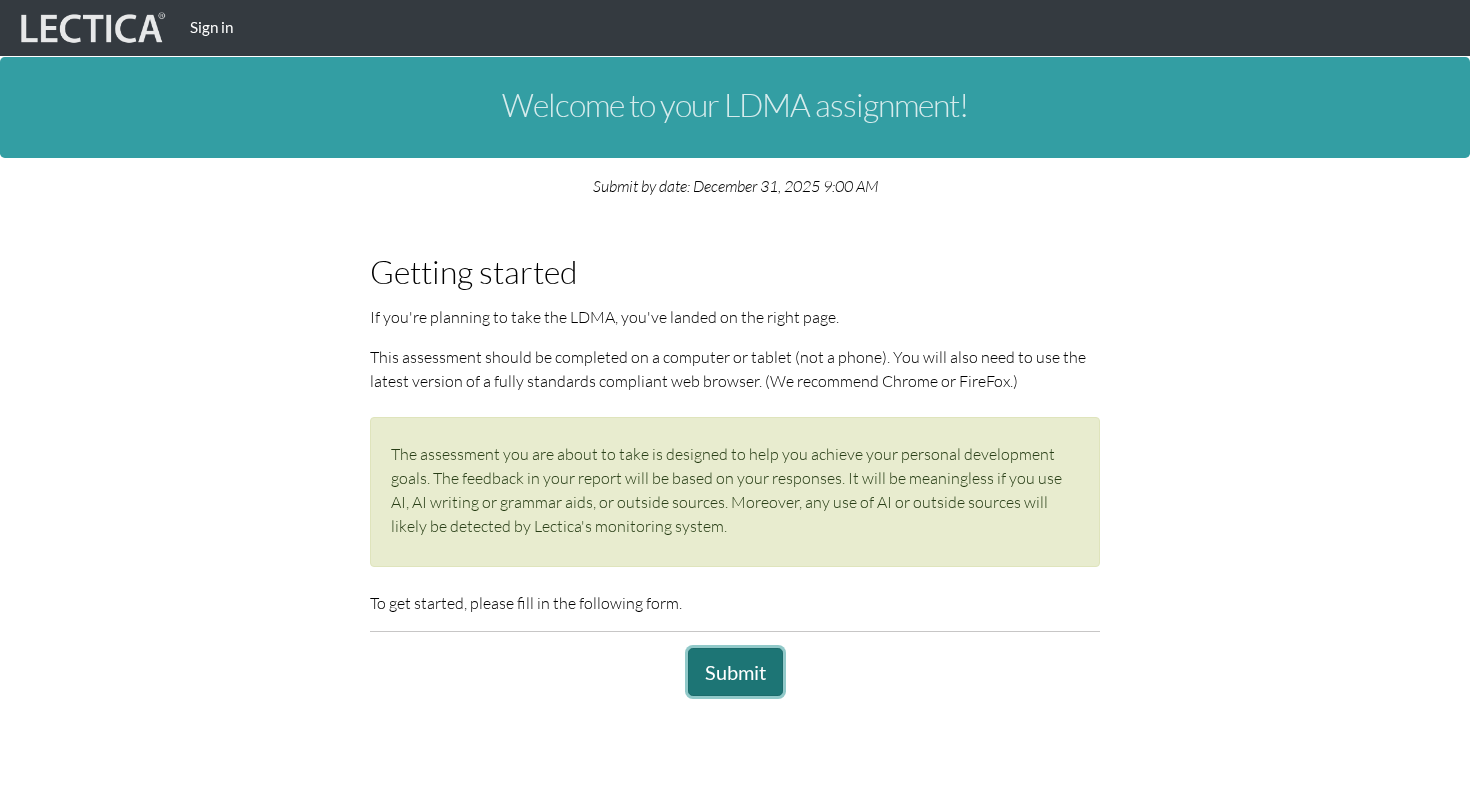 click on "Submit" at bounding box center [735, 672] 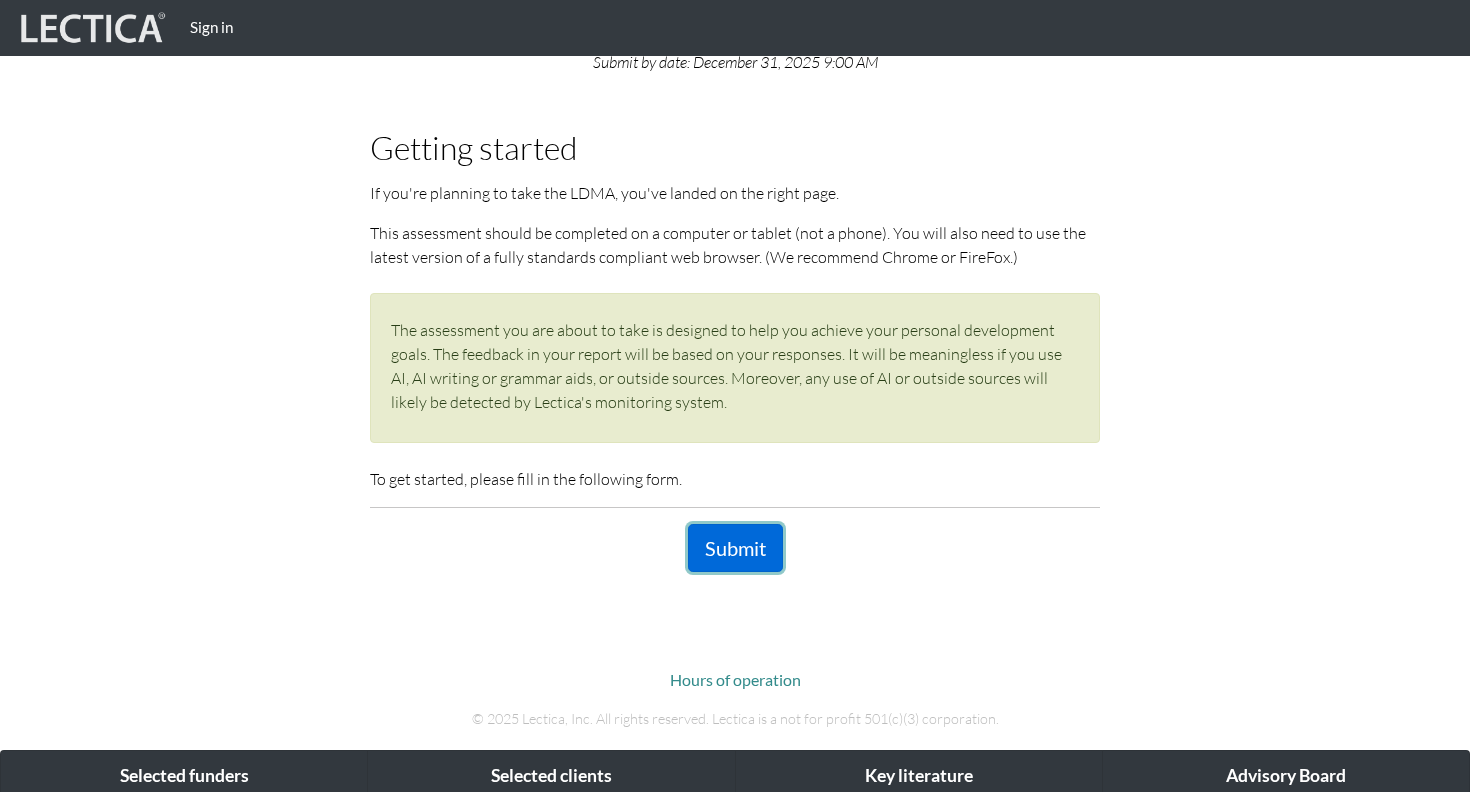 scroll, scrollTop: 361, scrollLeft: 0, axis: vertical 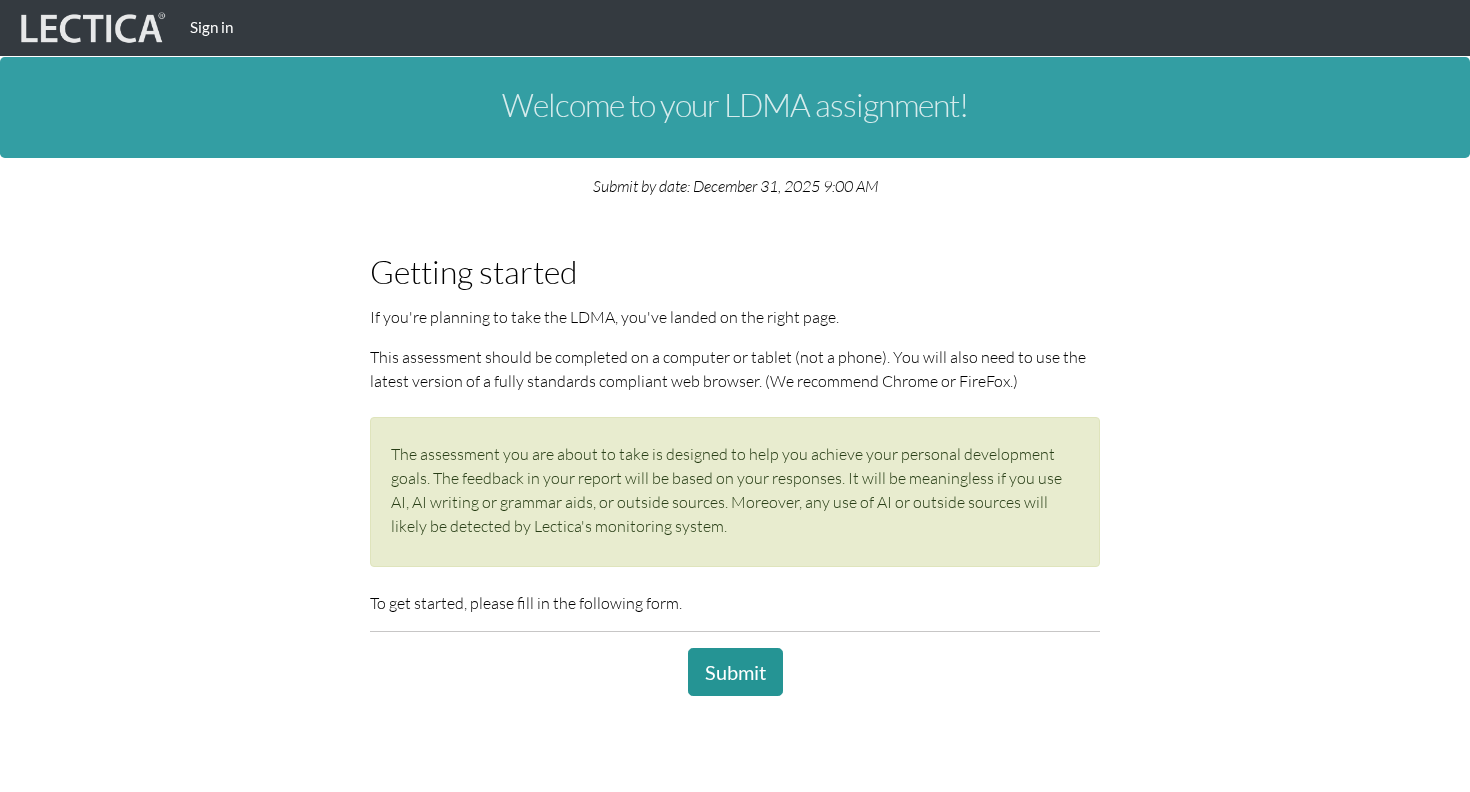 click on "Getting started
If you're planning to take the LDMA, you've landed on the right page.
This assessment should be completed on a computer or tablet (not a phone). You will also need to use the latest version of a fully standards compliant web browser. (We recommend Chrome or FireFox.)
The assessment you are about to take is designed to help you achieve your personal development goals. The feedback in your report will be based on your responses. It will be meaningless if you use AI, AI writing or grammar aids, or outside sources. Moreover, any use of AI or outside sources will likely be detected by Lectica's monitoring system.
To get started, please fill in the following form." at bounding box center [735, 447] 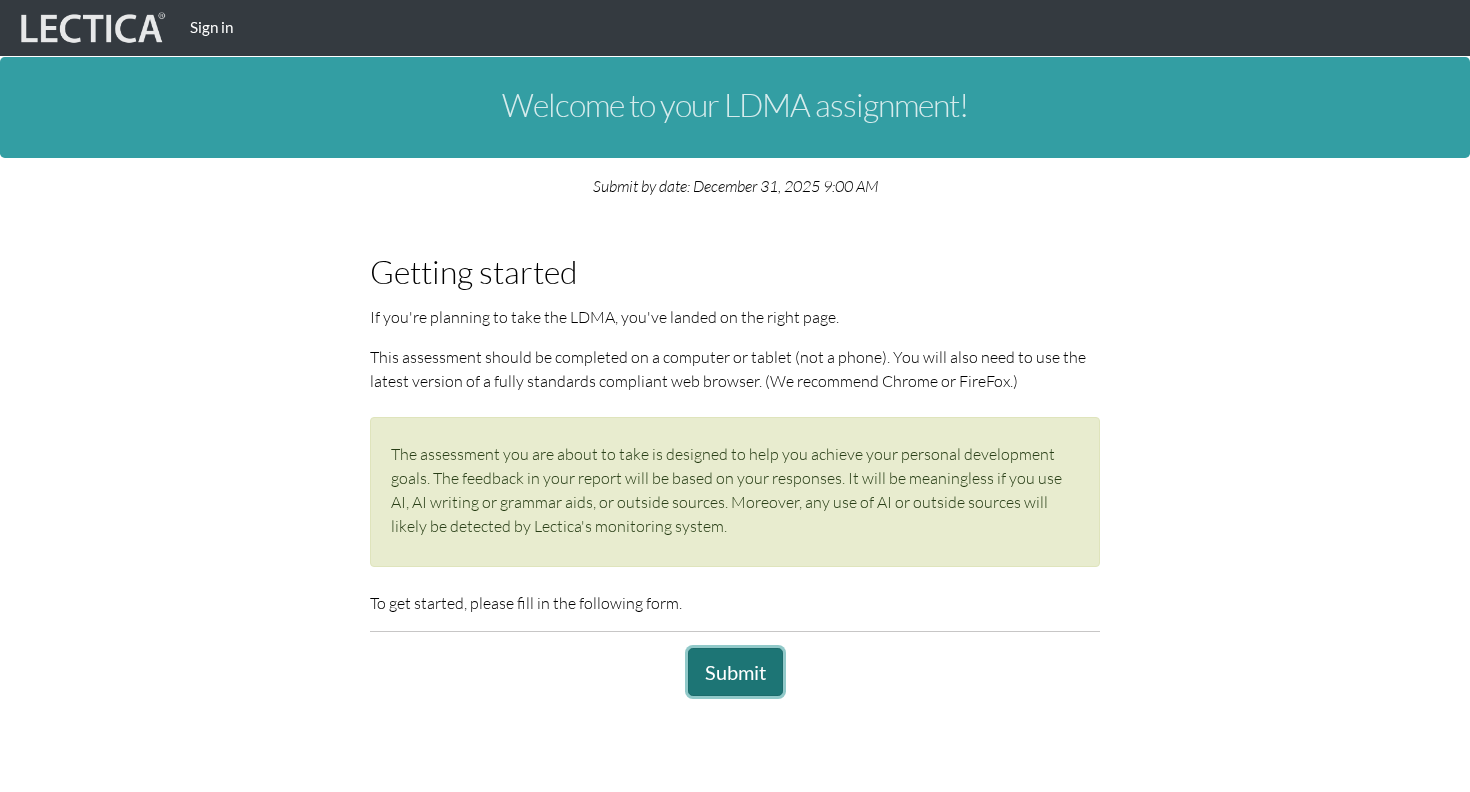 click on "Submit" at bounding box center [735, 672] 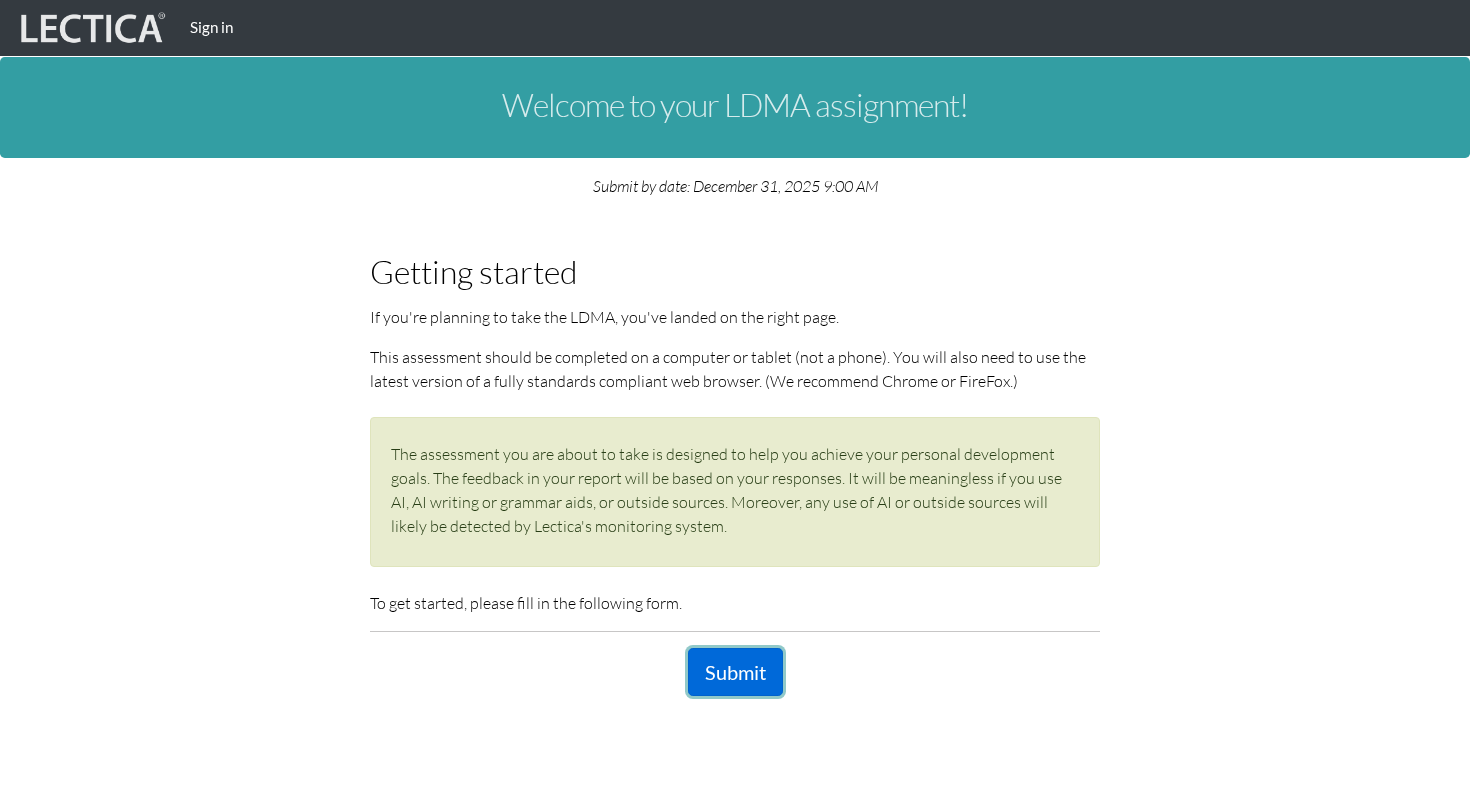scroll, scrollTop: 439, scrollLeft: 0, axis: vertical 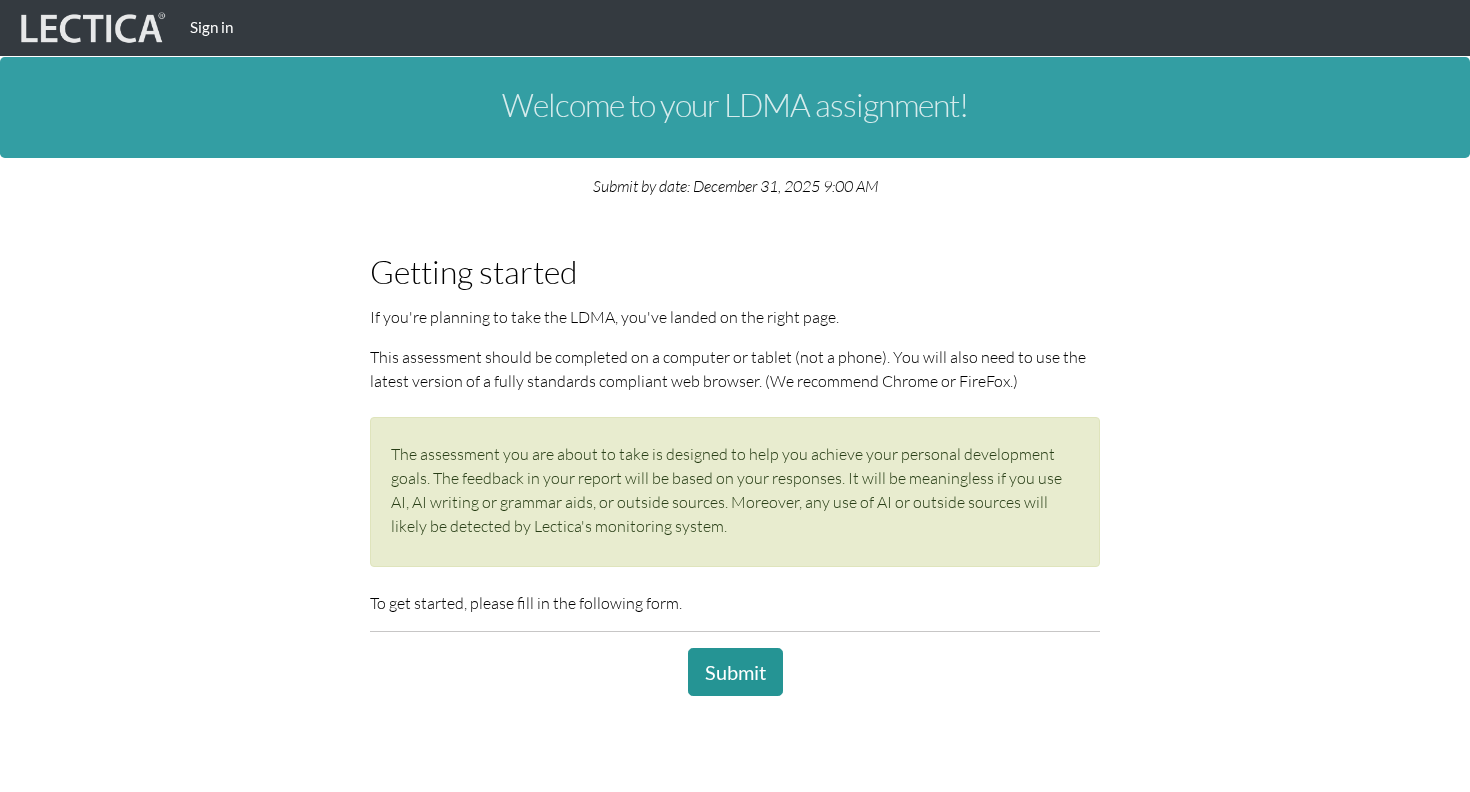 click on "Sign in" at bounding box center [211, 27] 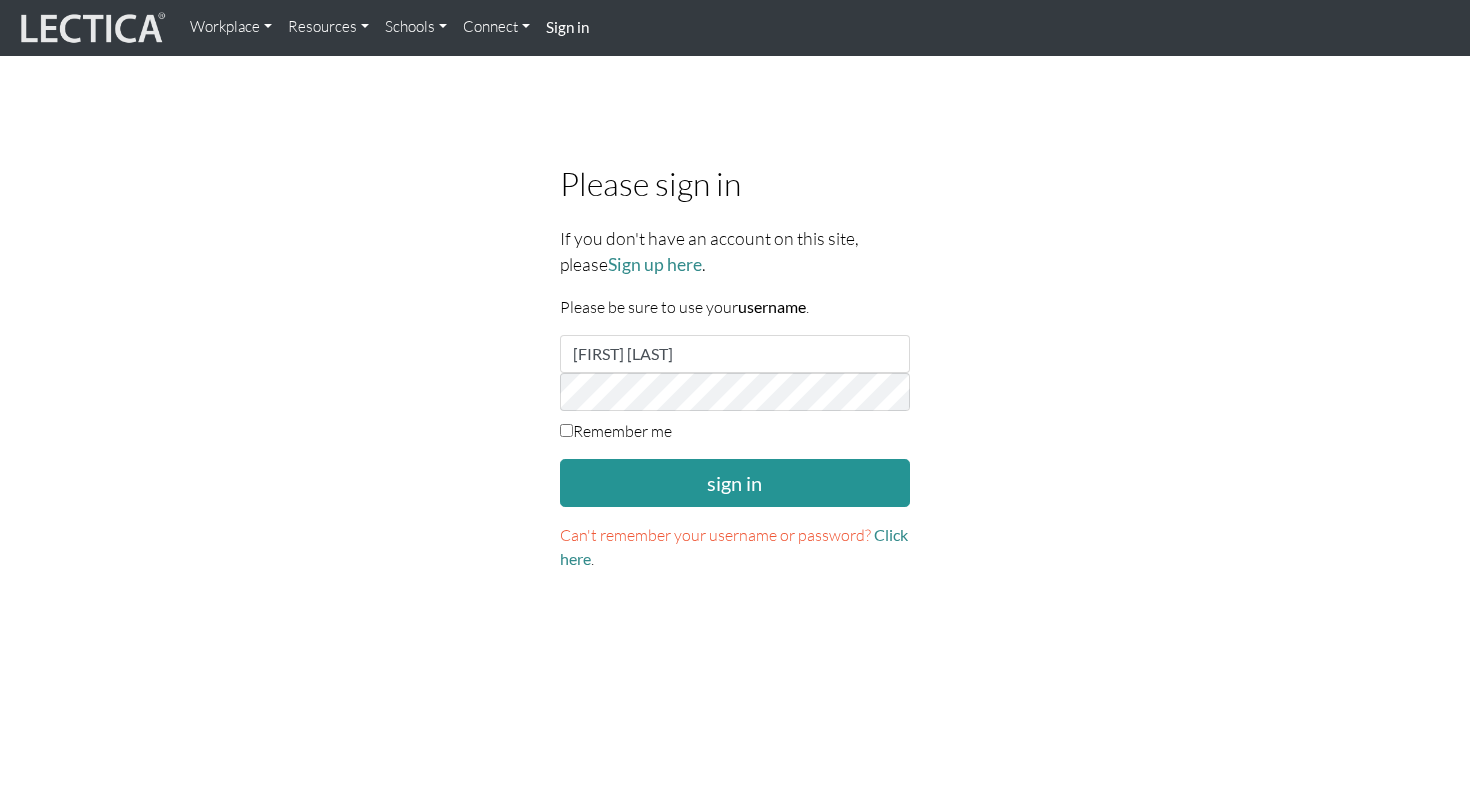 scroll, scrollTop: 0, scrollLeft: 0, axis: both 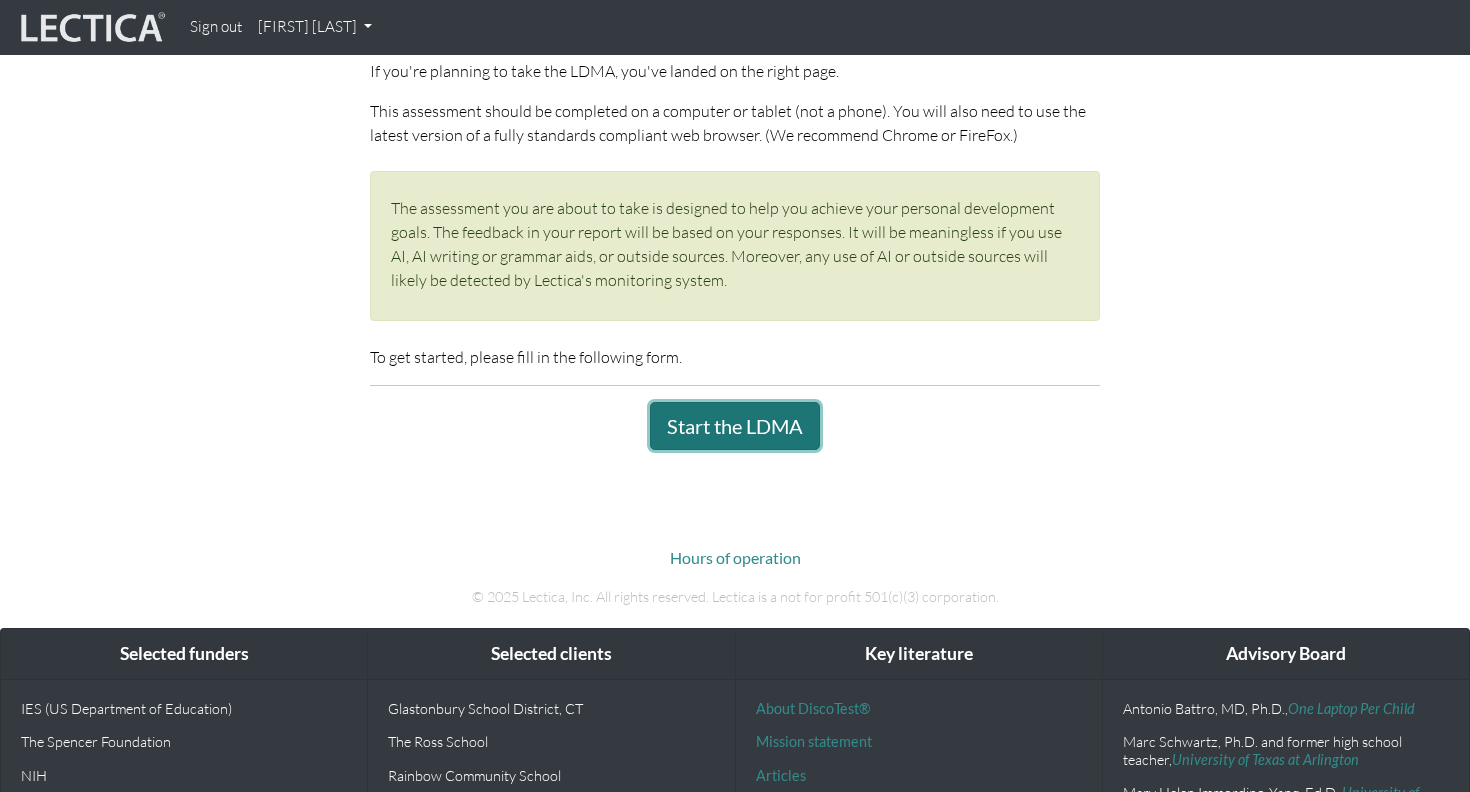 click on "Start the LDMA" at bounding box center [735, 426] 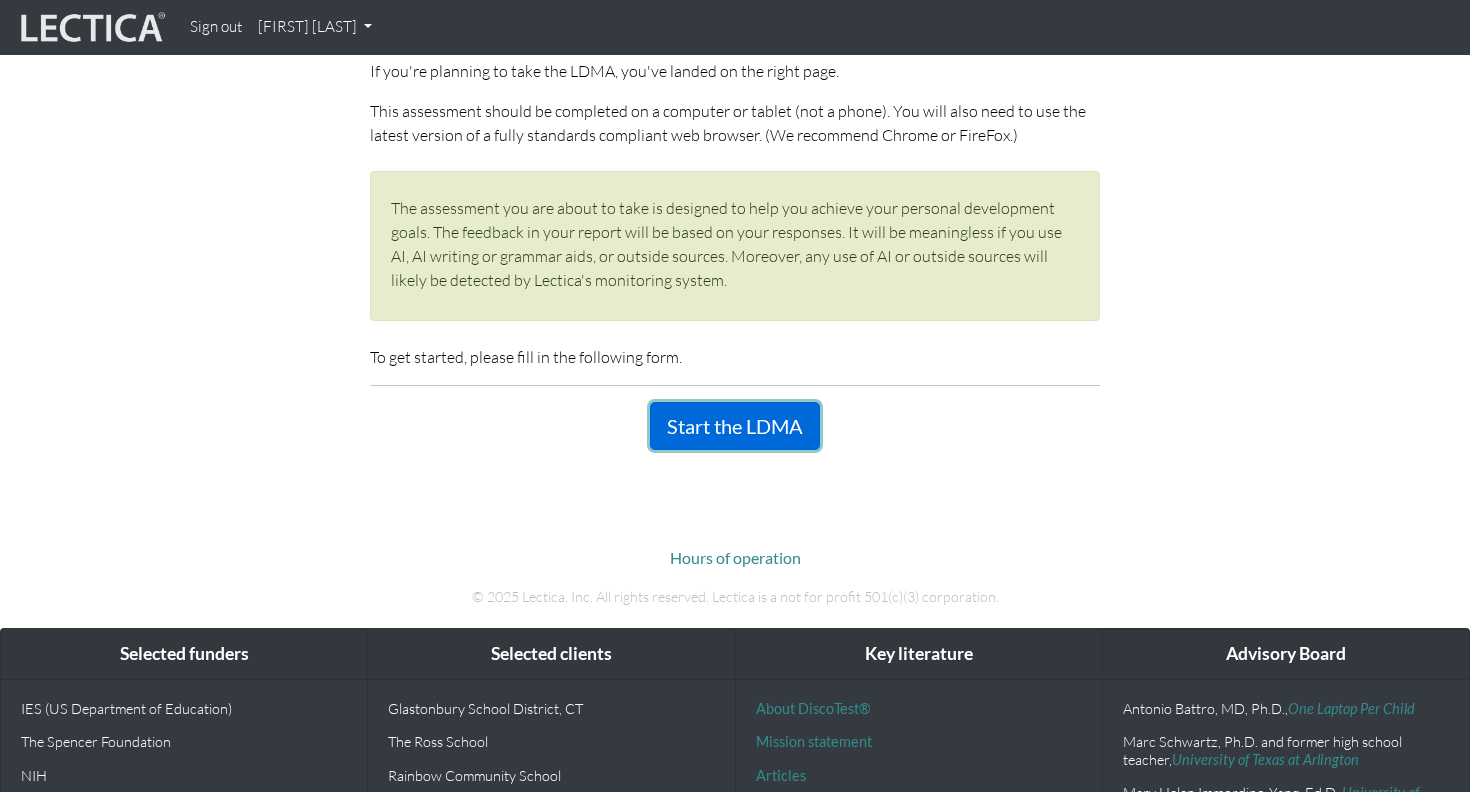 scroll, scrollTop: 439, scrollLeft: 0, axis: vertical 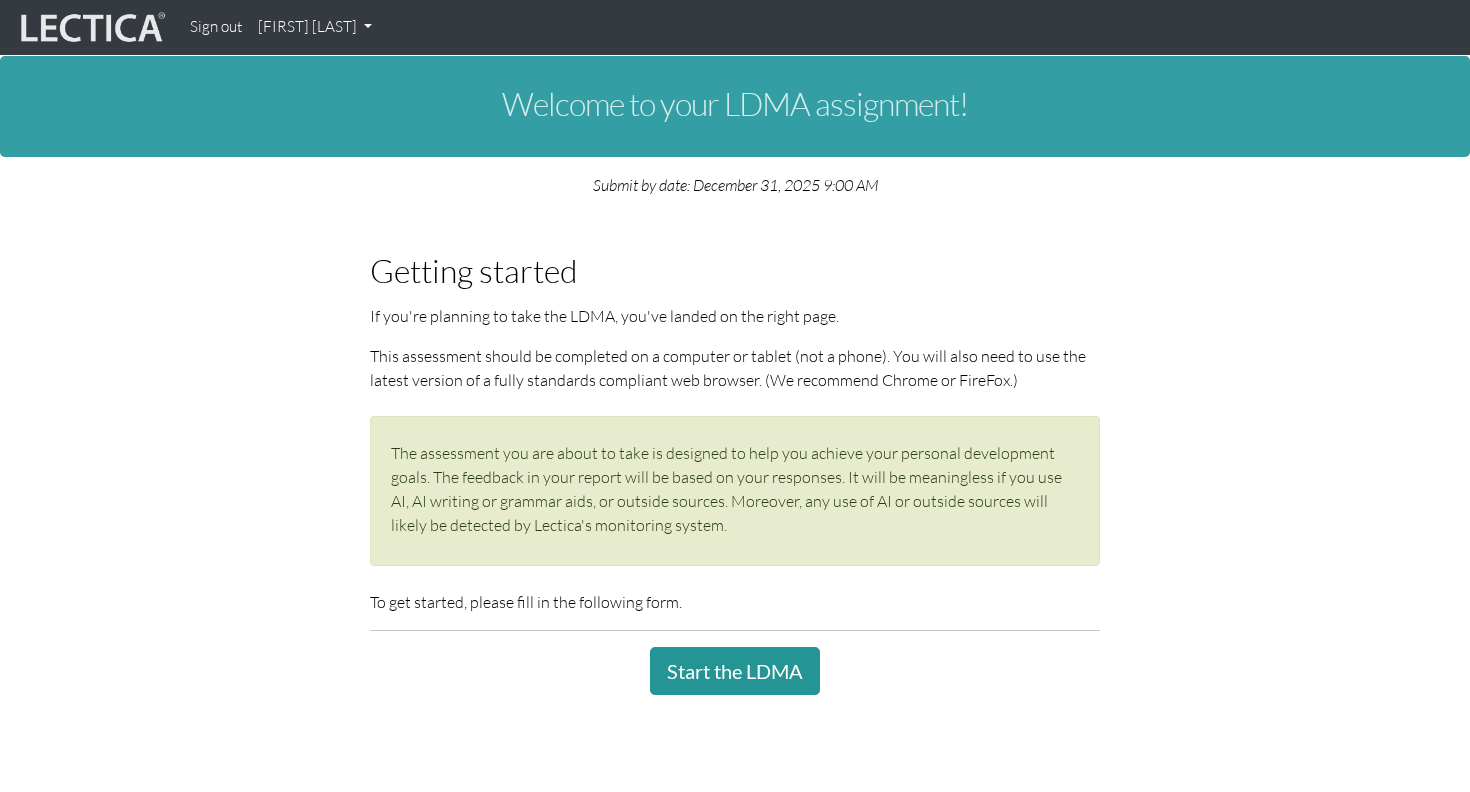 click at bounding box center [91, 28] 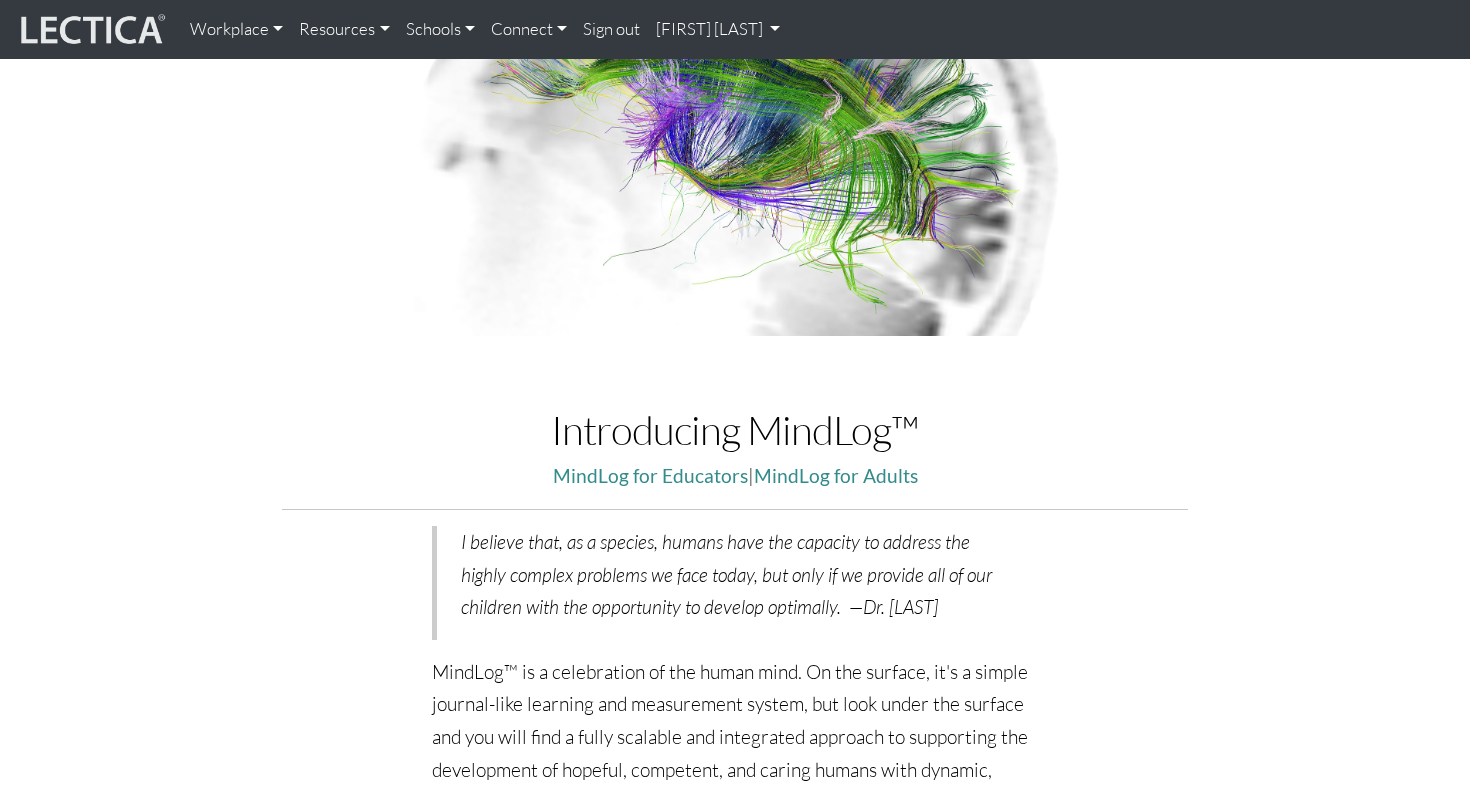 scroll, scrollTop: 0, scrollLeft: 0, axis: both 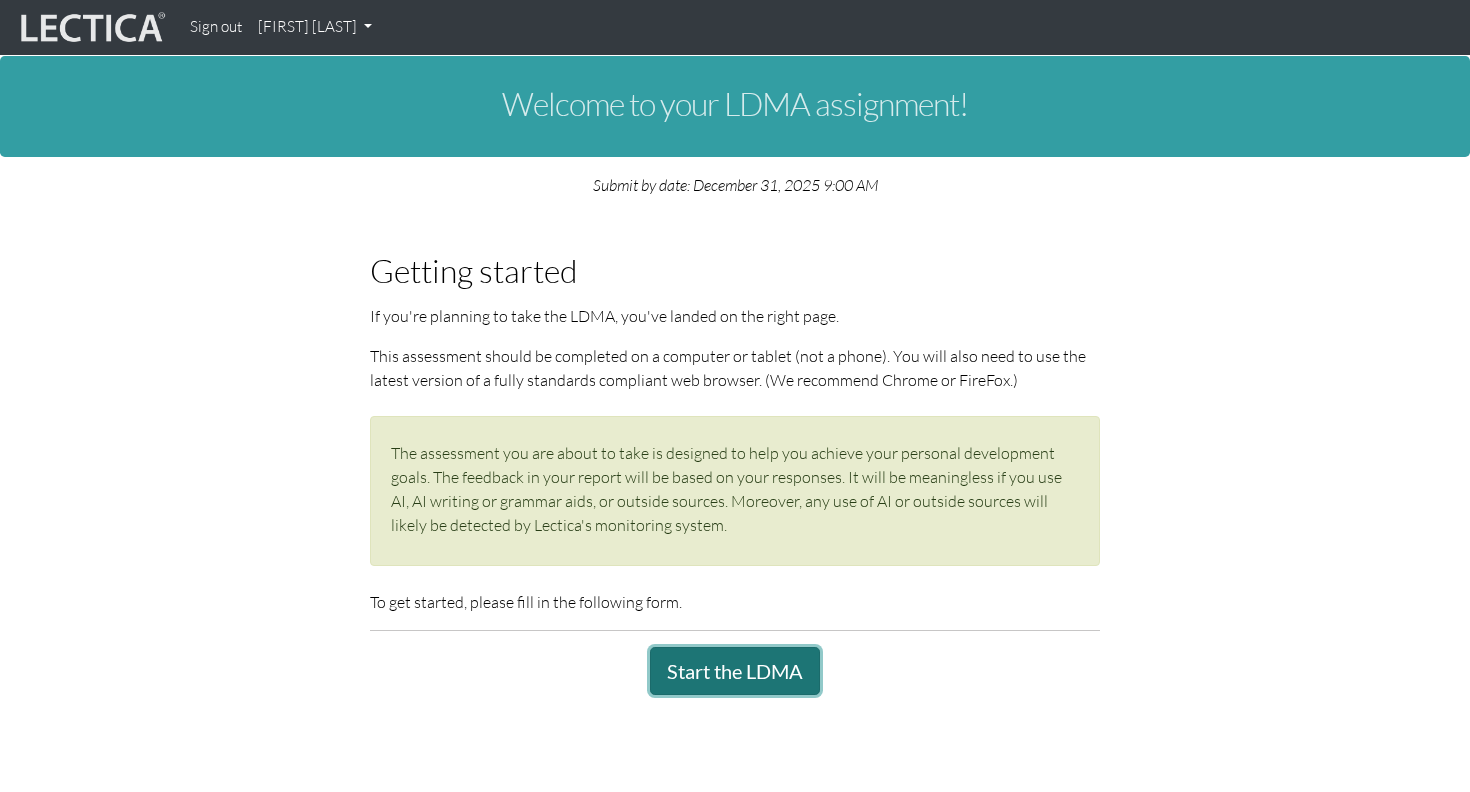click on "Start the LDMA" at bounding box center (735, 671) 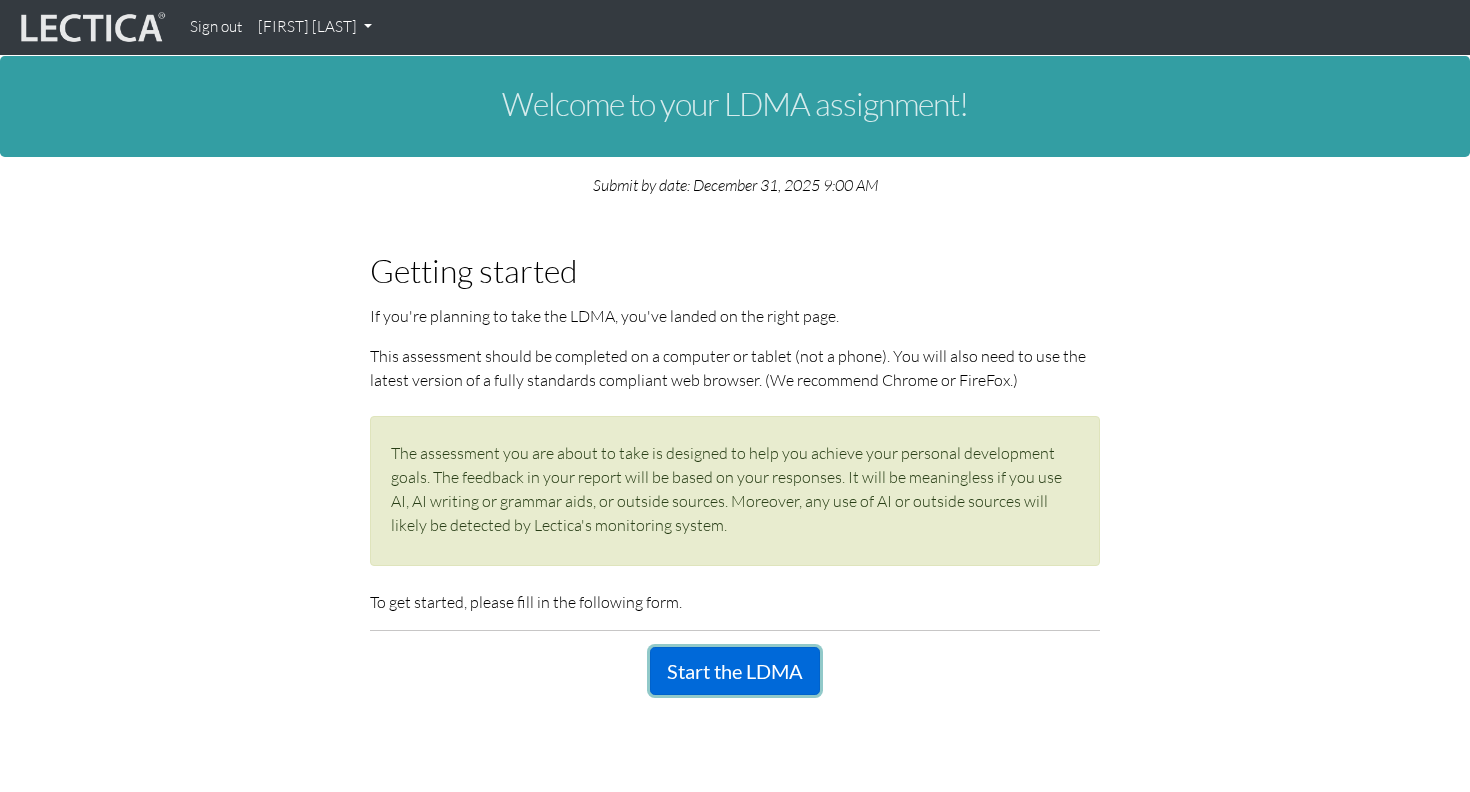 scroll, scrollTop: 439, scrollLeft: 0, axis: vertical 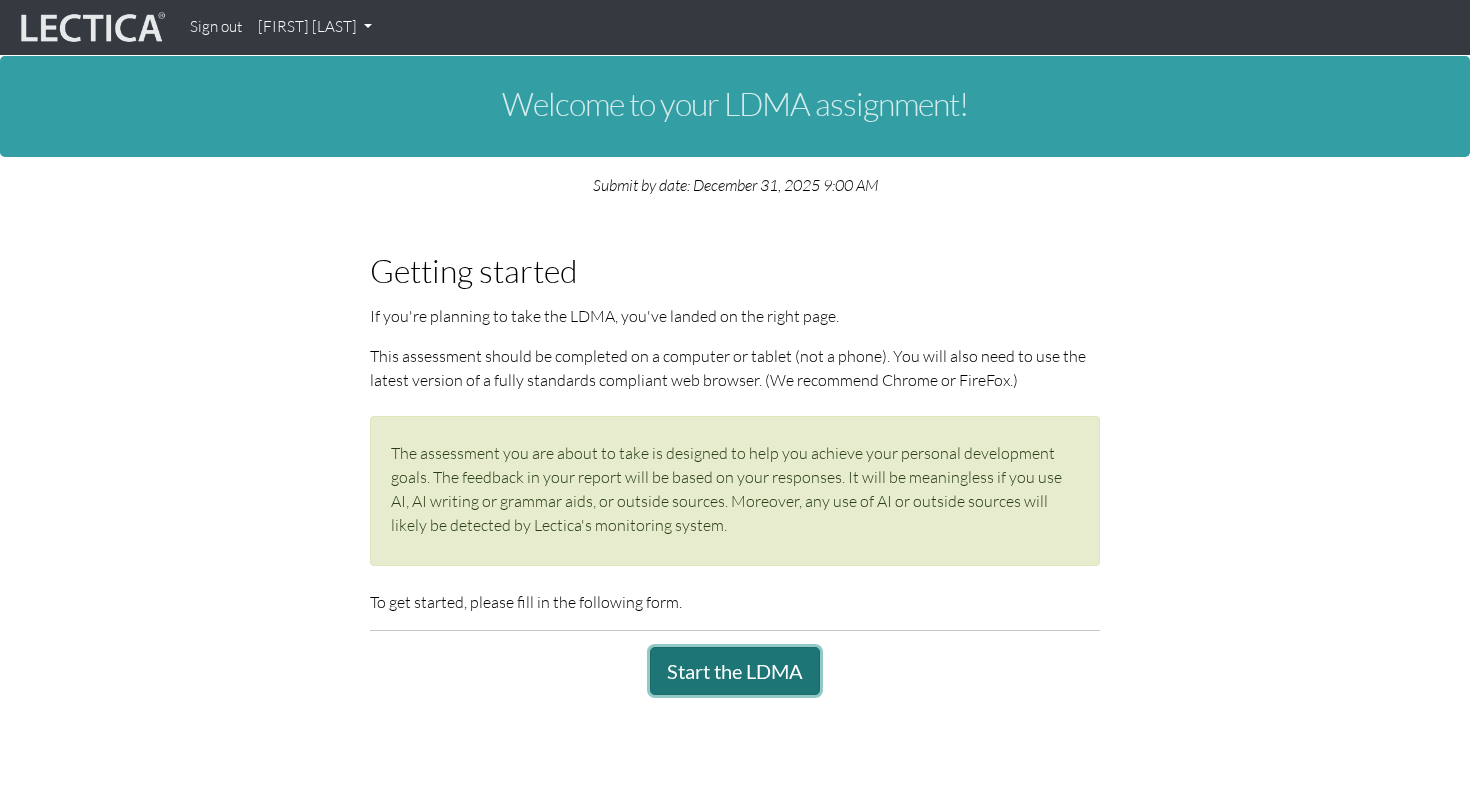 click on "Start the LDMA" at bounding box center (735, 671) 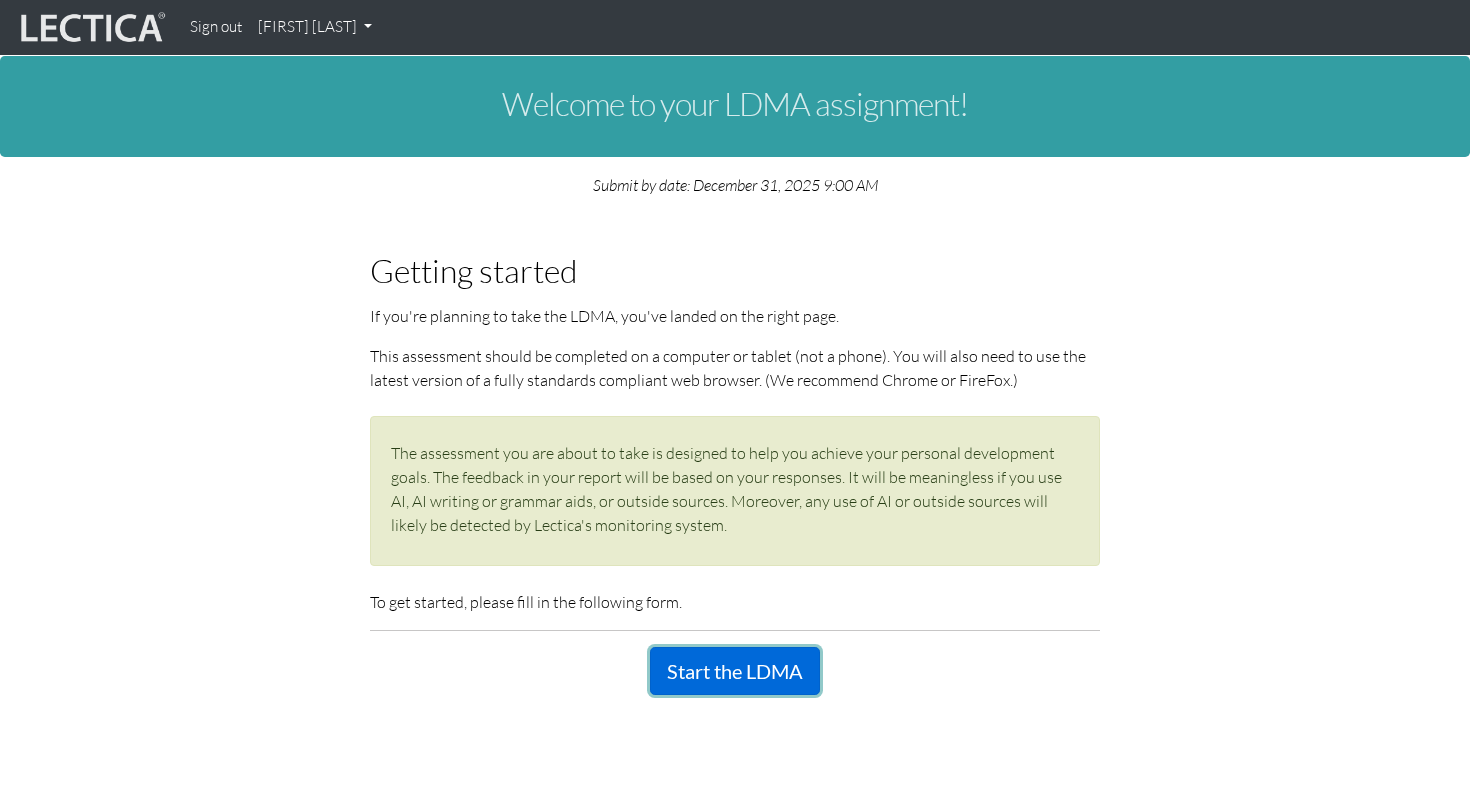 type 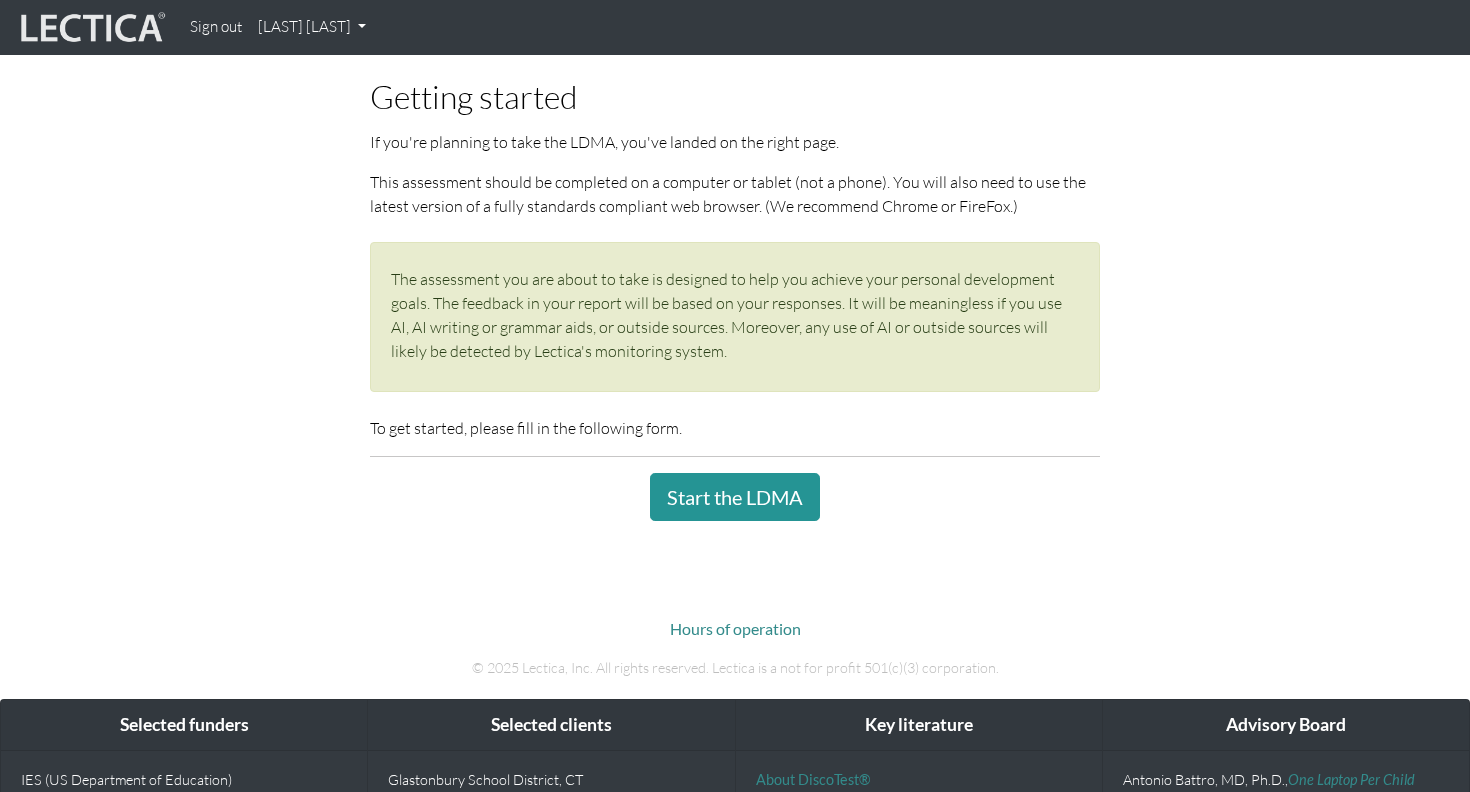 scroll, scrollTop: 232, scrollLeft: 0, axis: vertical 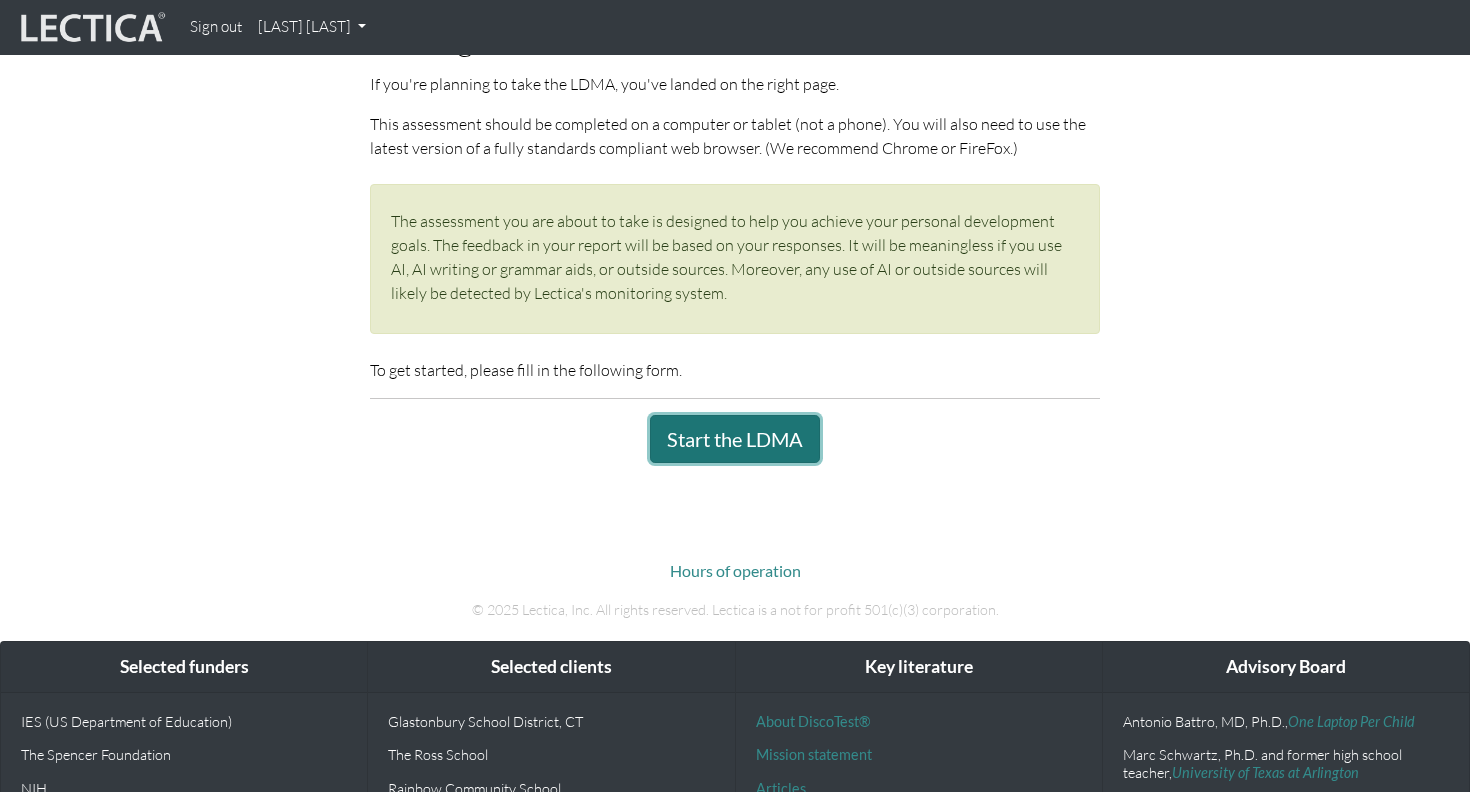click on "Start the LDMA" at bounding box center [735, 439] 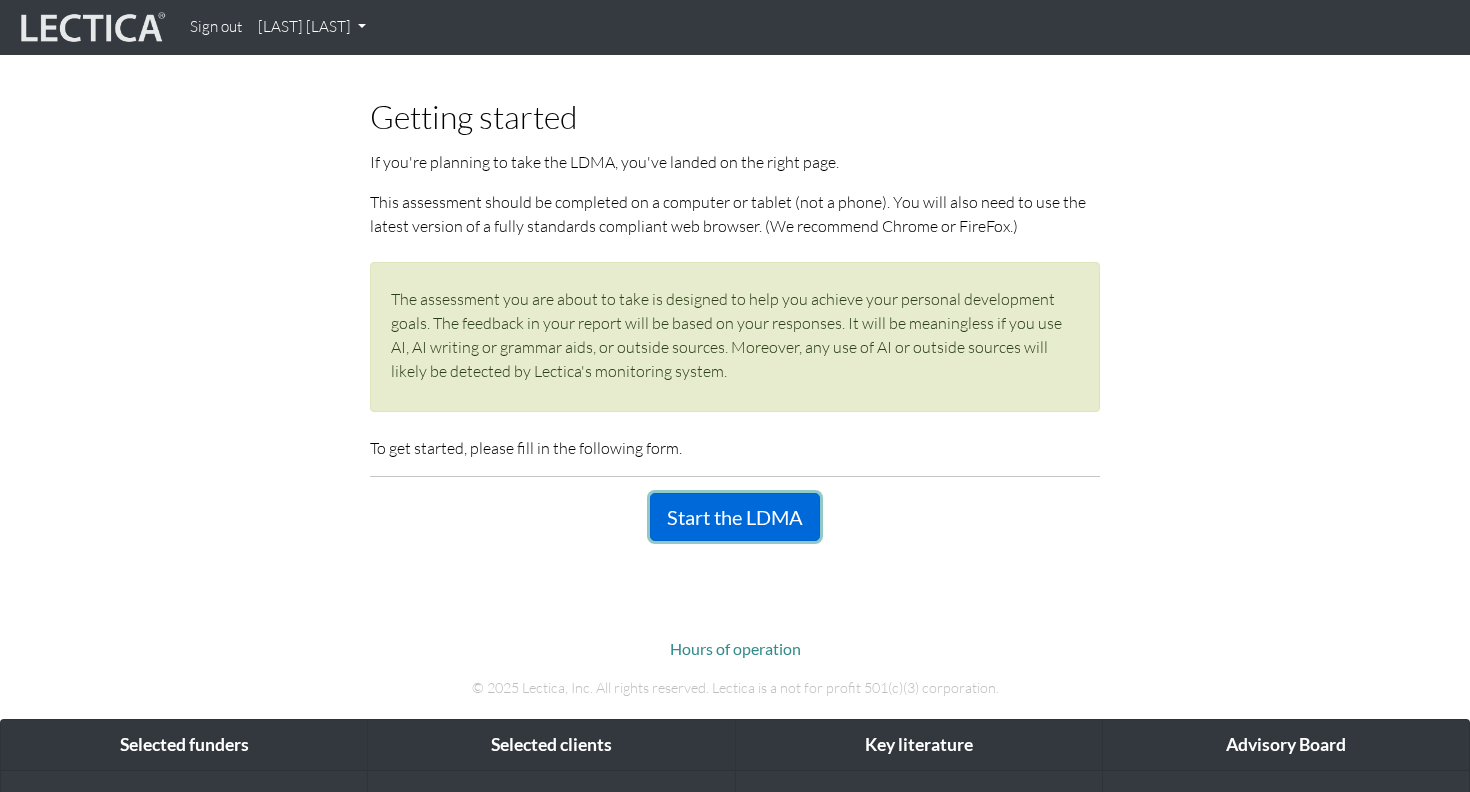 scroll, scrollTop: 158, scrollLeft: 0, axis: vertical 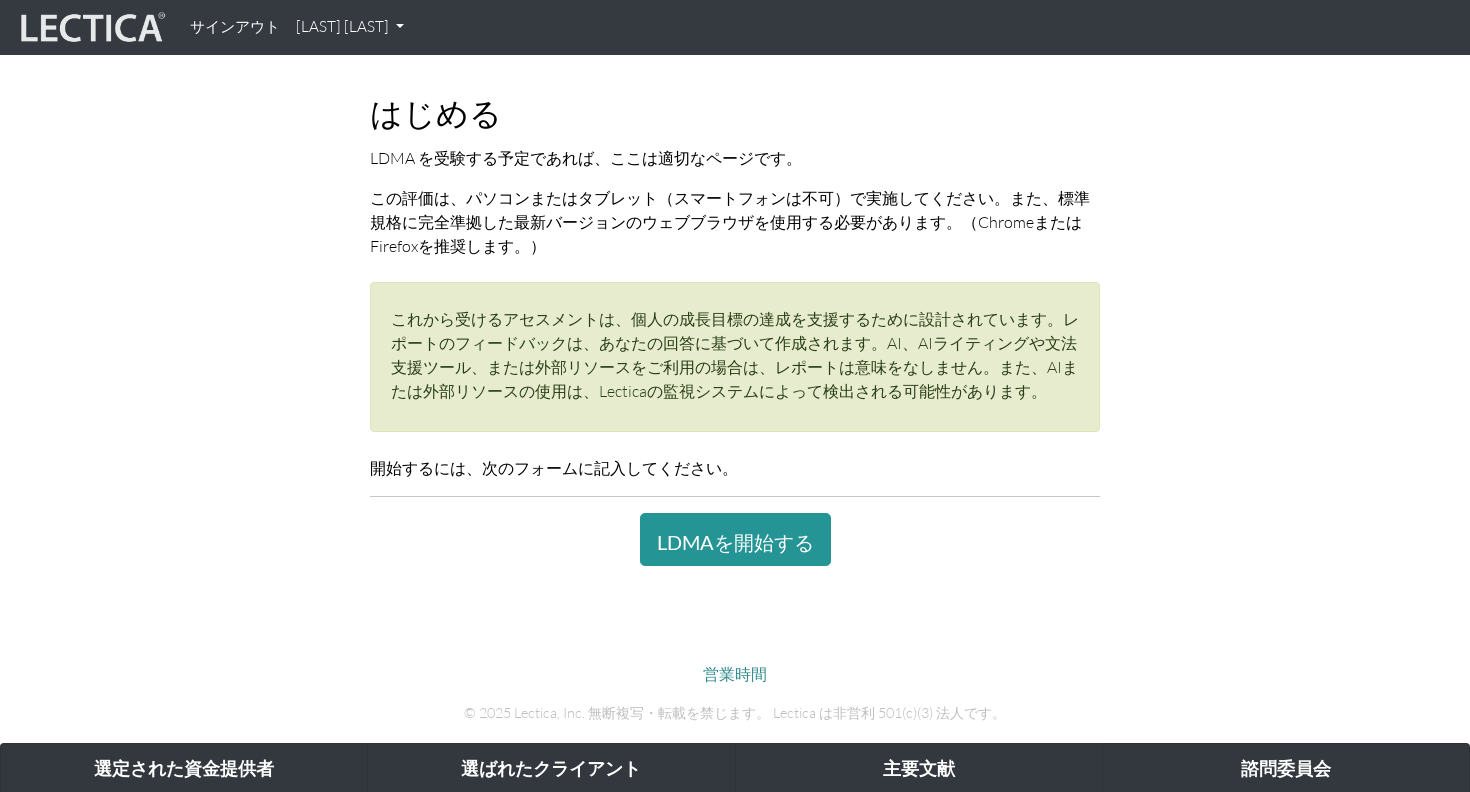 click on "これから受けるアセスメントは、個人の成長目標の達成を支援するために設計されています。レポートのフィードバックは、あなたの回答に基づいて作成されます。AI、AIライティングや文法支援ツール、または外部リソースをご利用の場合は、レポートは意味をなしません。また、AIまたは外部リソースの使用は、Lecticaの監視システムによって検出される可能性があります。" at bounding box center [735, 355] 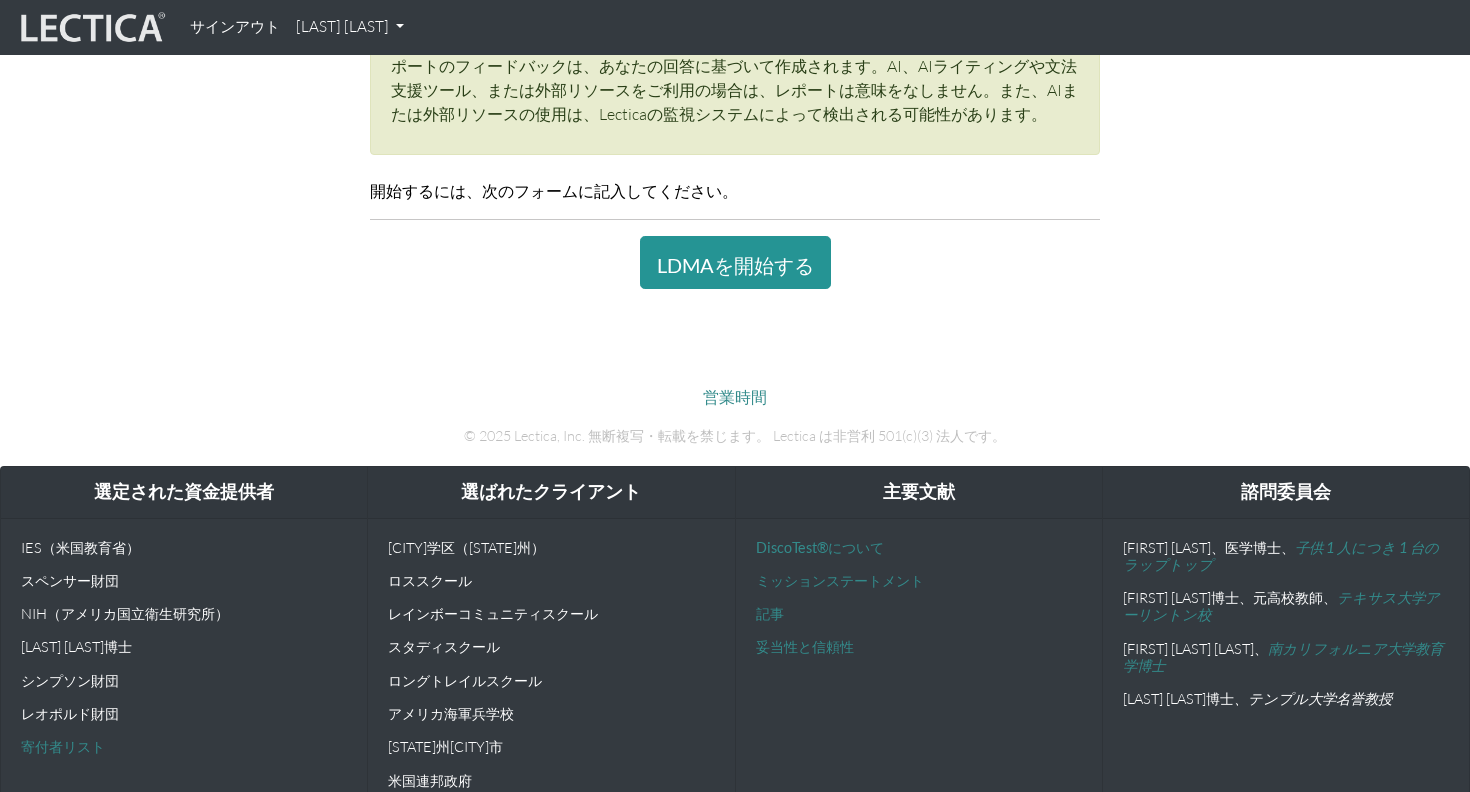 scroll, scrollTop: 463, scrollLeft: 0, axis: vertical 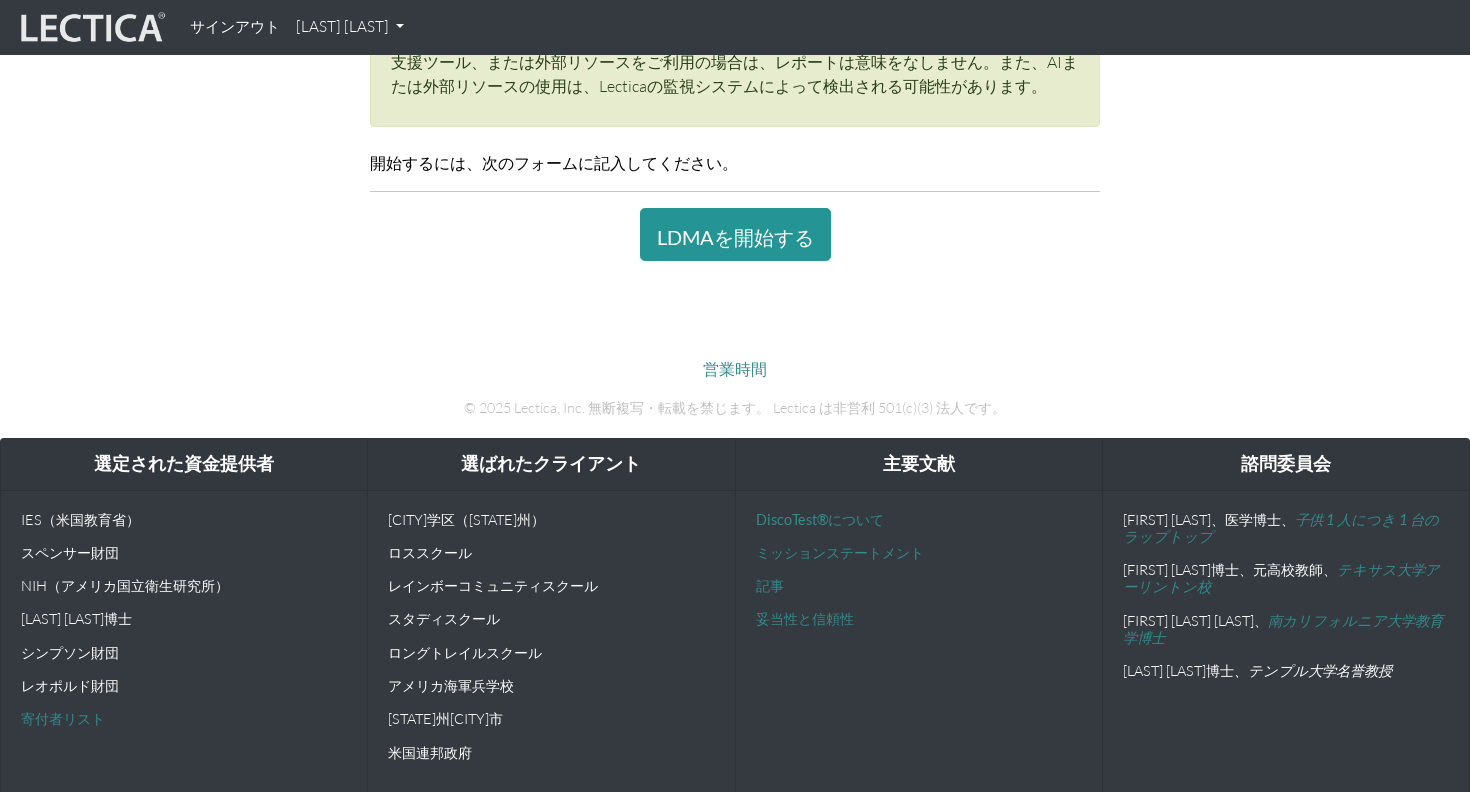 drag, startPoint x: 562, startPoint y: 174, endPoint x: 740, endPoint y: 171, distance: 178.02528 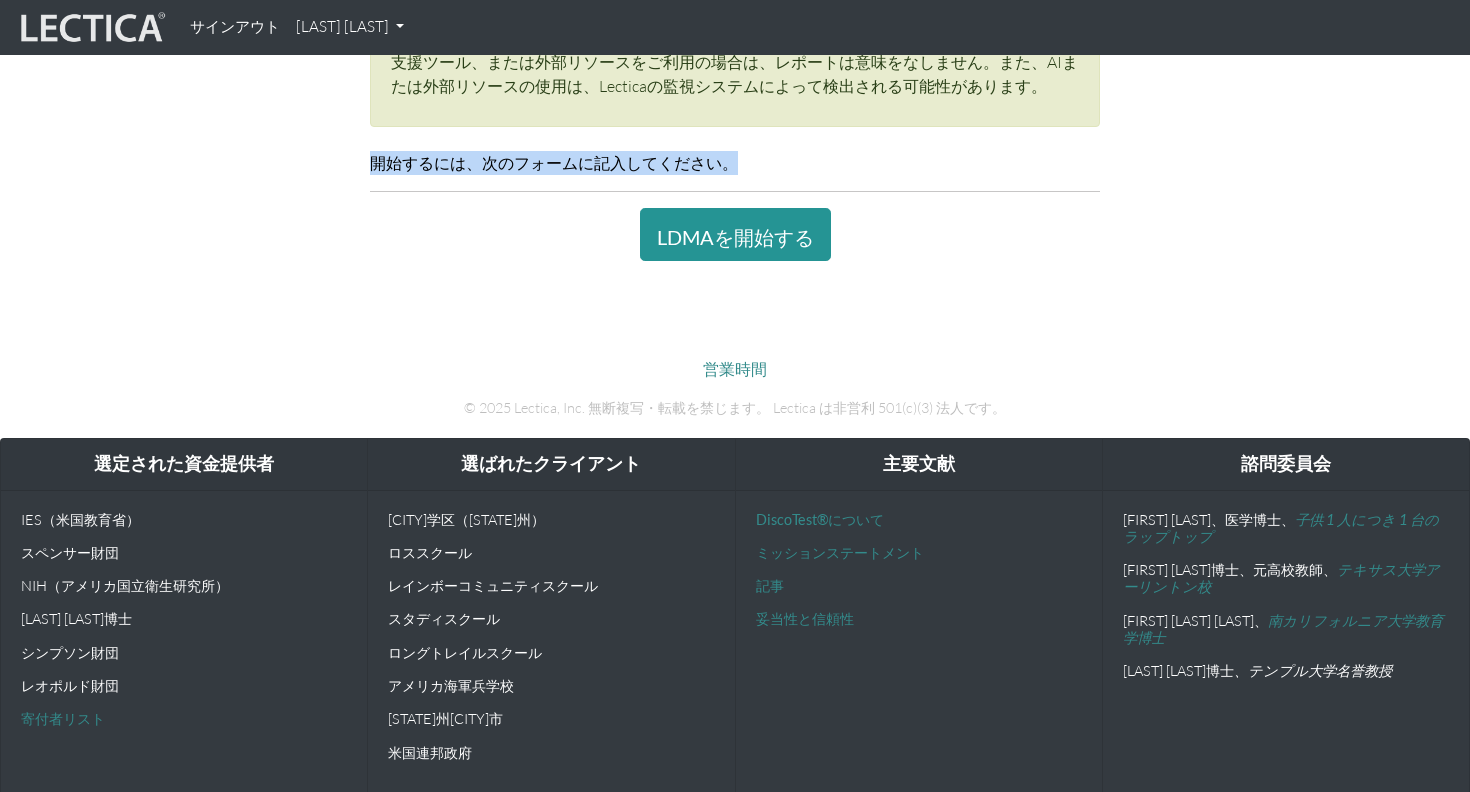drag, startPoint x: 740, startPoint y: 171, endPoint x: 331, endPoint y: 171, distance: 409 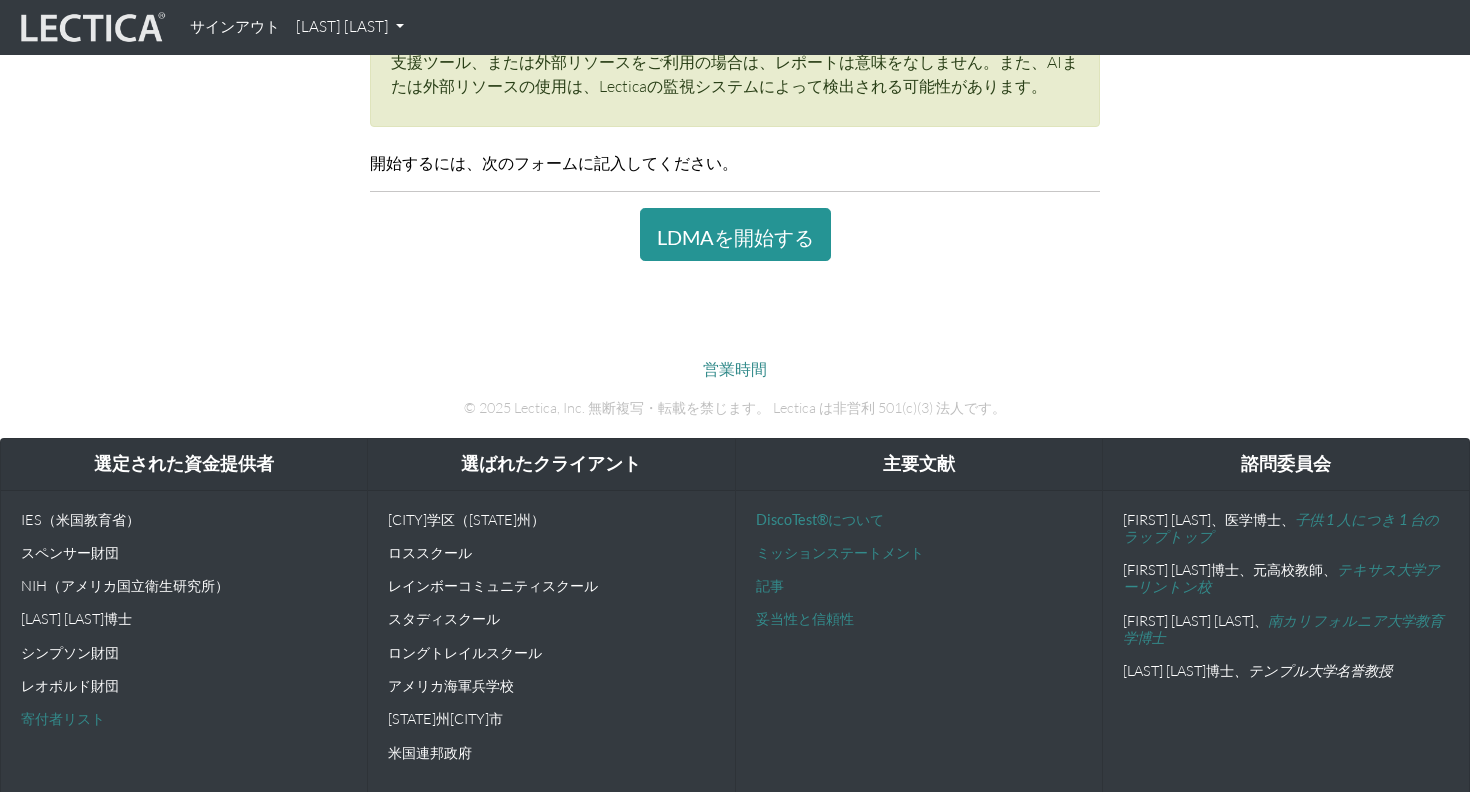 click on "はじめる
LDMA を受験する予定であれば、ここは適切なページです。
この評価は、パソコンまたはタブレット（スマートフォンは不可）で実施してください。また、標準規格に完全準拠した最新バージョンのウェブブラウザを使用する必要があります。（ChromeまたはFirefoxを推奨します。）
これから受けるアセスメントは、個人の成長目標の達成を支援するために設計されています。レポートのフィードバックは、あなたの回答に基づいて作成されます。AI、AIライティングや文法支援ツール、または外部リソースをご利用の場合は、レポートは意味をなしません。また、AIまたは外部リソースの使用は、Lecticaの監視システムによって検出される可能性があります。
開始するには、次のフォームに記入してください。" at bounding box center (735, -5) 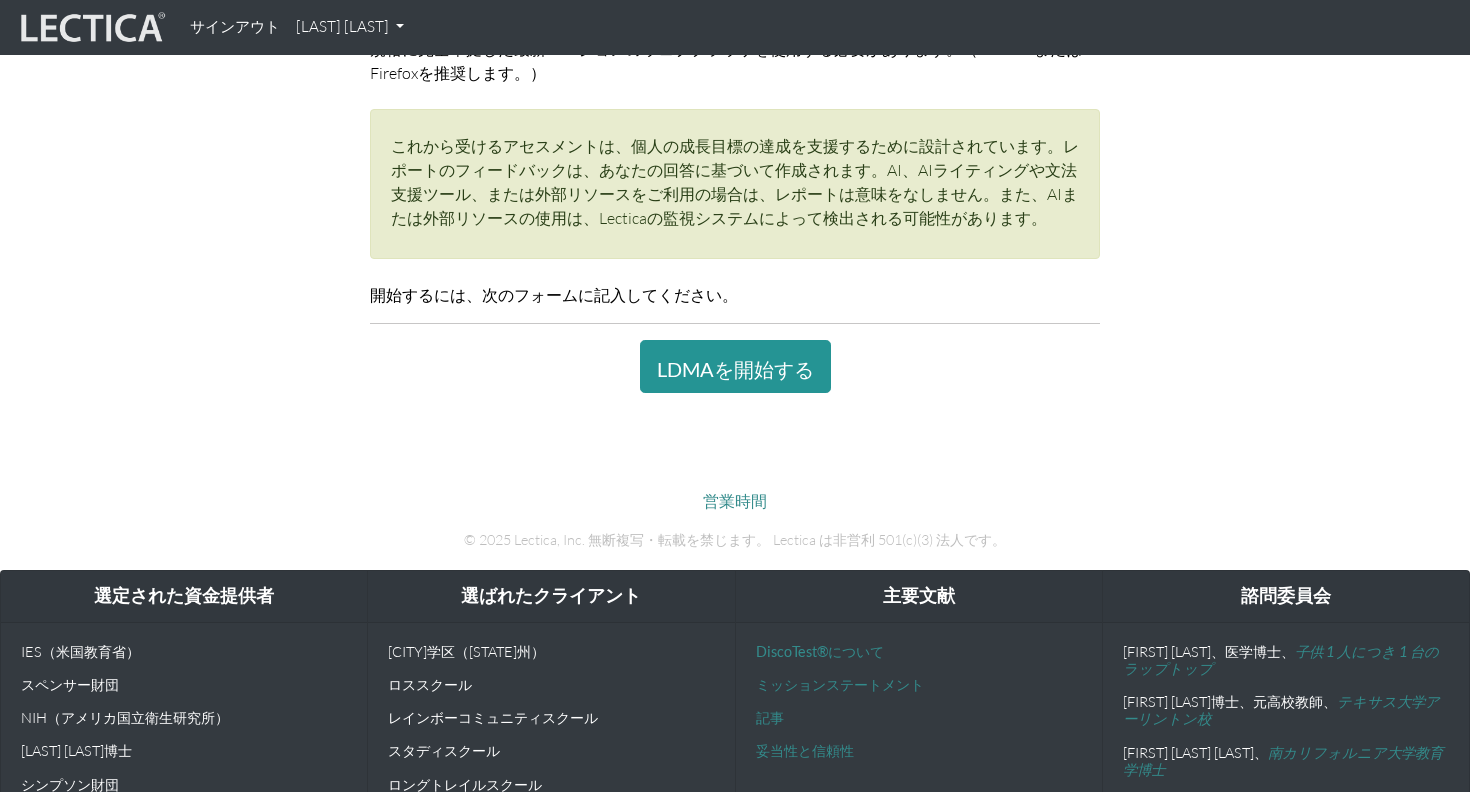 scroll, scrollTop: 310, scrollLeft: 0, axis: vertical 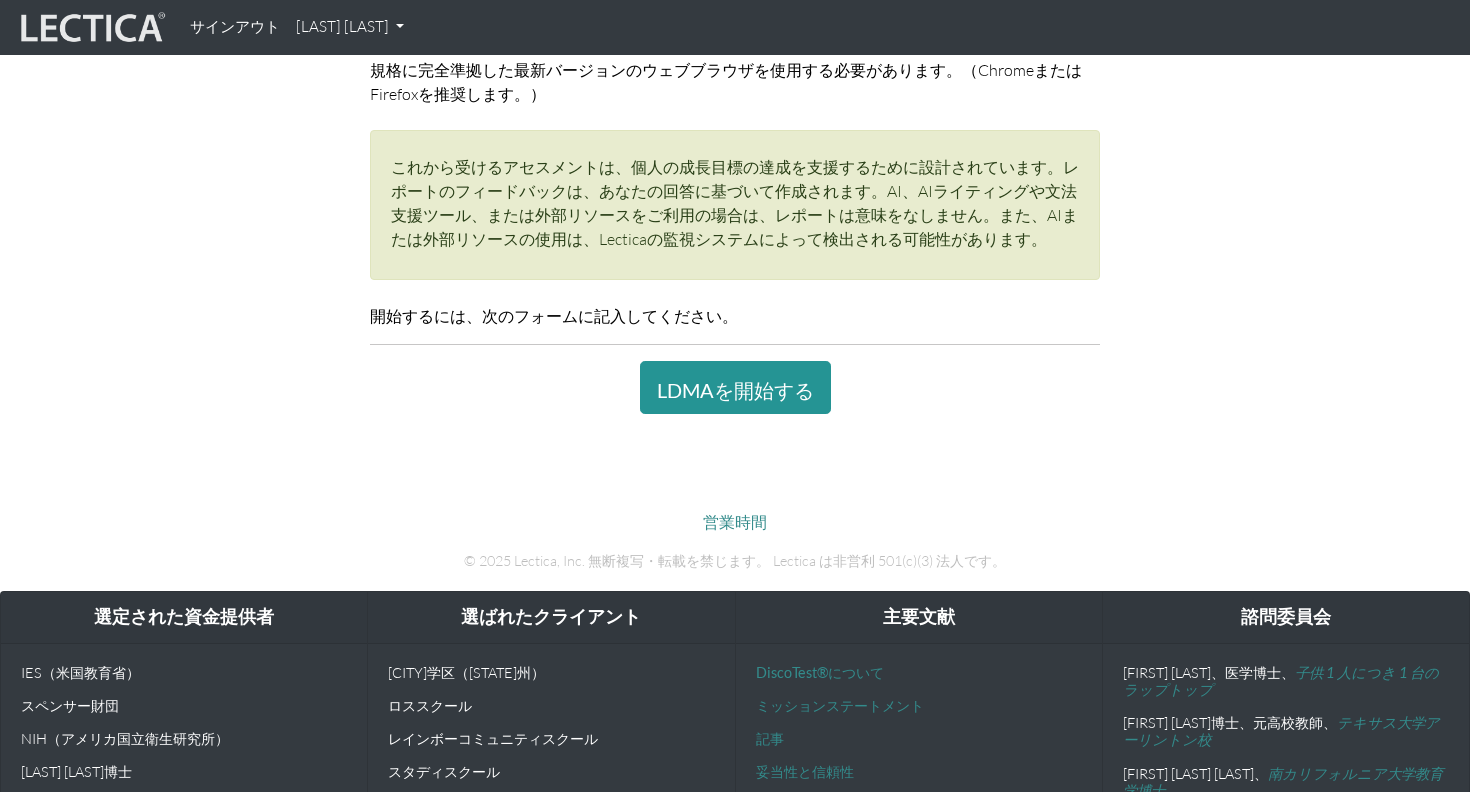 click on "サインアウト" at bounding box center [235, 26] 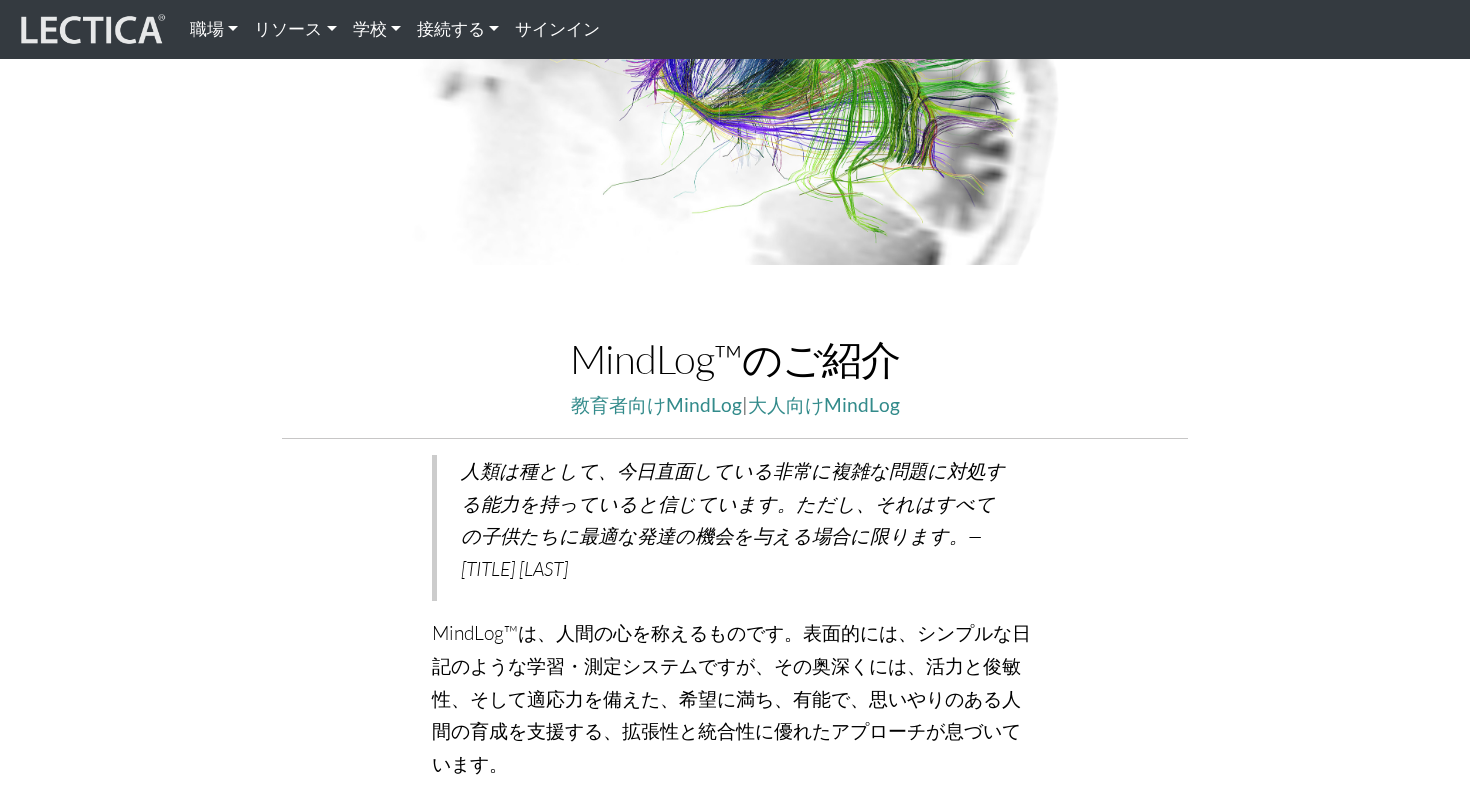 scroll, scrollTop: 115, scrollLeft: 0, axis: vertical 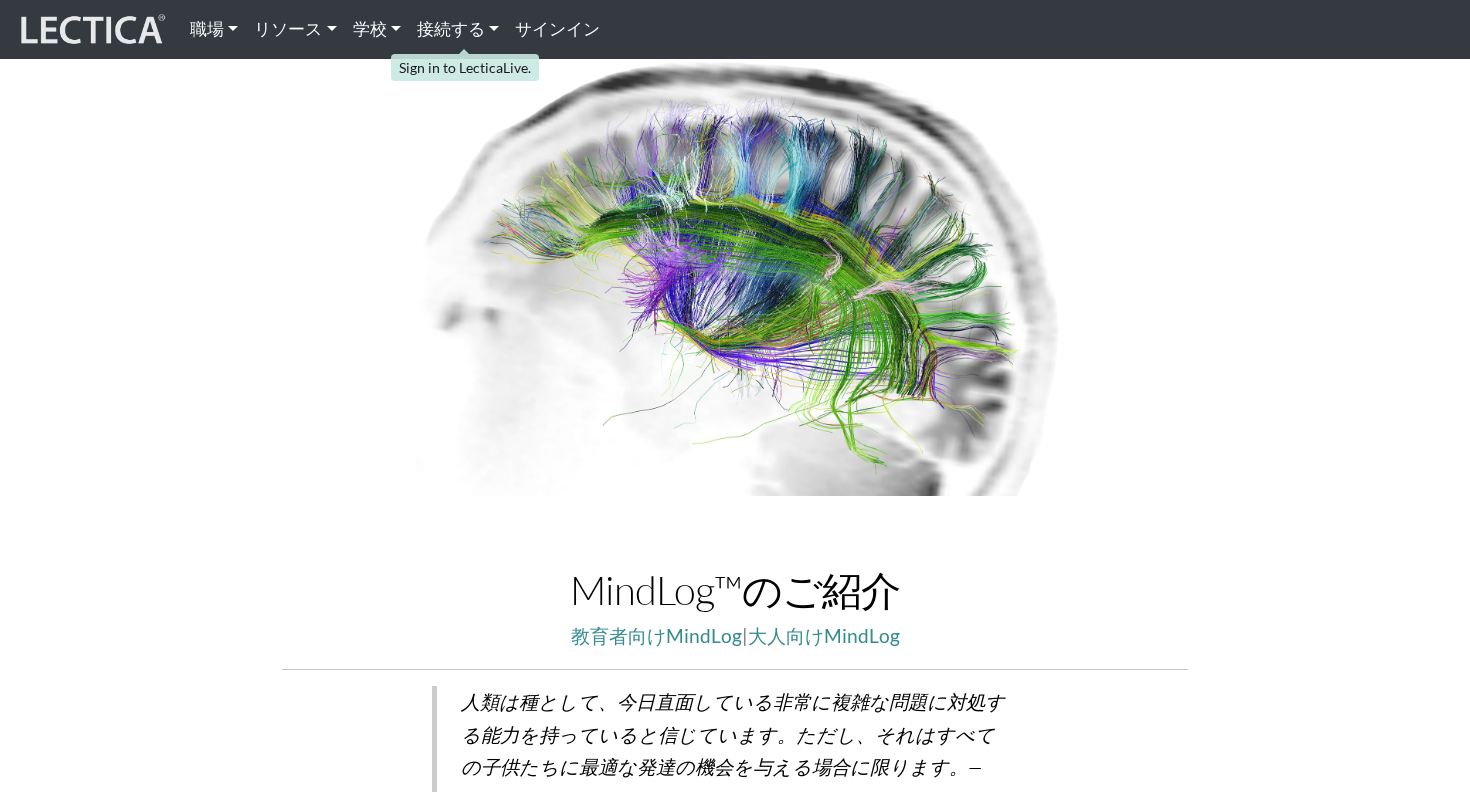 click on "サインイン" at bounding box center (557, 28) 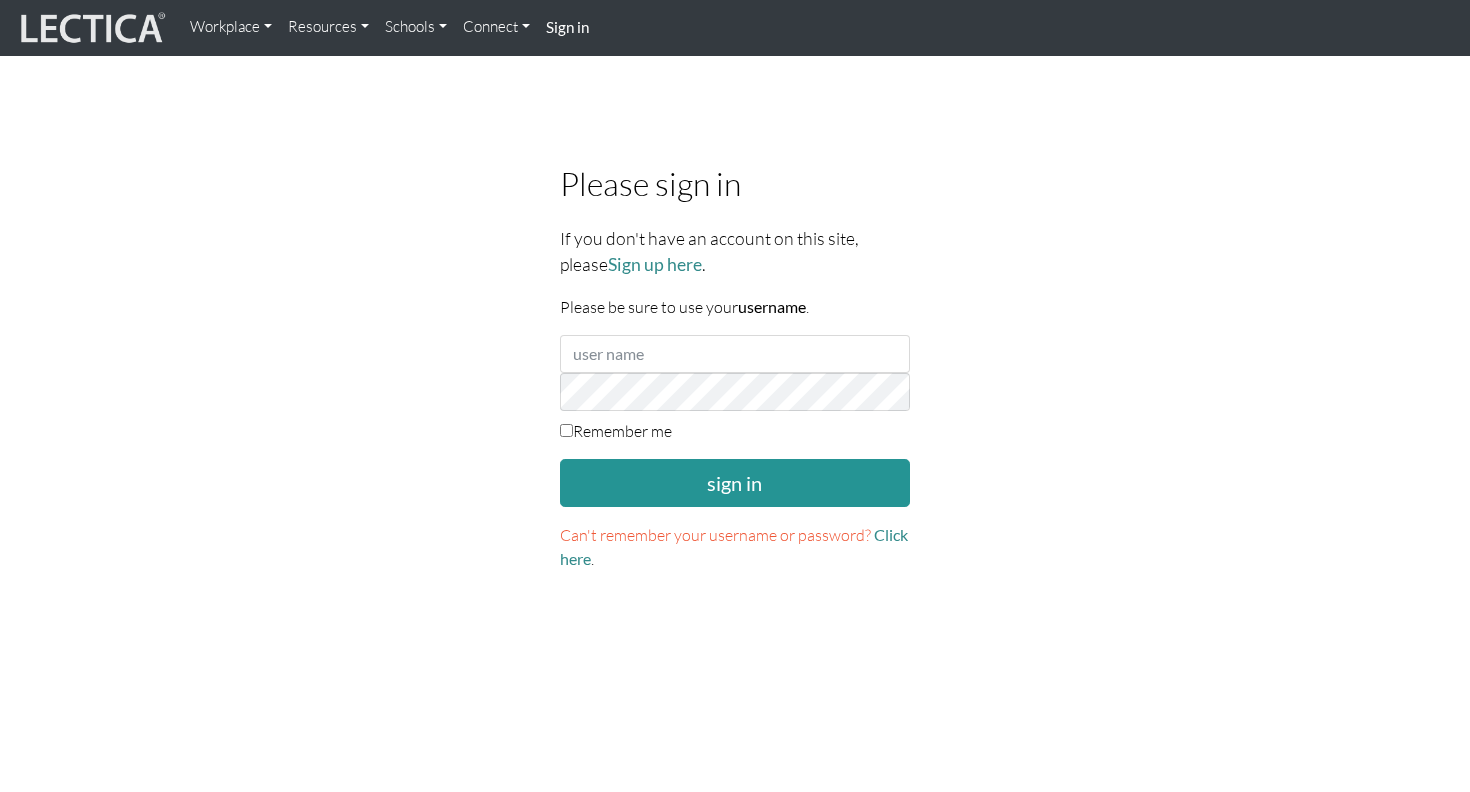 scroll, scrollTop: 0, scrollLeft: 0, axis: both 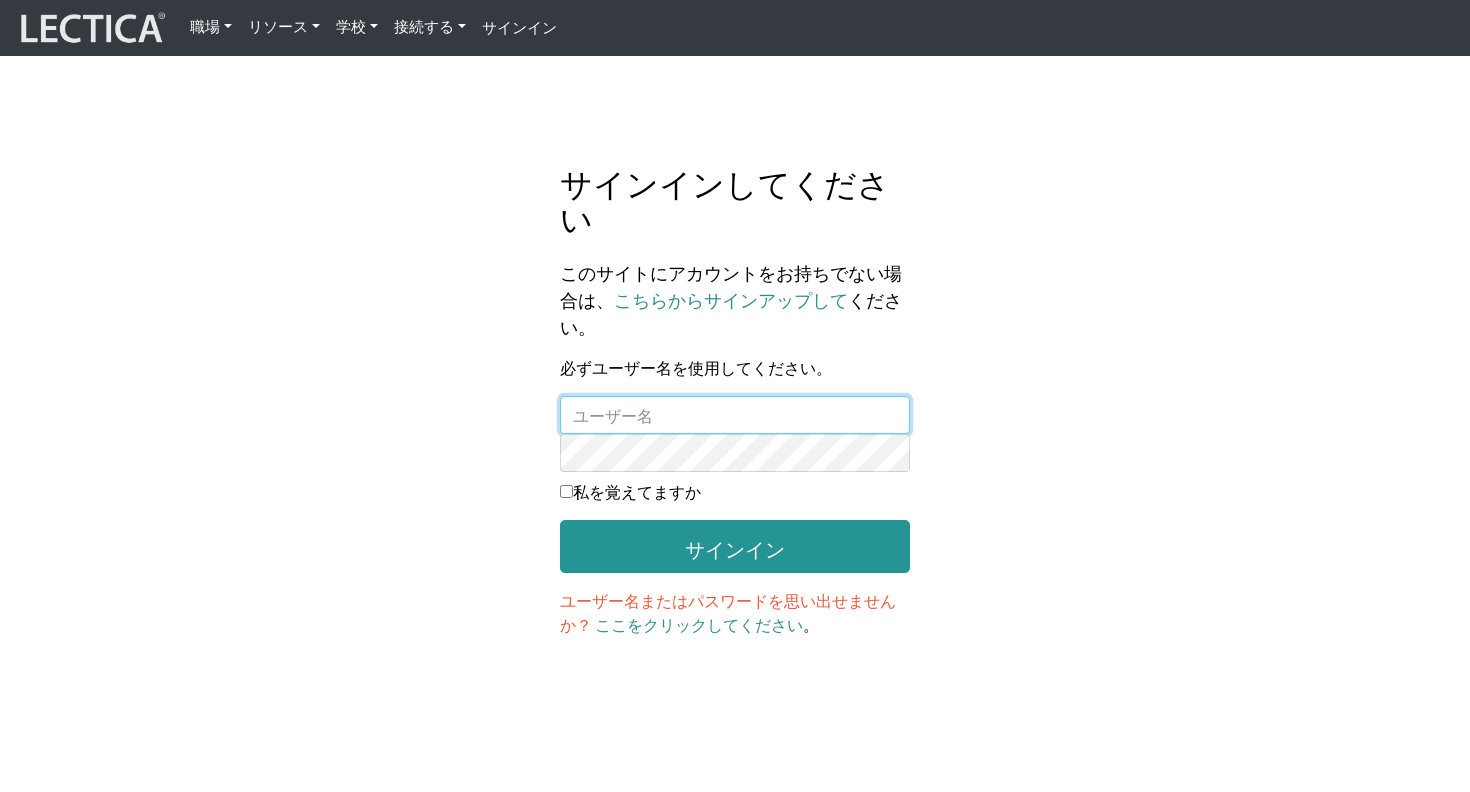type on "[USERNAME]" 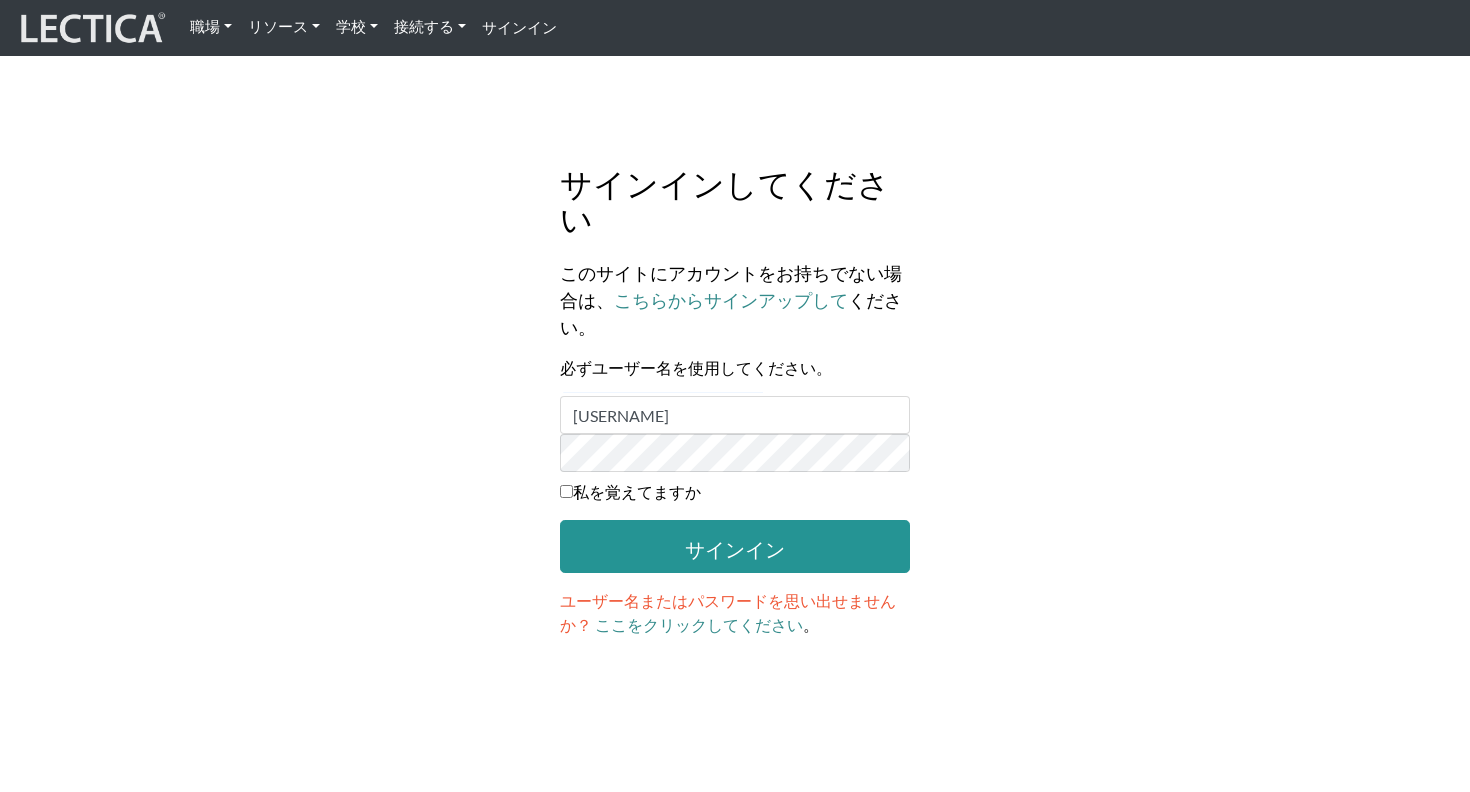 click on "私を覚えてますか" at bounding box center [637, 492] 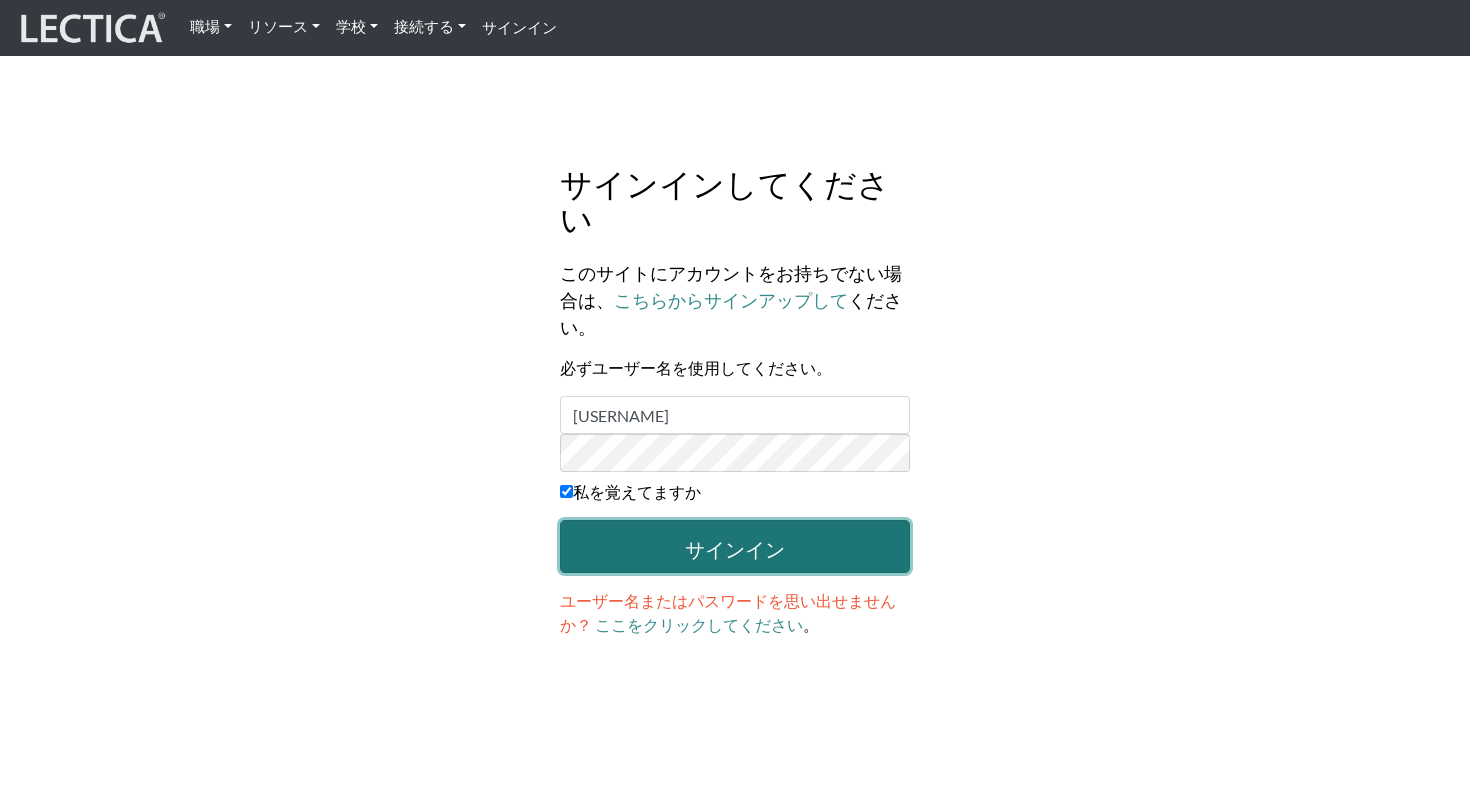 click on "サインイン" at bounding box center (735, 546) 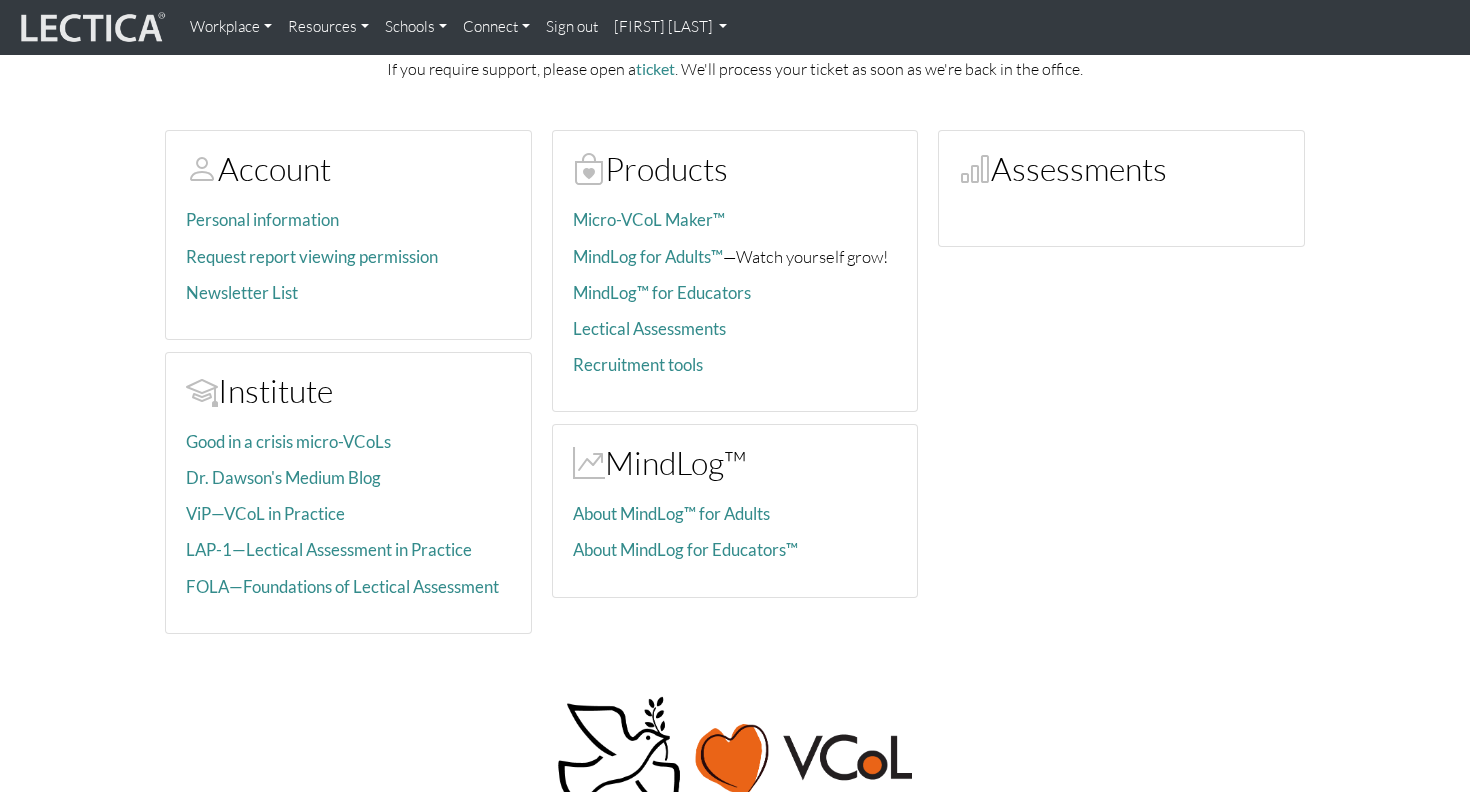 scroll, scrollTop: 125, scrollLeft: 0, axis: vertical 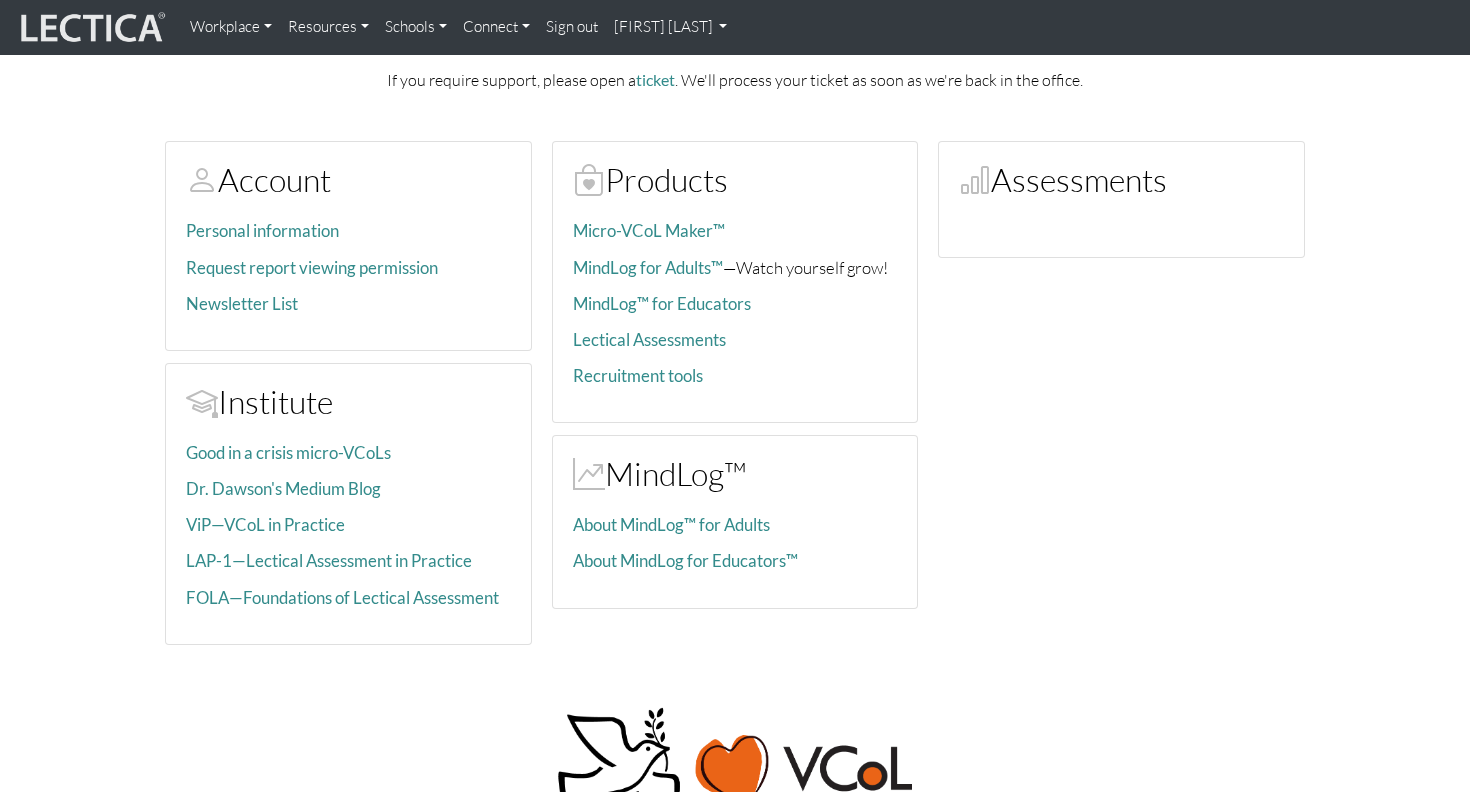 click on "Assessments" at bounding box center [348, 179] 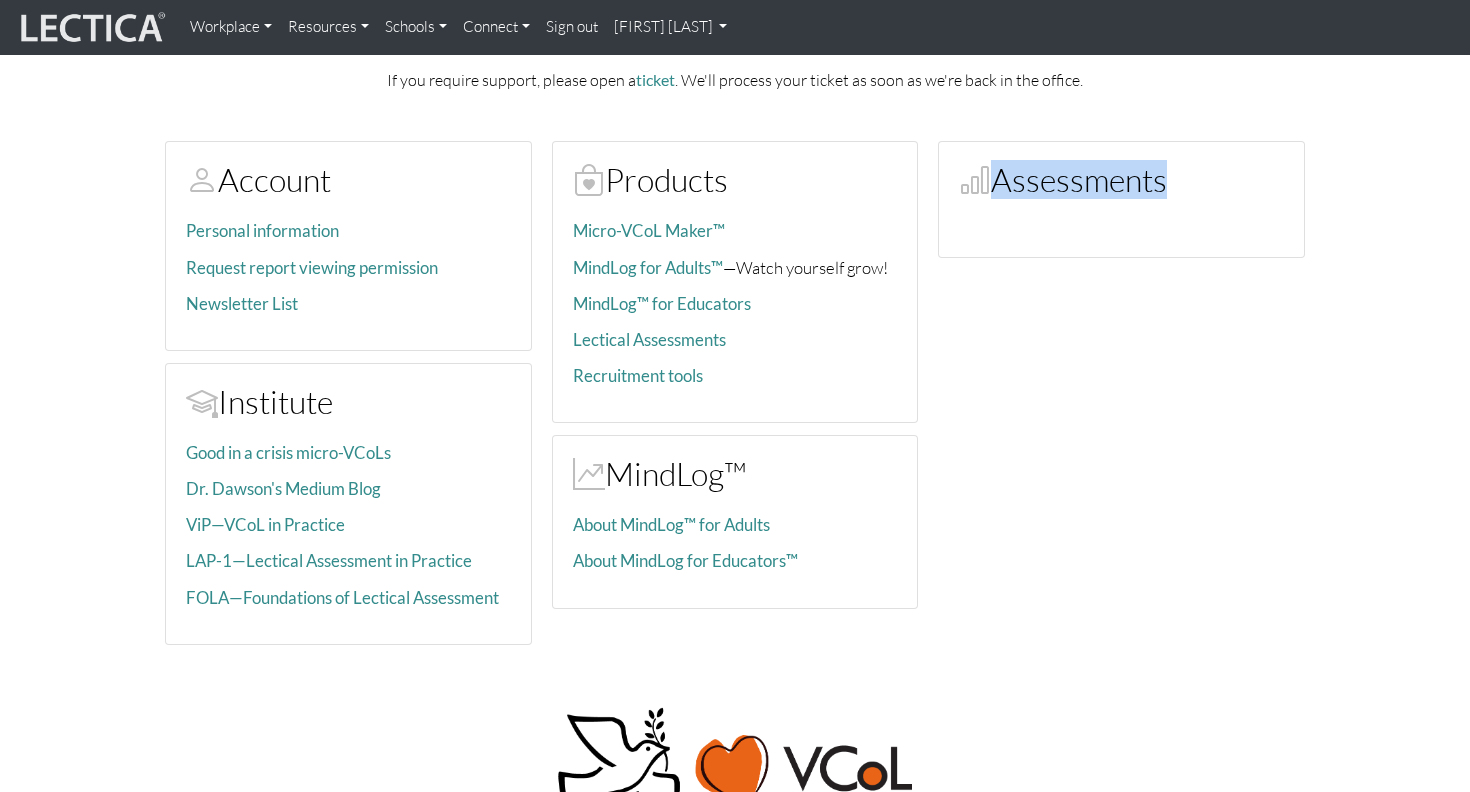 click on "Assessments" at bounding box center (348, 179) 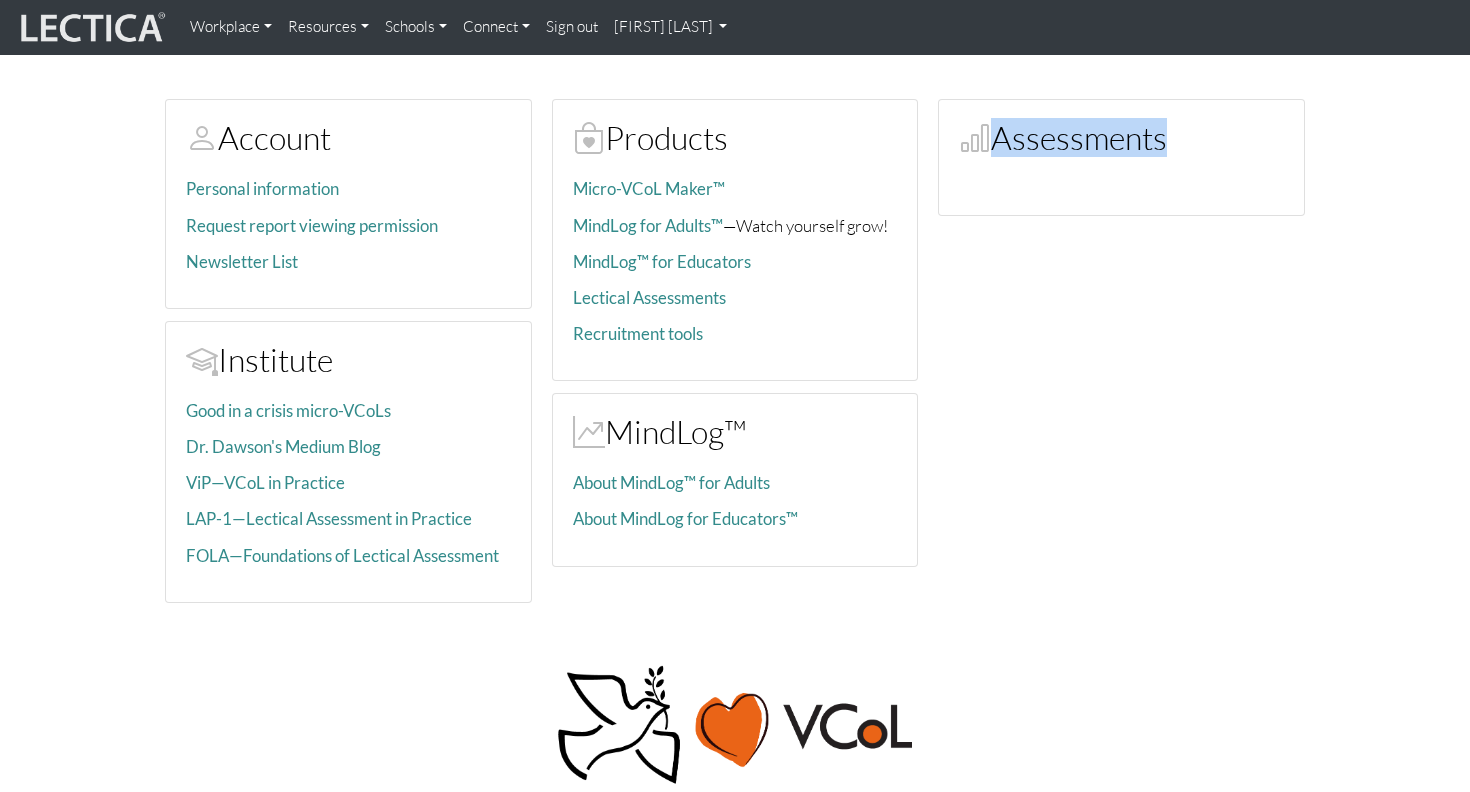 scroll, scrollTop: 174, scrollLeft: 0, axis: vertical 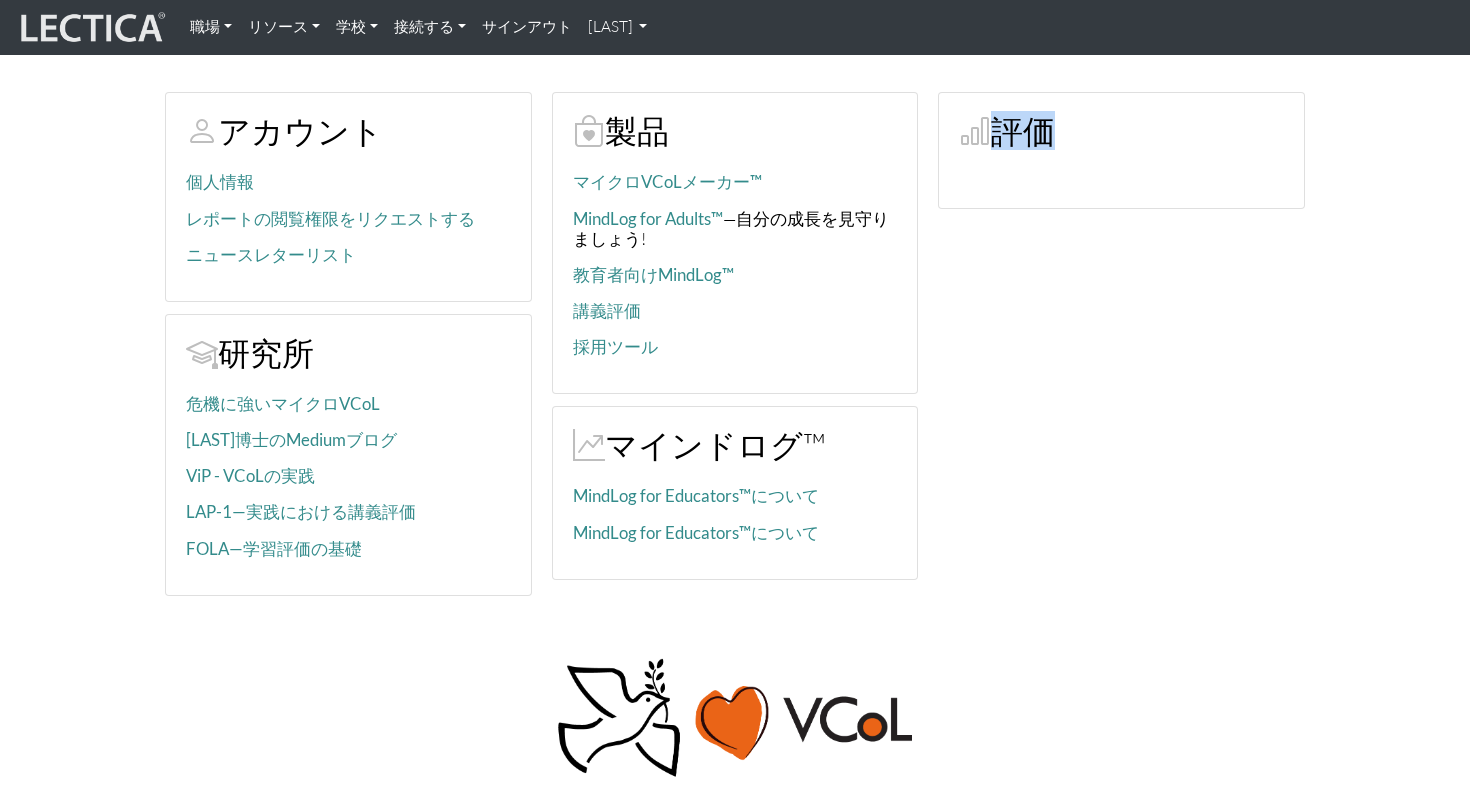 click on "アカウント   個人情報   レポートの閲覧権限をリクエストする   ニュースレターリスト     研究所   危機に強いマイクロVCoL   ドーソン博士のMediumブログ   ViP - VCoLの実践   LAP-1—実践における講義評価   FOLA—学習評価の基礎     製品   マイクロVCoLメーカー™   MindLog for Adults™  —自分の成長を見守りましょう!   教育者向けMindLog™   講義評価   採用ツール     マインドログ™   大人向けMindLog™について   MindLog for Educators™について     評価" at bounding box center (735, 350) 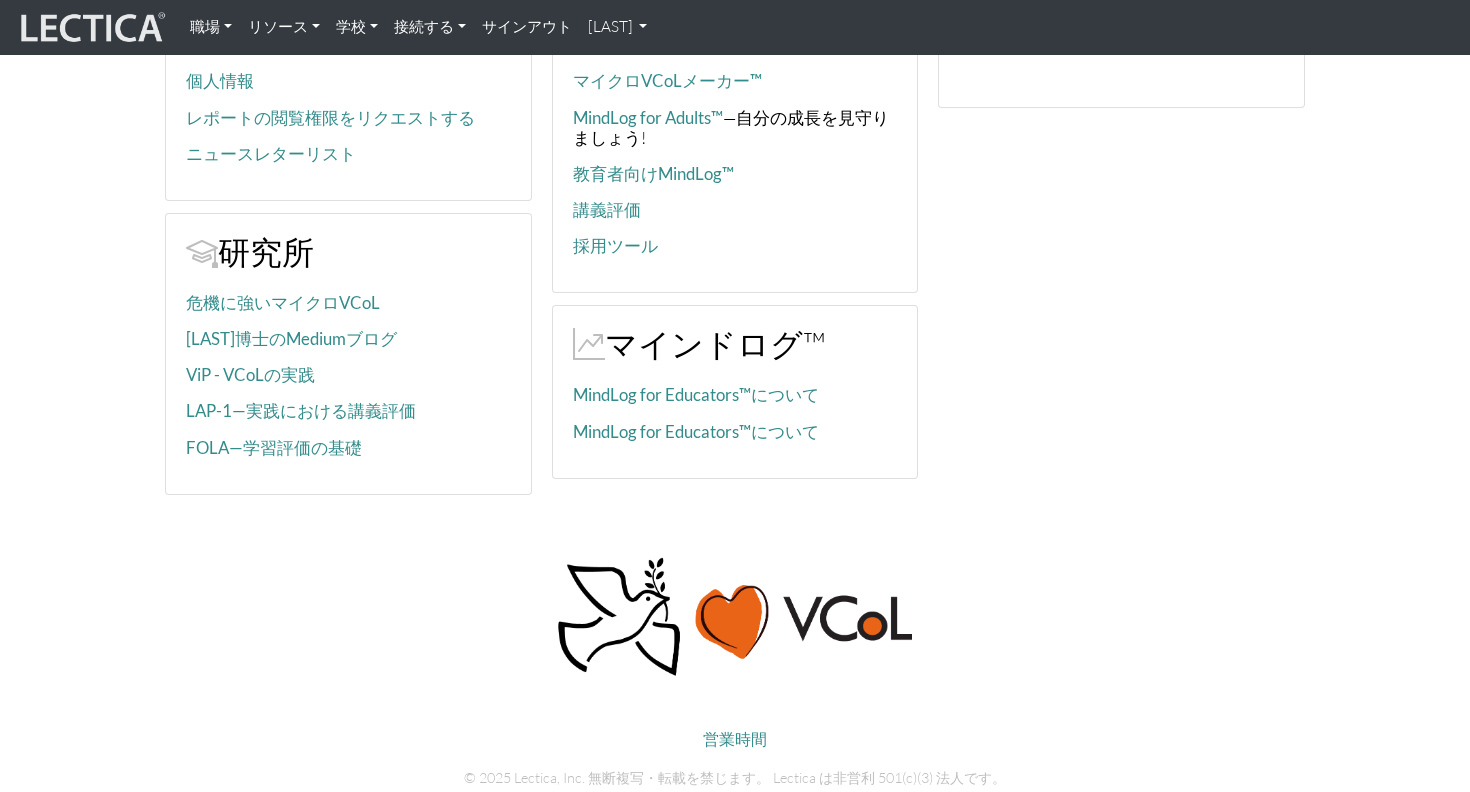 scroll, scrollTop: 267, scrollLeft: 0, axis: vertical 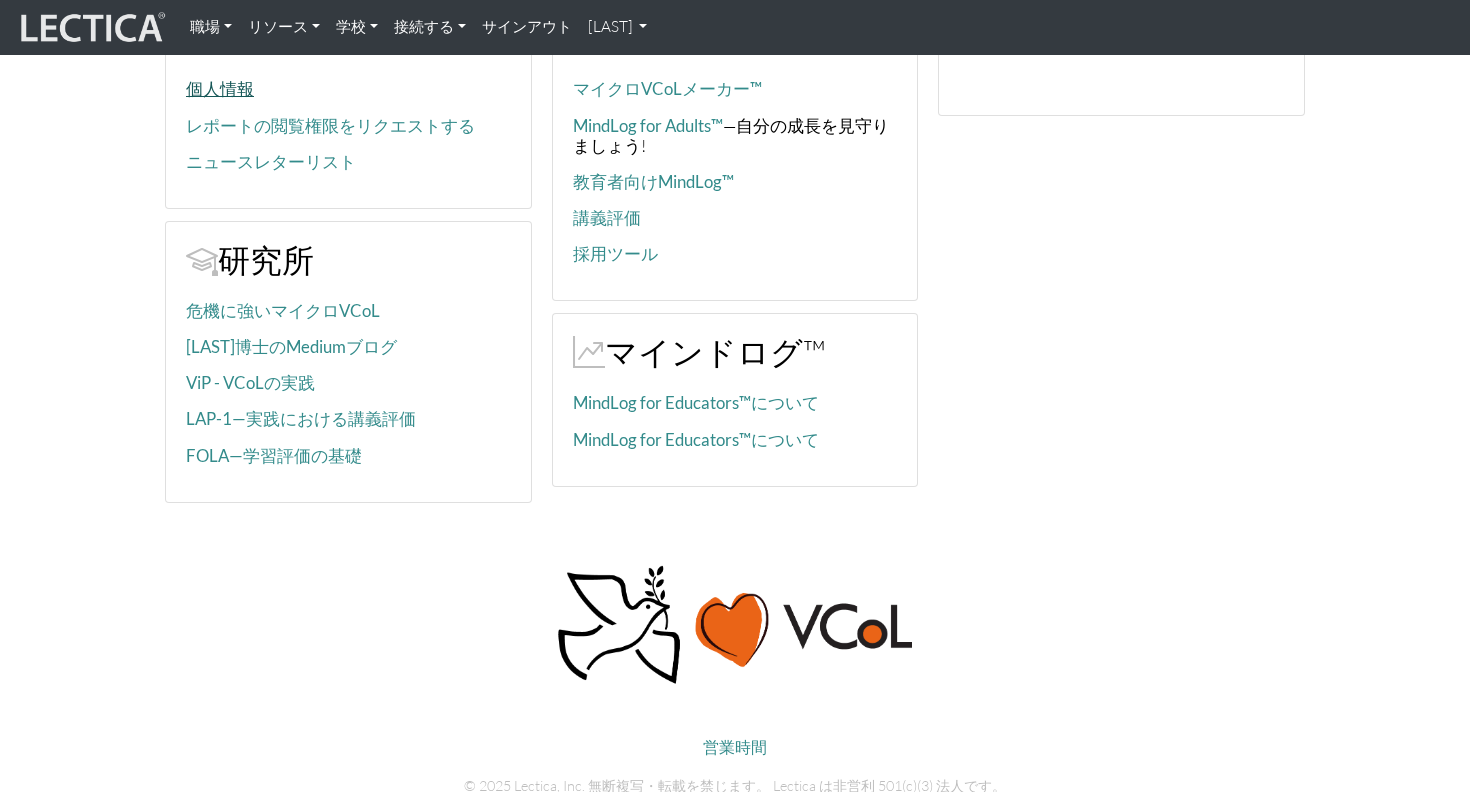 click on "個人情報" at bounding box center (220, 88) 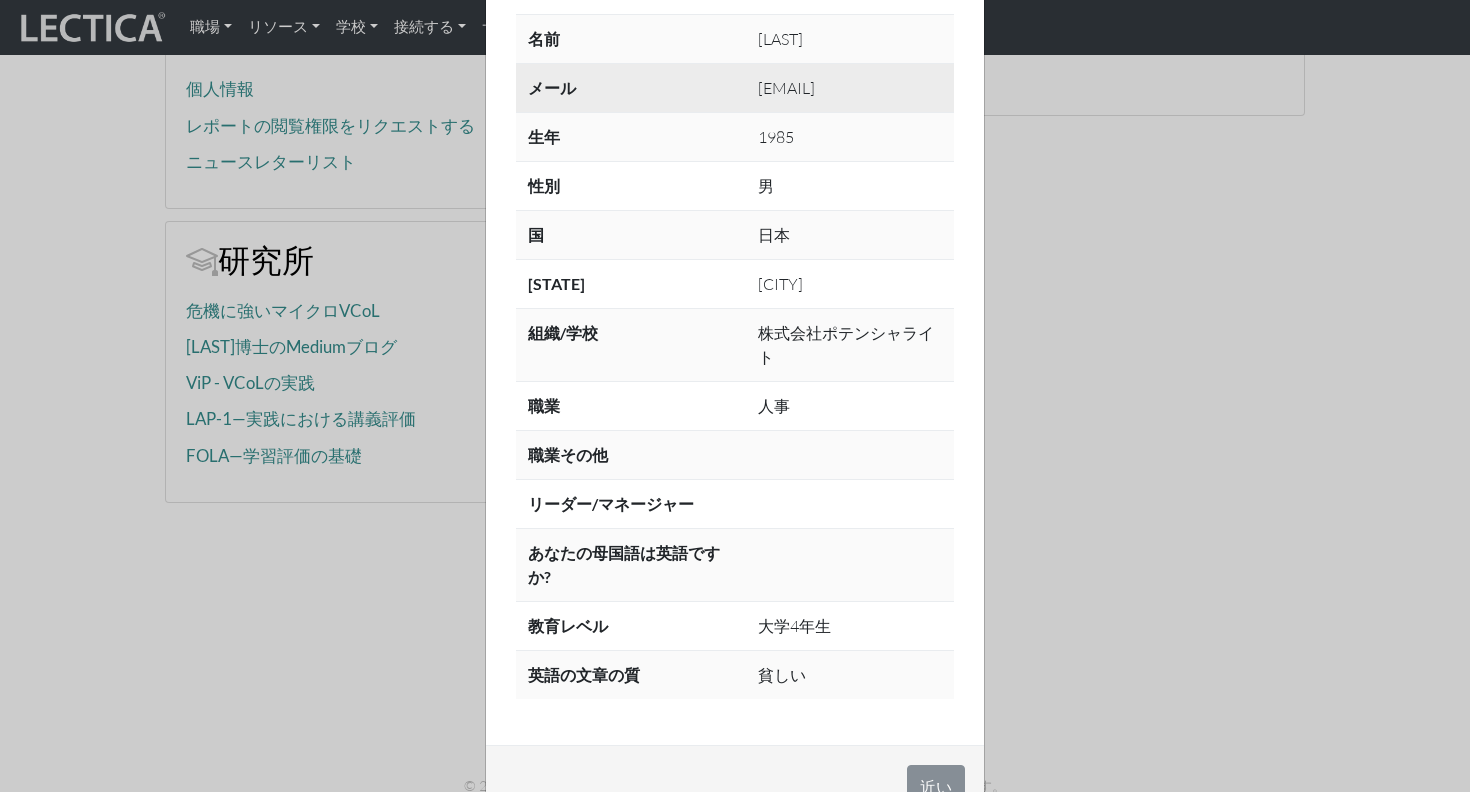 scroll, scrollTop: 235, scrollLeft: 0, axis: vertical 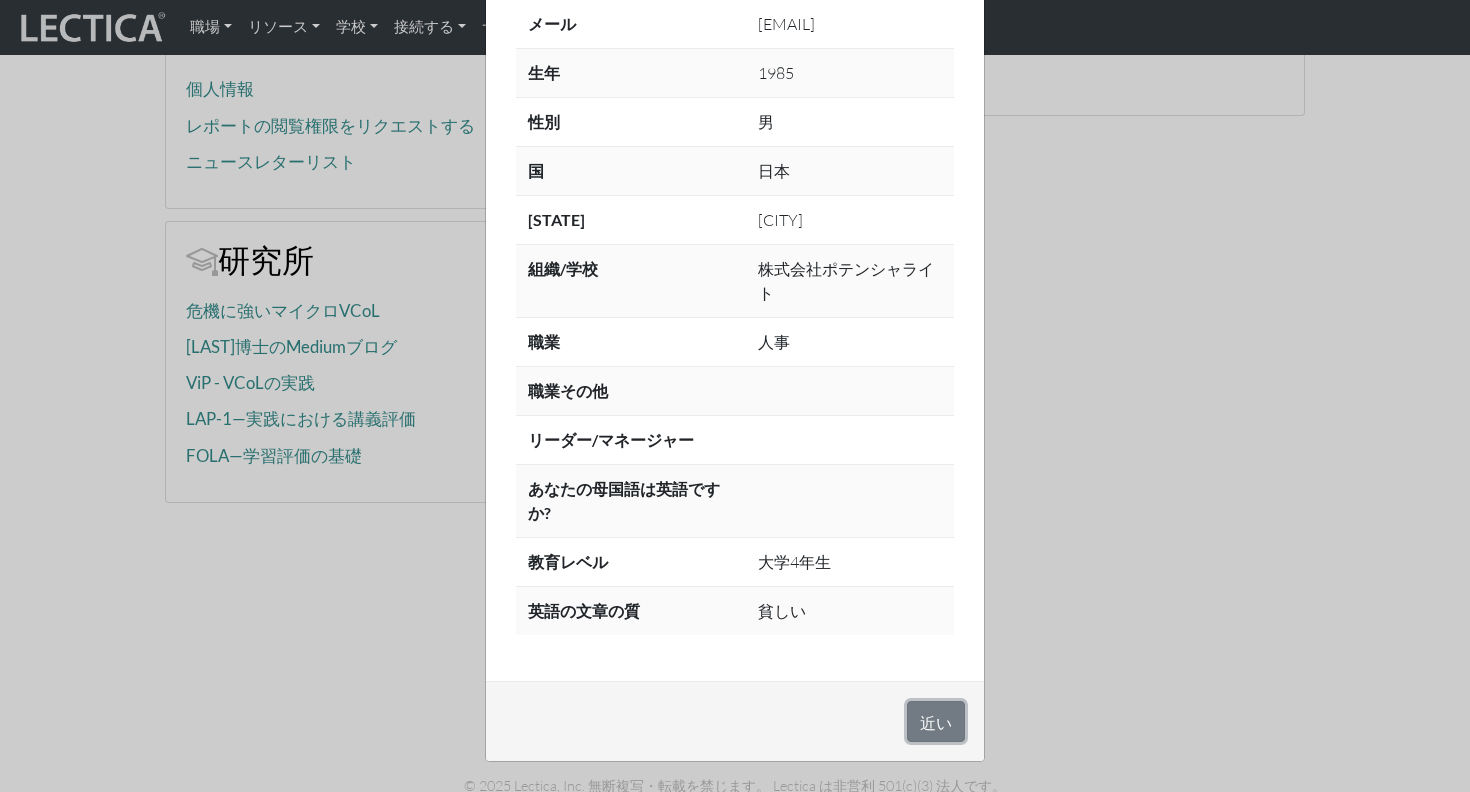 click on "近い" at bounding box center (936, 721) 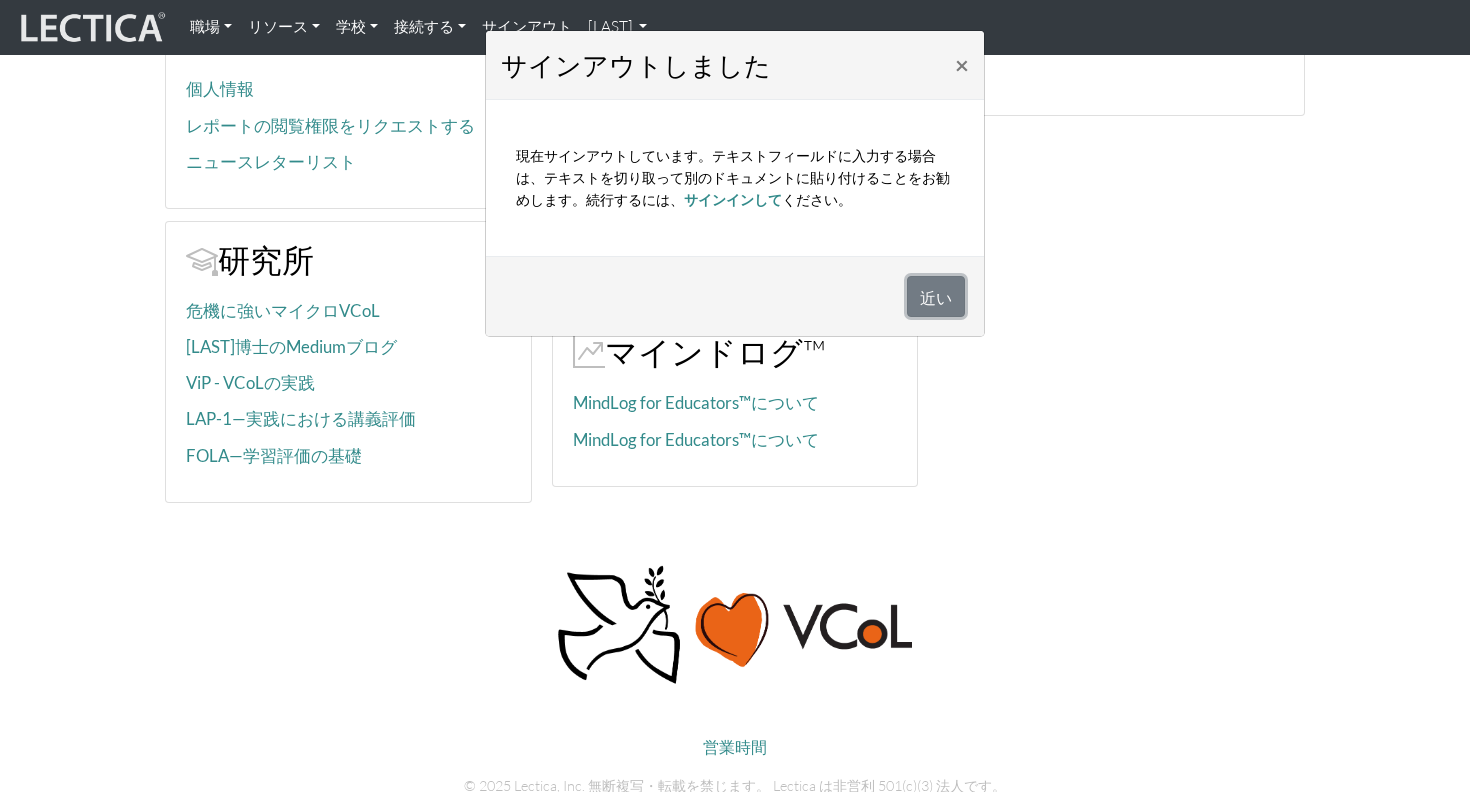 click on "近い" at bounding box center (936, 296) 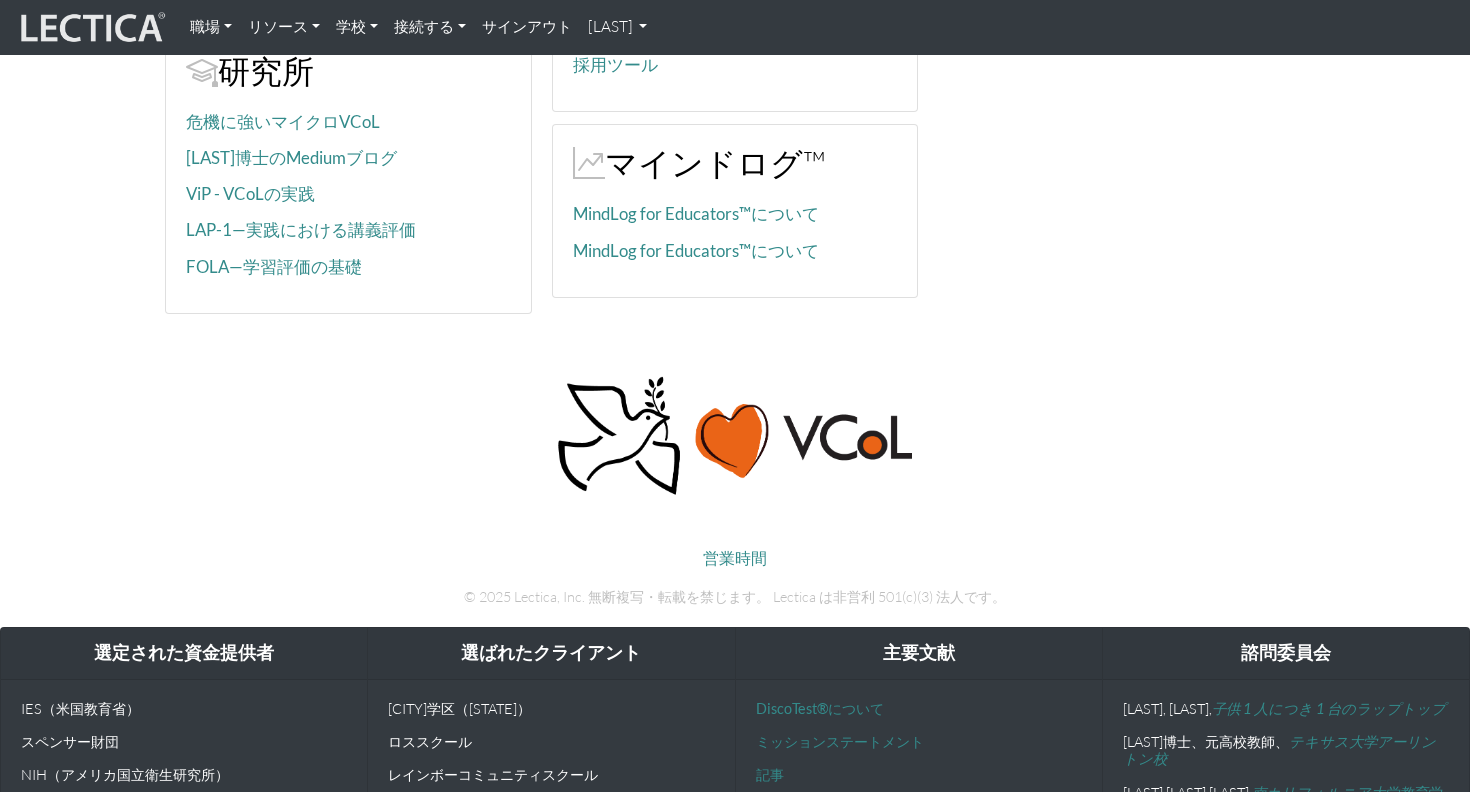 scroll, scrollTop: 391, scrollLeft: 0, axis: vertical 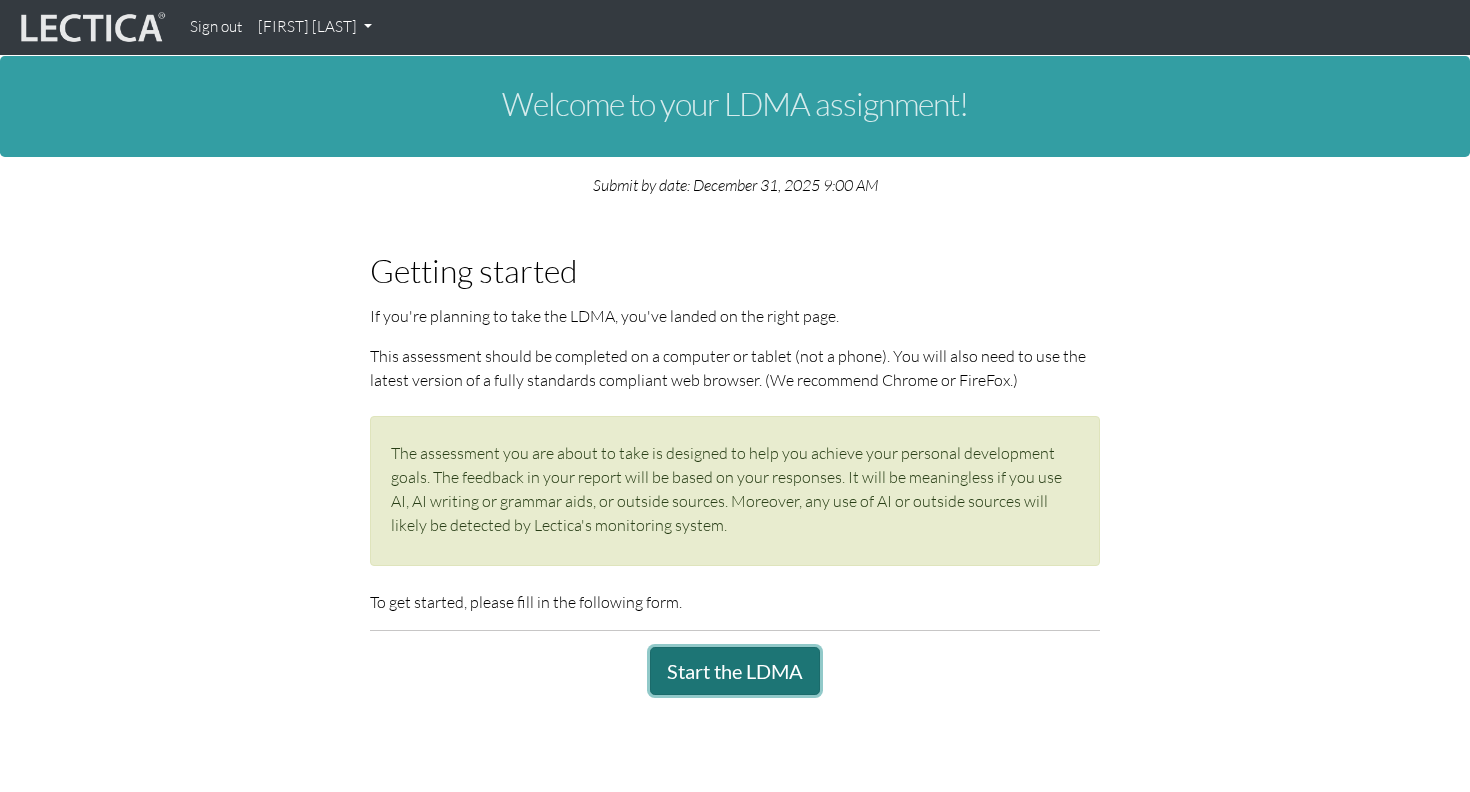 click on "Start the LDMA" at bounding box center [735, 671] 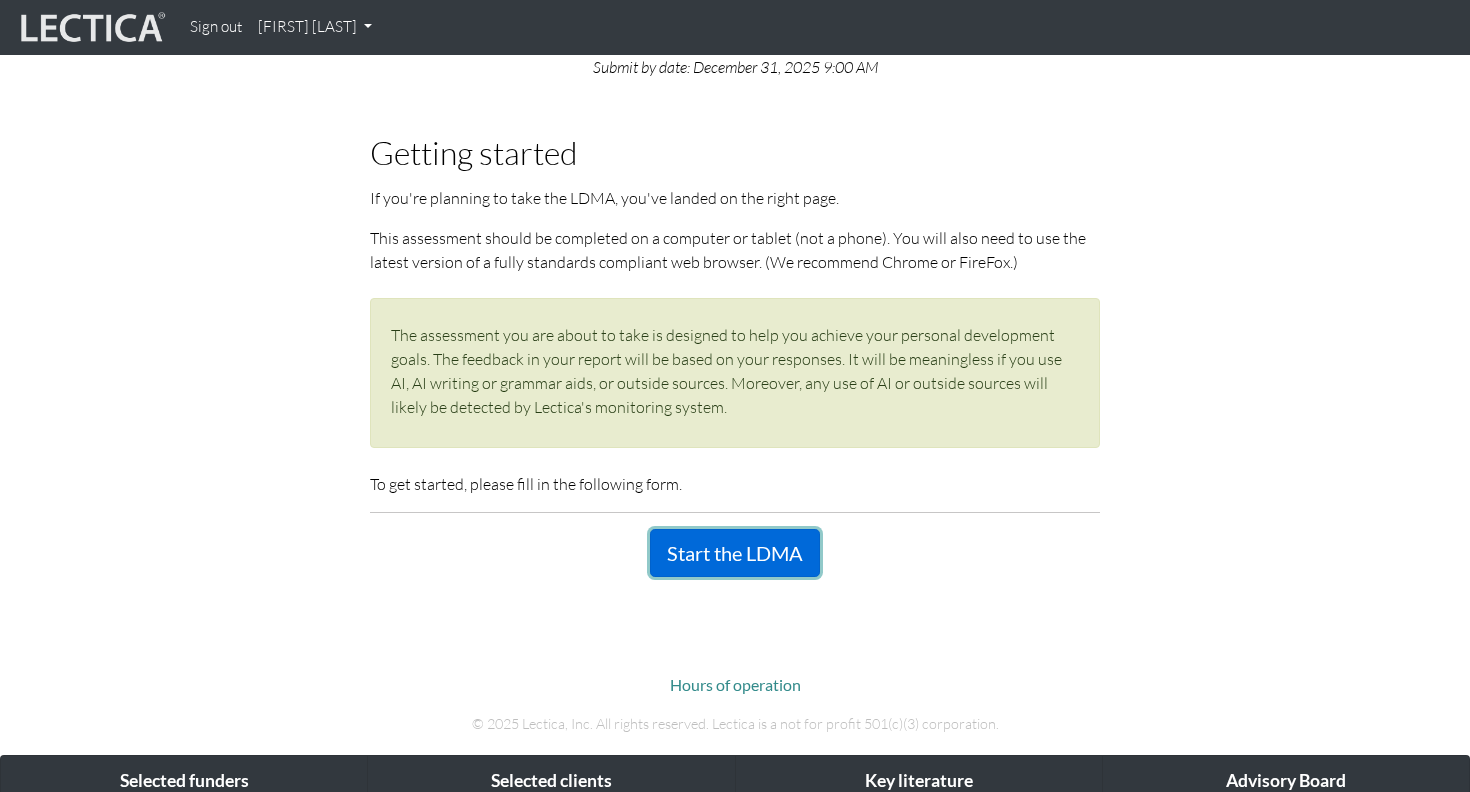 scroll, scrollTop: 439, scrollLeft: 0, axis: vertical 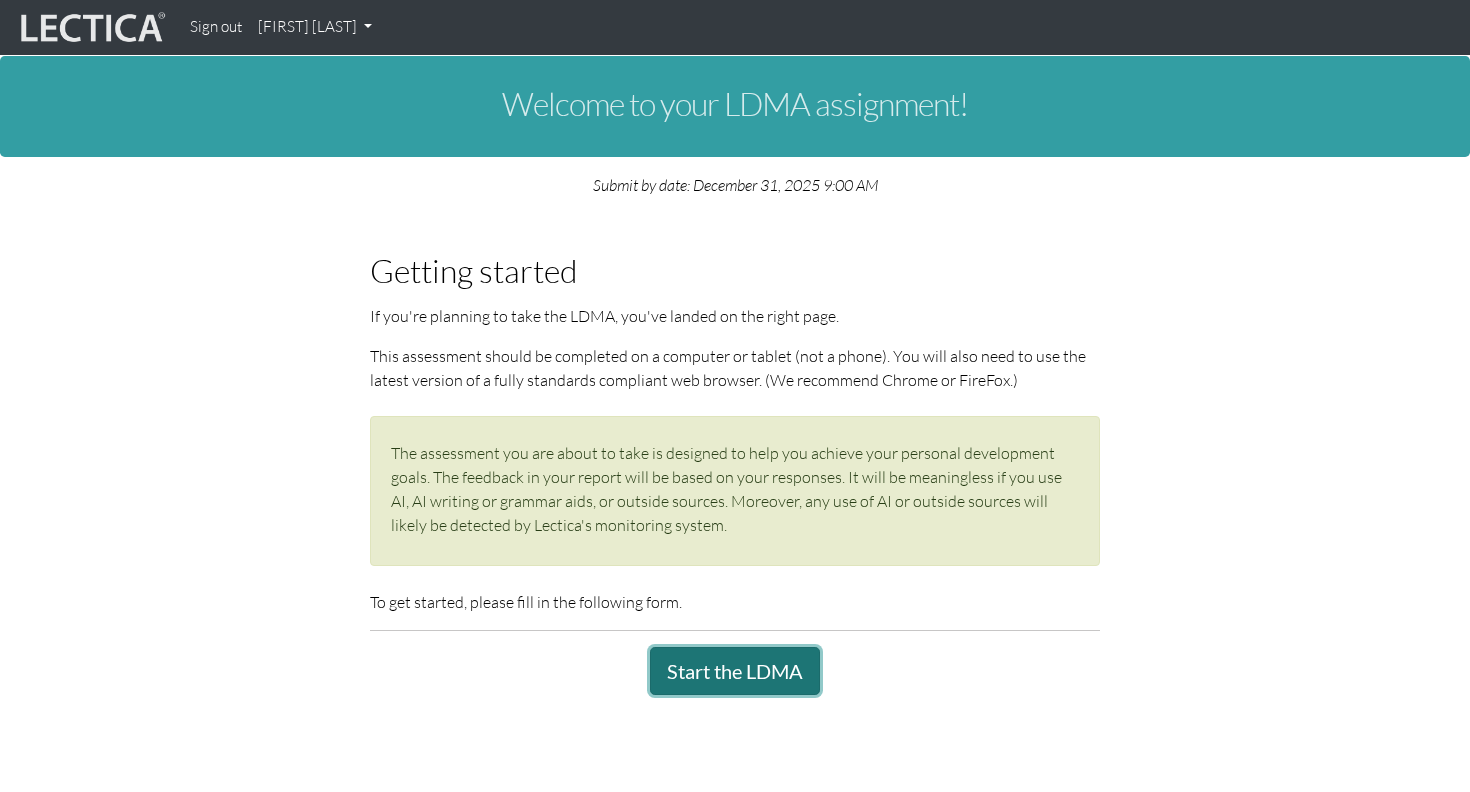 click on "Start the LDMA" at bounding box center [735, 671] 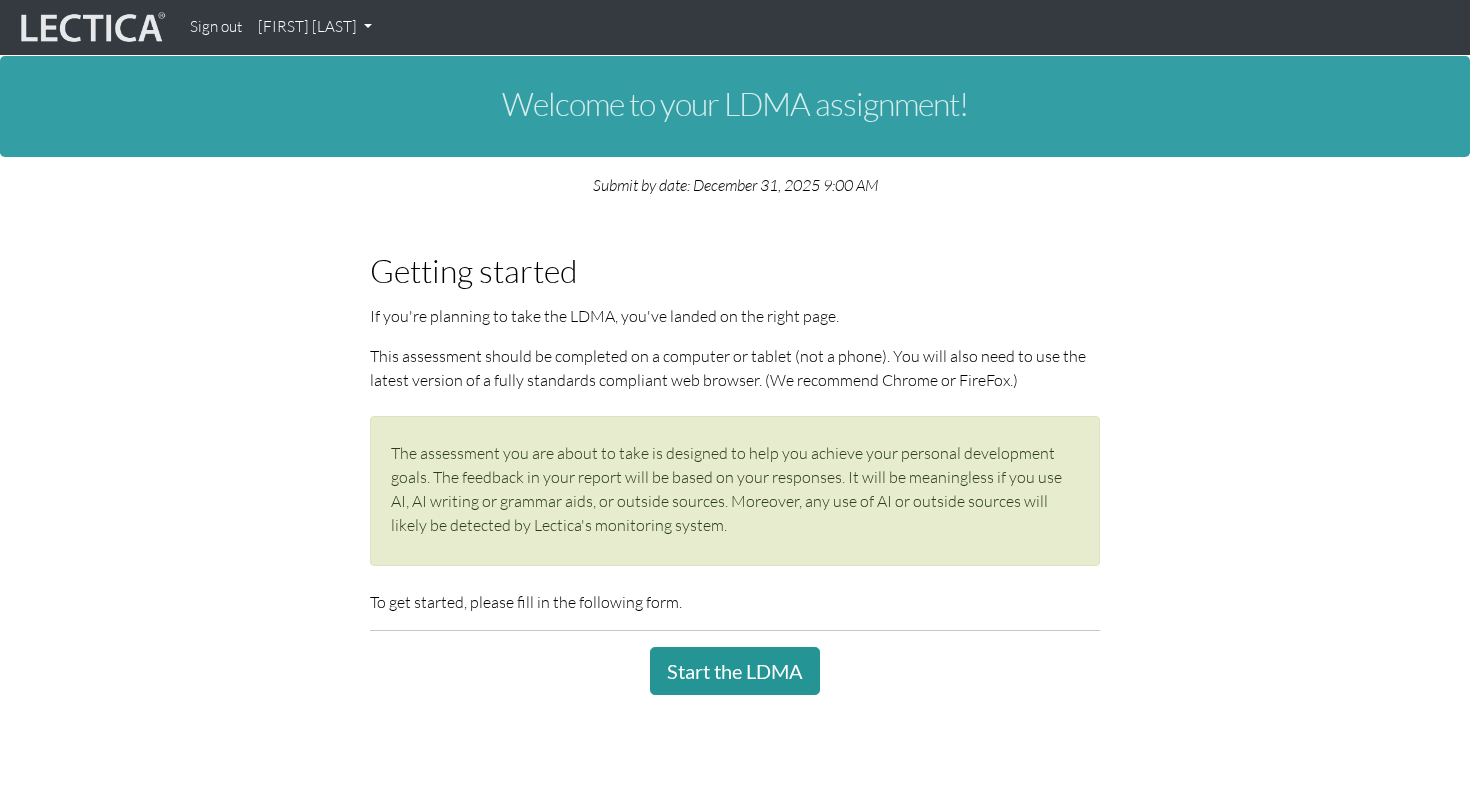 click on "Welcome to your LDMA assignment!       Submit by date: December 31, 2025 9:00 AM
Getting started
If you're planning to take the LDMA, you've landed on the right page.
This assessment should be completed on a computer or tablet (not a phone). You will also need to use the latest version of a fully standards compliant web browser. (We recommend Chrome or FireFox.)
The assessment you are about to take is designed to help you achieve your personal development goals. The feedback in your report will be based on your responses. It will be meaningless if you use AI, AI writing or grammar aids, or outside sources. Moreover, any use of AI or outside sources will likely be detected by Lectica's monitoring system.
To get started, please fill in the following form.
Start the LDMA   Privacy policy   ×   Lectica, Inc., Northampton, MA 01060   (Revised June 25, 2020)     This website, lectica live   Summary   This summary is not intended as a replacement for the entire policy." at bounding box center (735, 375) 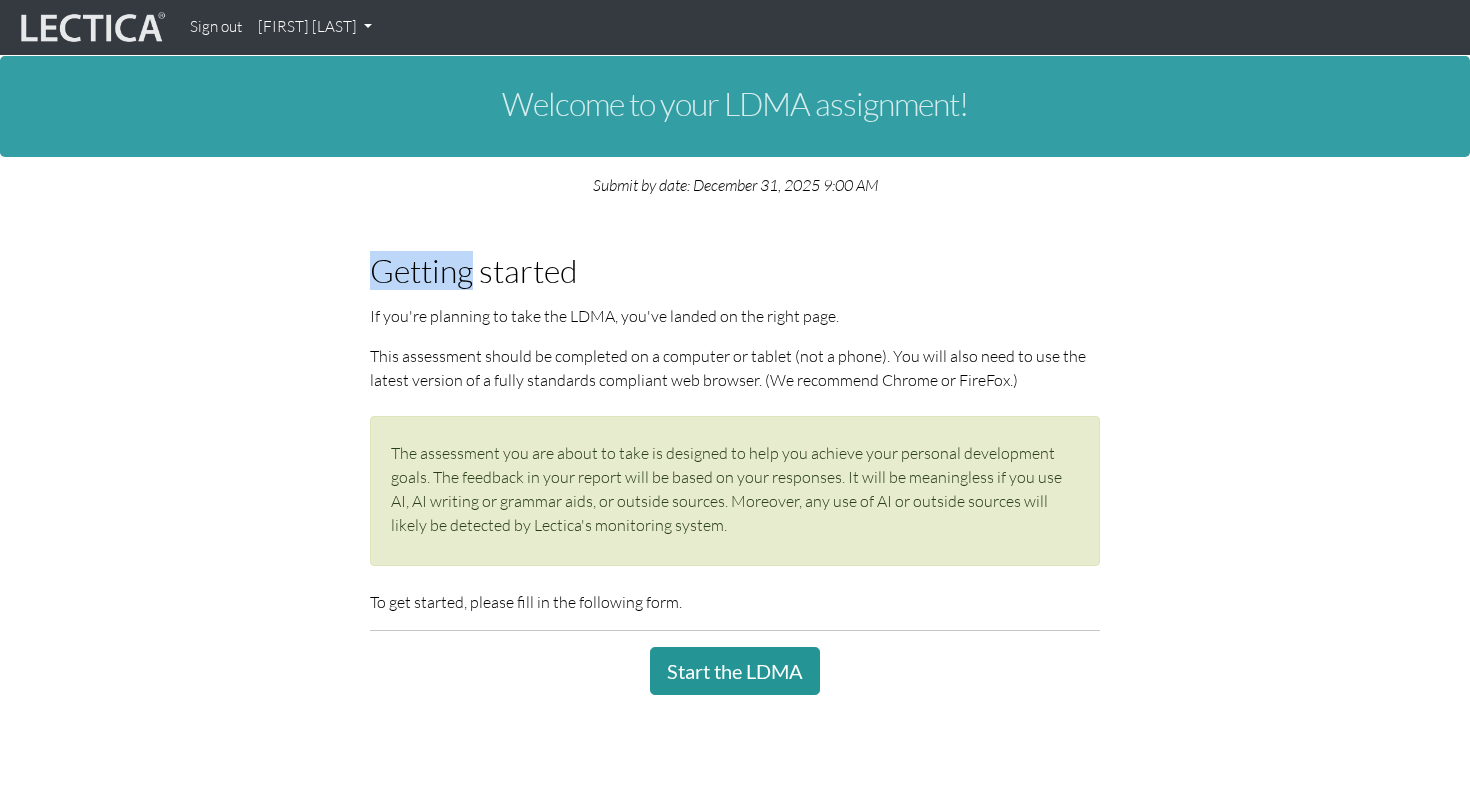 click on "Sign out" at bounding box center (216, 27) 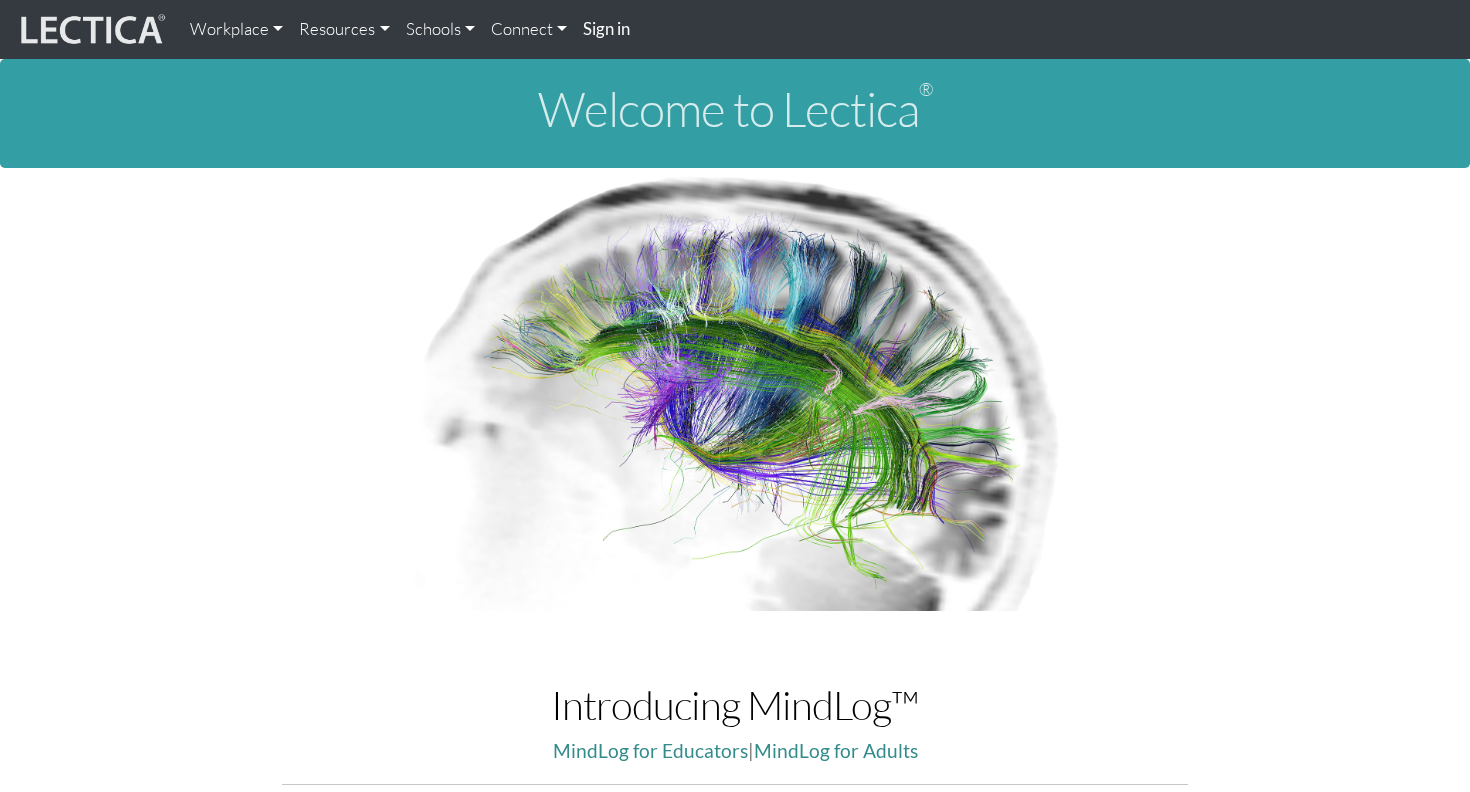 scroll, scrollTop: 0, scrollLeft: 0, axis: both 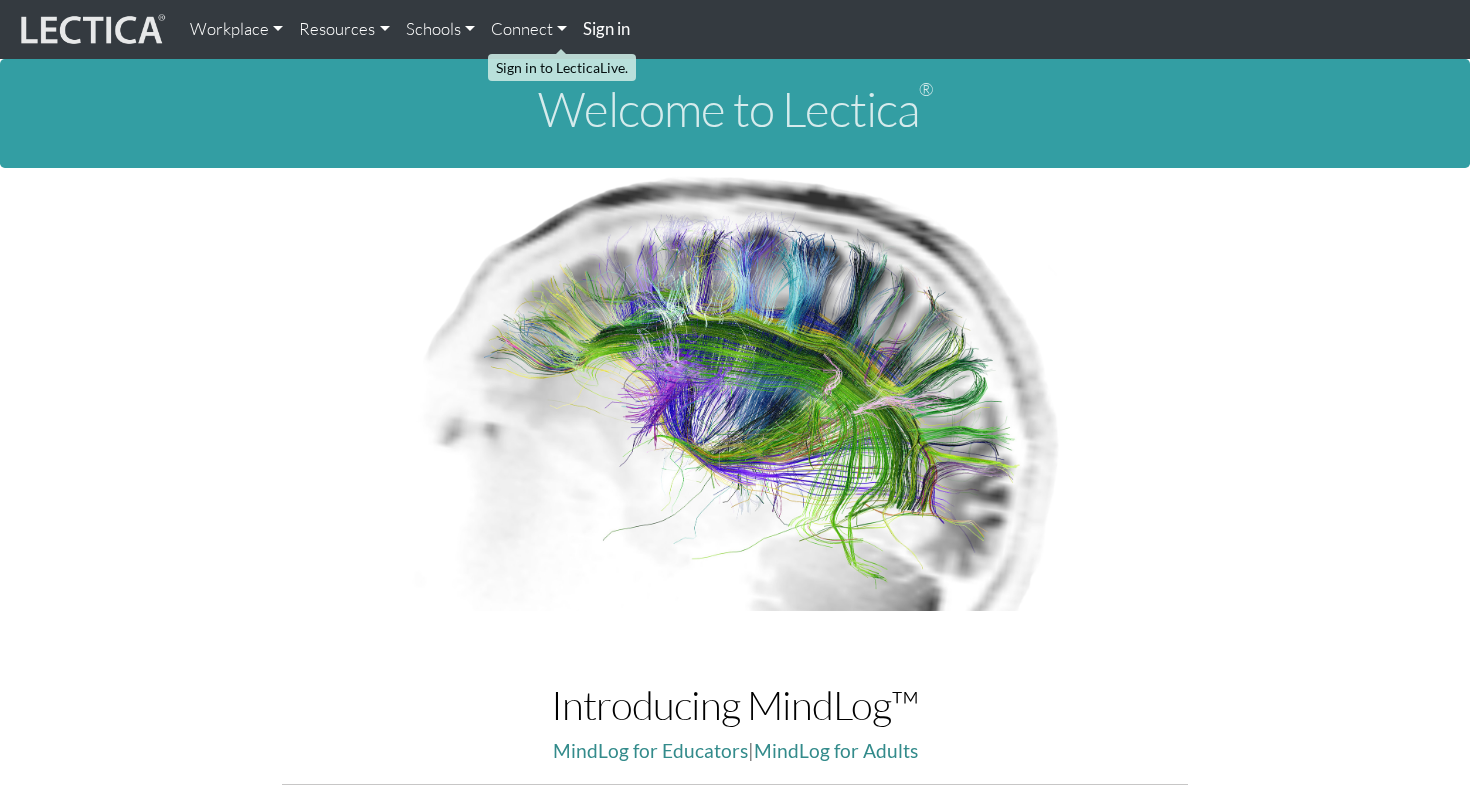 click on "Sign in" at bounding box center [606, 28] 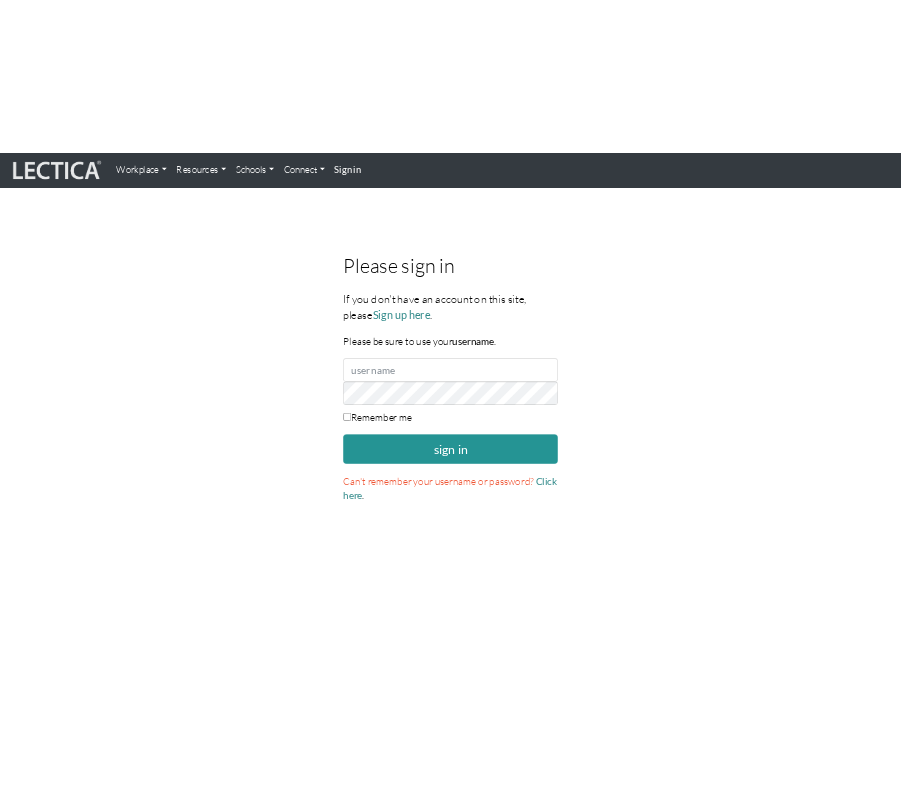 scroll, scrollTop: 0, scrollLeft: 0, axis: both 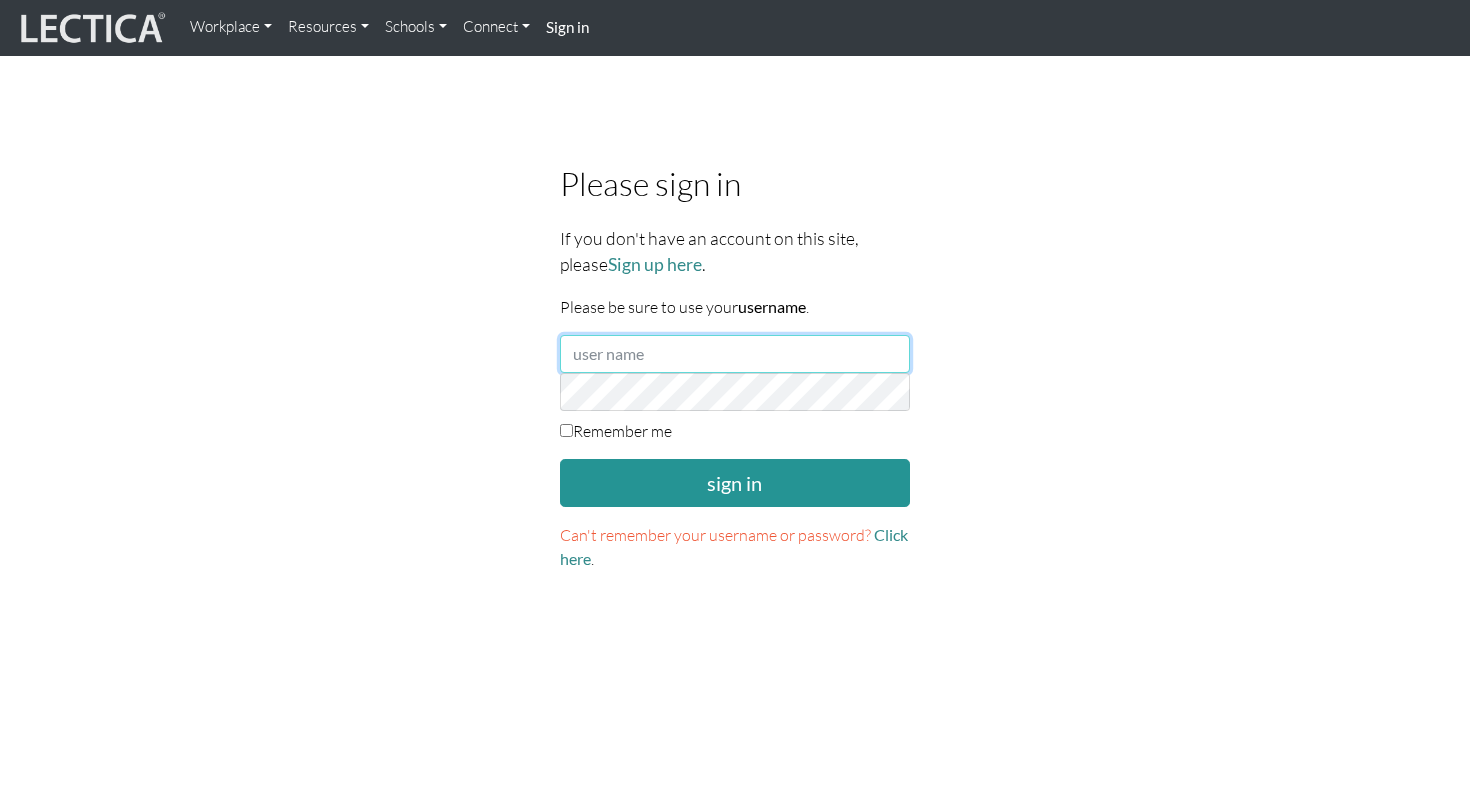 type on "[FIRST] [LAST]" 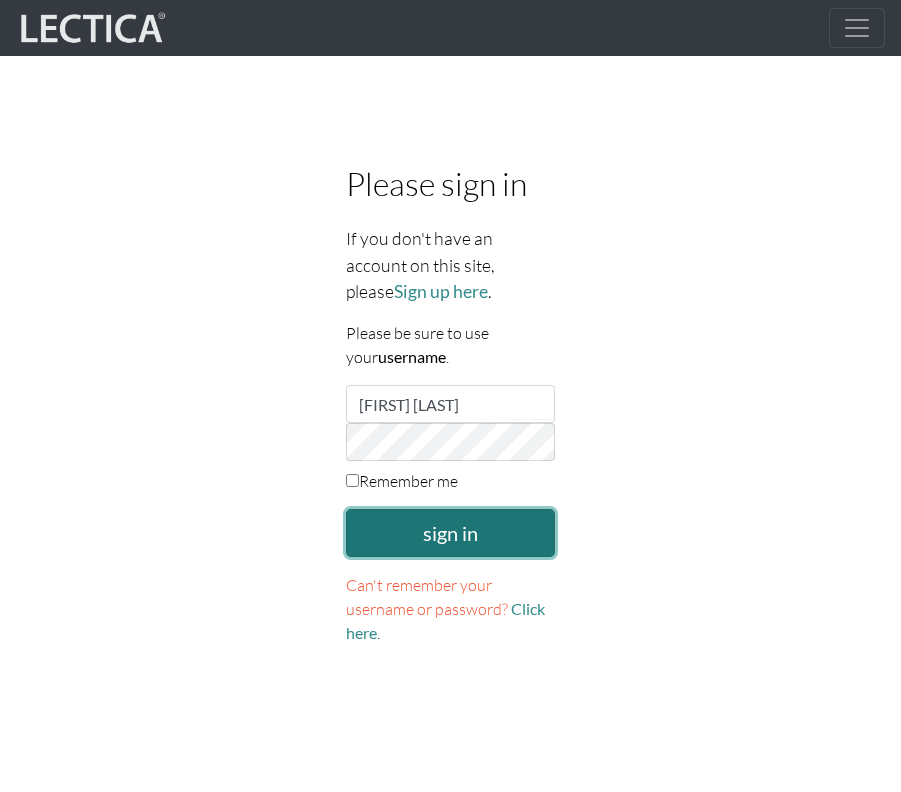 click on "sign in" at bounding box center [451, 533] 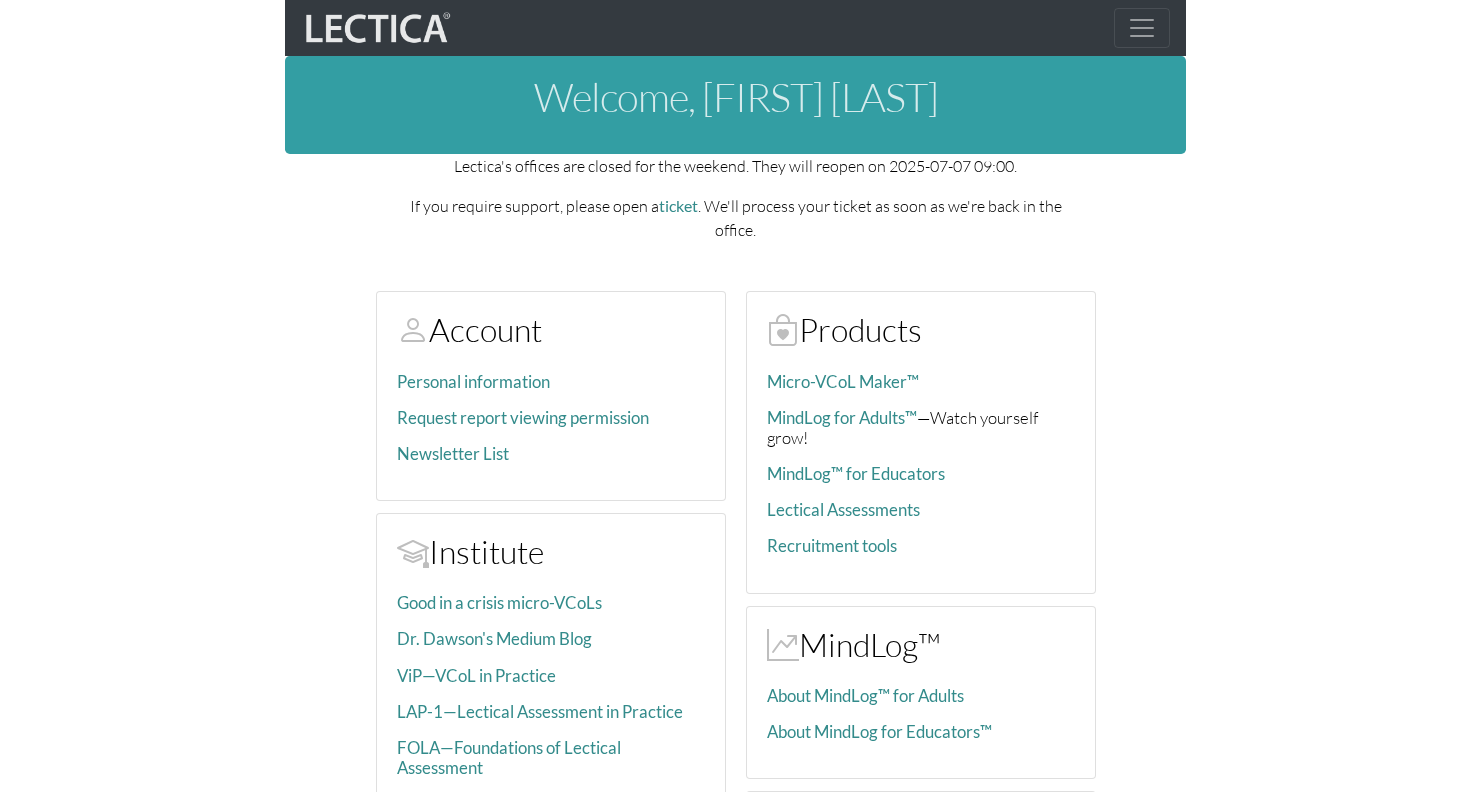 scroll, scrollTop: 0, scrollLeft: 0, axis: both 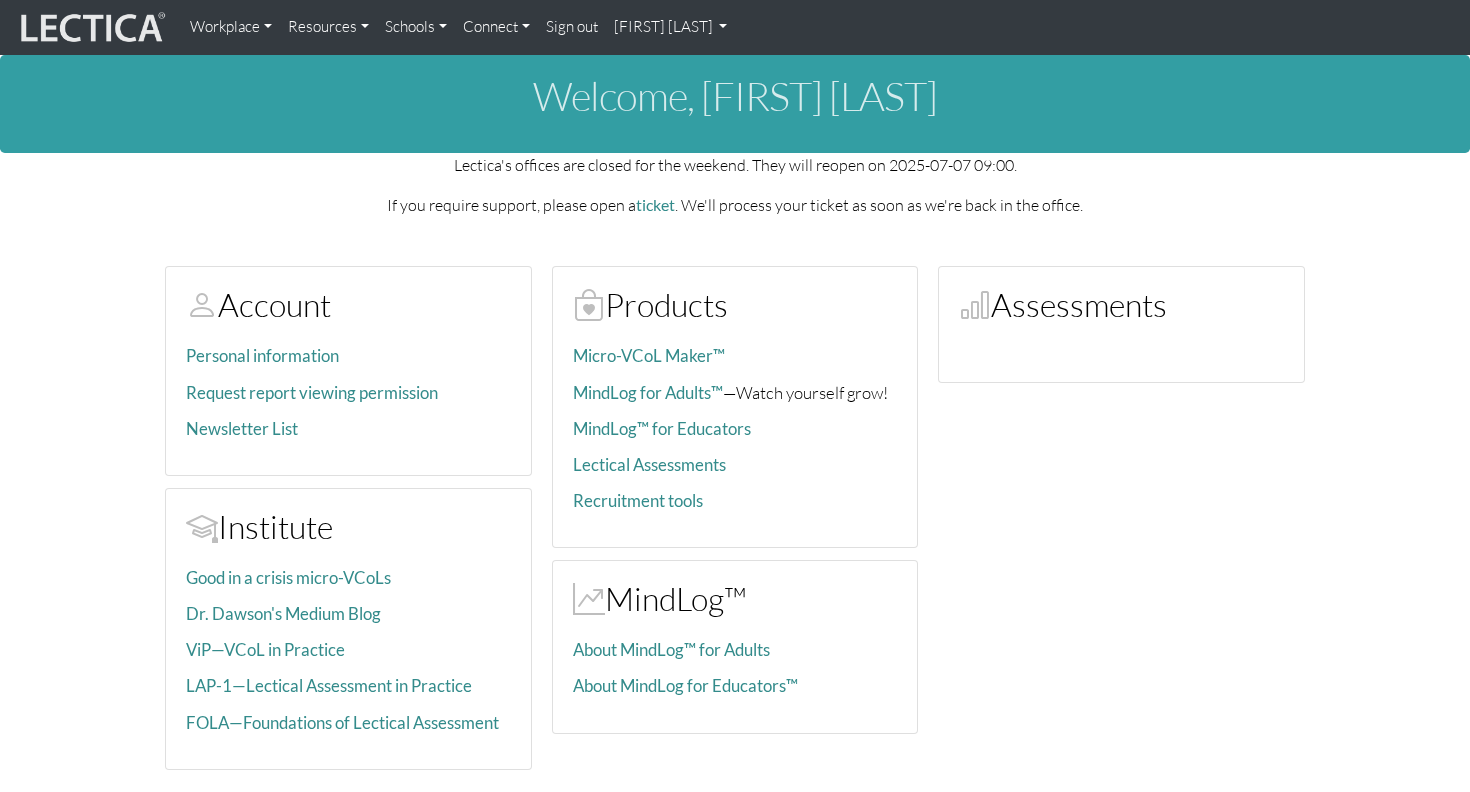 click at bounding box center (91, 28) 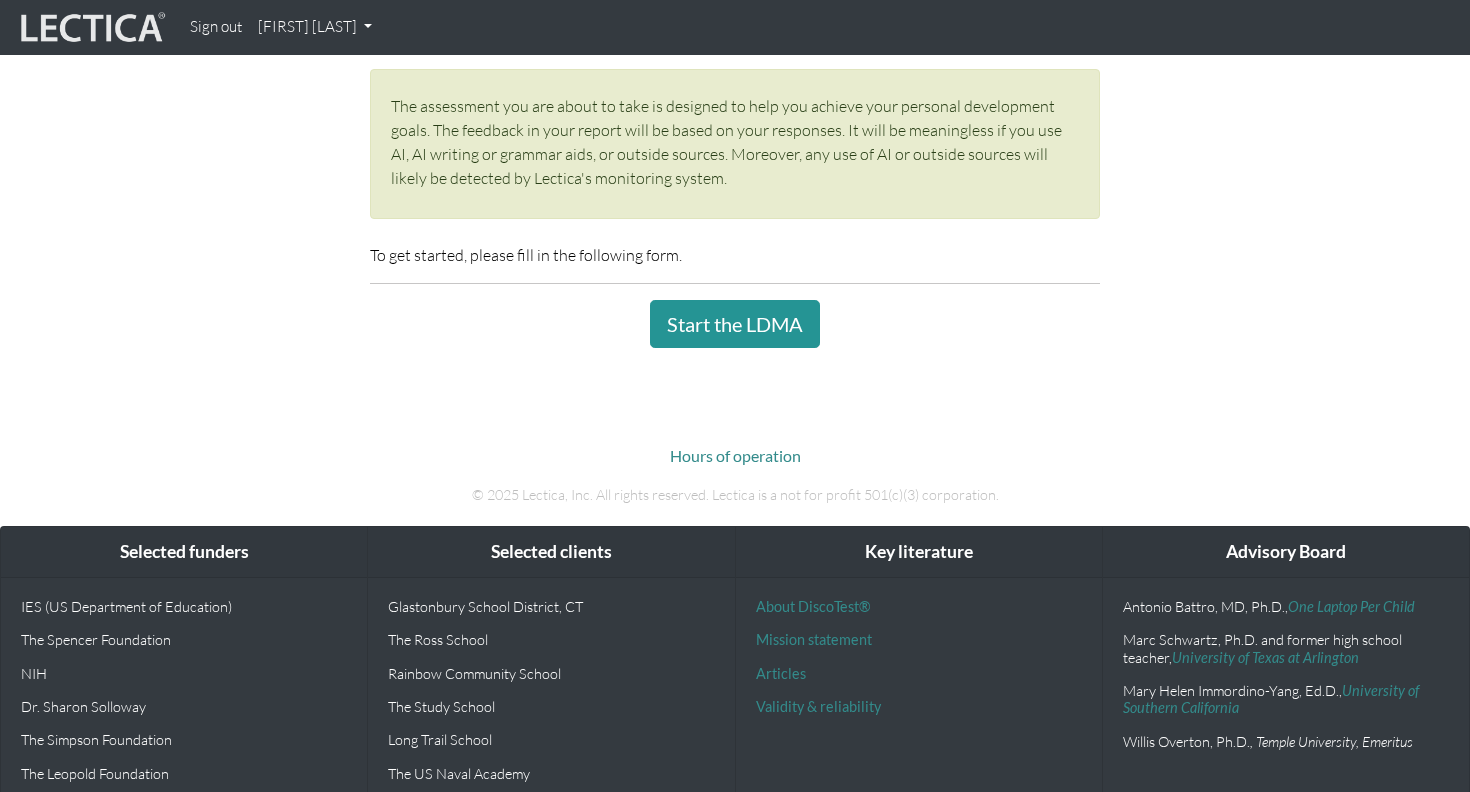 scroll, scrollTop: 384, scrollLeft: 0, axis: vertical 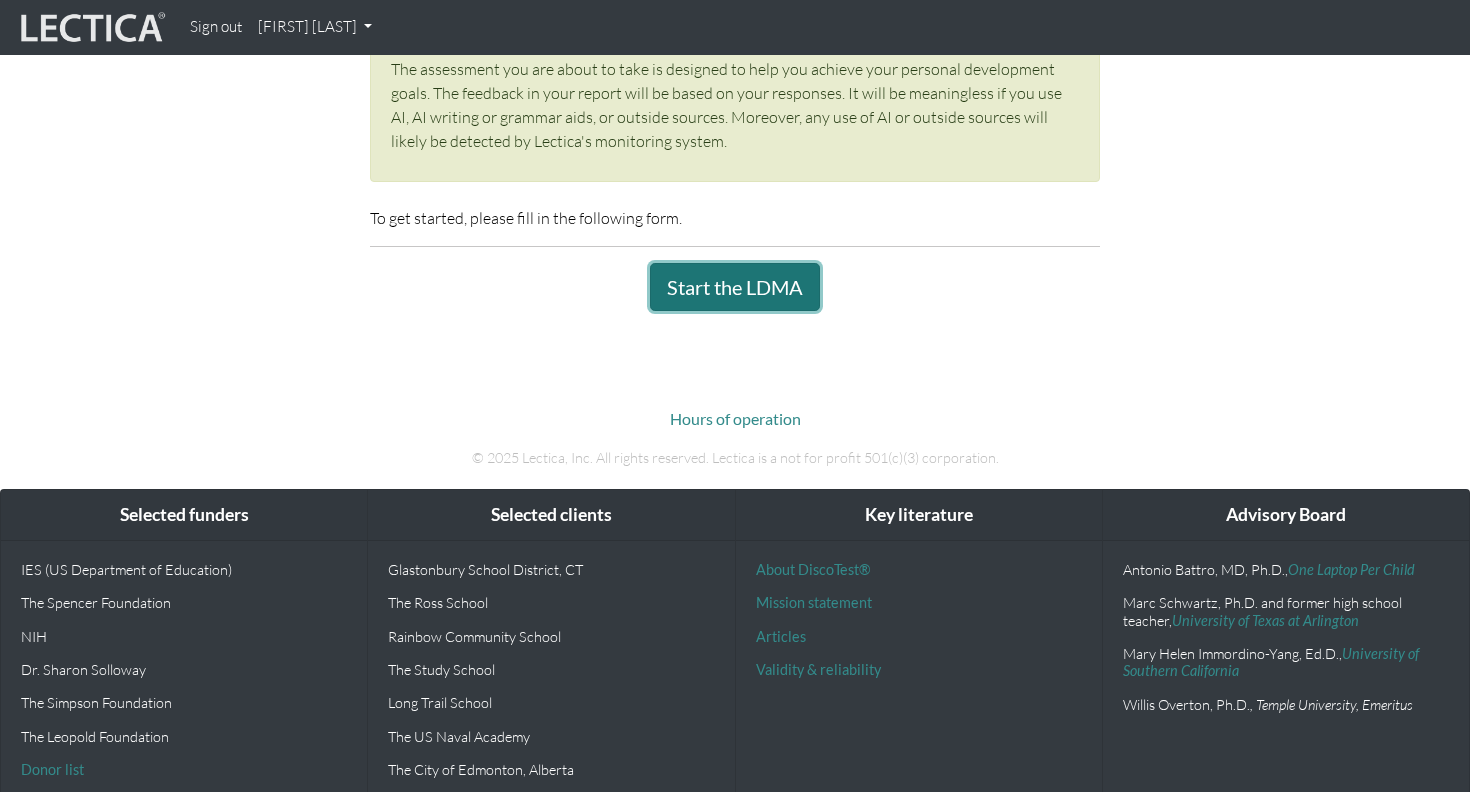 click on "Start the LDMA" at bounding box center [735, 287] 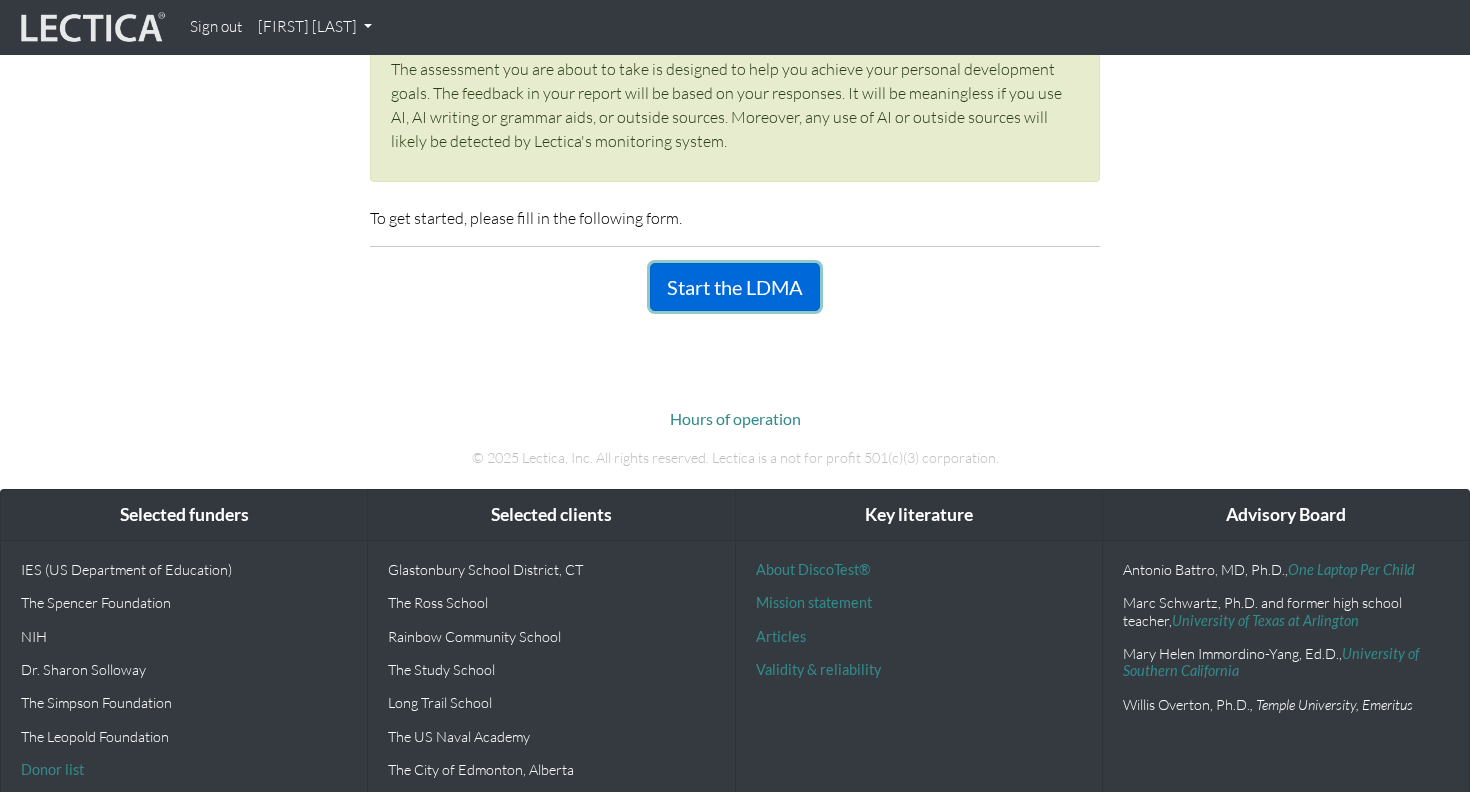 scroll, scrollTop: 439, scrollLeft: 0, axis: vertical 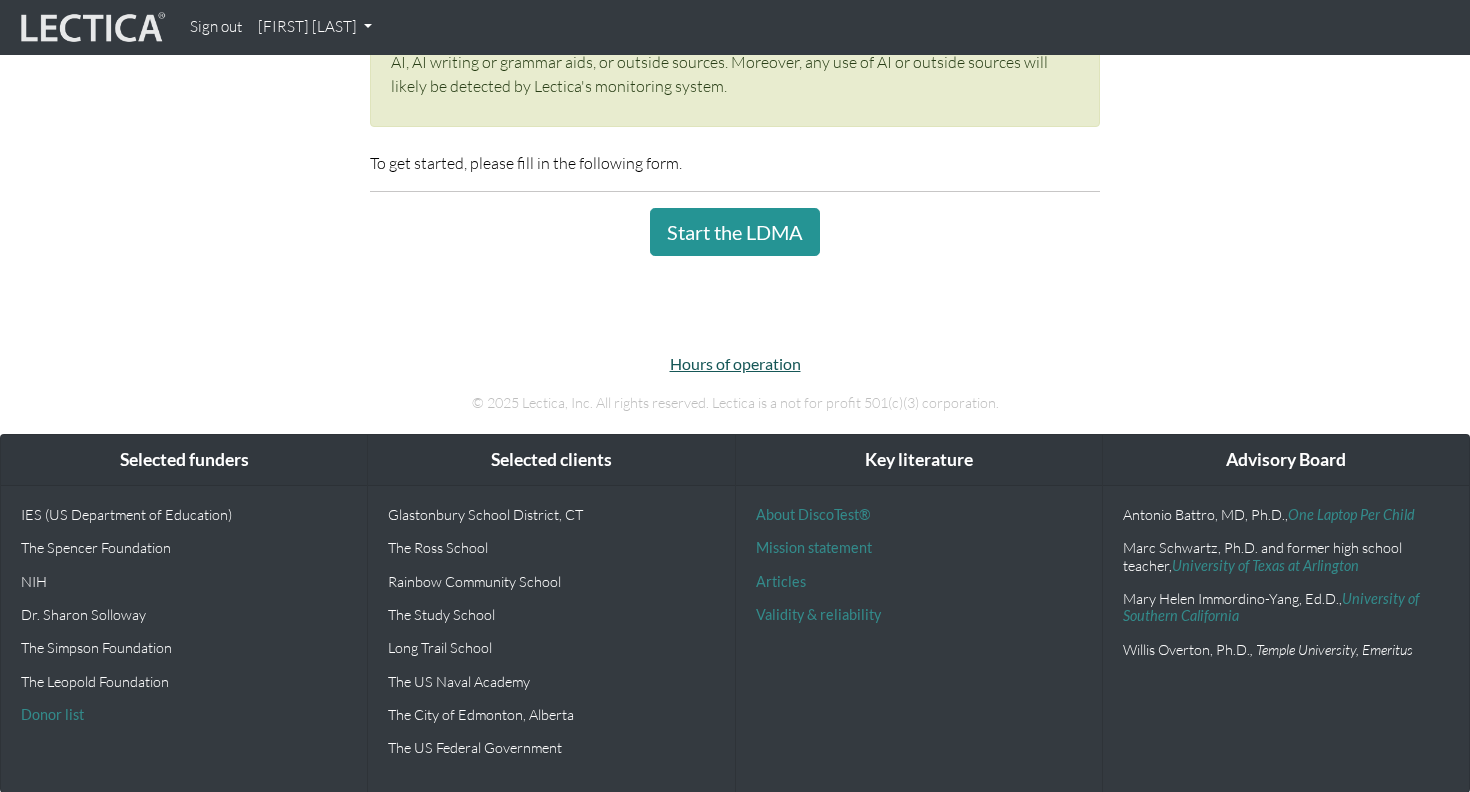 click on "Hours of operation" at bounding box center (735, 363) 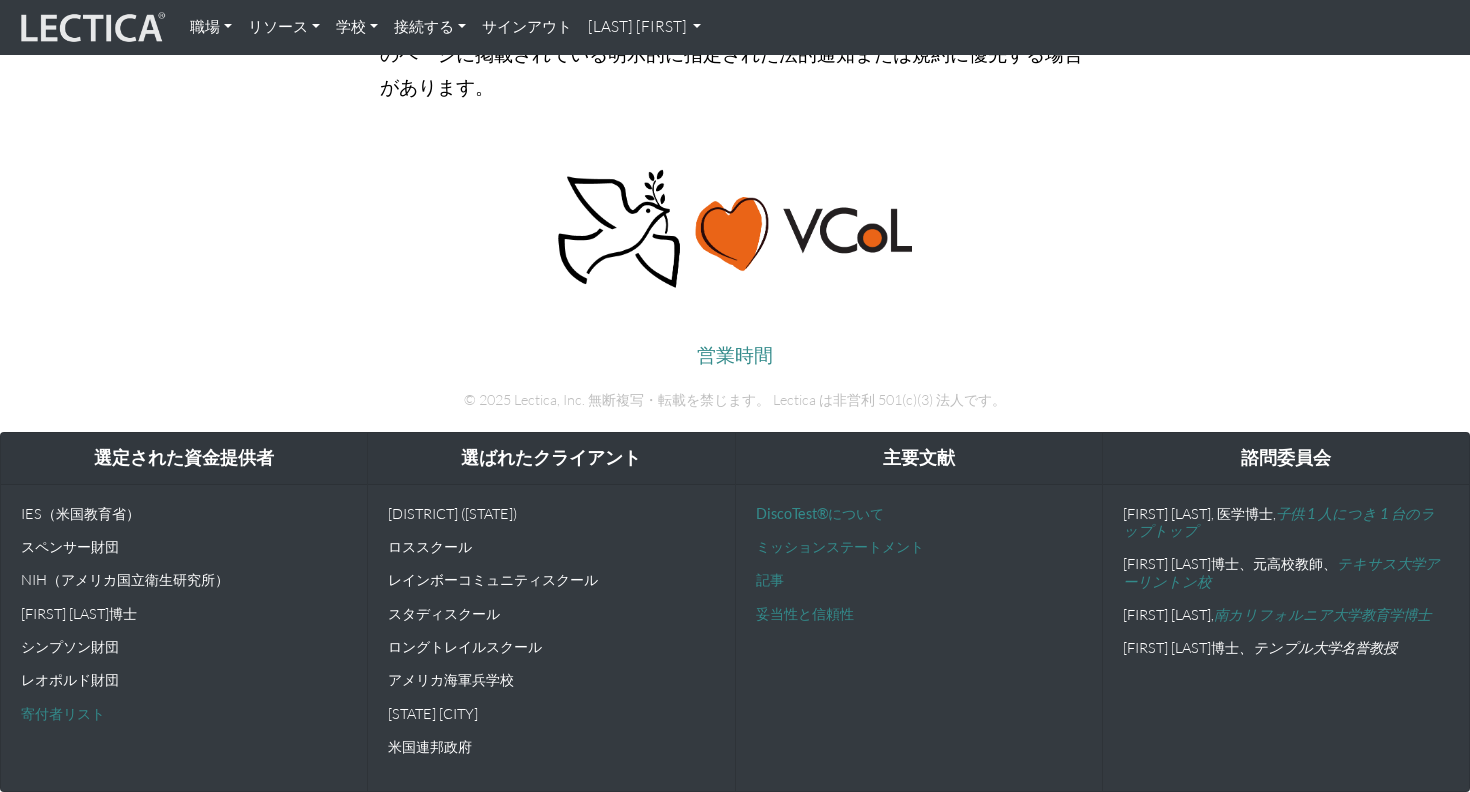scroll, scrollTop: 13536, scrollLeft: 0, axis: vertical 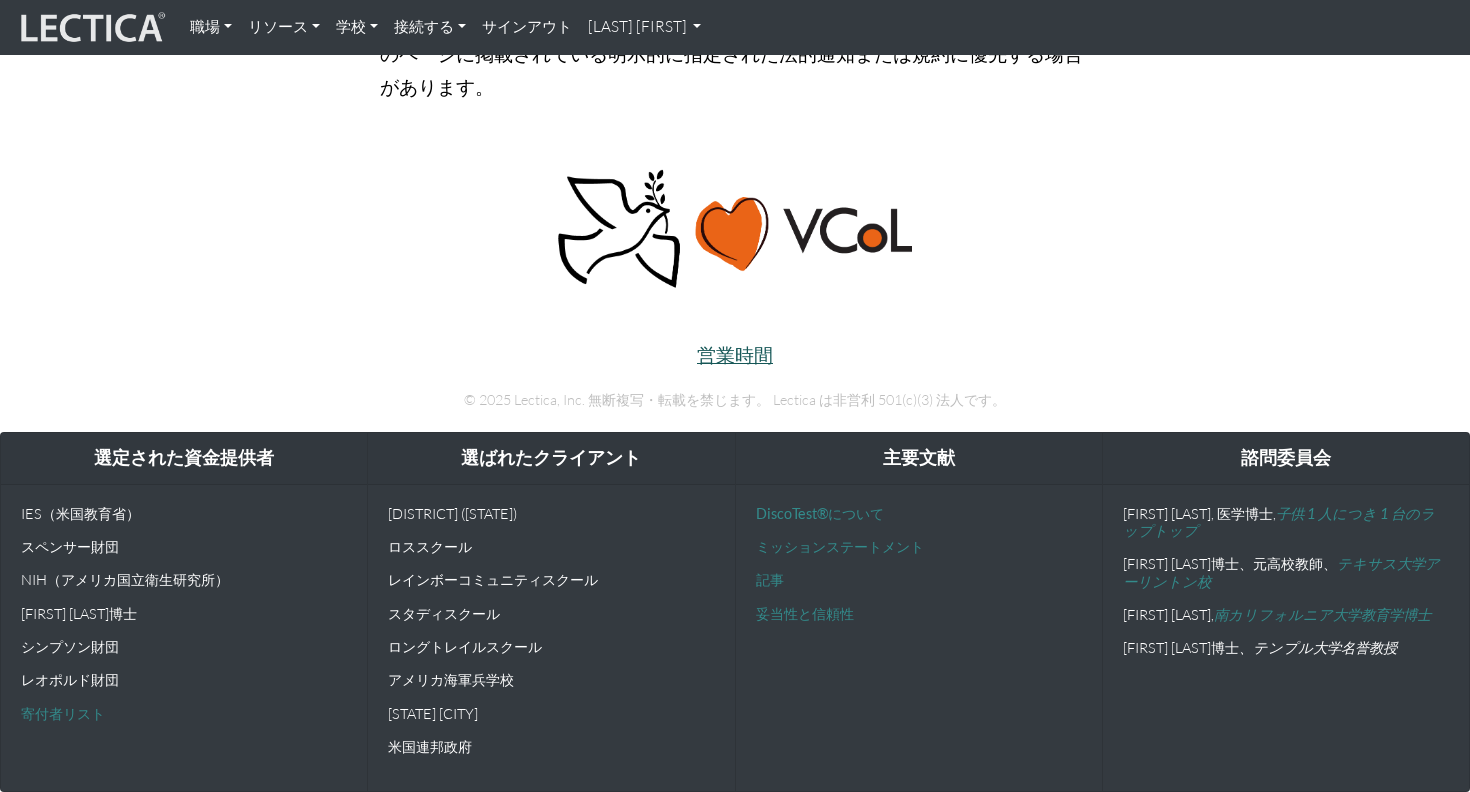 click on "営業時間" at bounding box center [735, 354] 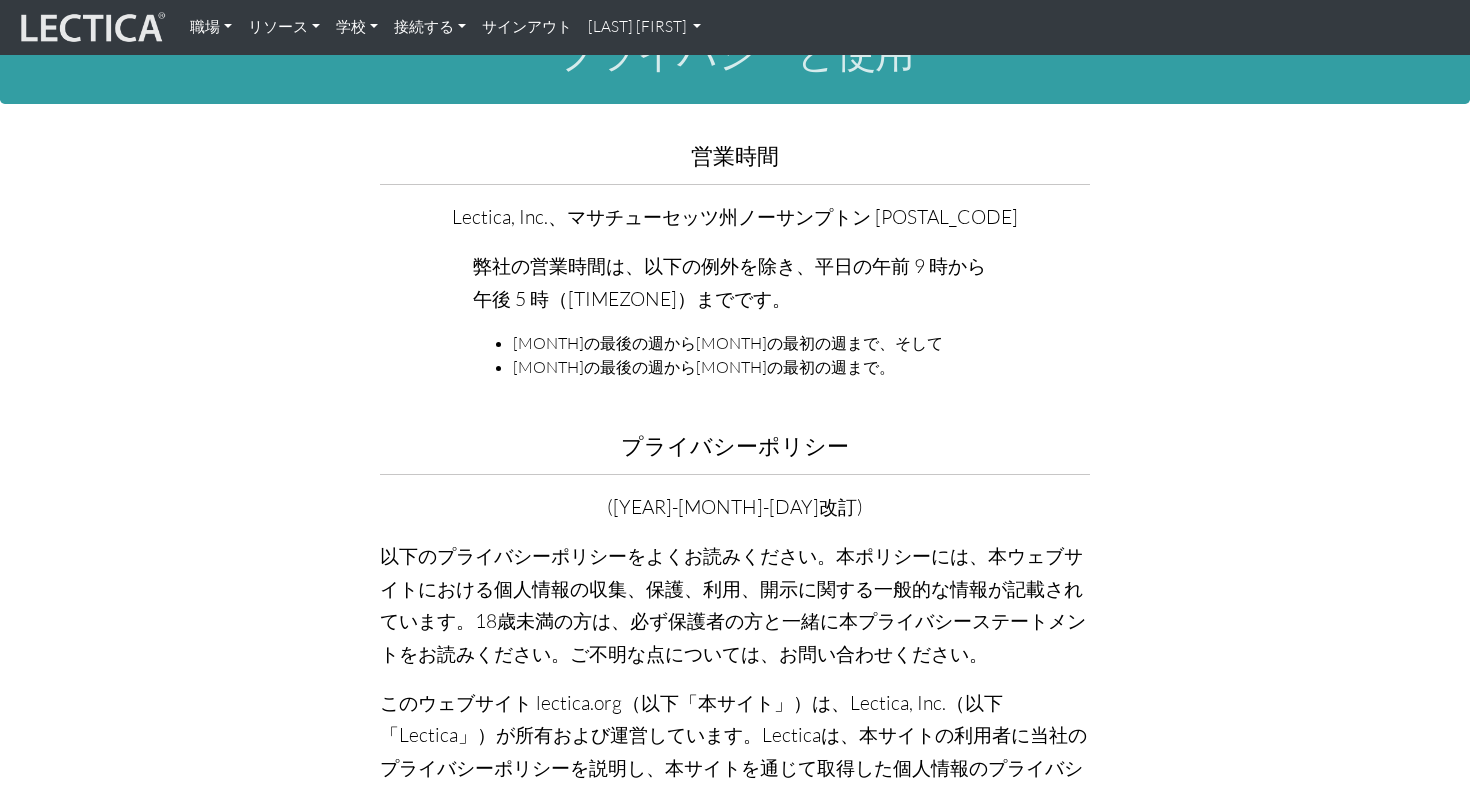 scroll, scrollTop: 16, scrollLeft: 0, axis: vertical 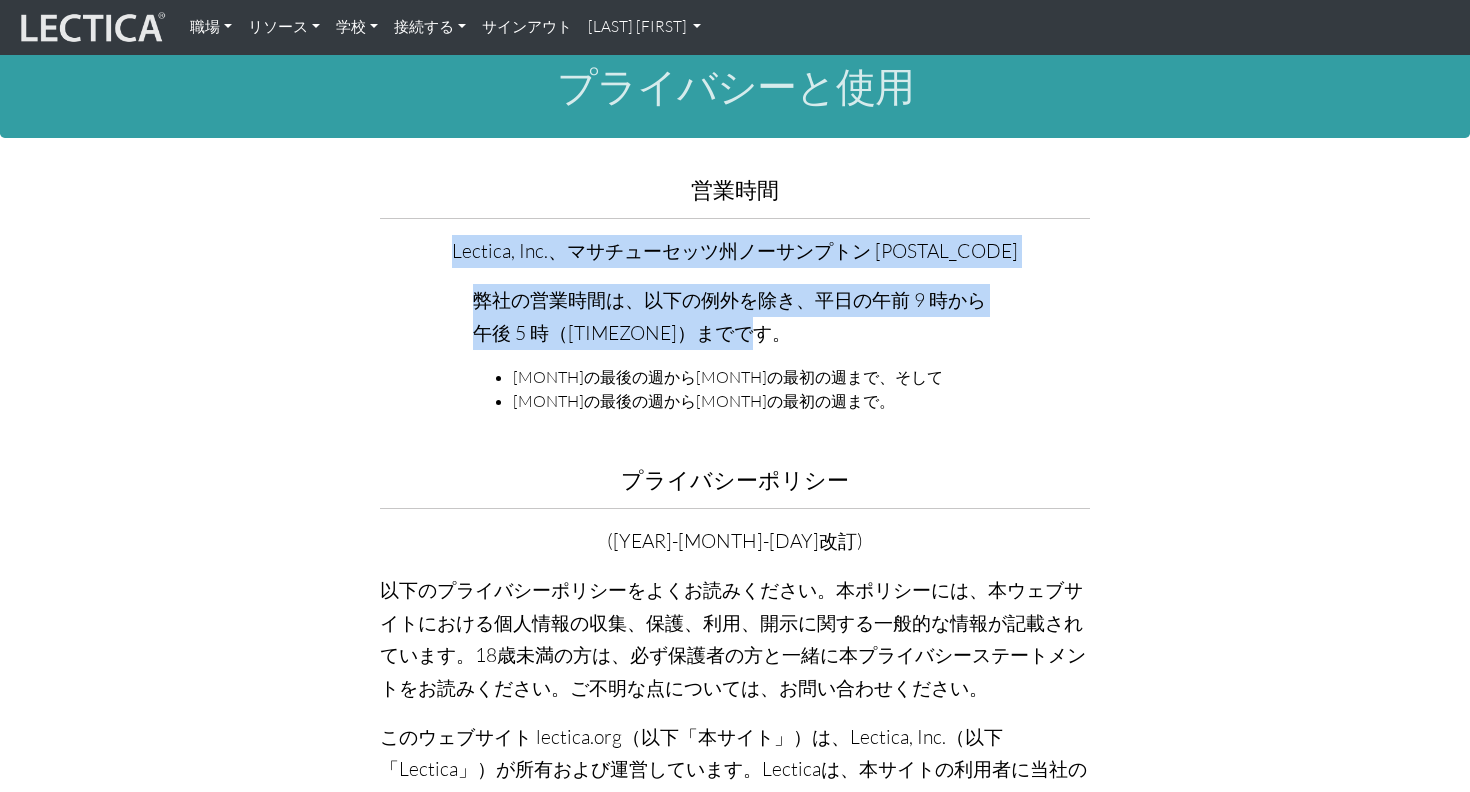 drag, startPoint x: 486, startPoint y: 251, endPoint x: 865, endPoint y: 347, distance: 390.9693 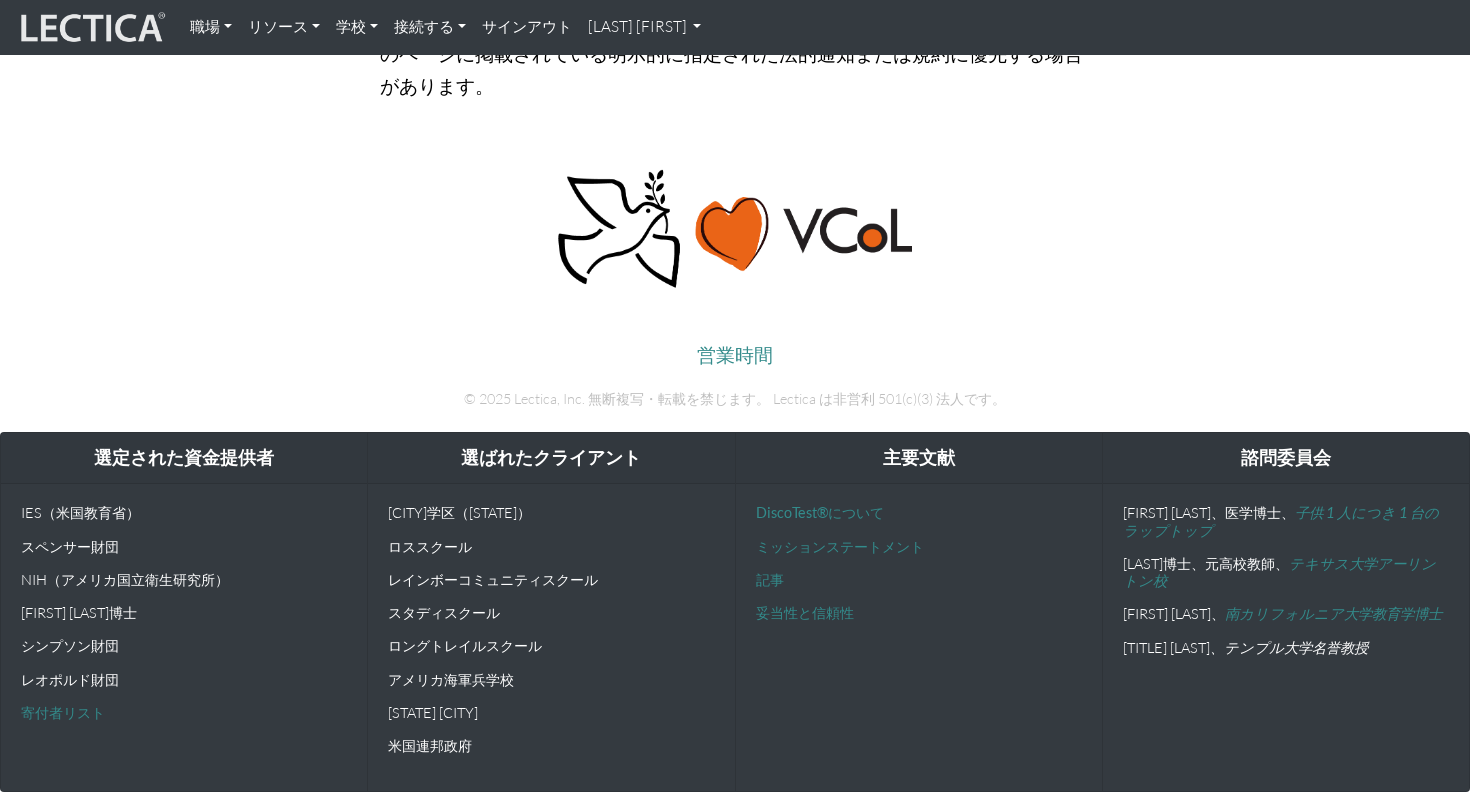 scroll, scrollTop: 13650, scrollLeft: 0, axis: vertical 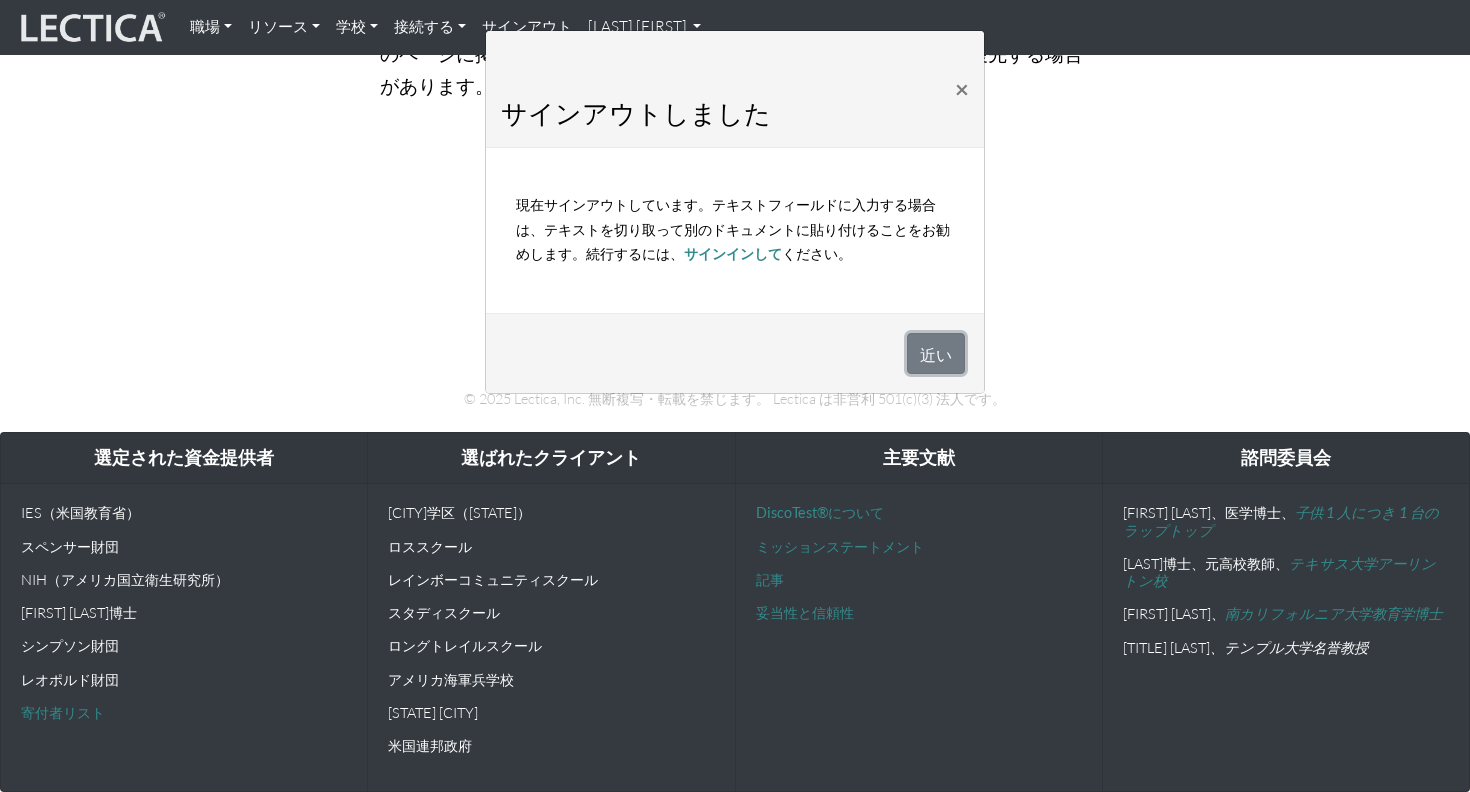 click on "近い" at bounding box center [936, 353] 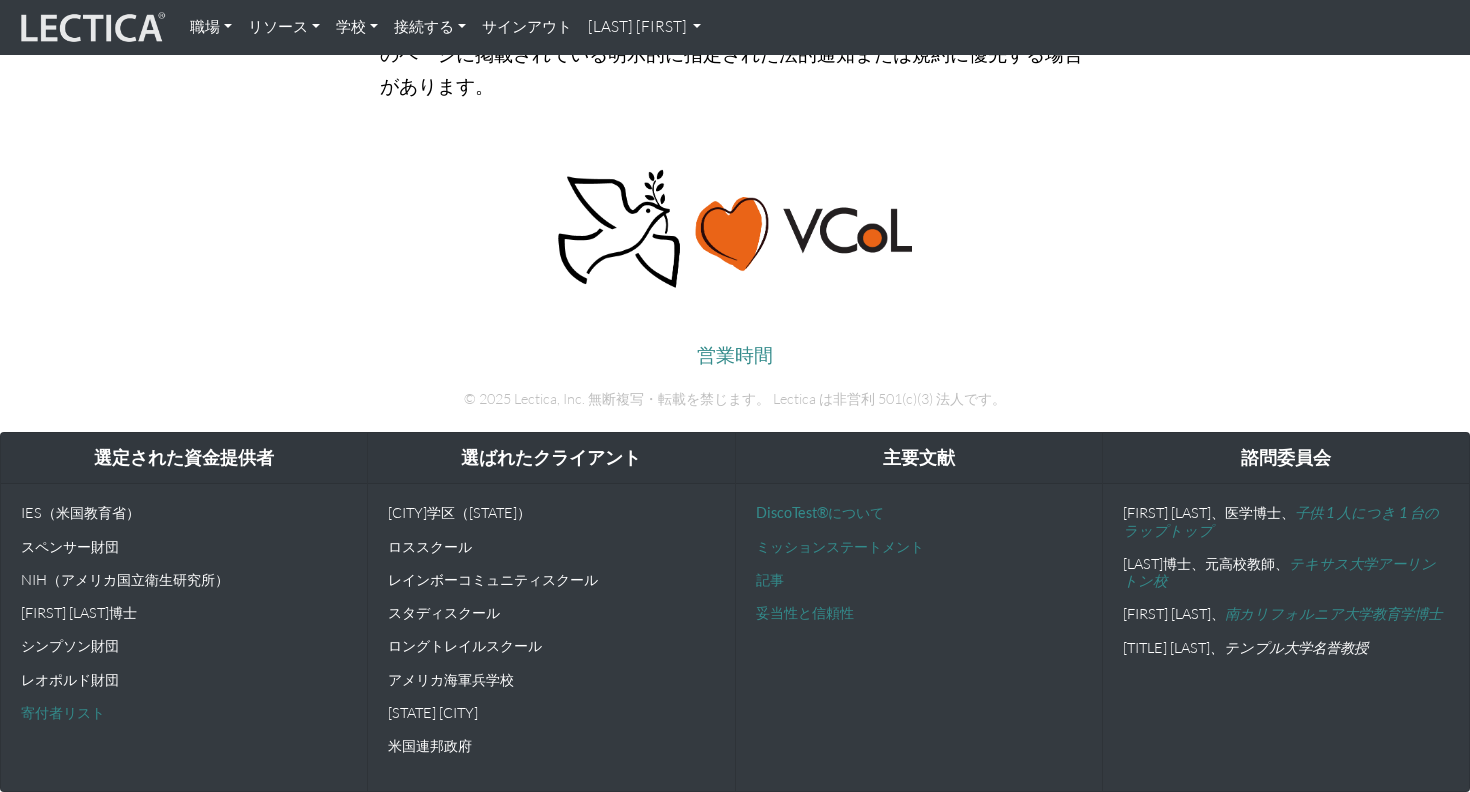 click at bounding box center [91, 28] 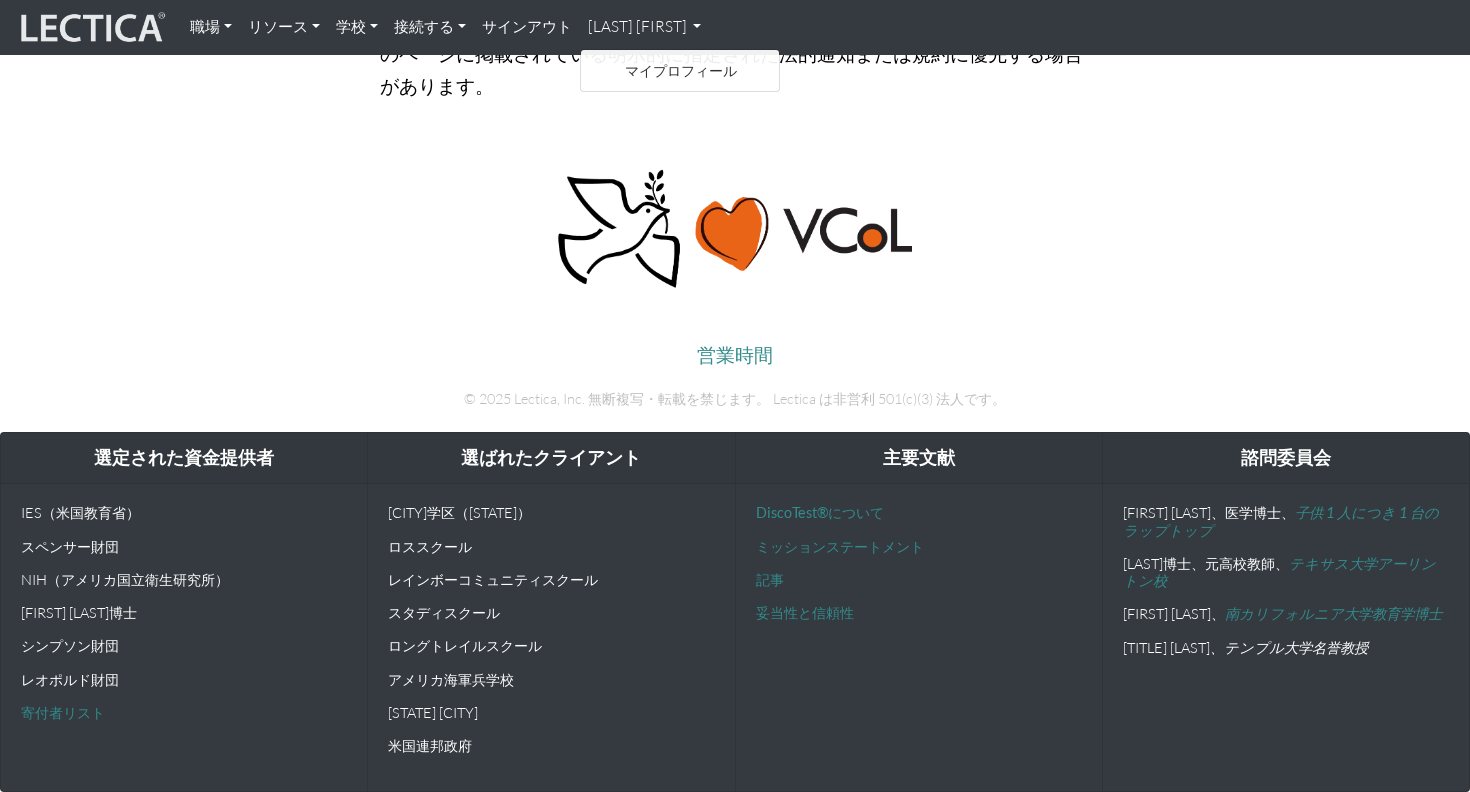 click on "営業時間
Lectica, Inc.、マサチューセッツ州ノーサンプトン 01060
弊社の営業時間は、以下の例外を除き、平日の午前 9 時から午後 5 時（ニューヨーク時間）までです。
12月の最後の週から1月の最初の週まで、そして
7 月の最後の週から 8 月の最初の週まで。
プライバシーポリシー
（2023年7月27日改訂）
以下のプライバシーポリシーをよくお読みください。本ポリシーには、本ウェブサイトにおける個人情報の収集、保護、利用、開示に関する一般的な情報が記載されています。18歳未満の方は、必ず保護者の方と一緒に本プライバシーステートメントをお読みください。ご不明な点については、お問い合わせください。
まとめ
この概要は、ポリシー全体の代わりとなるものではありません。
当社にご連絡いただく" at bounding box center [735, -5919] 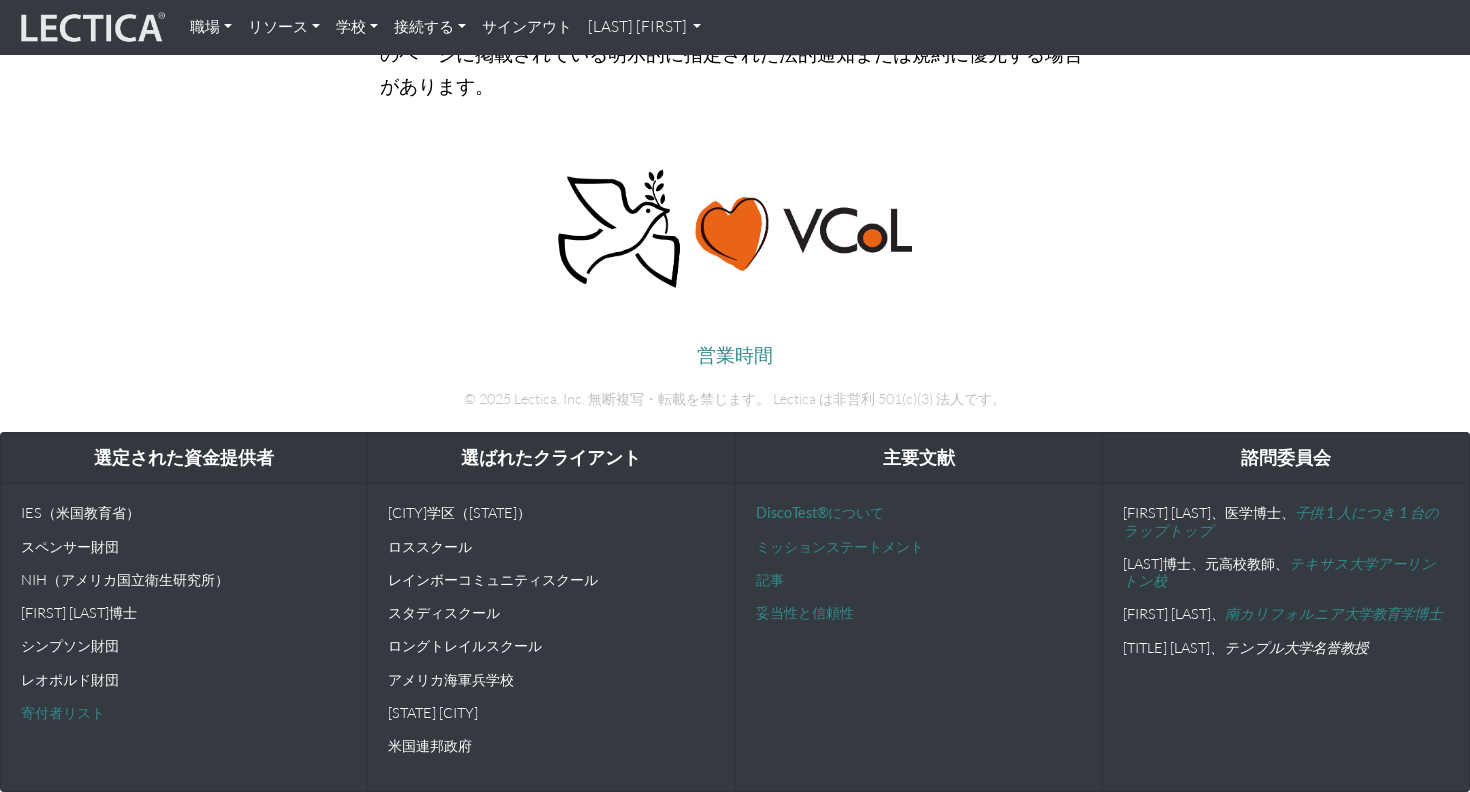 click on "接続する" at bounding box center (424, 26) 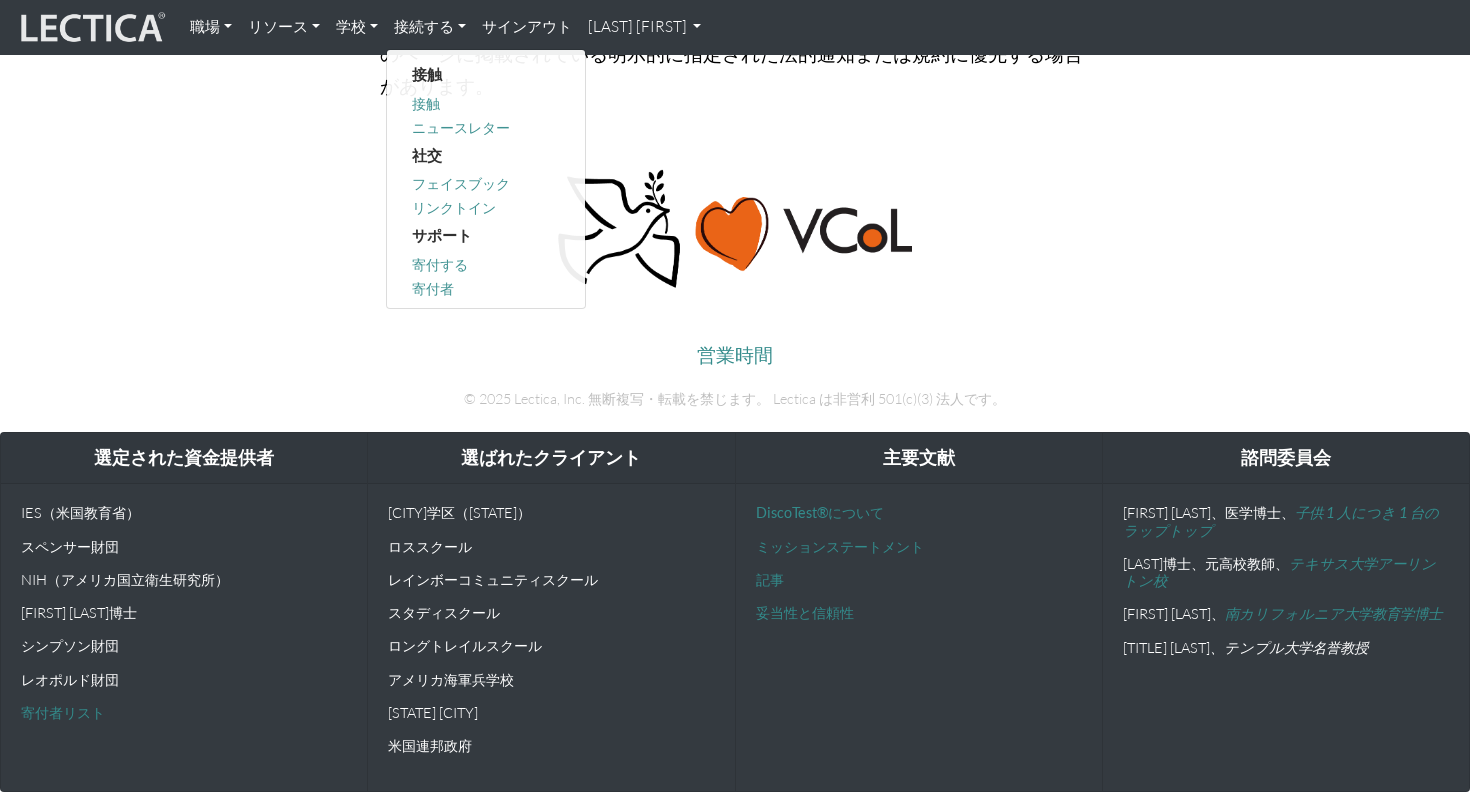 click on "職場
評価
LectaTestsを選ぶ理由
LectaTestsについて
リーダーシップ
リーダー育成
経営幹部向けLectica
チームフィットスナップショット
レクティカインサイド
採用
人的資本バリューチェーン
役割の複雑さの分析
採用ツール
リソース
VCoL" at bounding box center [735, -5679] 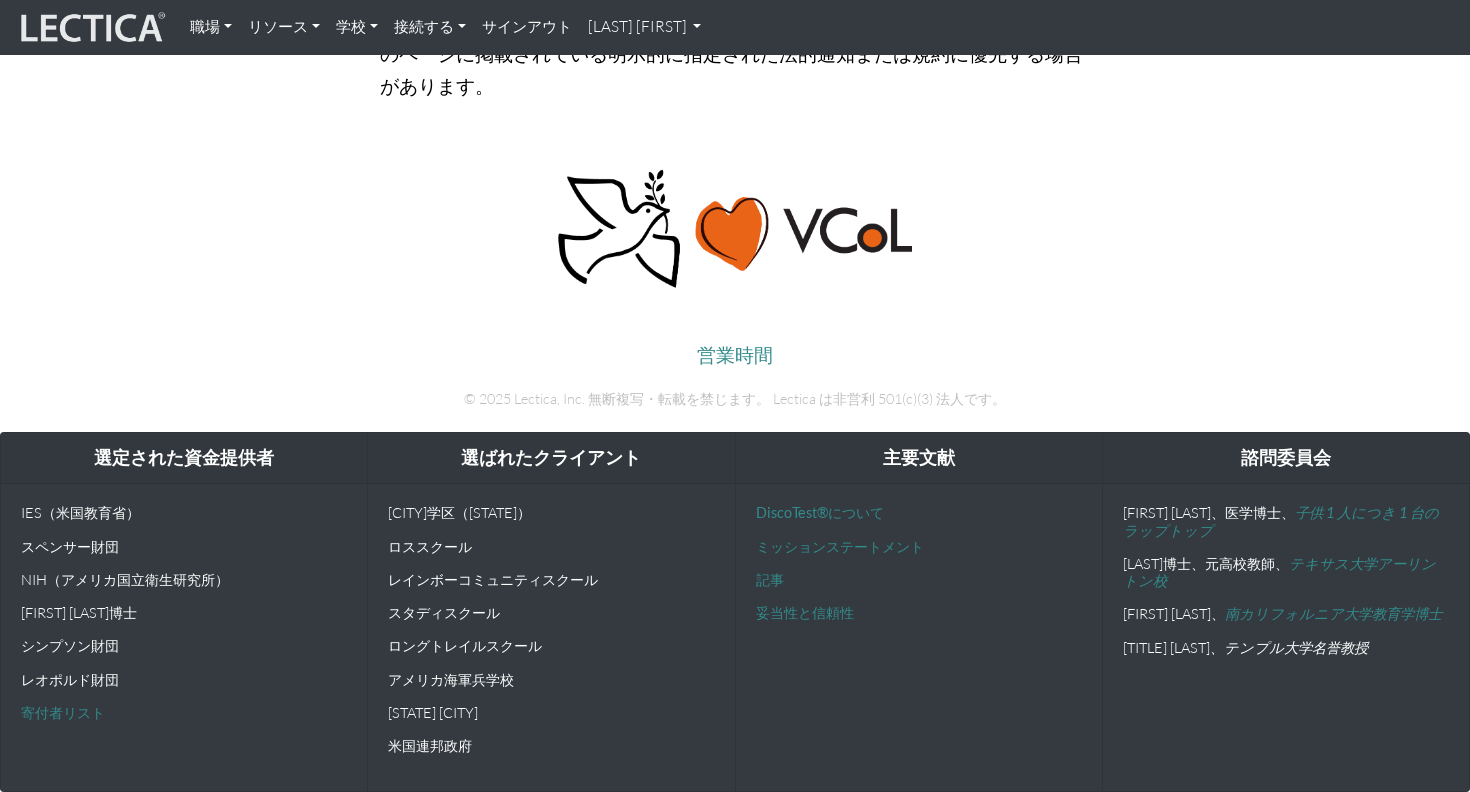 scroll, scrollTop: 13584, scrollLeft: 0, axis: vertical 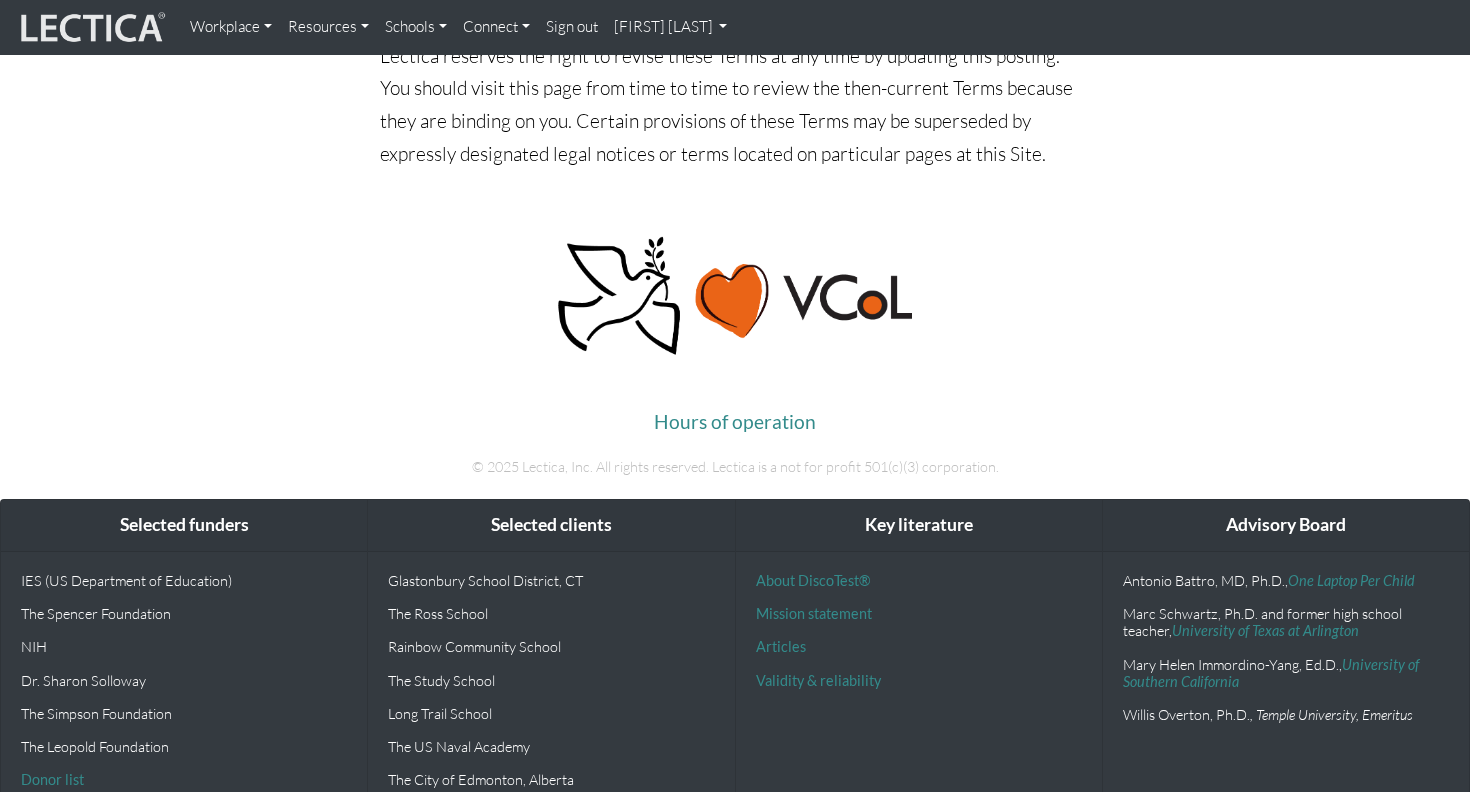 click at bounding box center [735, 296] 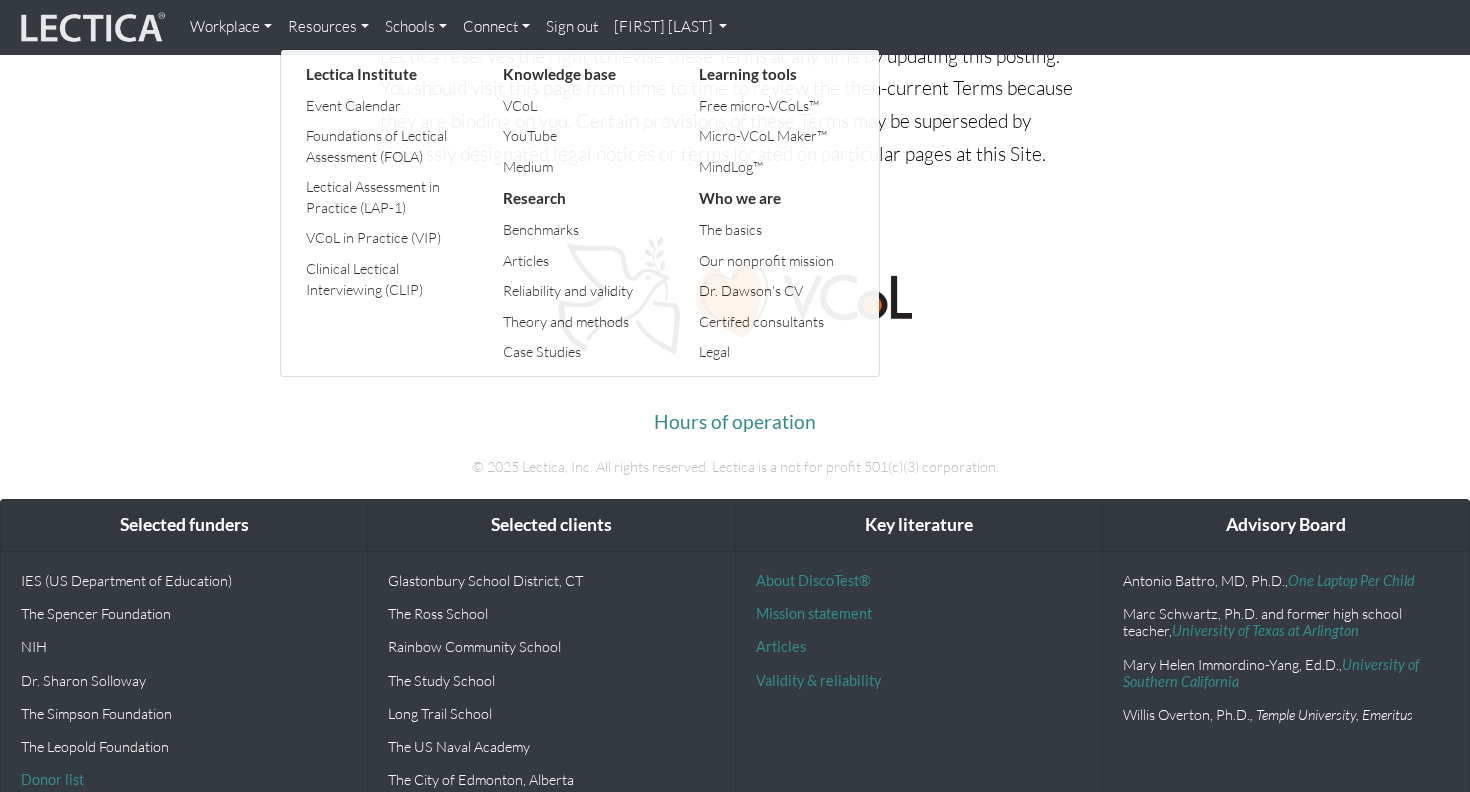 click on "Workplace" at bounding box center (231, 27) 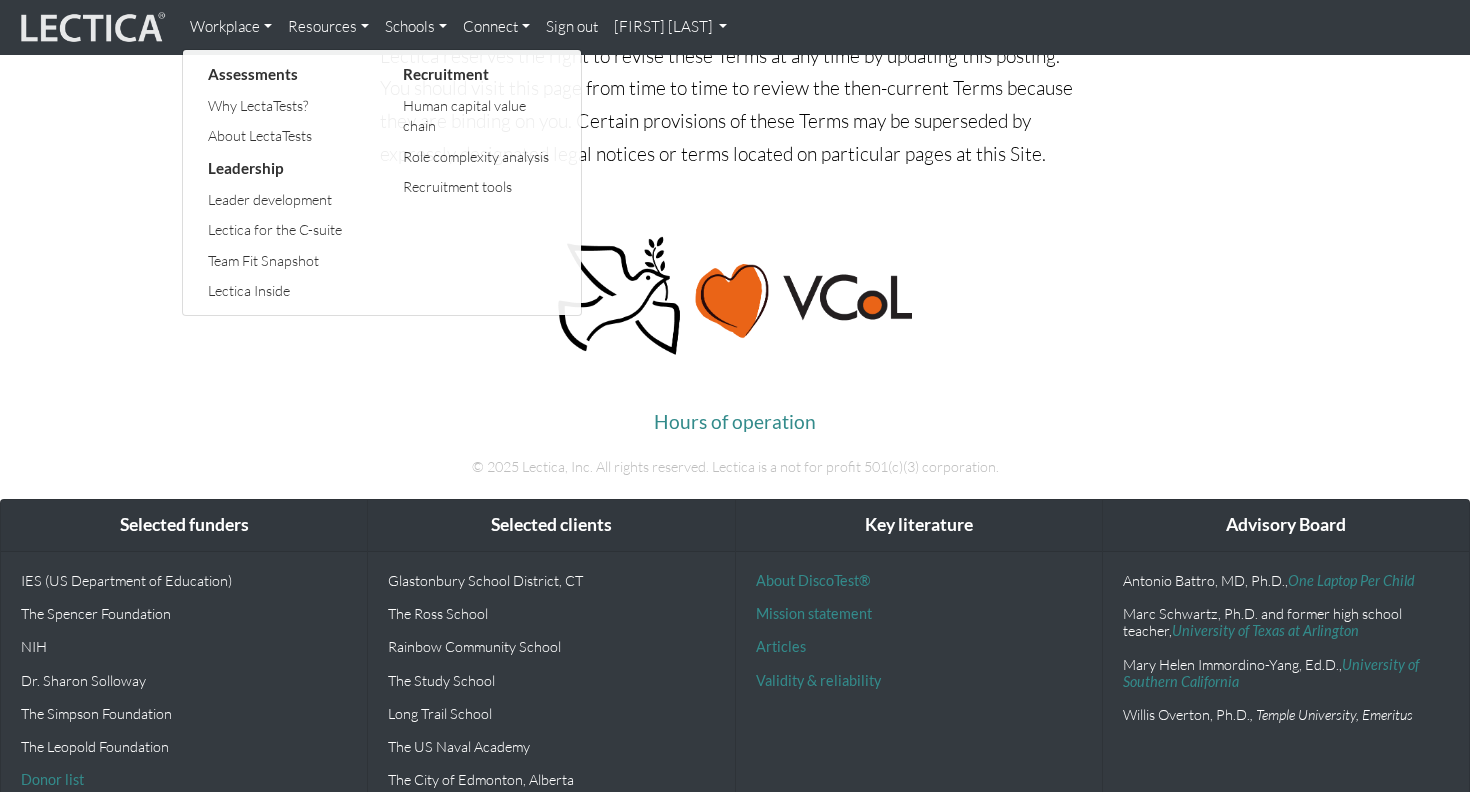 click at bounding box center (91, 28) 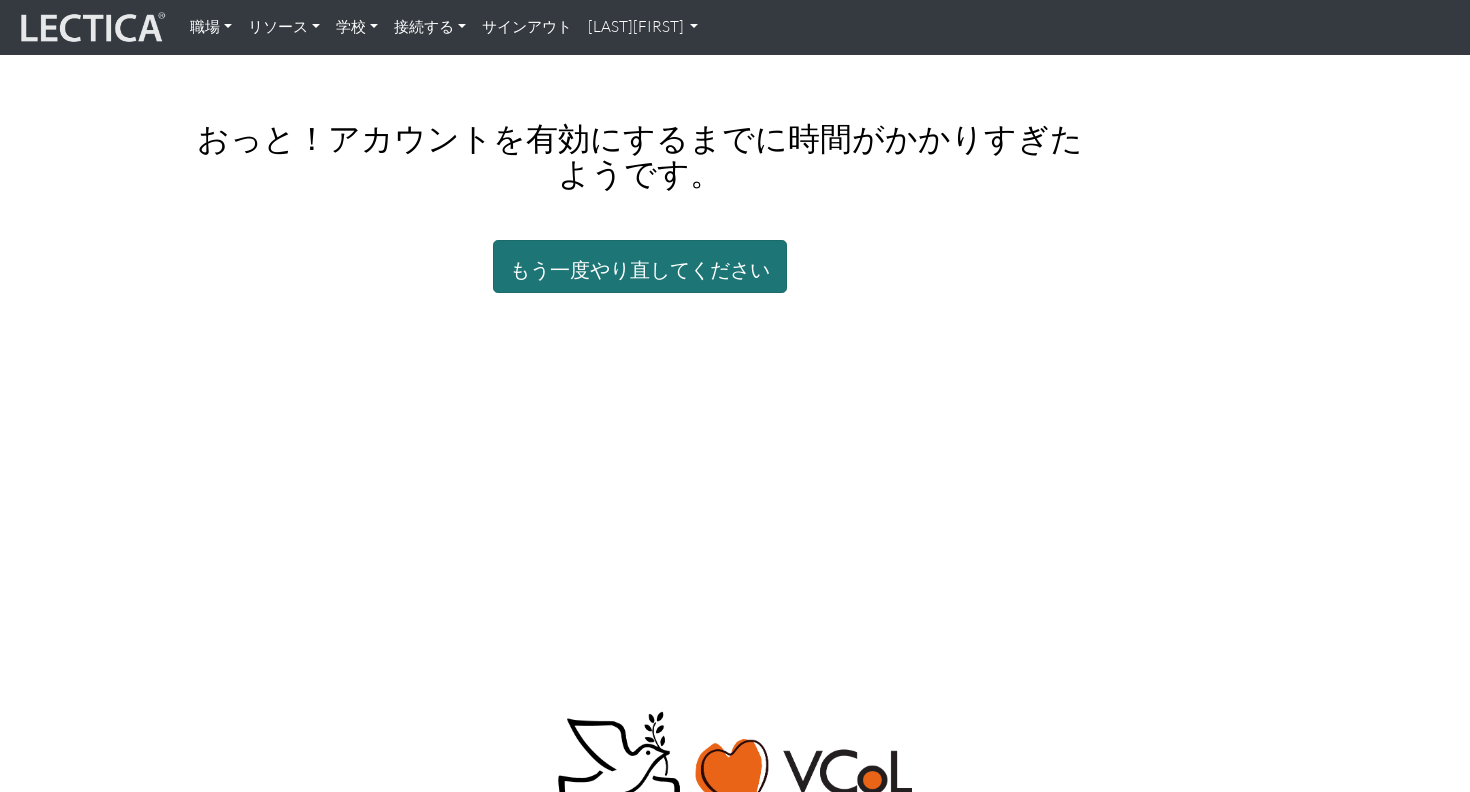scroll, scrollTop: 0, scrollLeft: 0, axis: both 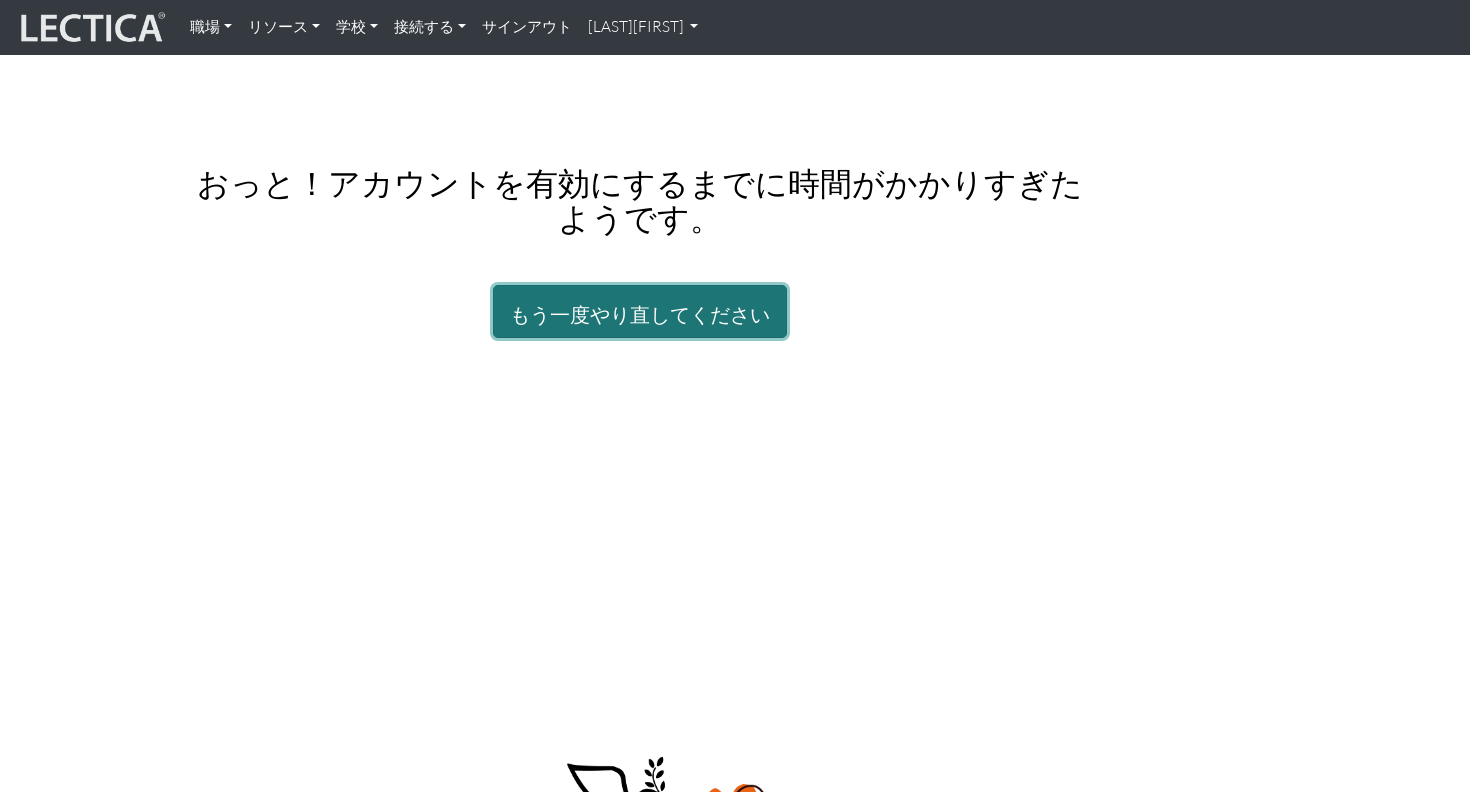 click on "もう一度やり直してください" at bounding box center [640, 311] 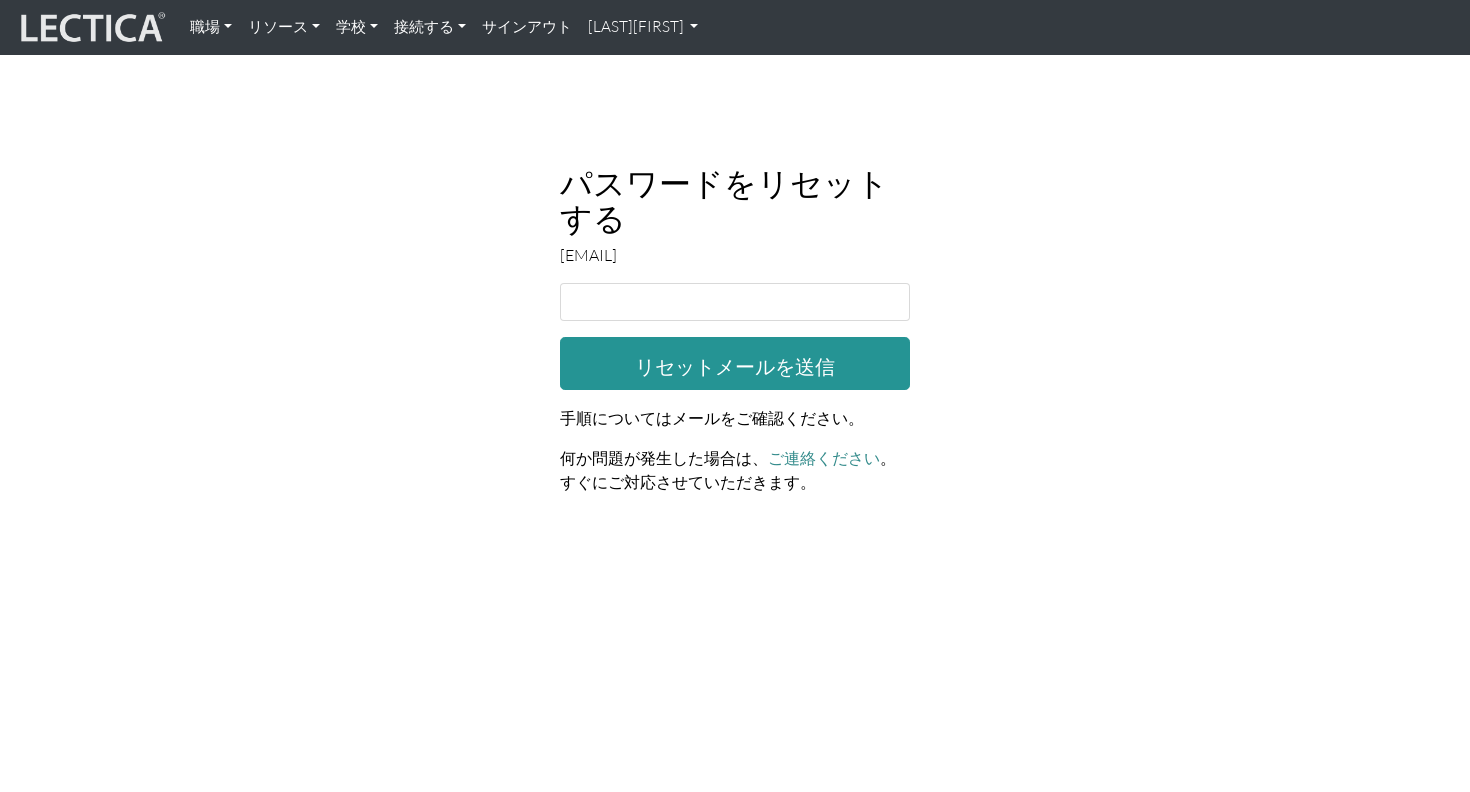 scroll, scrollTop: 0, scrollLeft: 0, axis: both 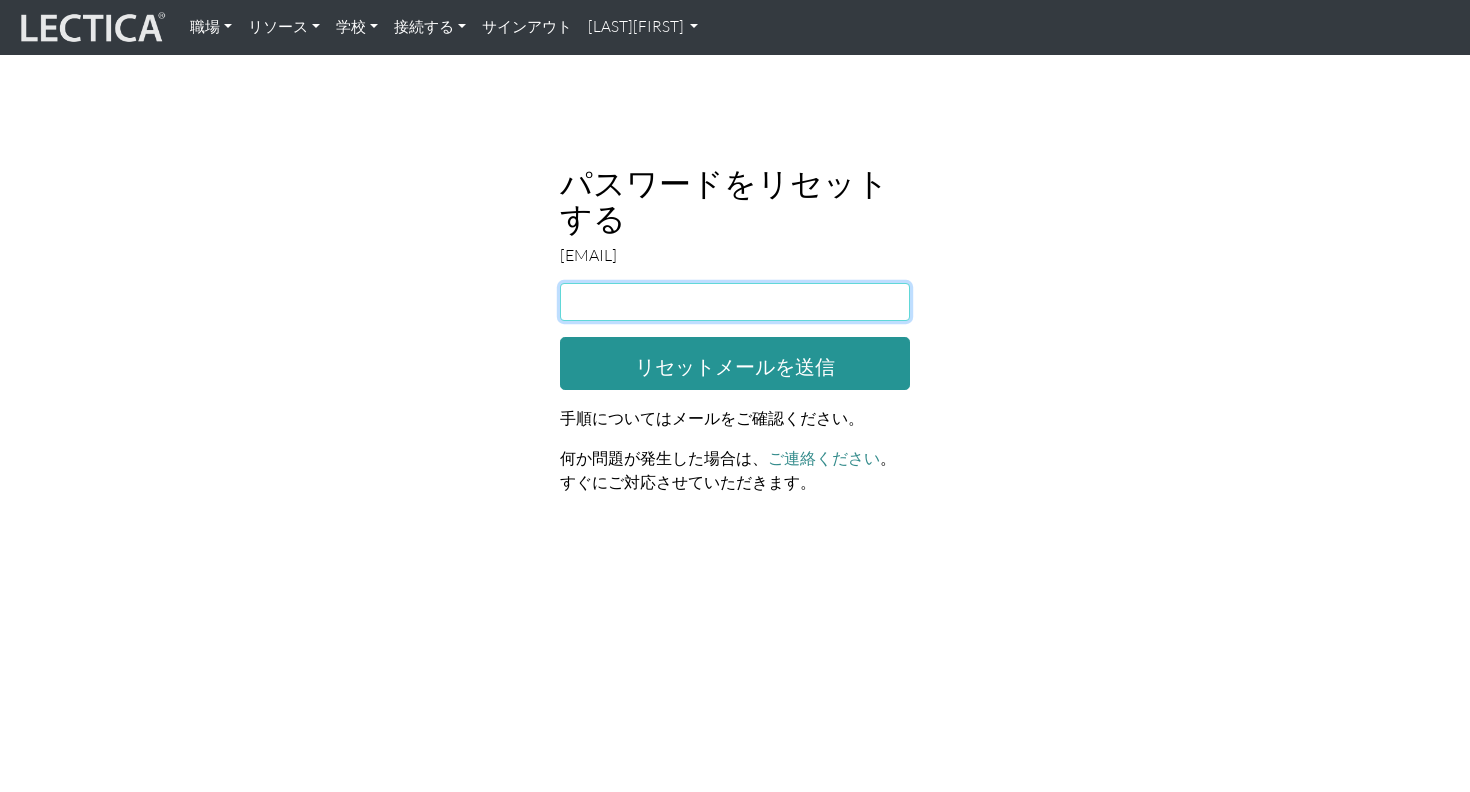 click at bounding box center [735, 302] 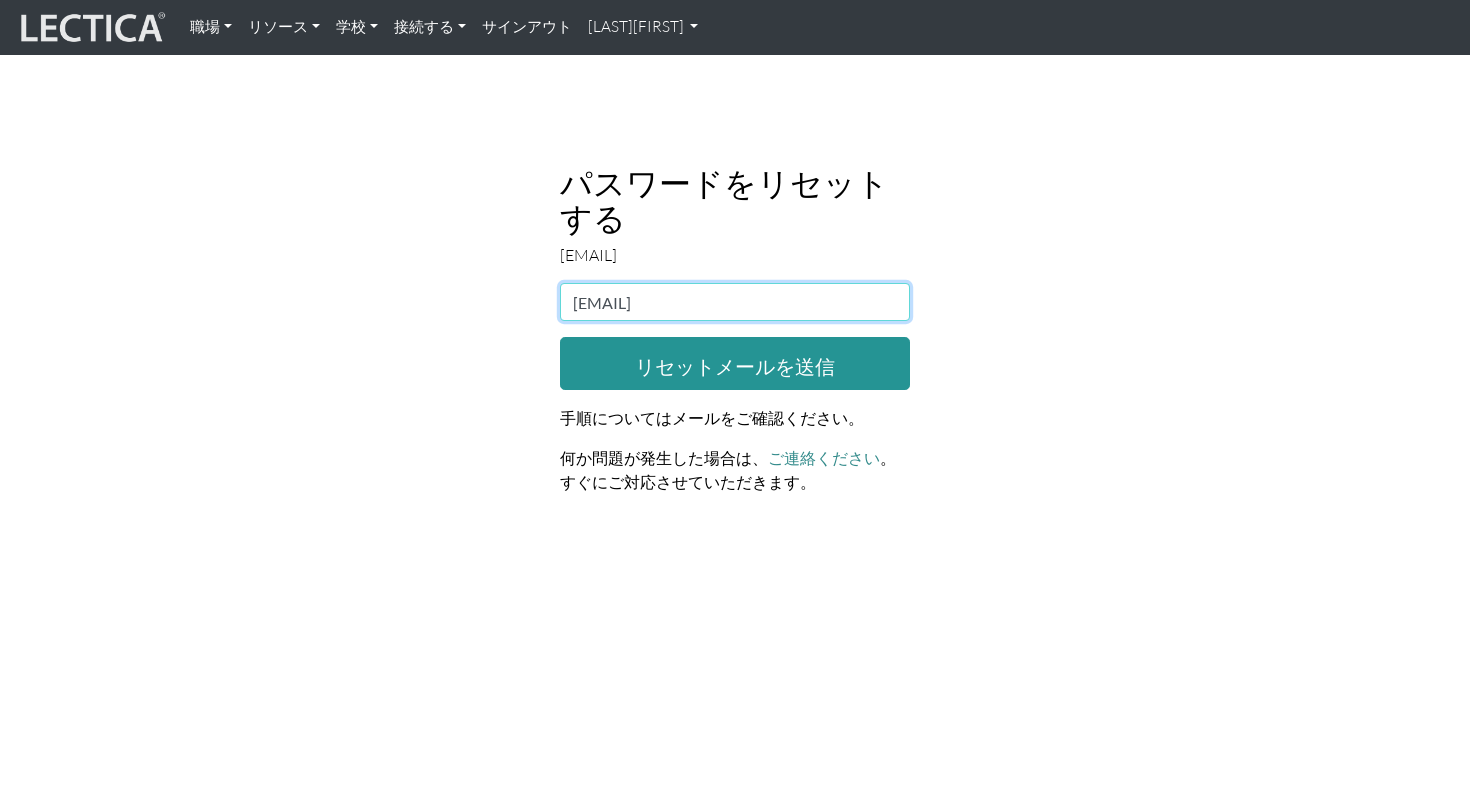 type on "yamane@potentialight.com" 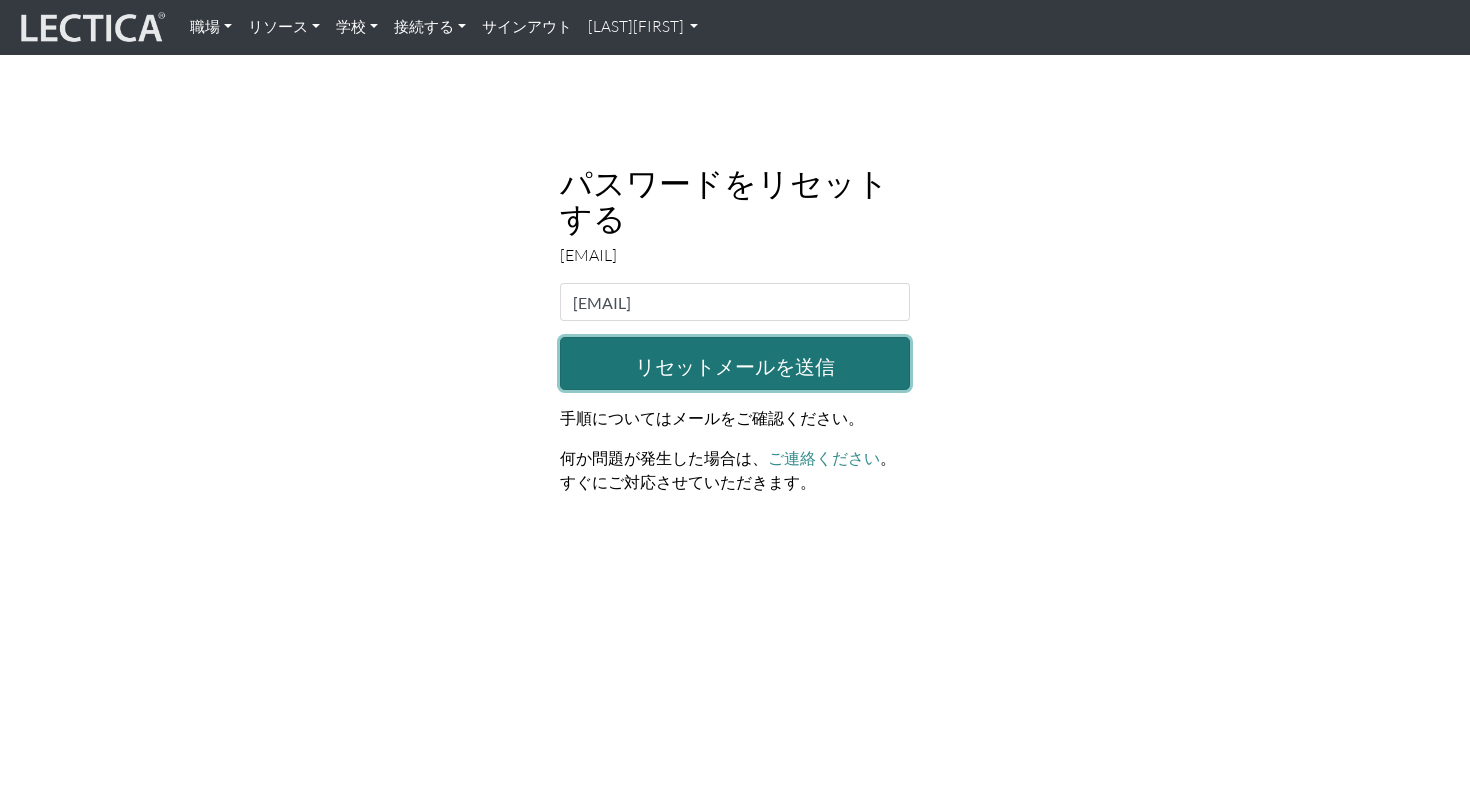click on "リセットメールを送信" at bounding box center [735, 363] 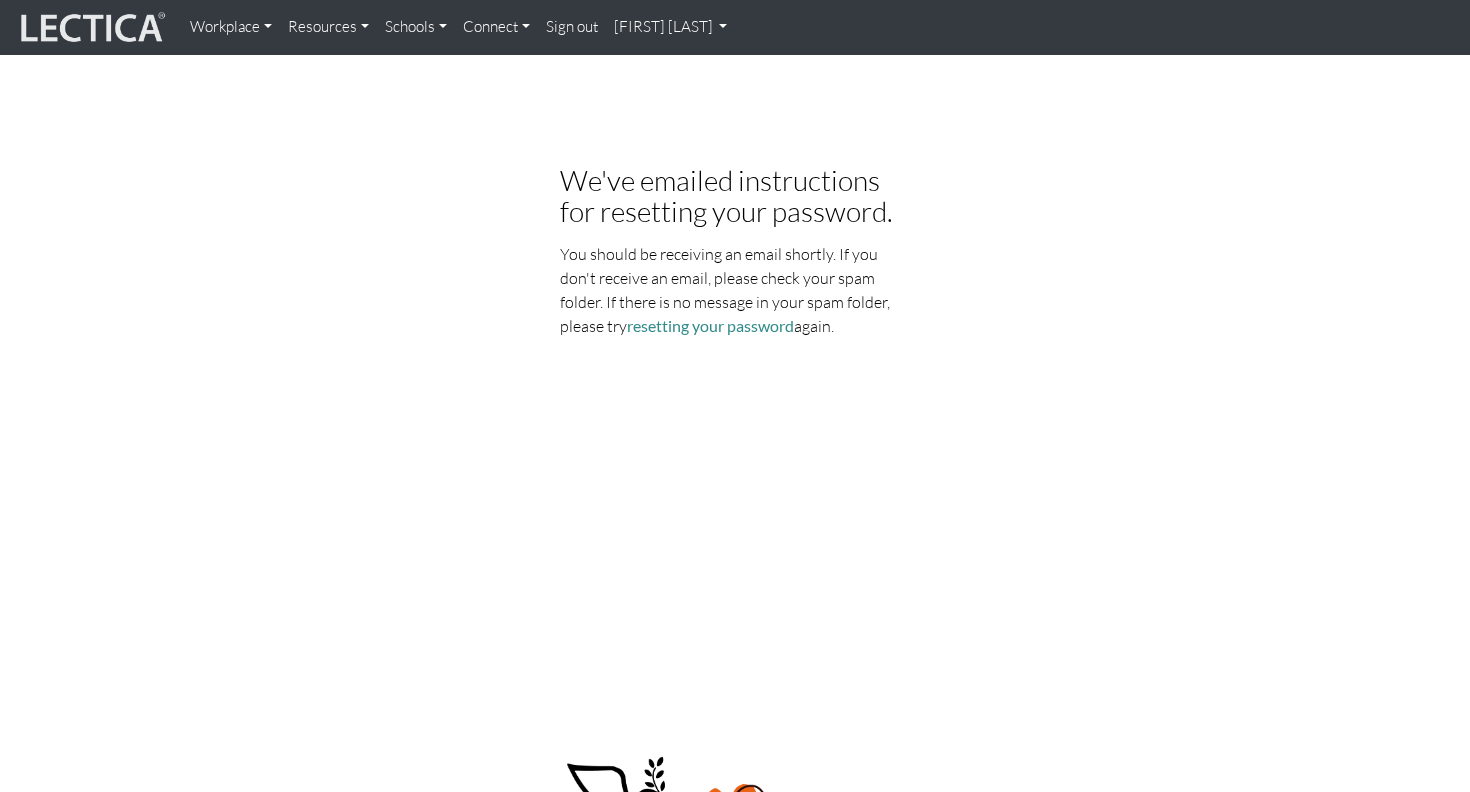 scroll, scrollTop: 0, scrollLeft: 0, axis: both 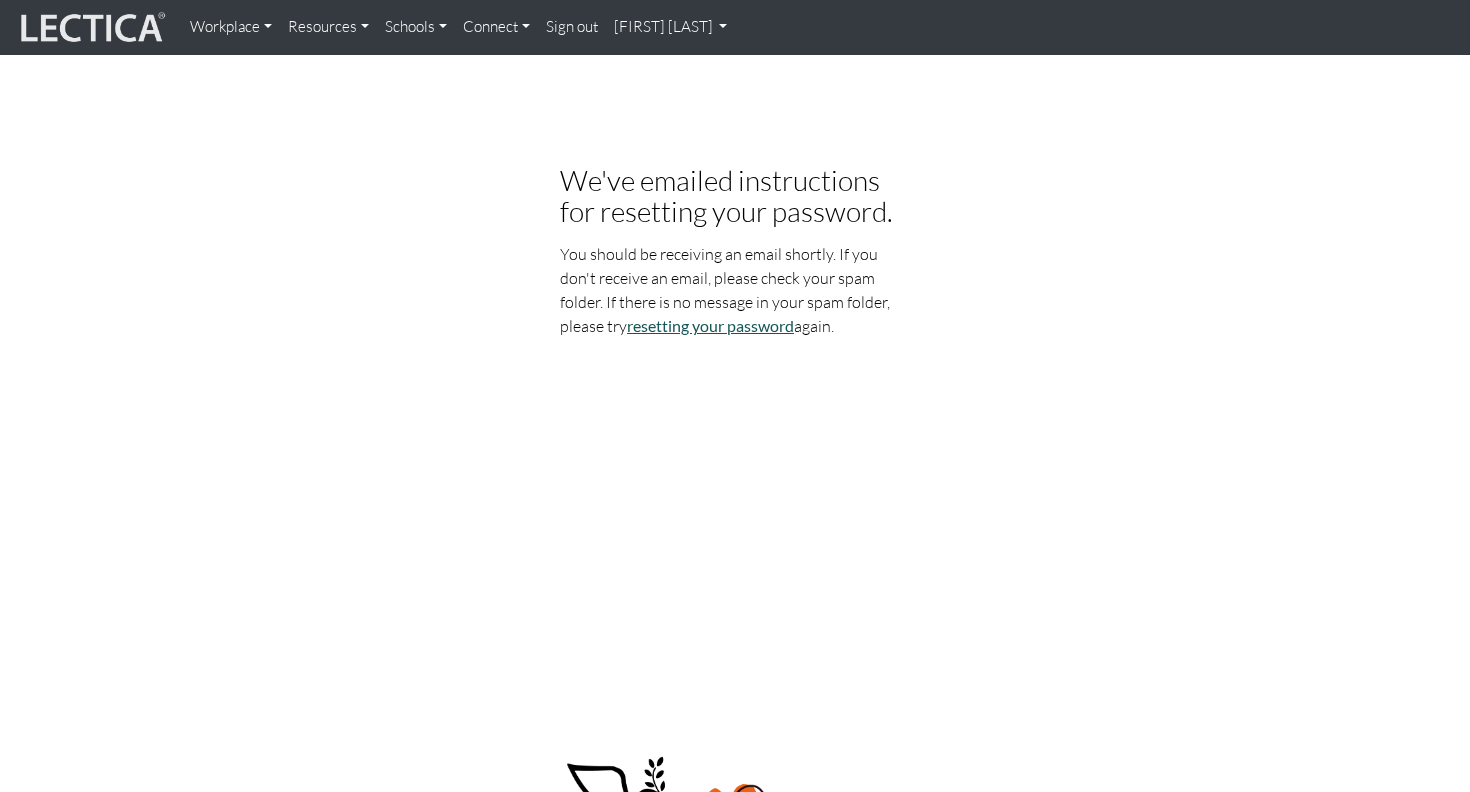 click on "resetting your password" at bounding box center (710, 325) 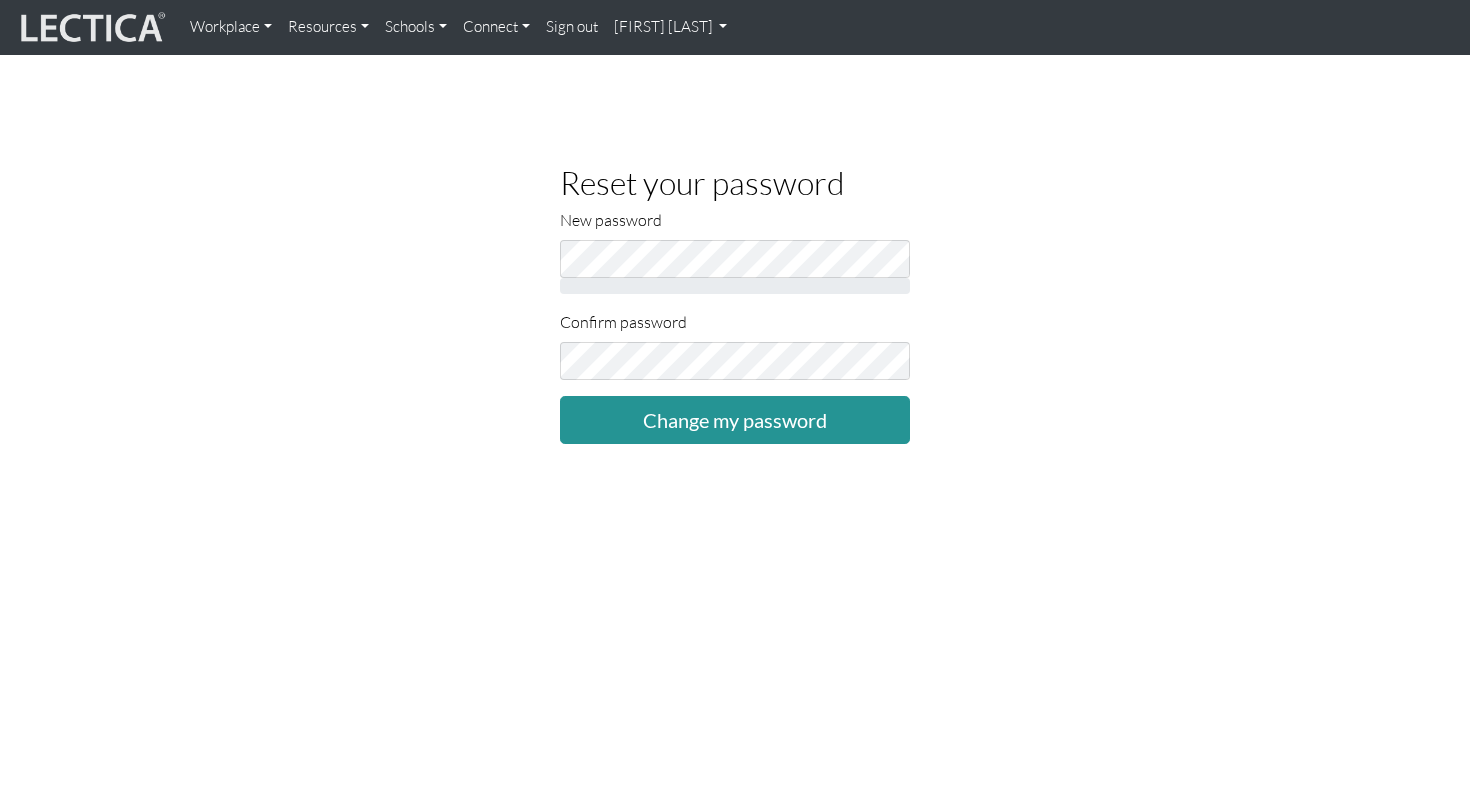 scroll, scrollTop: 0, scrollLeft: 0, axis: both 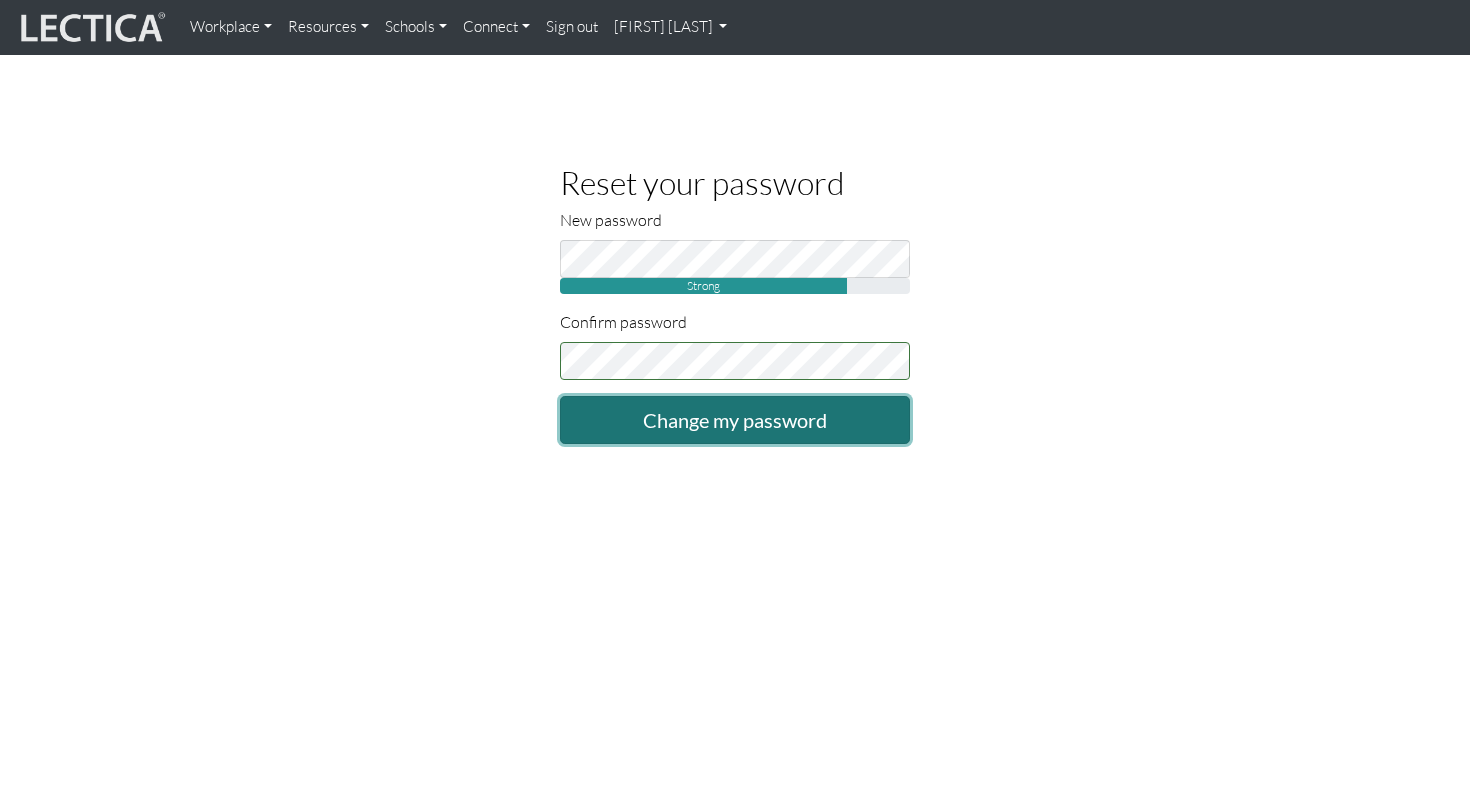 click on "Change my password" at bounding box center [735, 420] 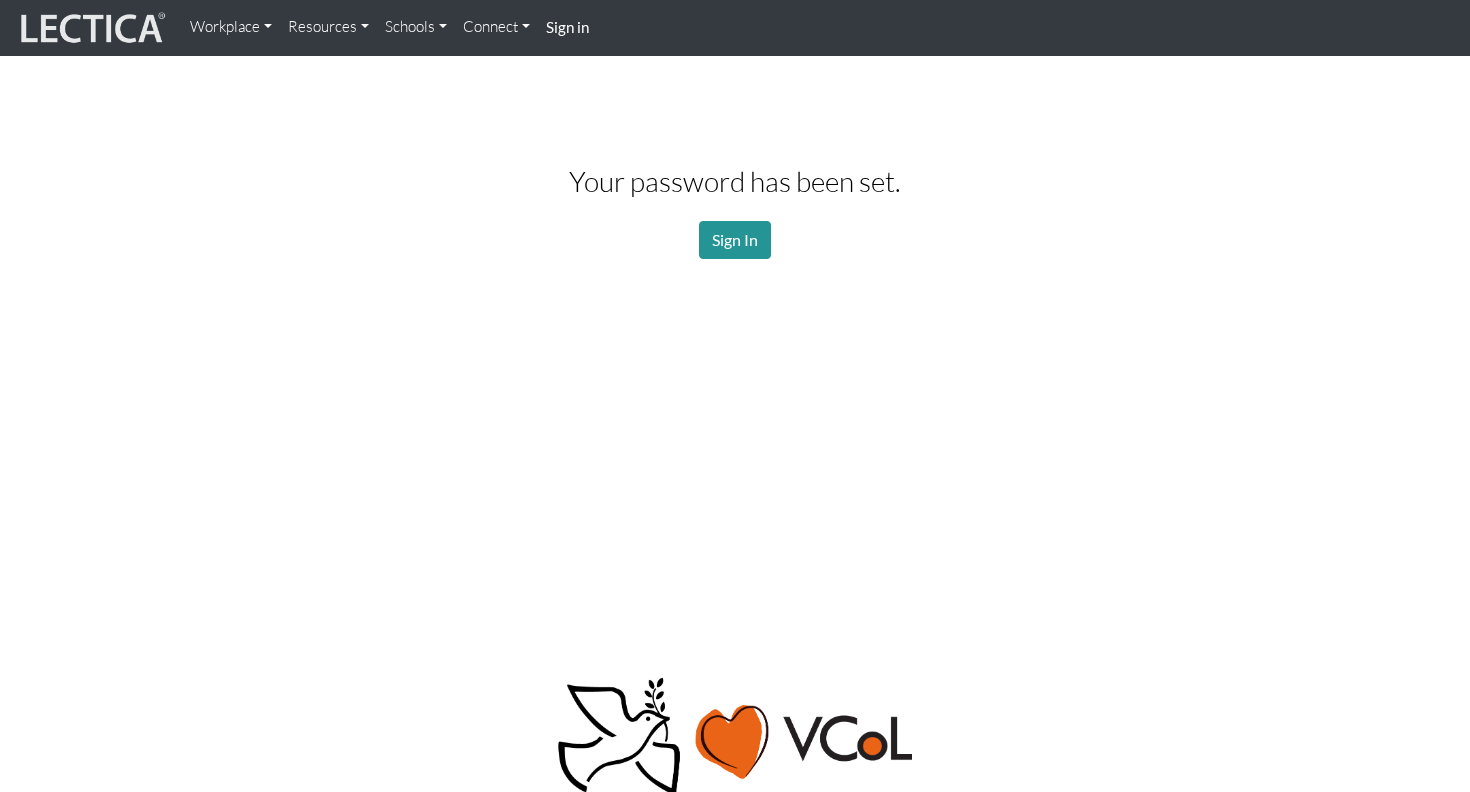 scroll, scrollTop: 0, scrollLeft: 0, axis: both 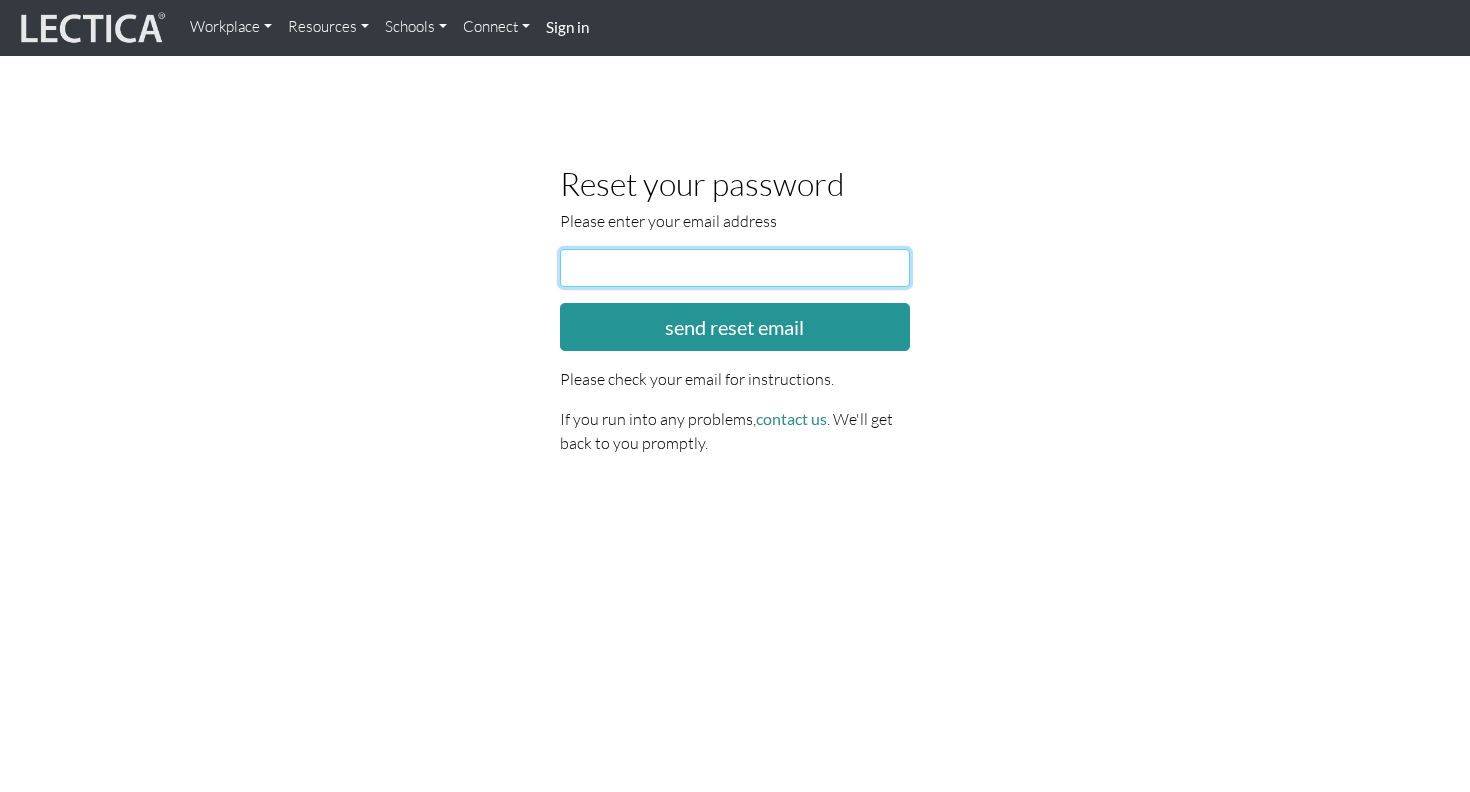 click at bounding box center [735, 268] 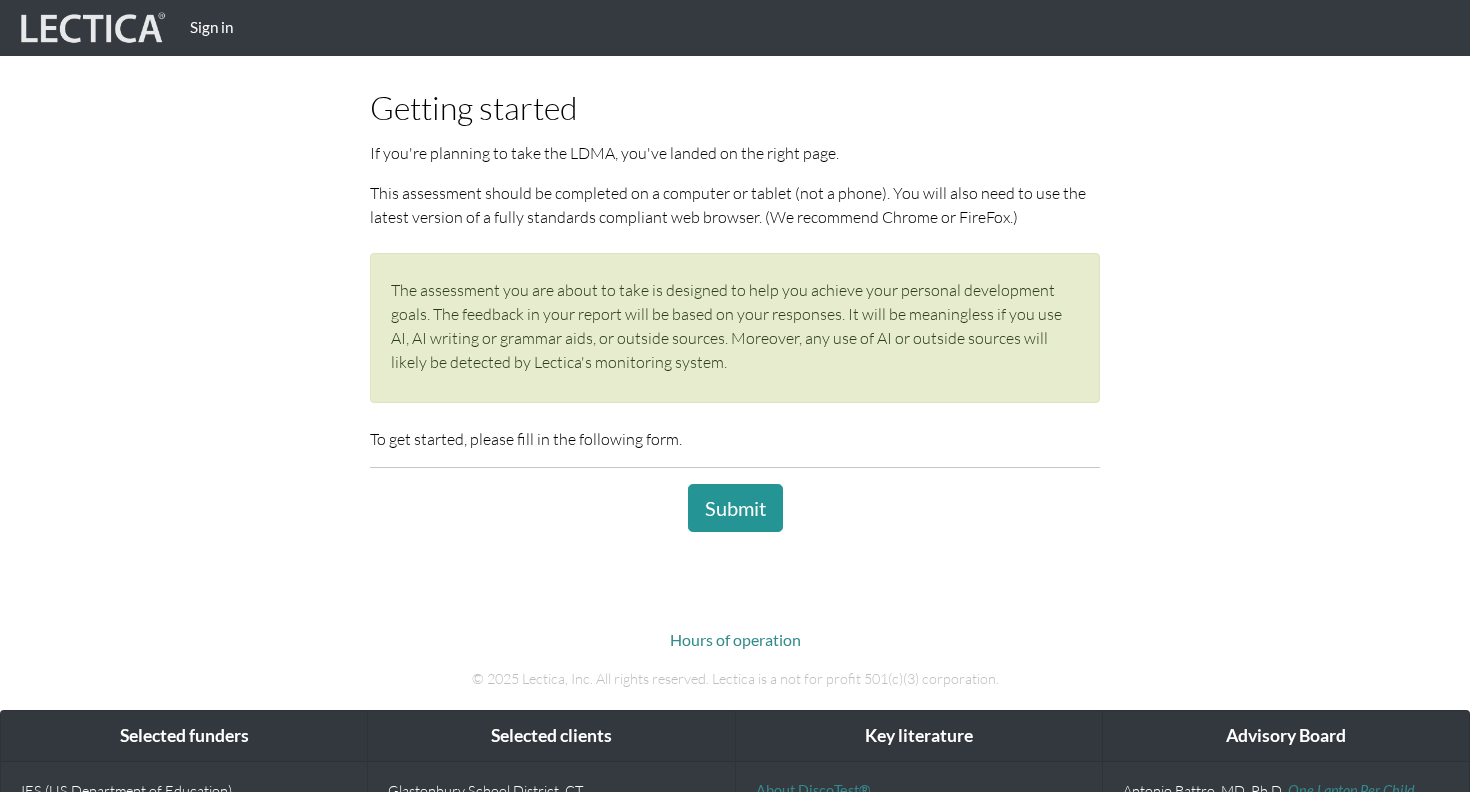 scroll, scrollTop: 194, scrollLeft: 0, axis: vertical 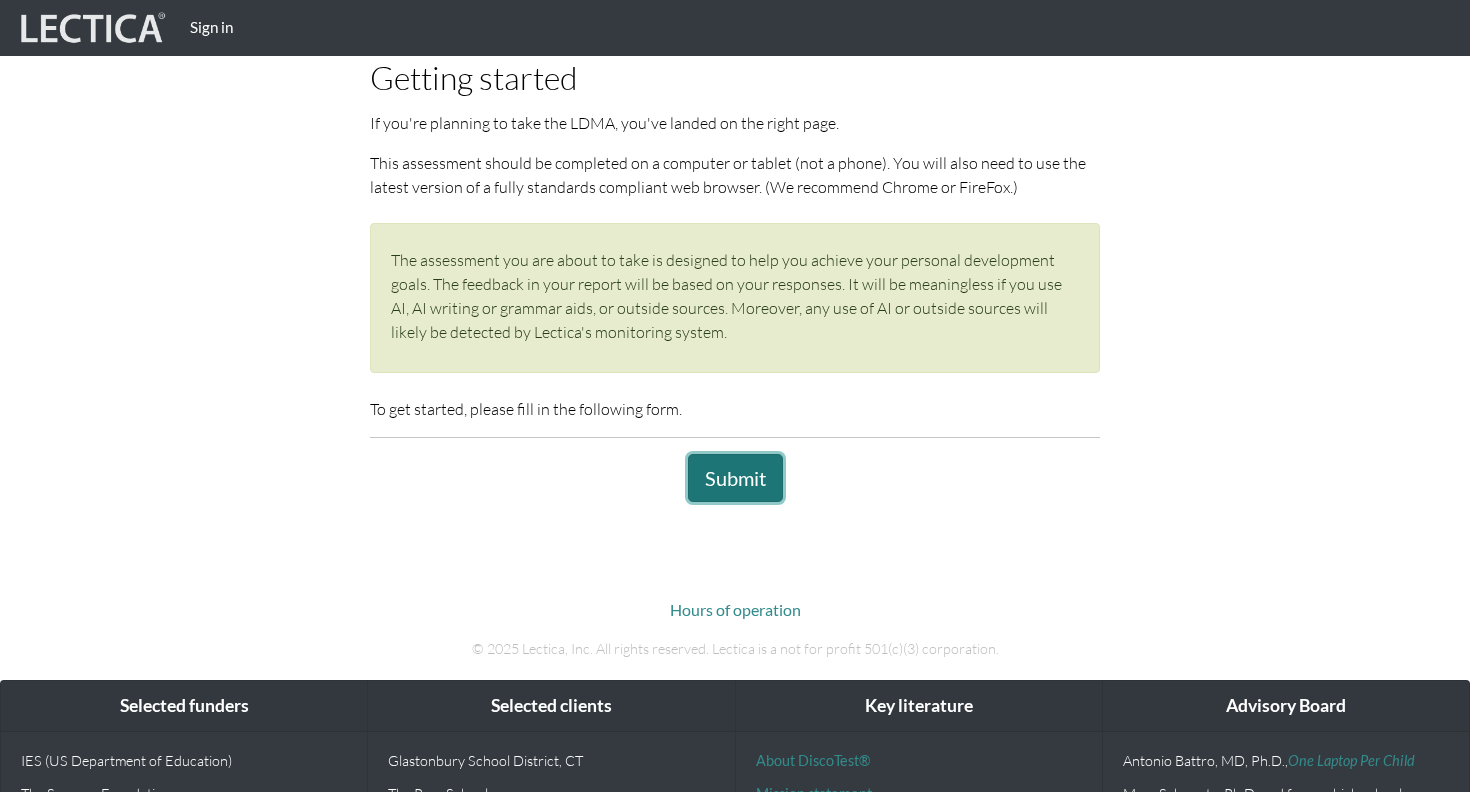 click on "Submit" at bounding box center [735, 478] 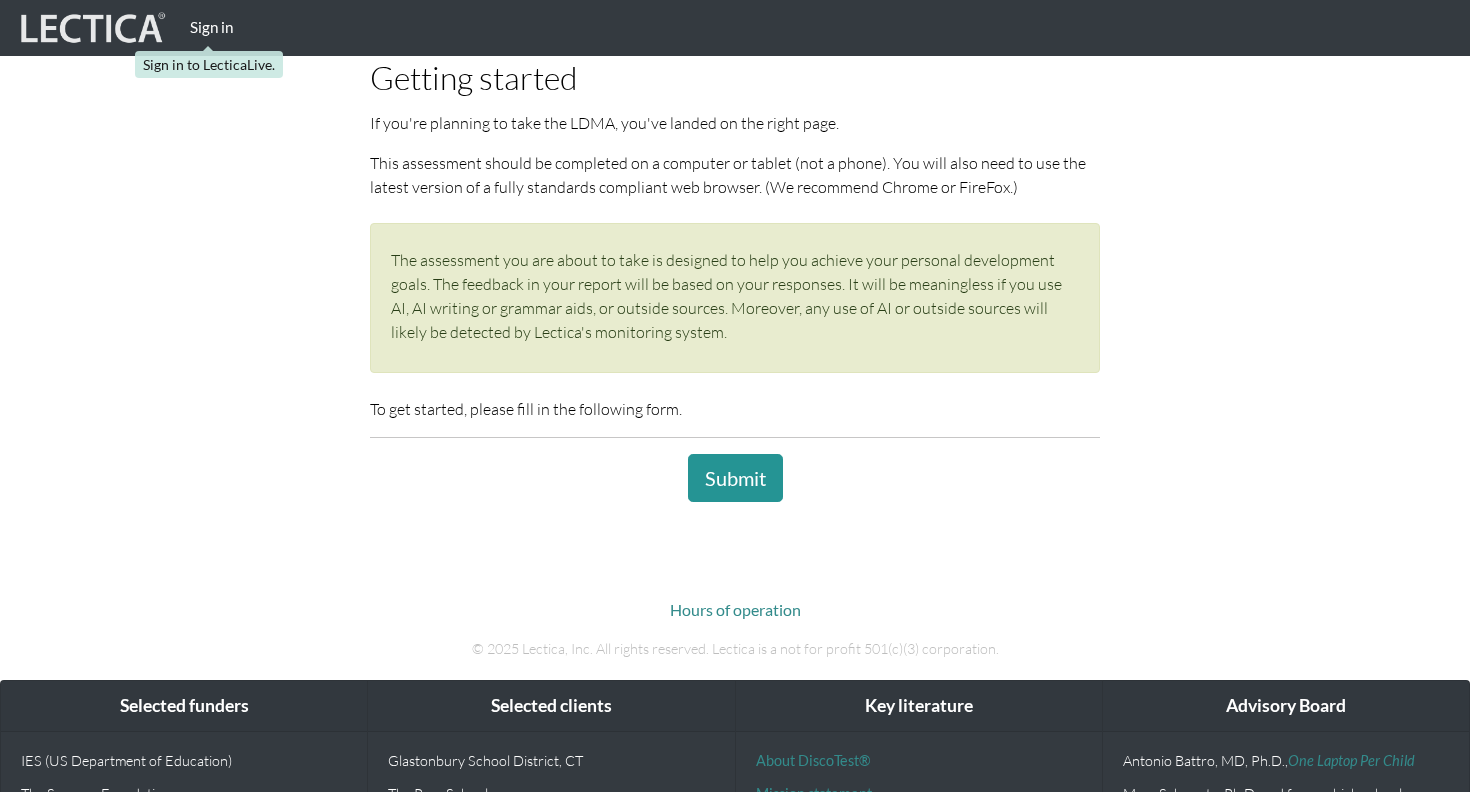click on "Sign in" at bounding box center (211, 27) 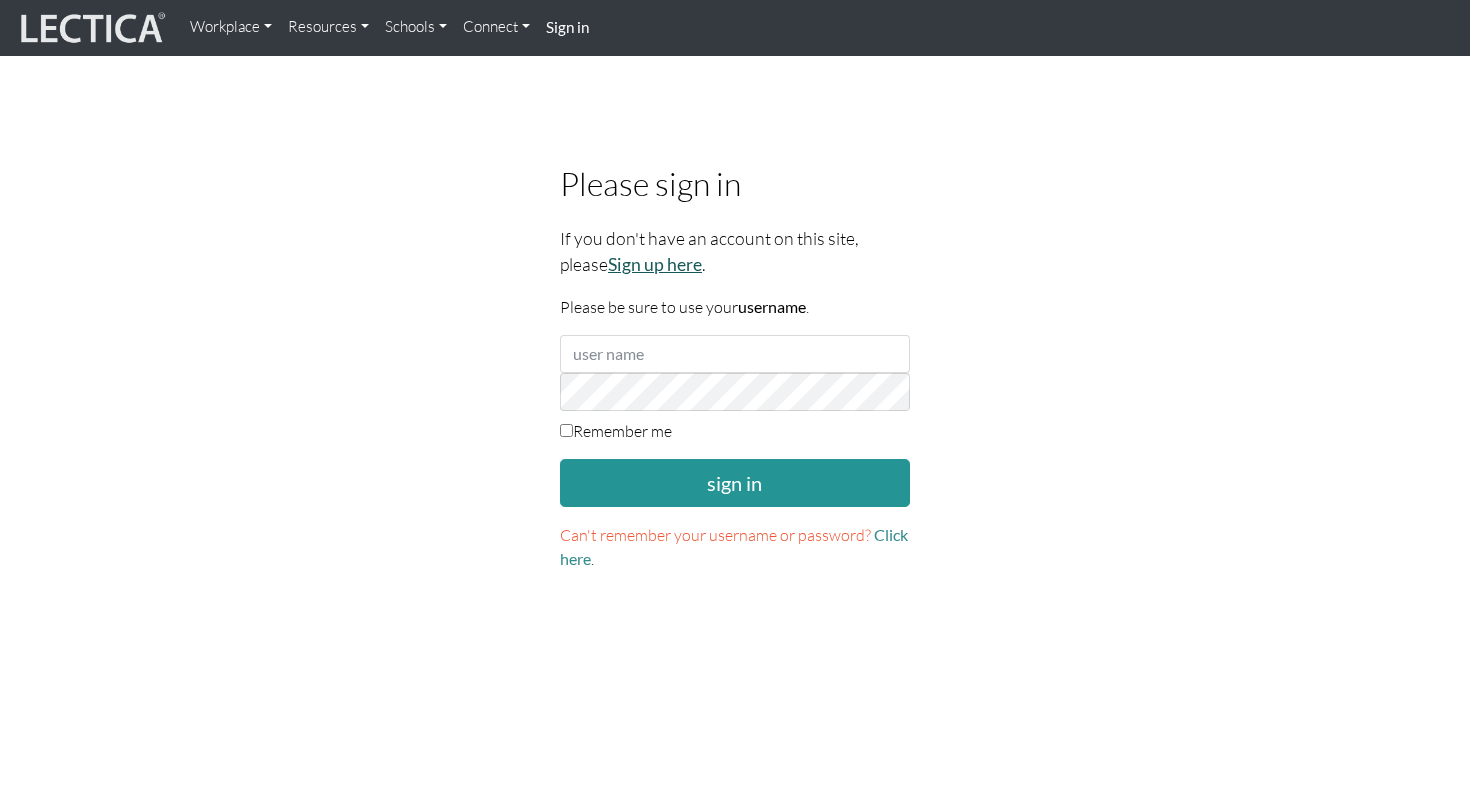 scroll, scrollTop: 0, scrollLeft: 0, axis: both 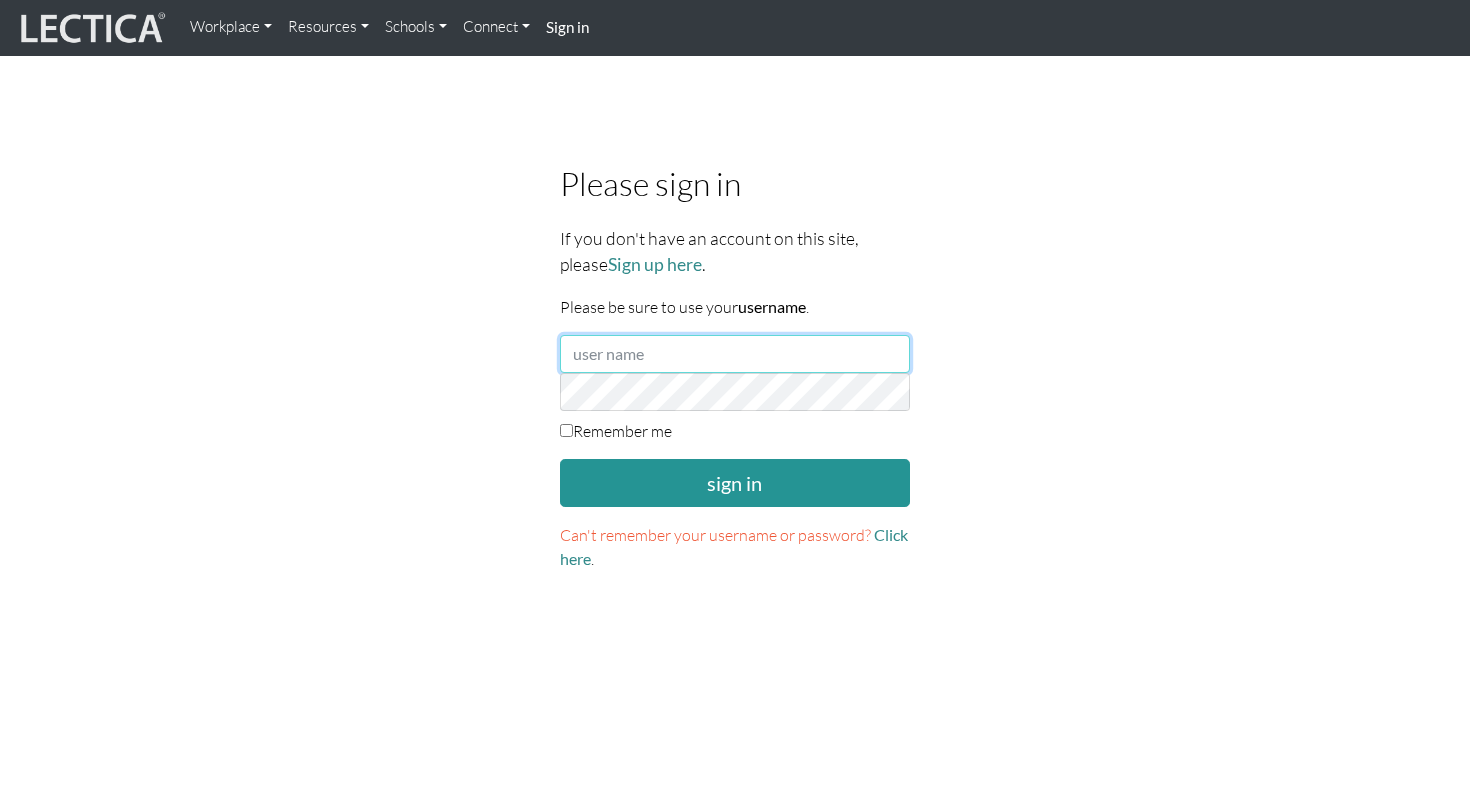 type on "kazukiyamane" 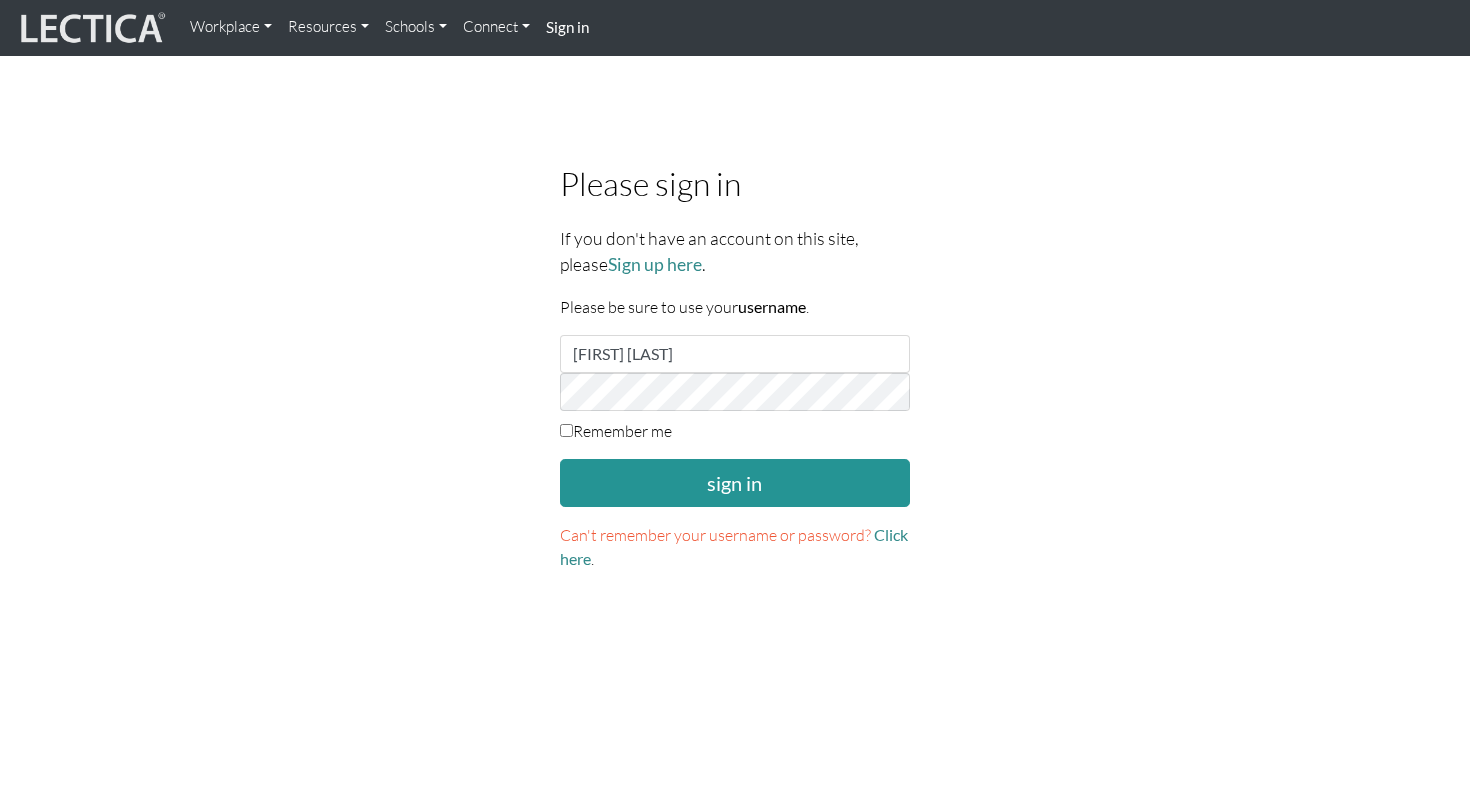 click on "Remember me" at bounding box center [616, 431] 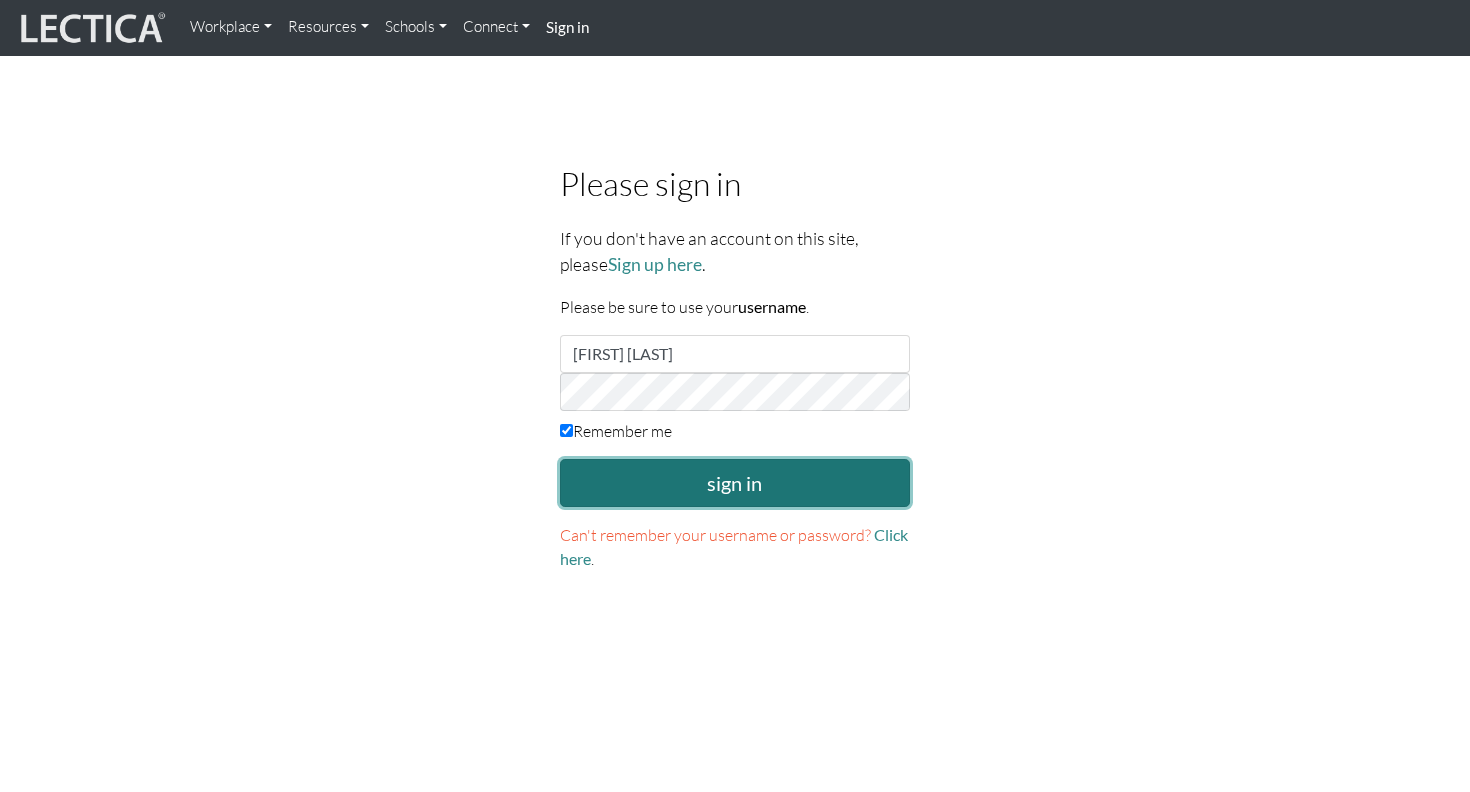 click on "sign in" at bounding box center (735, 483) 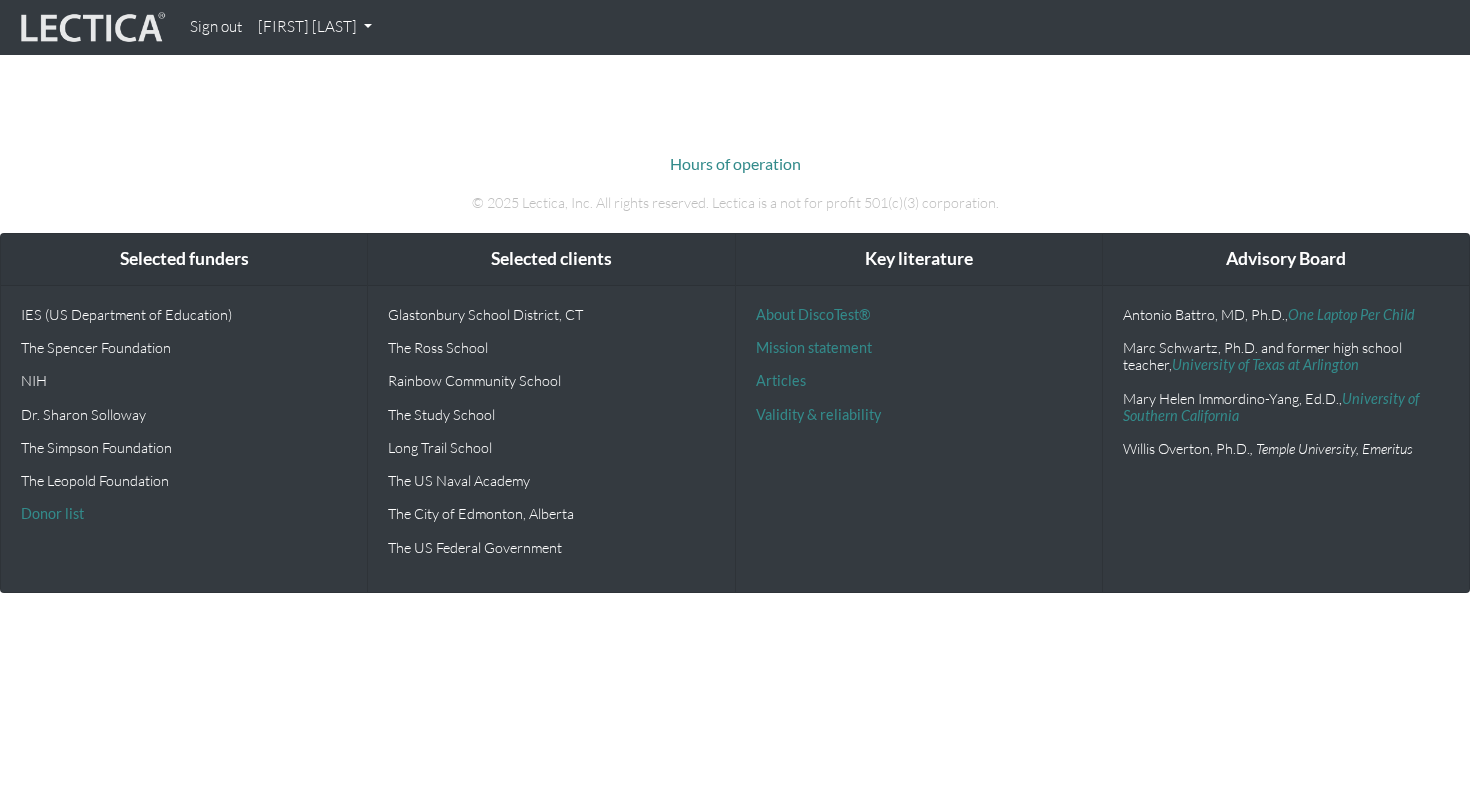 scroll, scrollTop: 0, scrollLeft: 0, axis: both 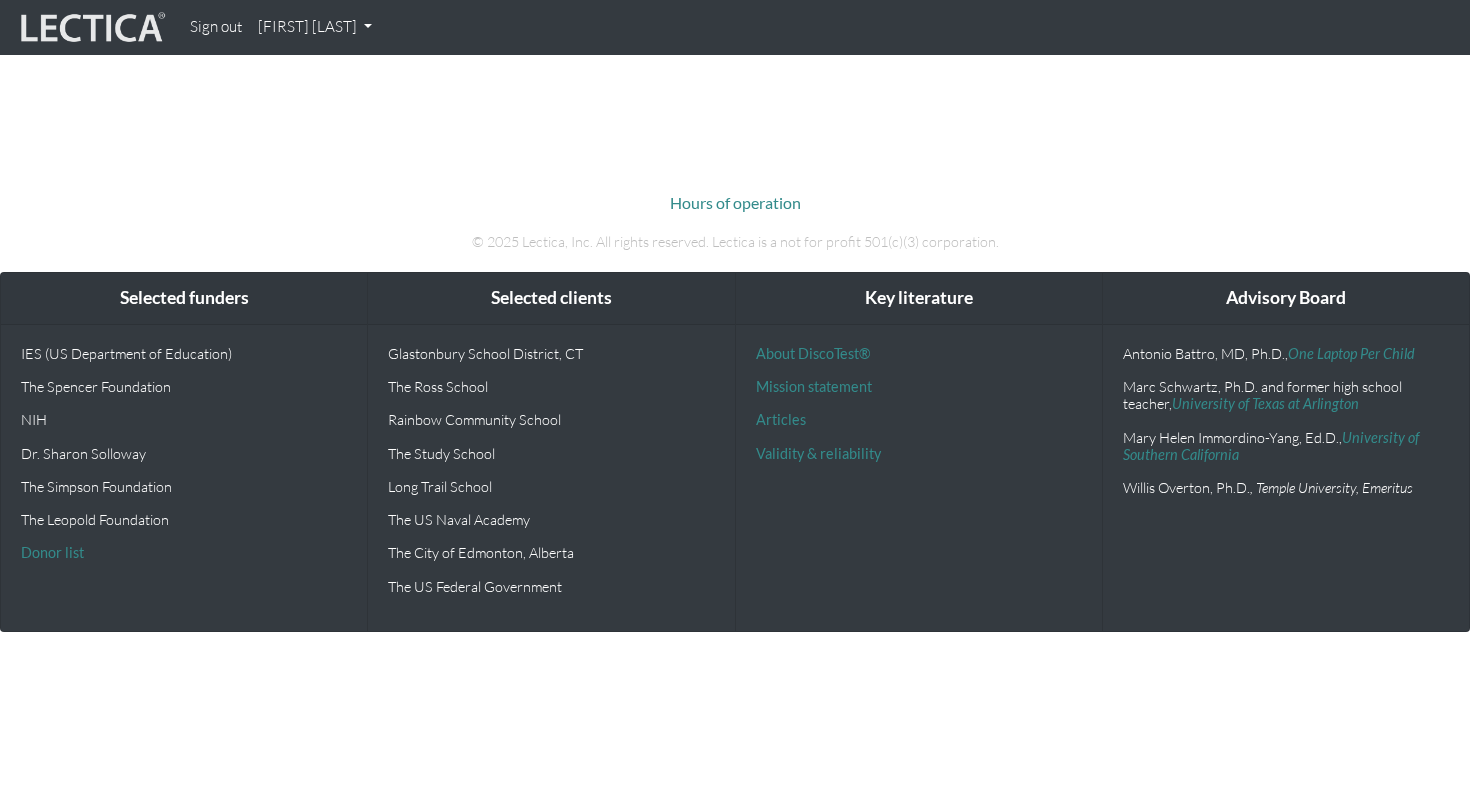 click at bounding box center (91, 28) 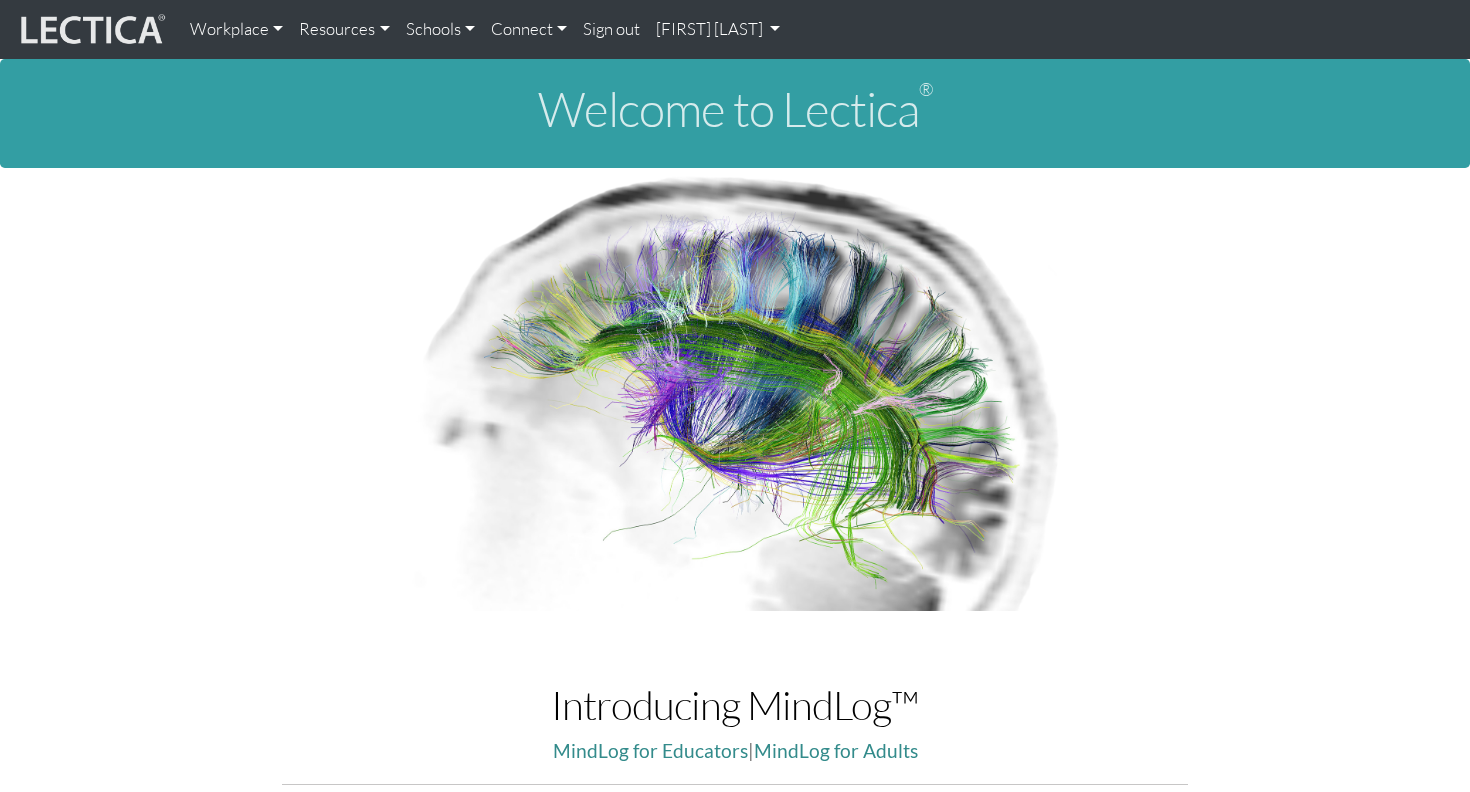 scroll, scrollTop: 0, scrollLeft: 0, axis: both 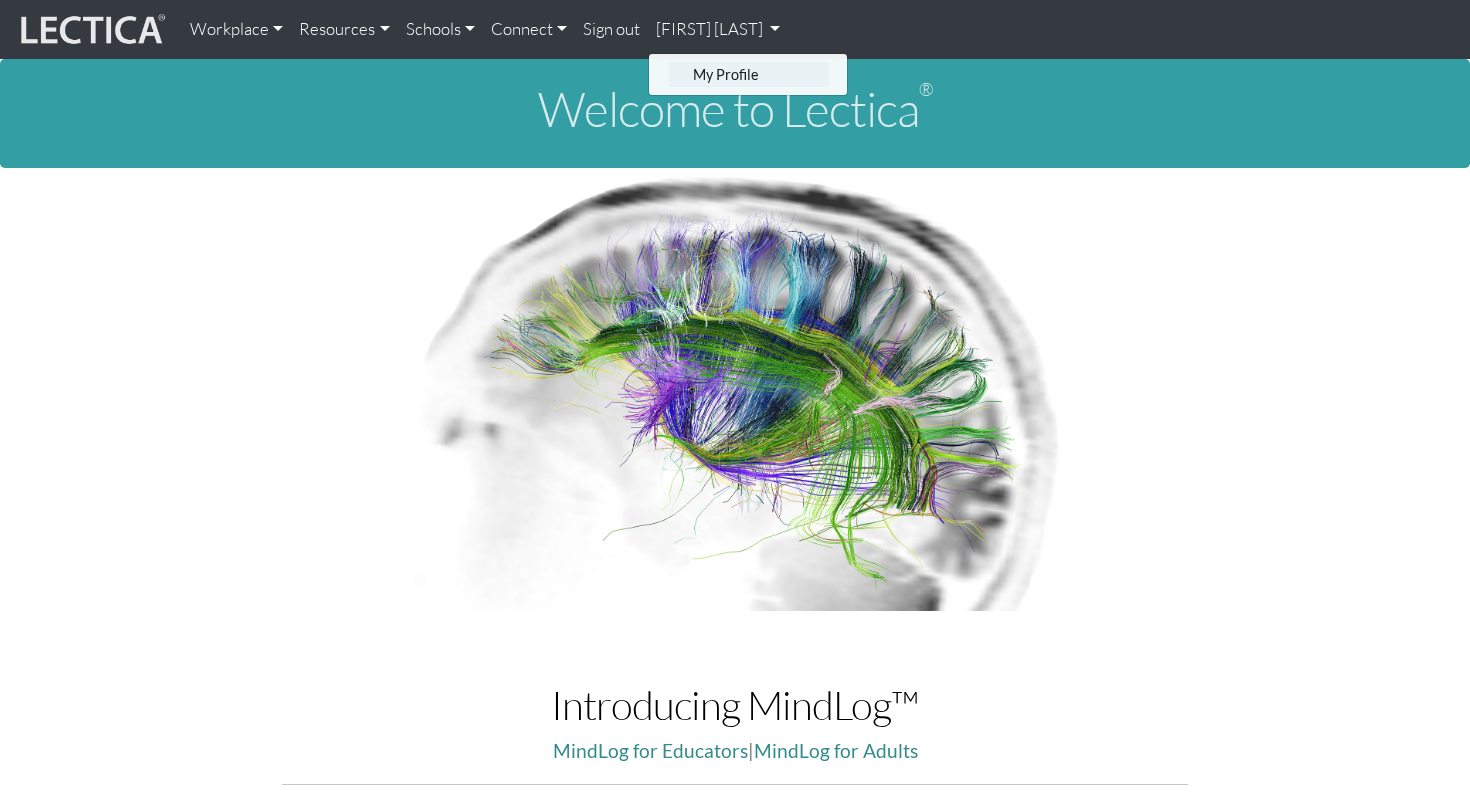 click on "My Profile" at bounding box center [749, 74] 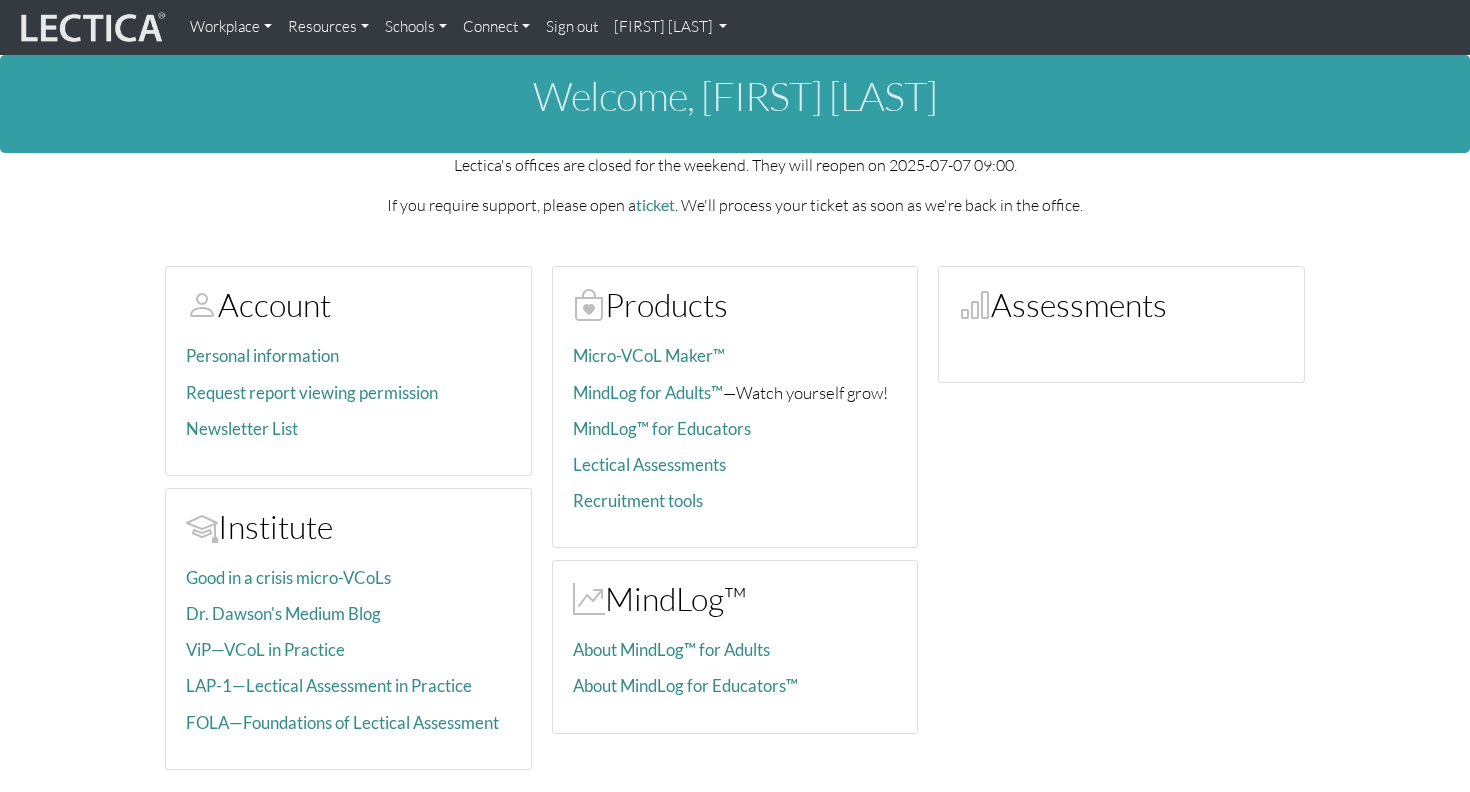 scroll, scrollTop: 0, scrollLeft: 0, axis: both 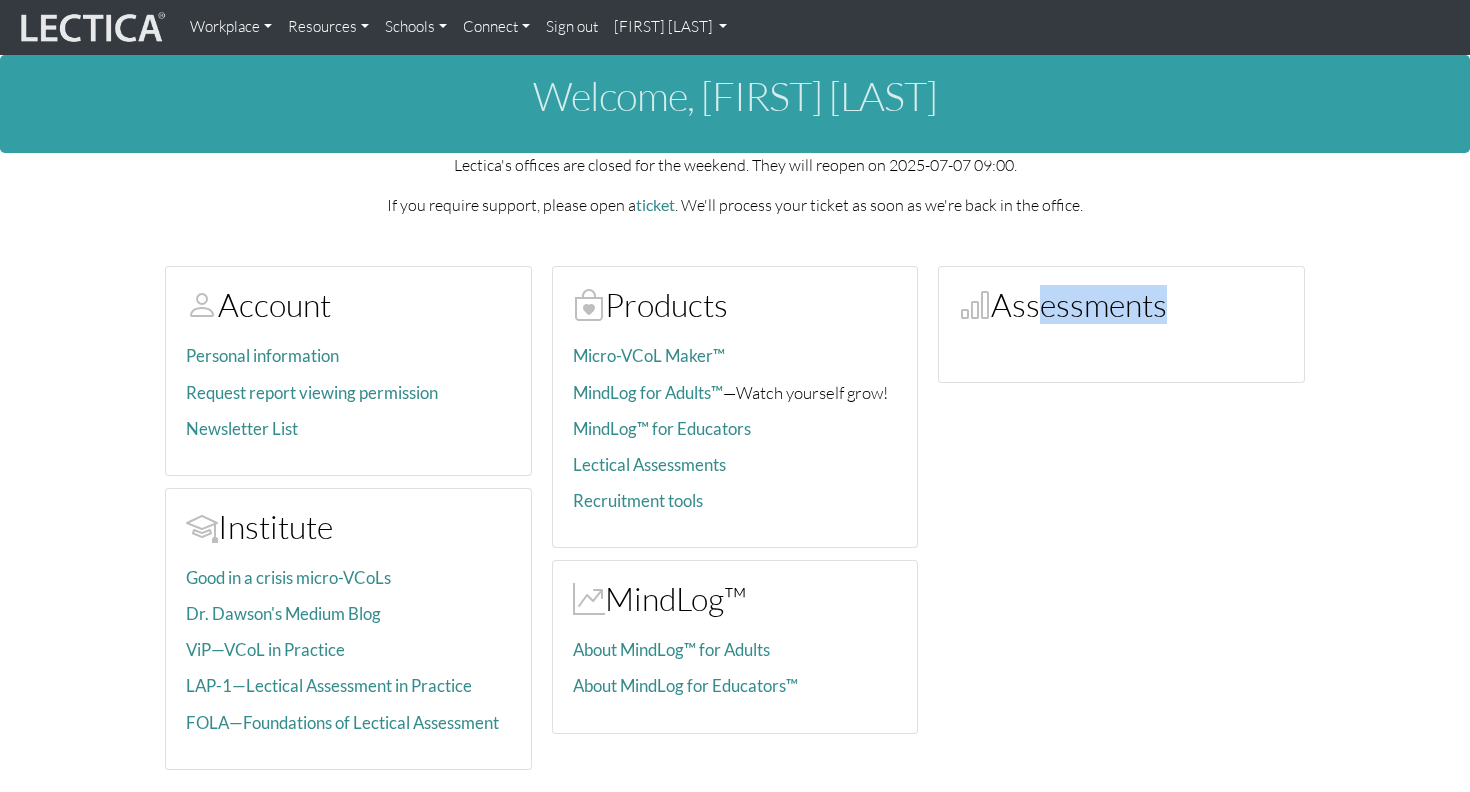 drag, startPoint x: 1030, startPoint y: 371, endPoint x: 1185, endPoint y: 438, distance: 168.86089 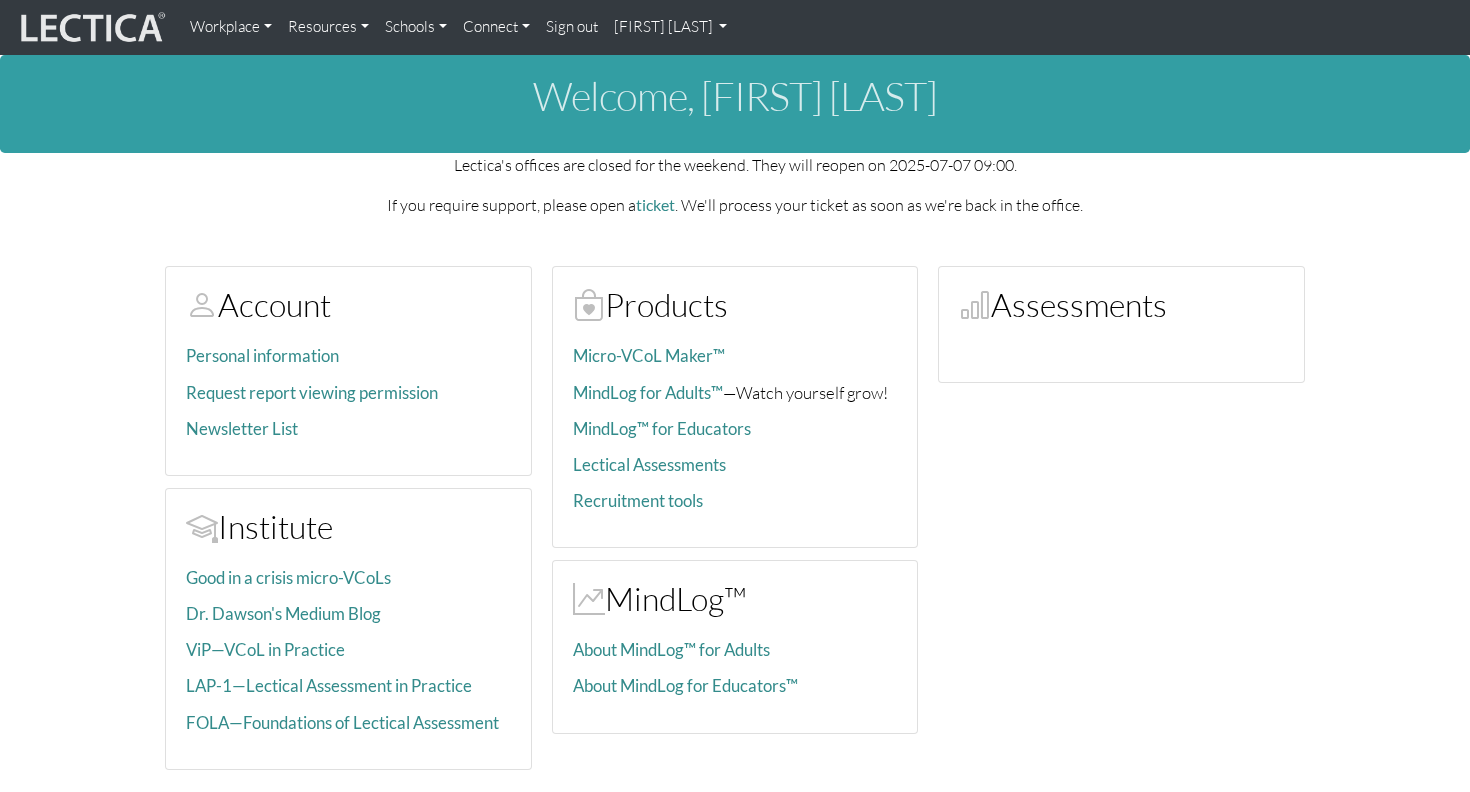 click on "Account   Personal information   Request report viewing permission   Newsletter List      Institute   Good in a crisis micro-VCoLs   Dr. Dawson's Medium Blog   ViP—VCoL in Practice   LAP-1—Lectical Assessment in Practice   FOLA—Foundations of Lectical Assessment      Products   Micro-VCoL Maker™   MindLog for Adults™ —Watch yourself grow!   MindLog™ for Educators   Lectical Assessments   Recruitment tools      MindLog™   About MindLog™ for Adults   About MindLog for Educators™      Assessments" at bounding box center (735, 524) 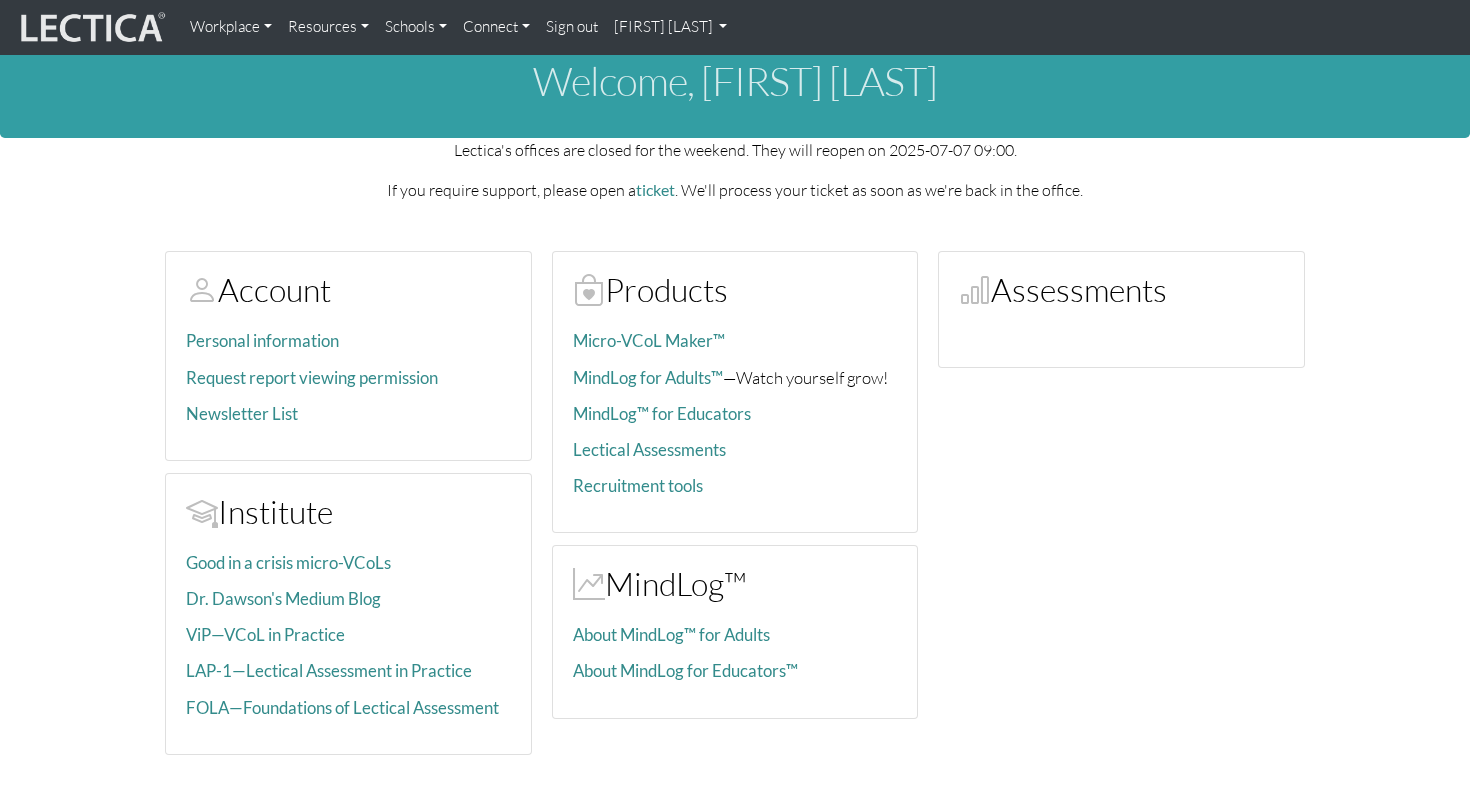 scroll, scrollTop: 17, scrollLeft: 0, axis: vertical 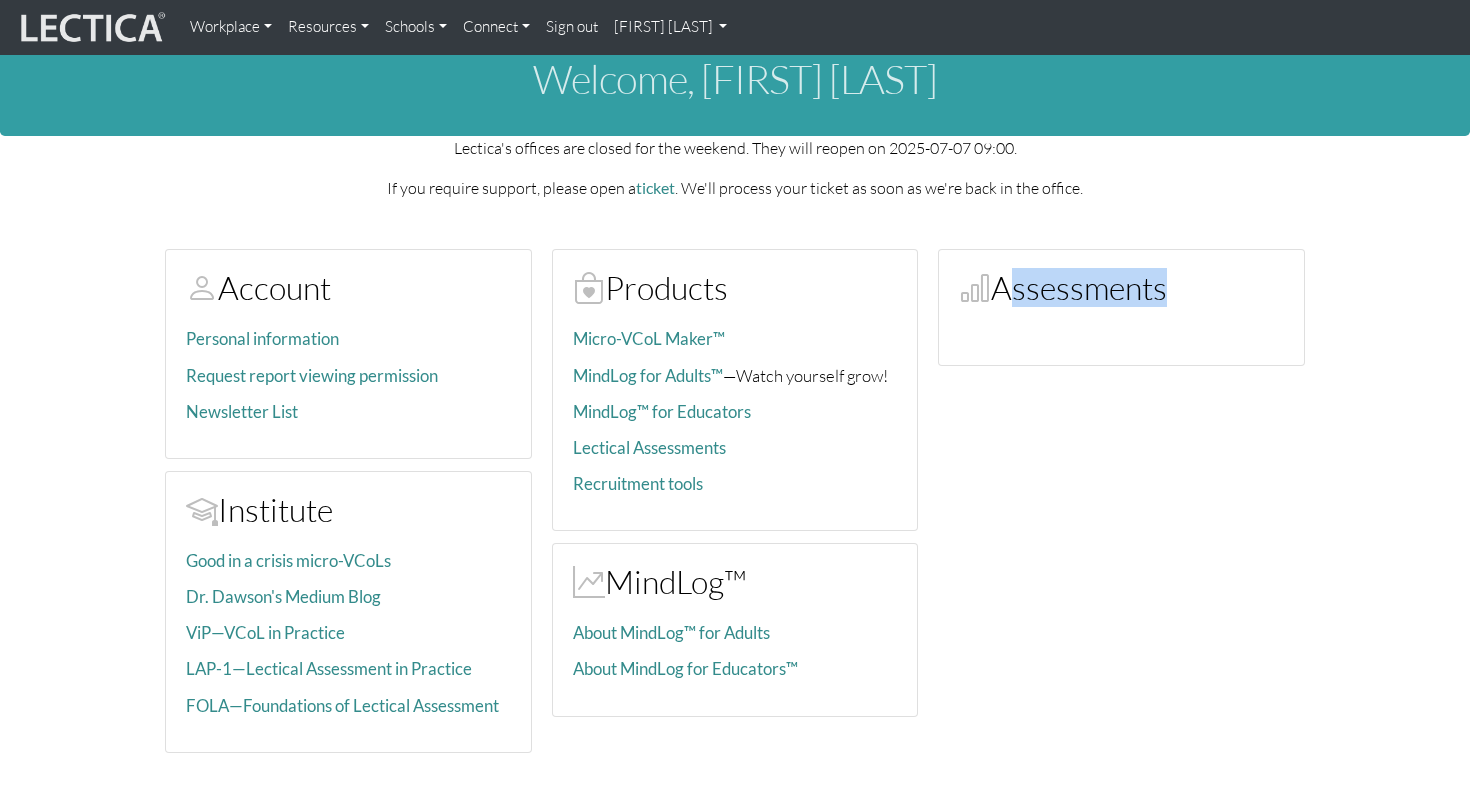 drag, startPoint x: 998, startPoint y: 321, endPoint x: 1187, endPoint y: 426, distance: 216.20824 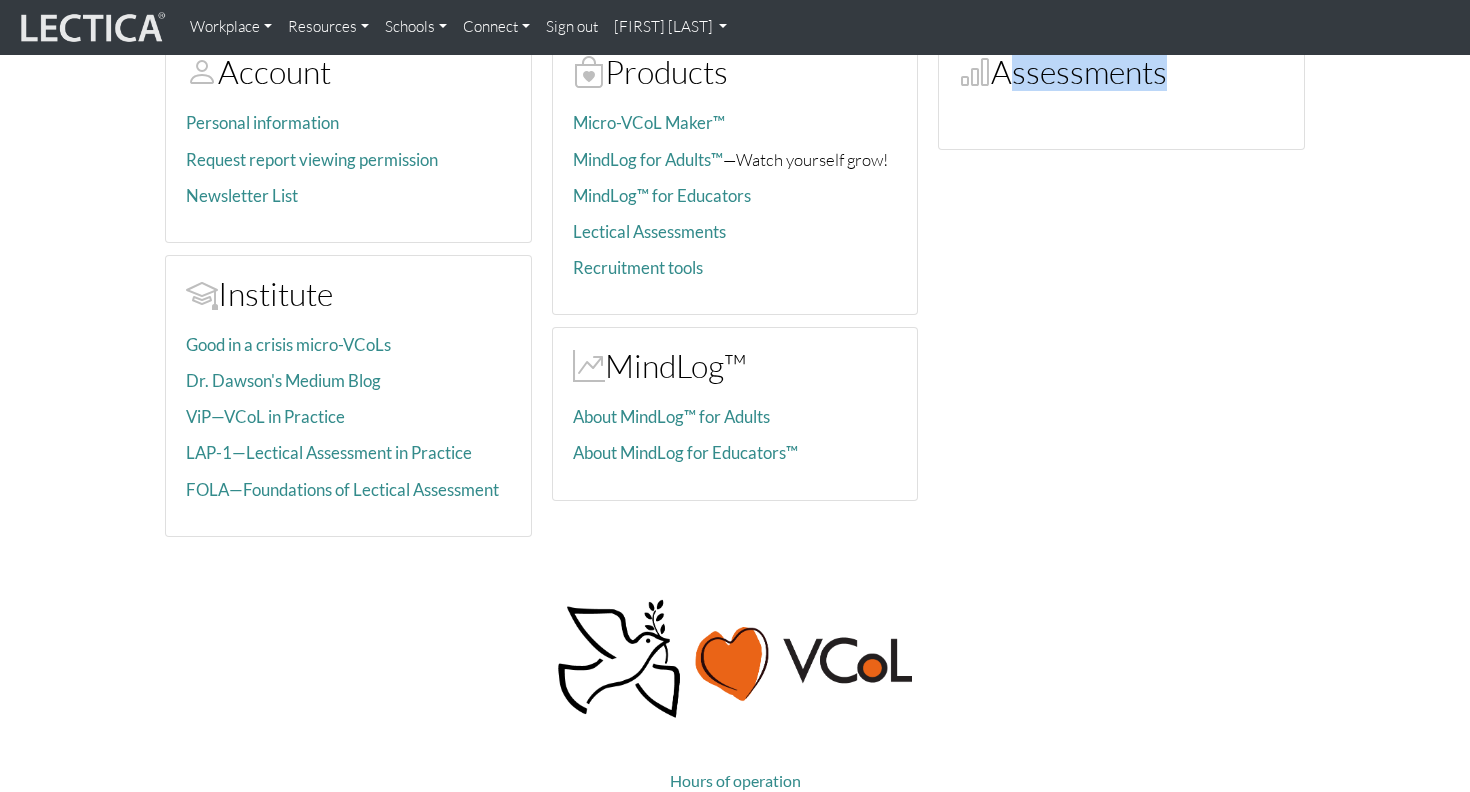 scroll, scrollTop: 0, scrollLeft: 0, axis: both 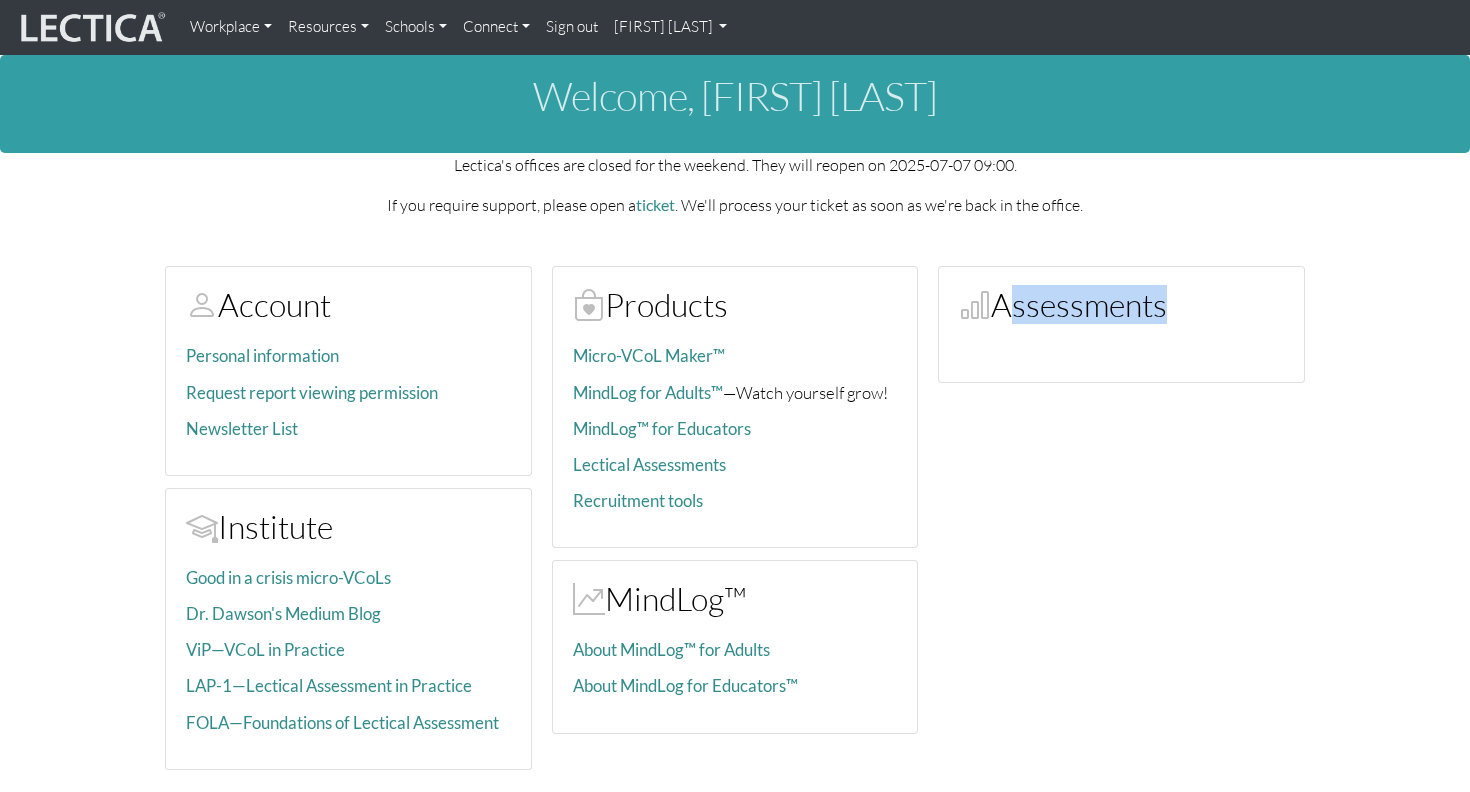 click on "Connect" at bounding box center [496, 27] 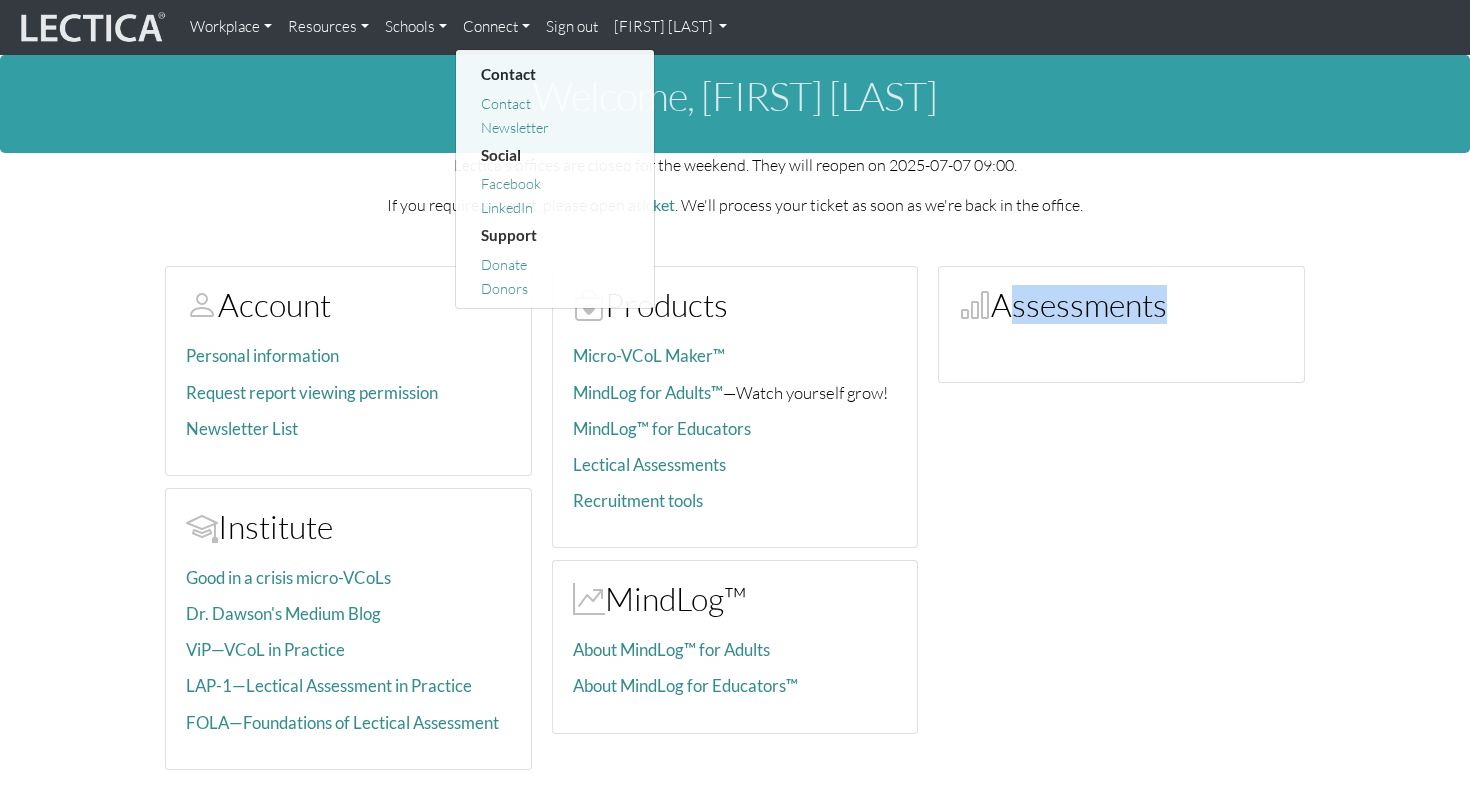 click on "[FIRST] [LAST]" at bounding box center (671, 27) 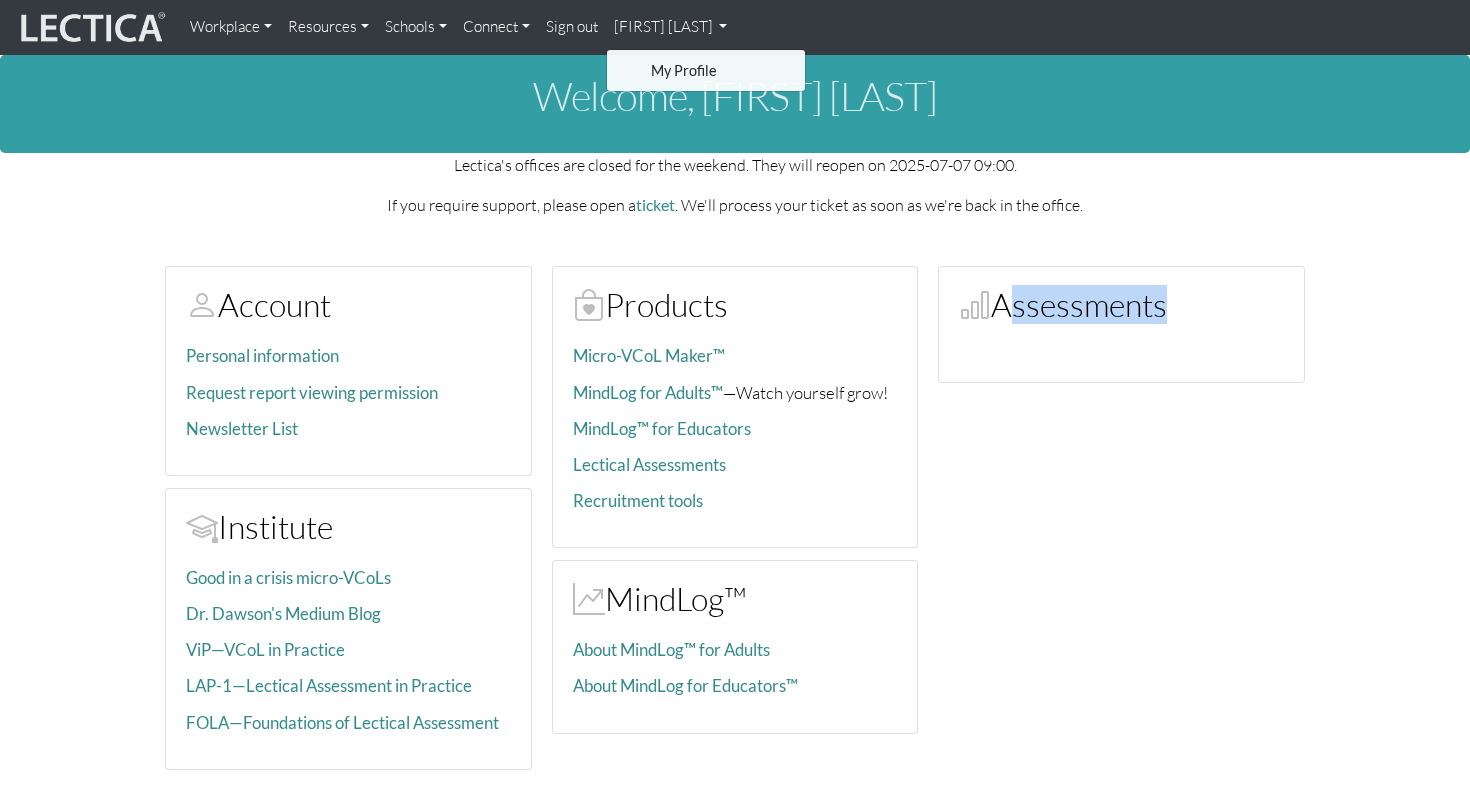 click on "Sign out" at bounding box center [572, 27] 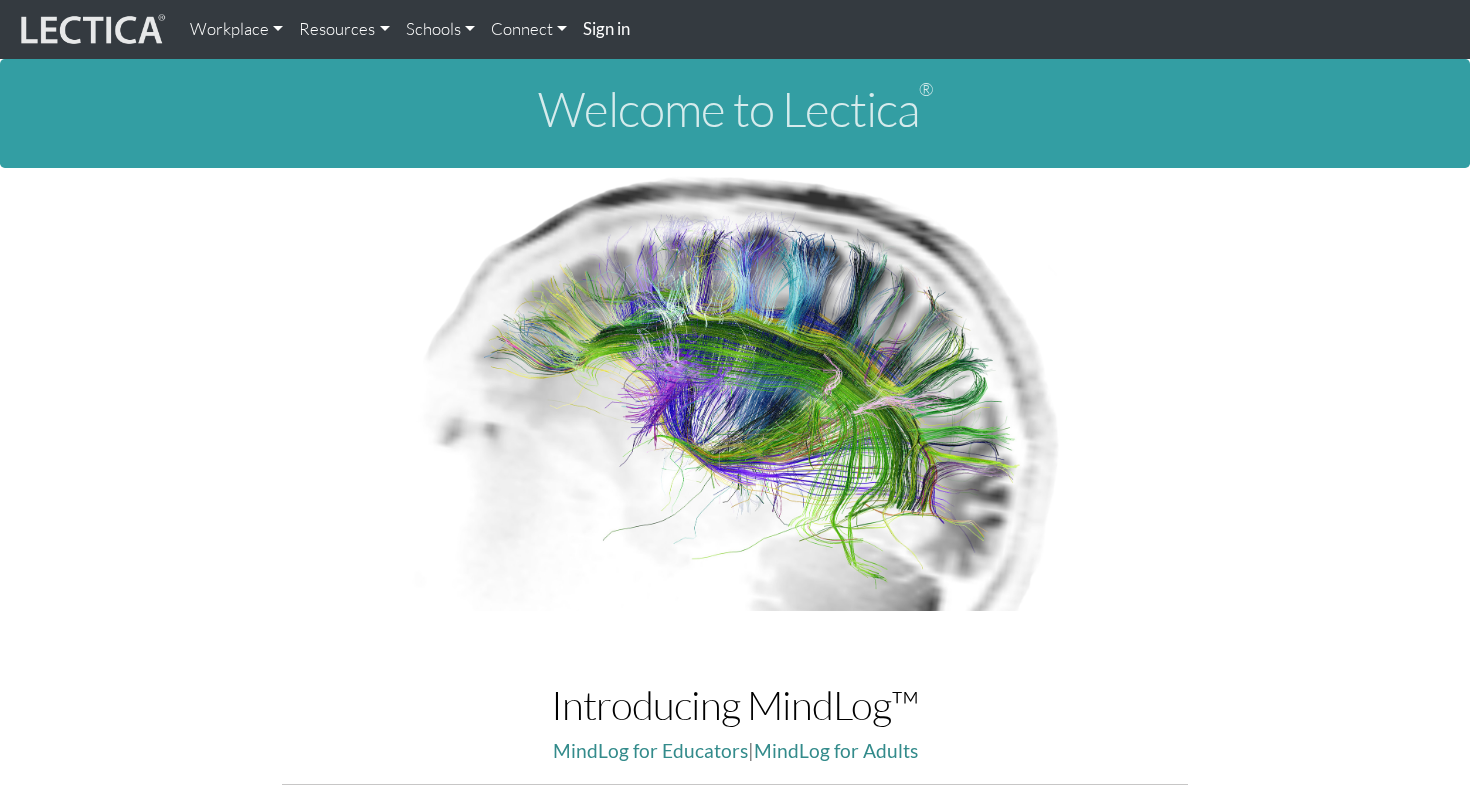 scroll, scrollTop: 0, scrollLeft: 0, axis: both 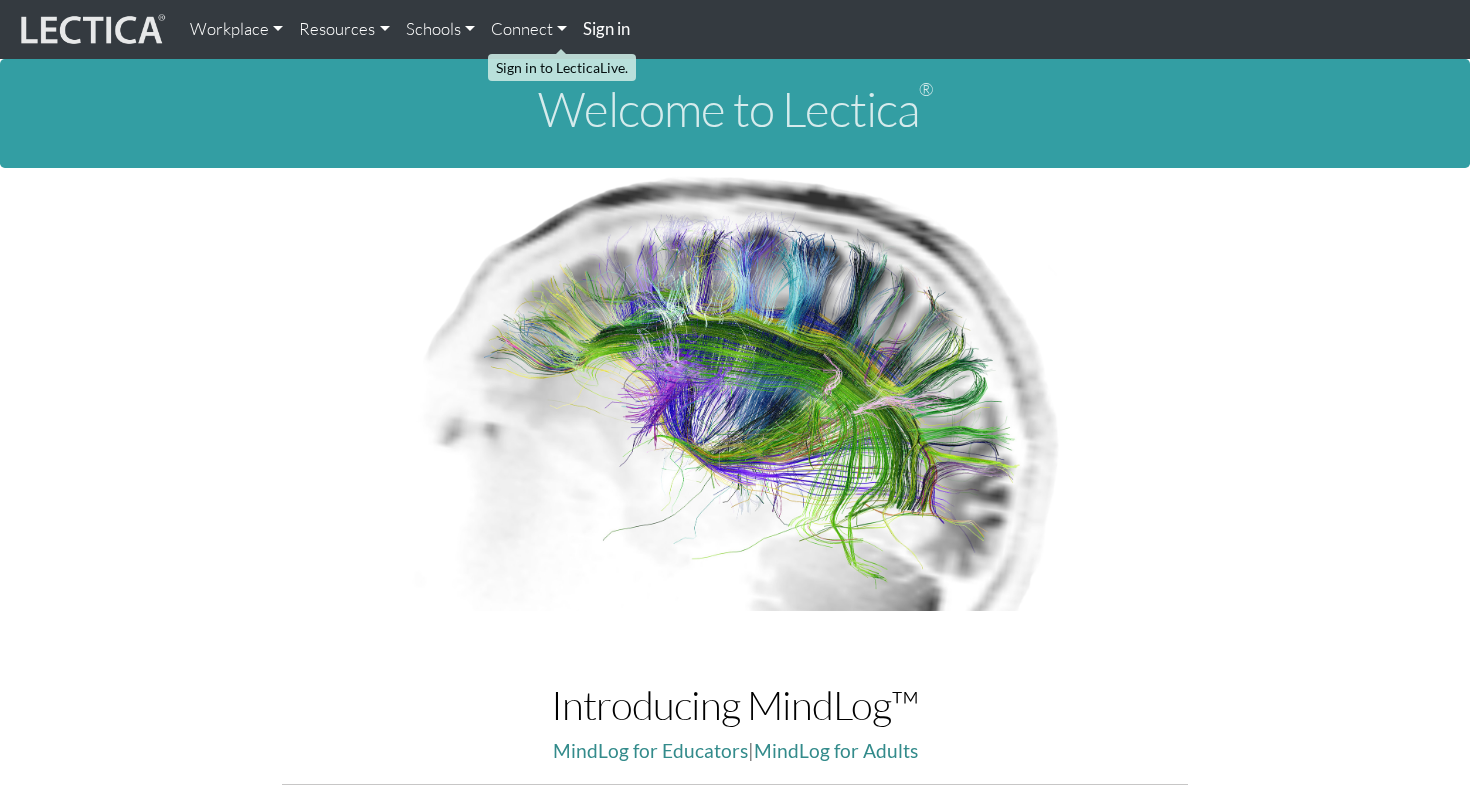 click on "Sign in" at bounding box center (606, 28) 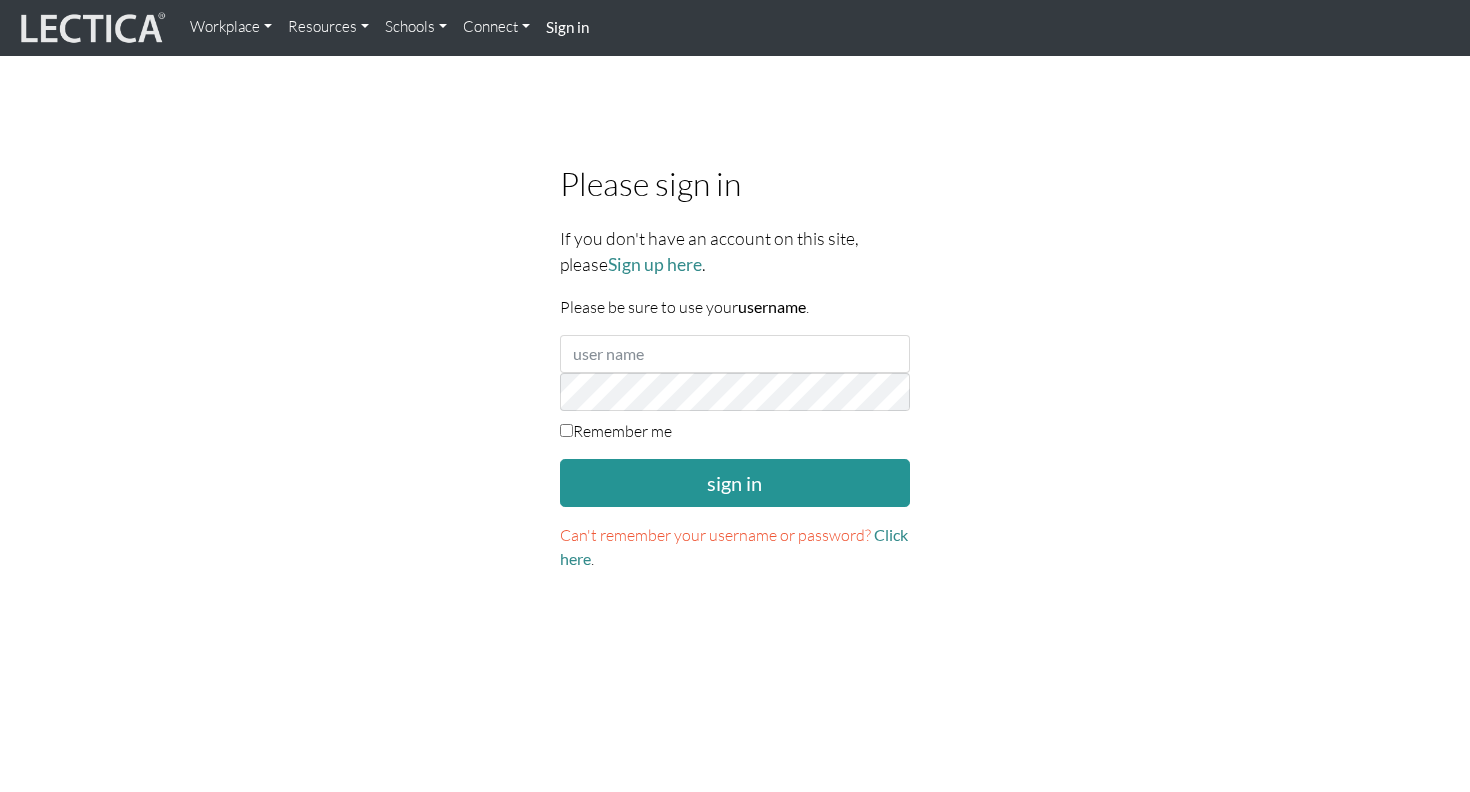 scroll, scrollTop: 0, scrollLeft: 0, axis: both 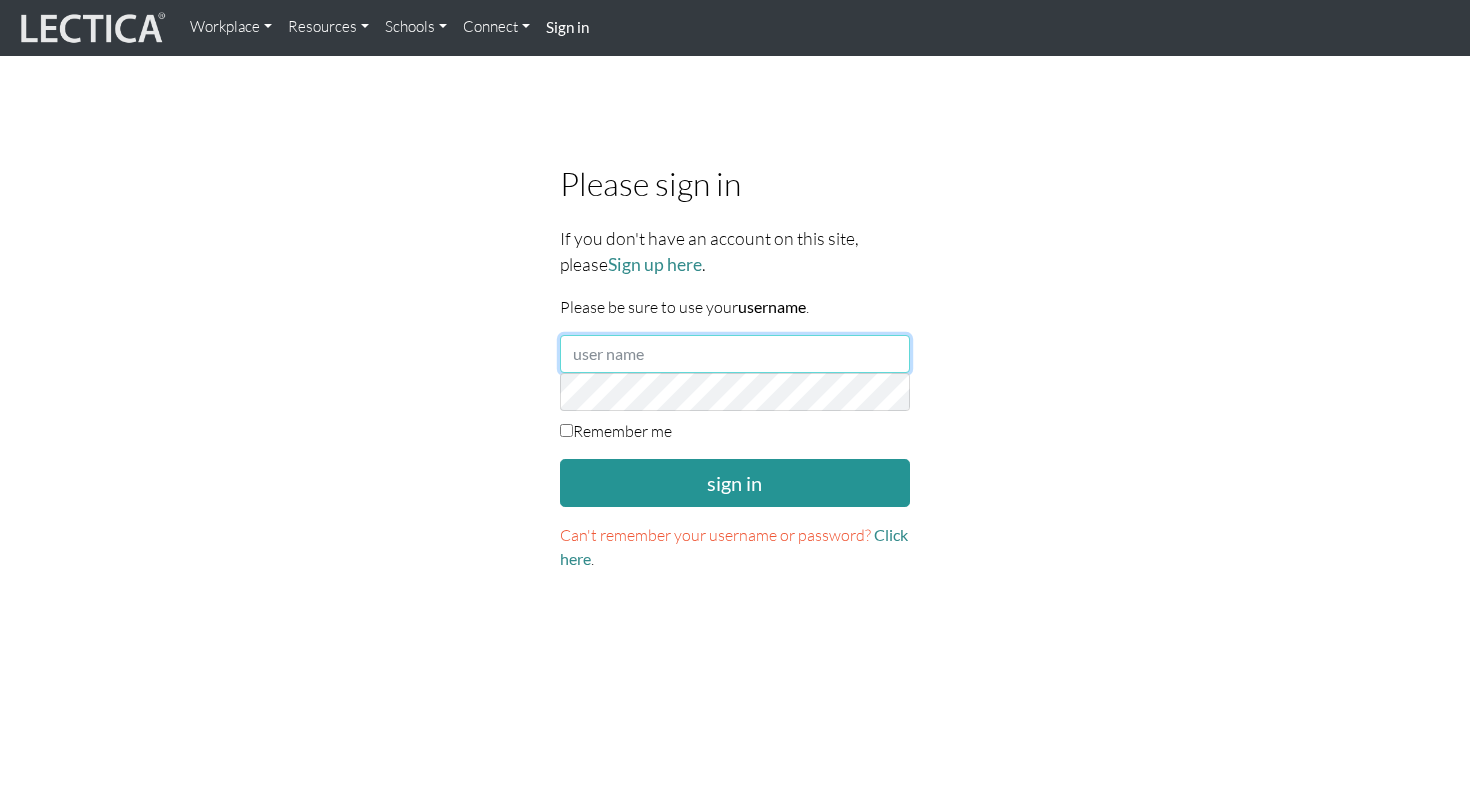 type on "[FIRST] [LAST]" 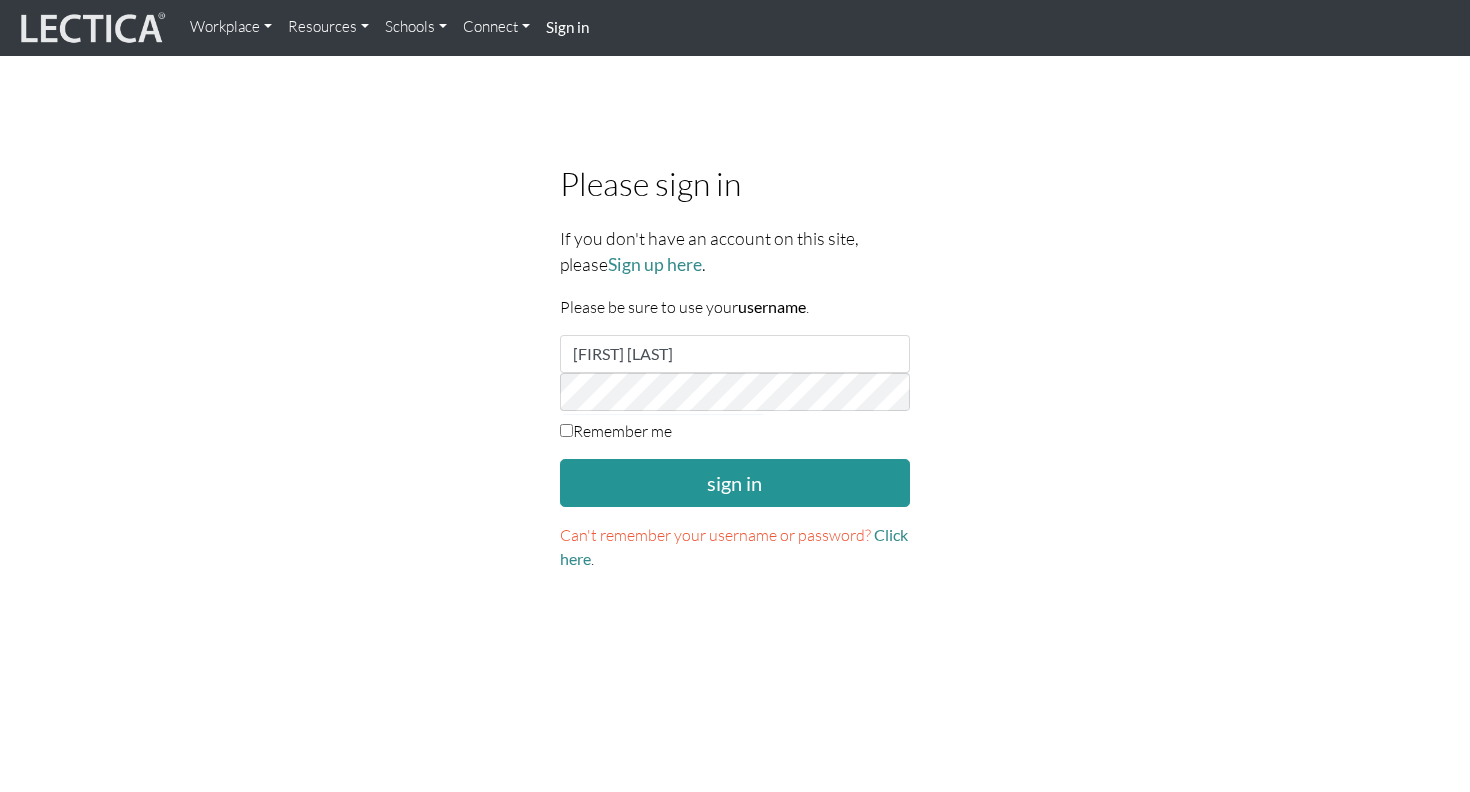 click on "Remember me" at bounding box center [566, 430] 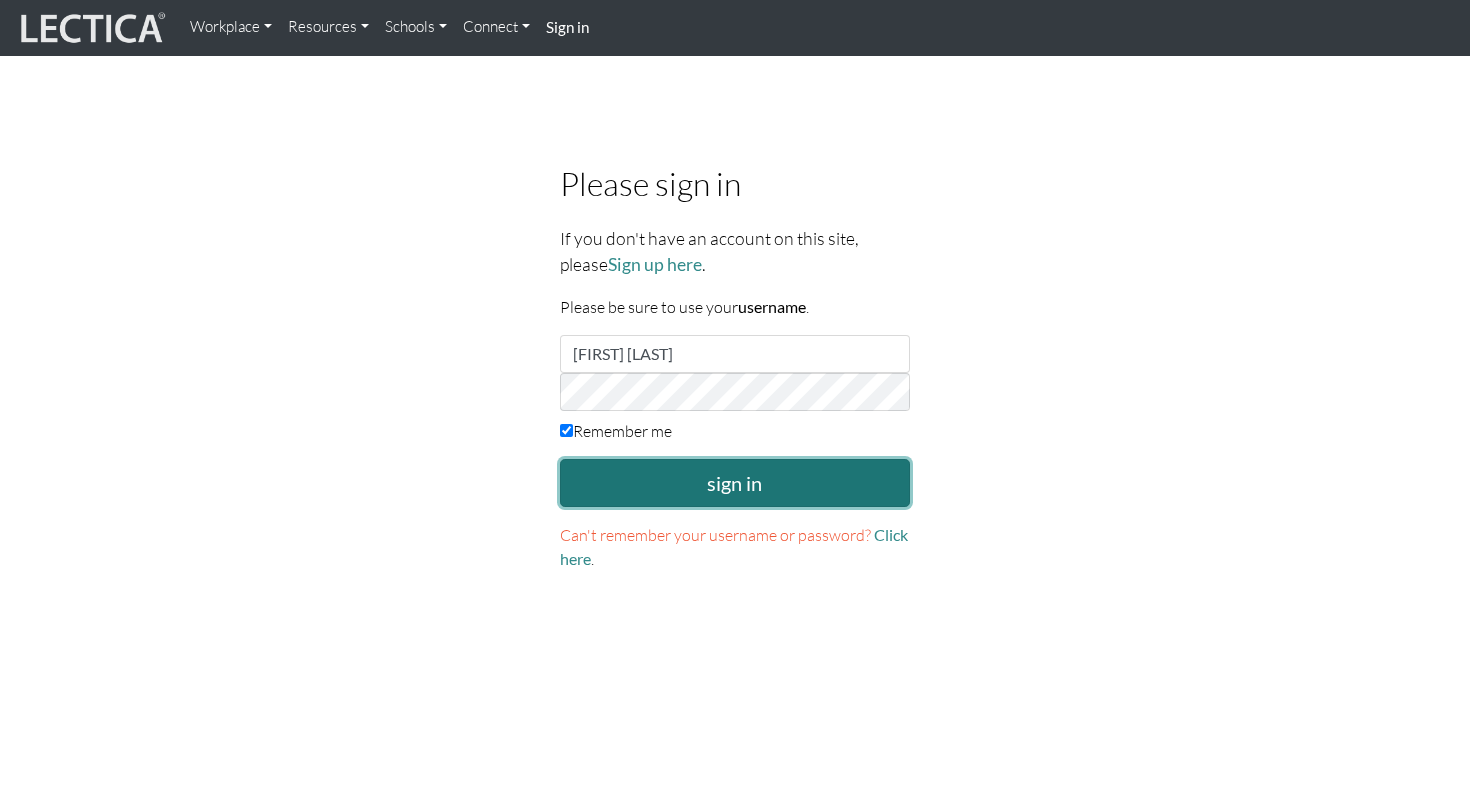 click on "sign in" at bounding box center (735, 483) 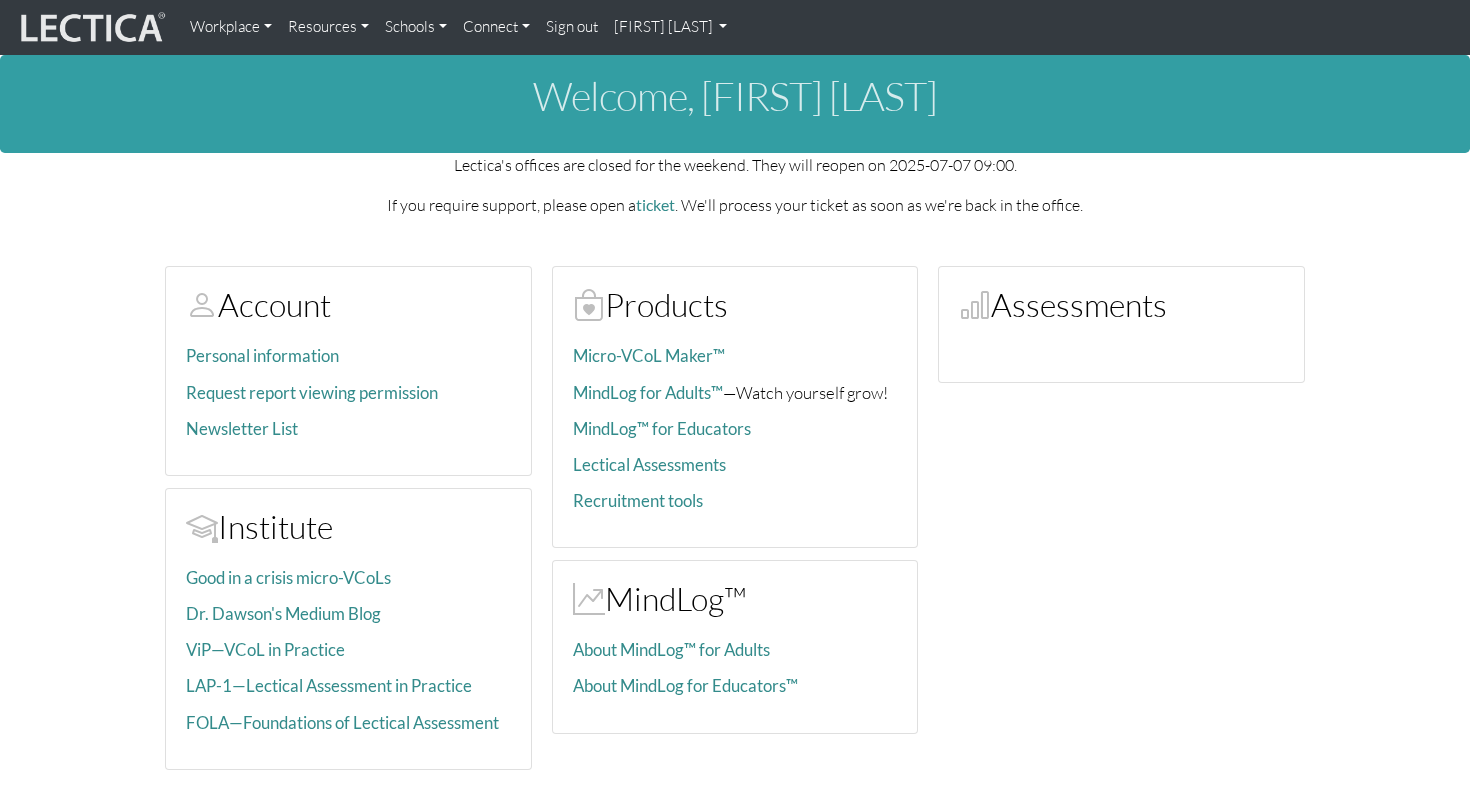 scroll, scrollTop: 0, scrollLeft: 0, axis: both 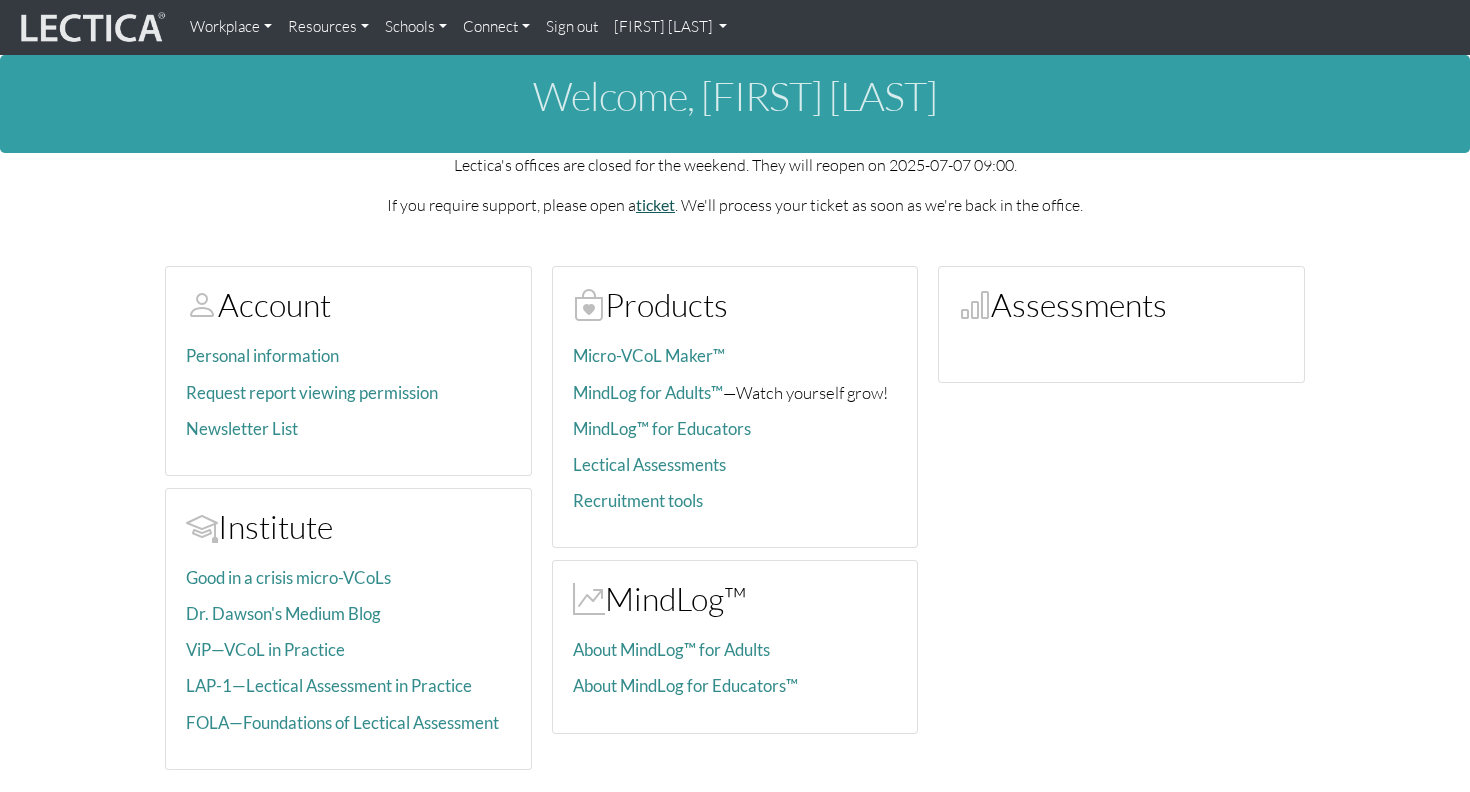 click on "ticket" at bounding box center (655, 204) 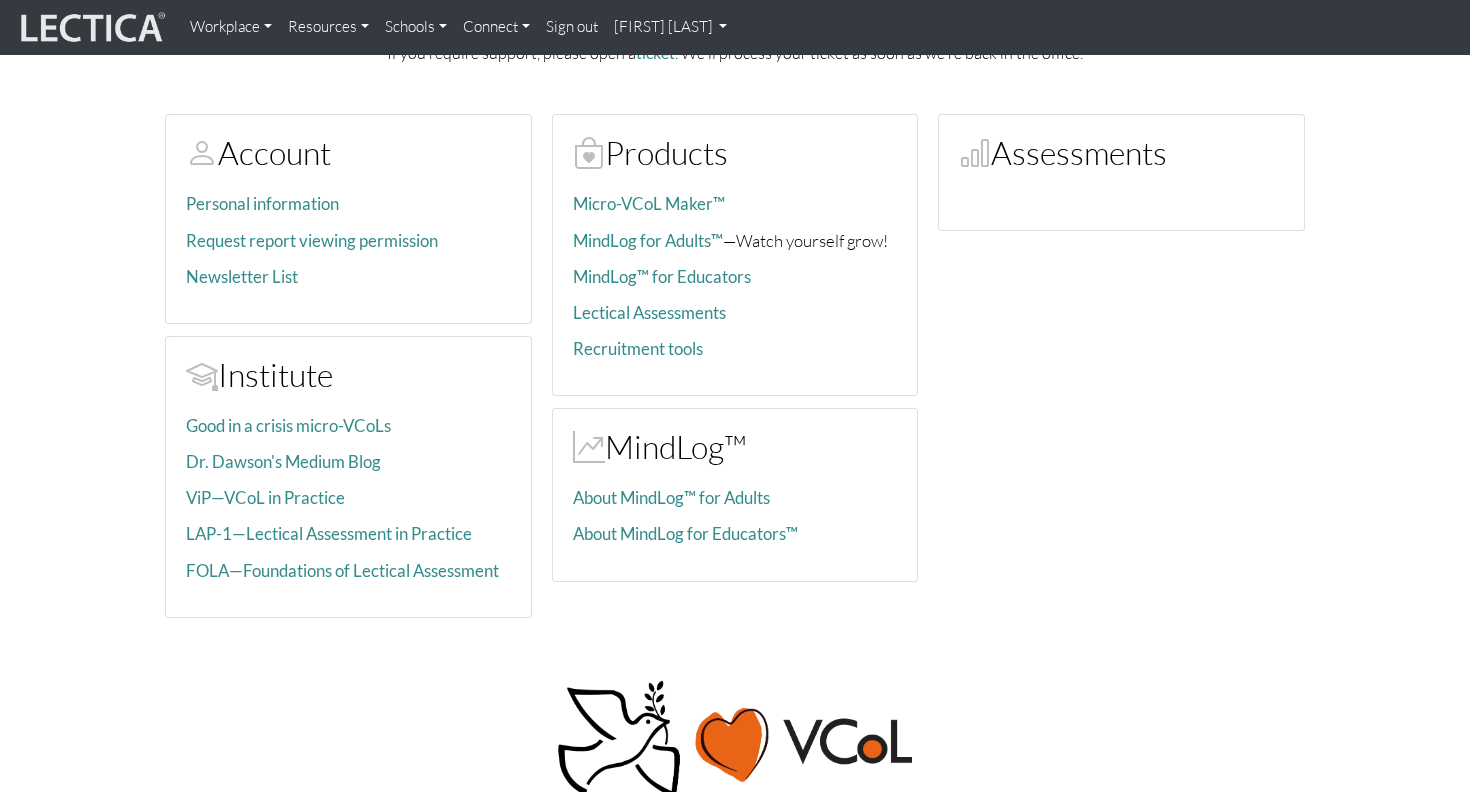 scroll, scrollTop: 0, scrollLeft: 0, axis: both 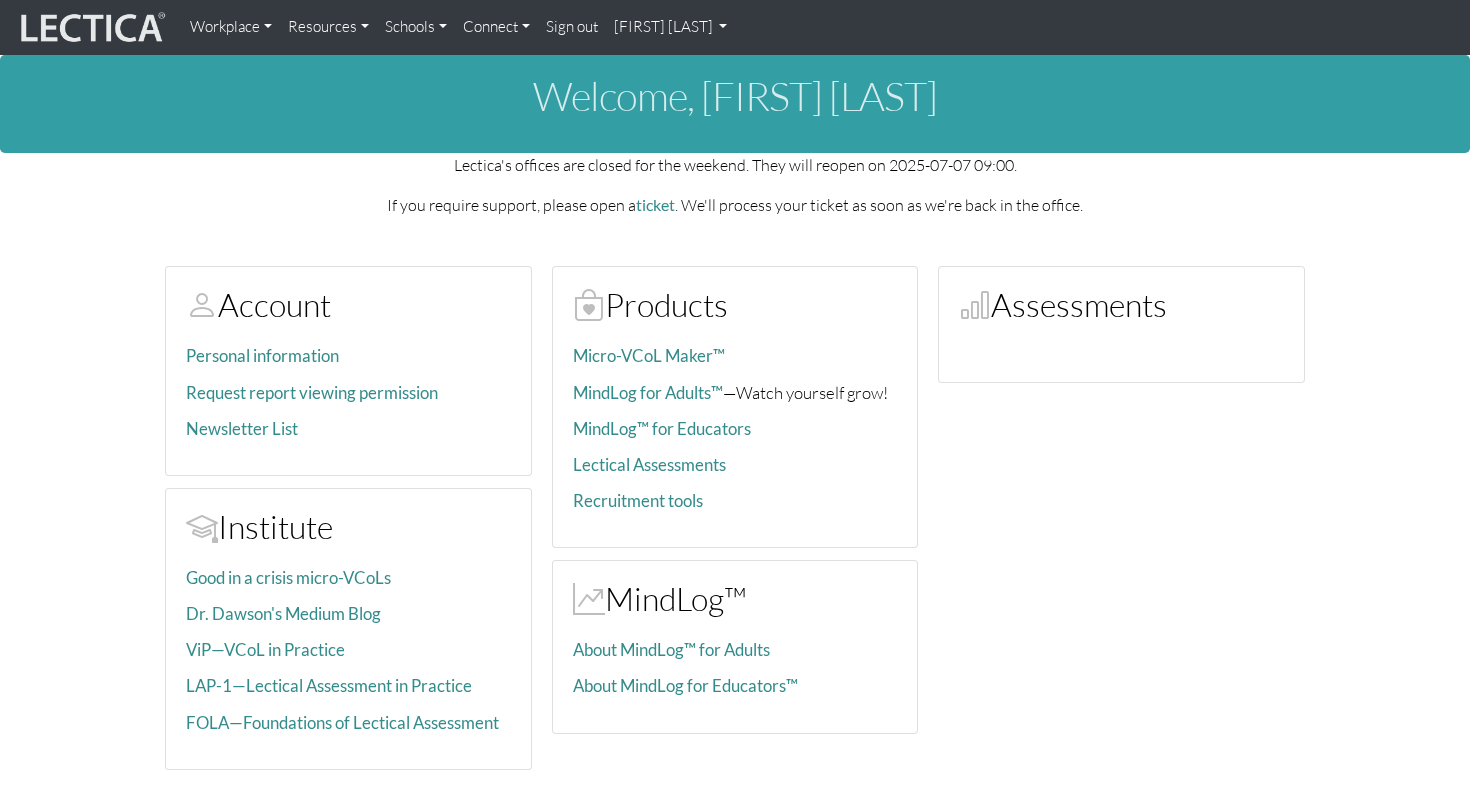 click on "[FIRST] [LAST]" at bounding box center [671, 27] 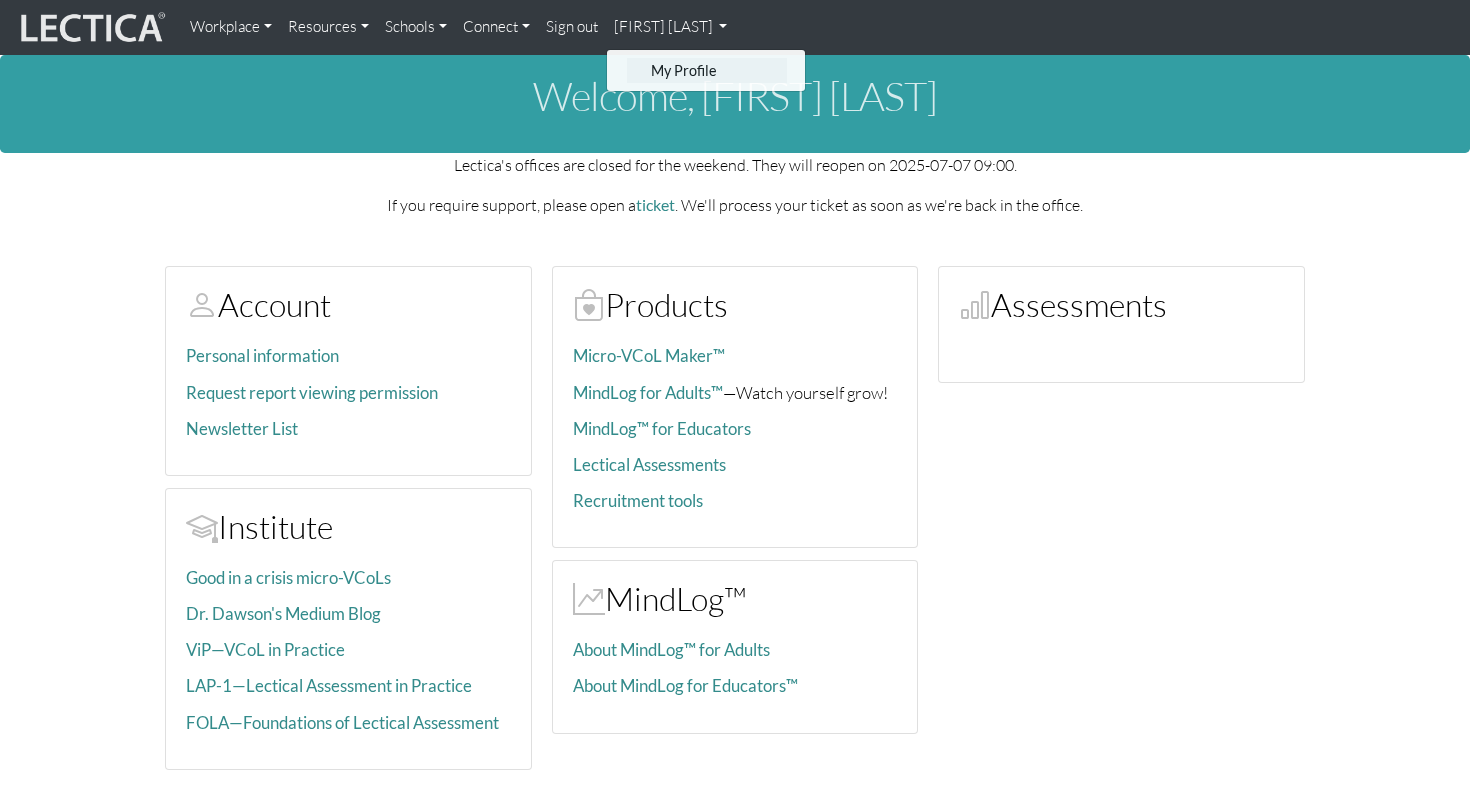 click on "My Profile" at bounding box center [707, 70] 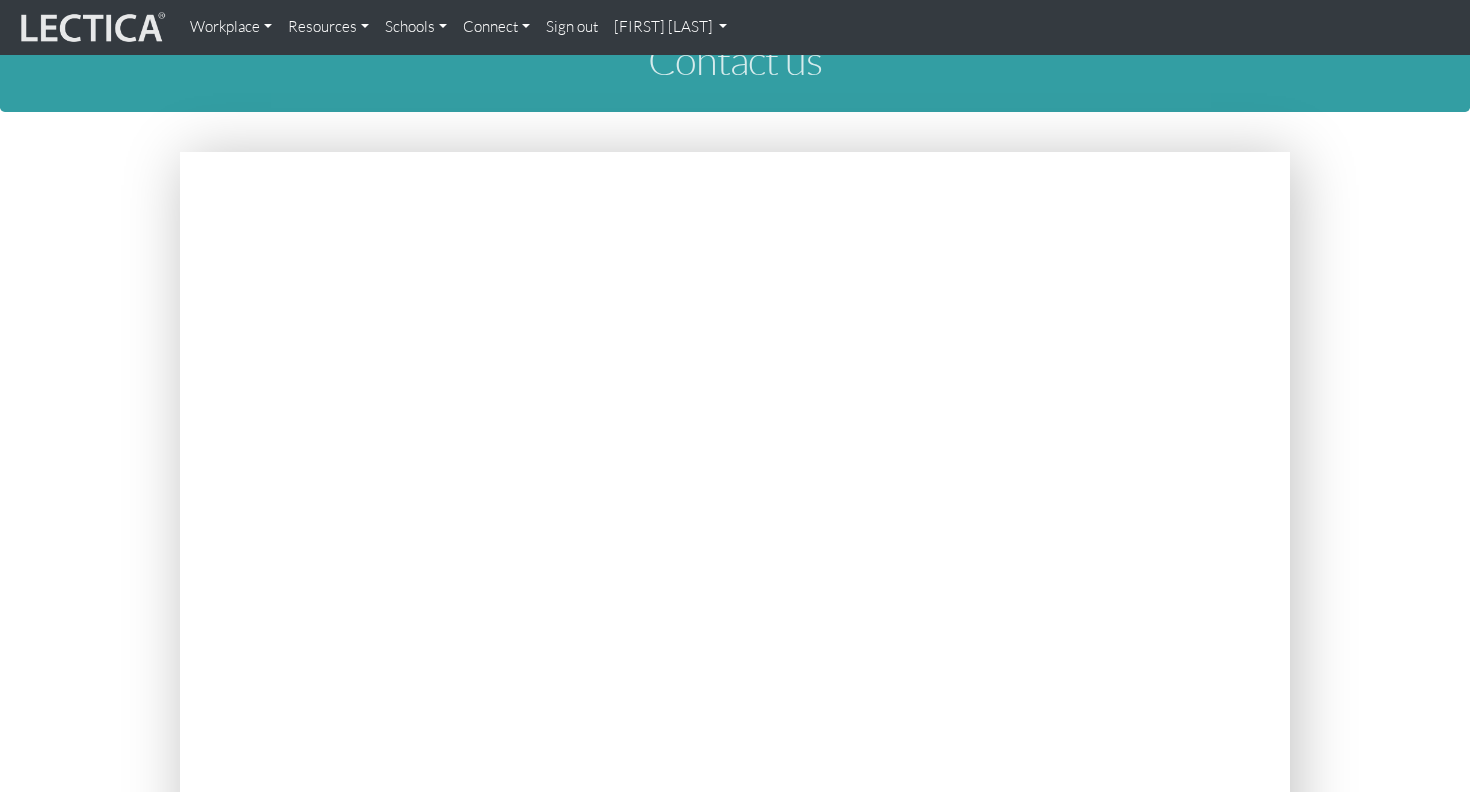 scroll, scrollTop: 0, scrollLeft: 0, axis: both 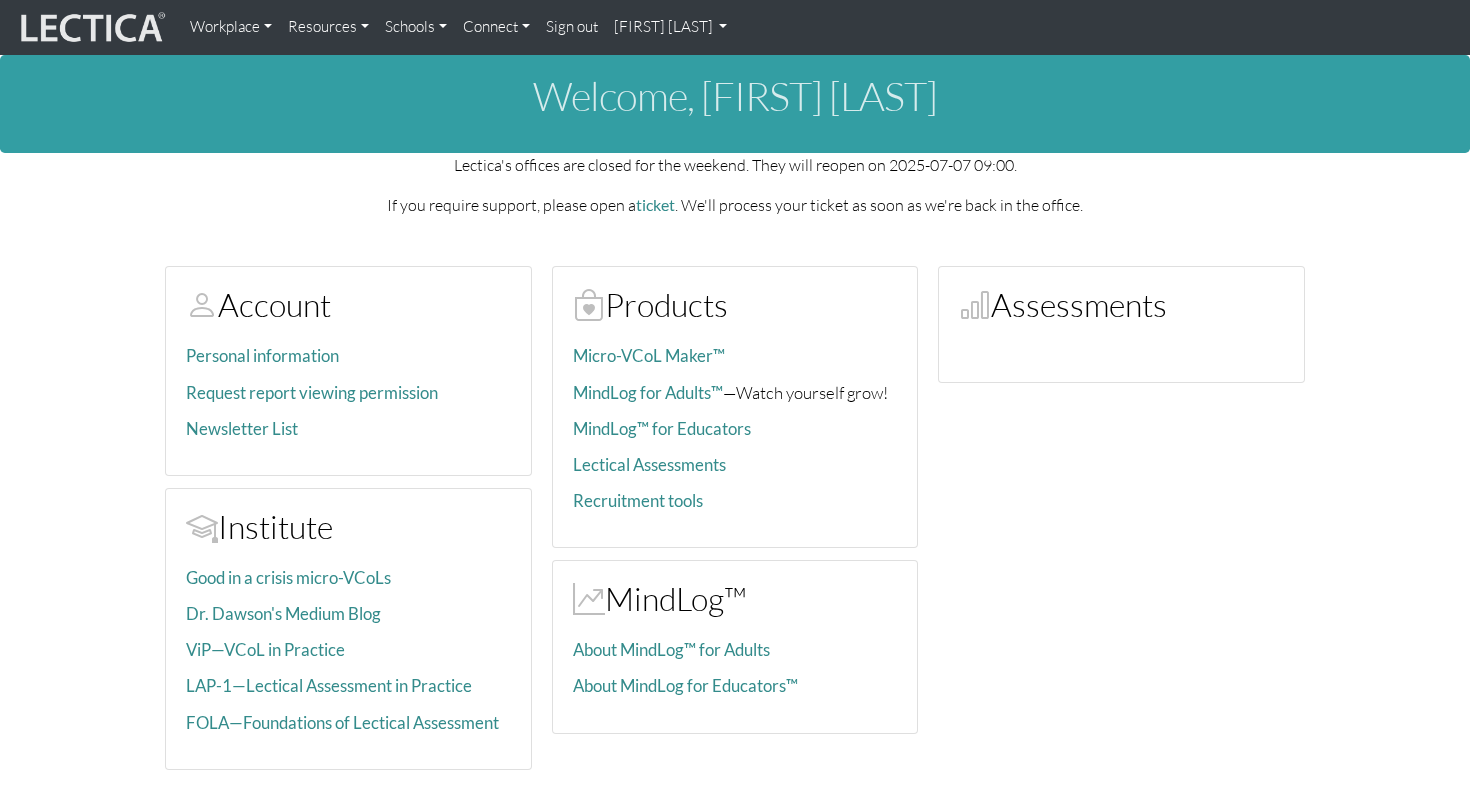 click at bounding box center (91, 28) 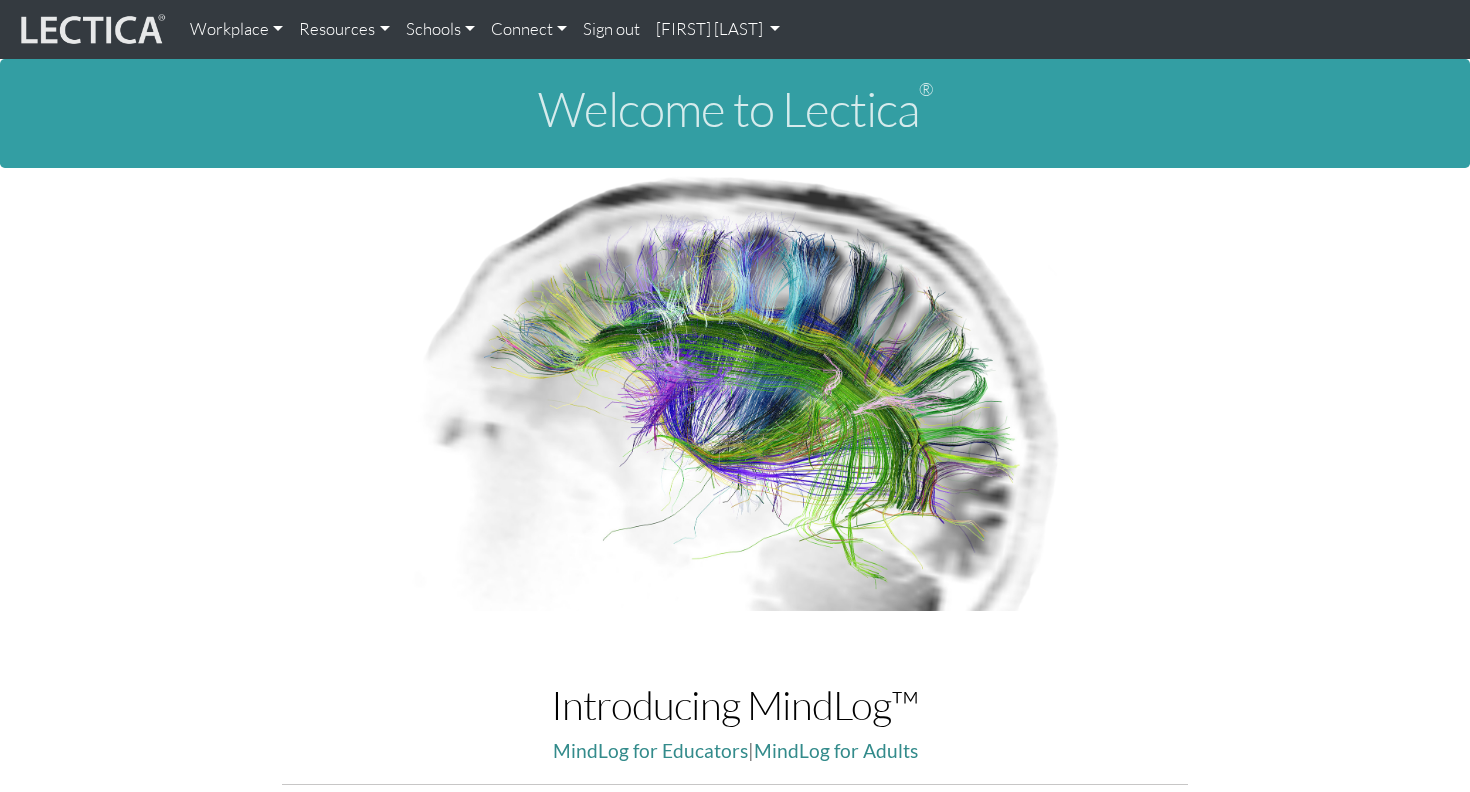 scroll, scrollTop: 0, scrollLeft: 0, axis: both 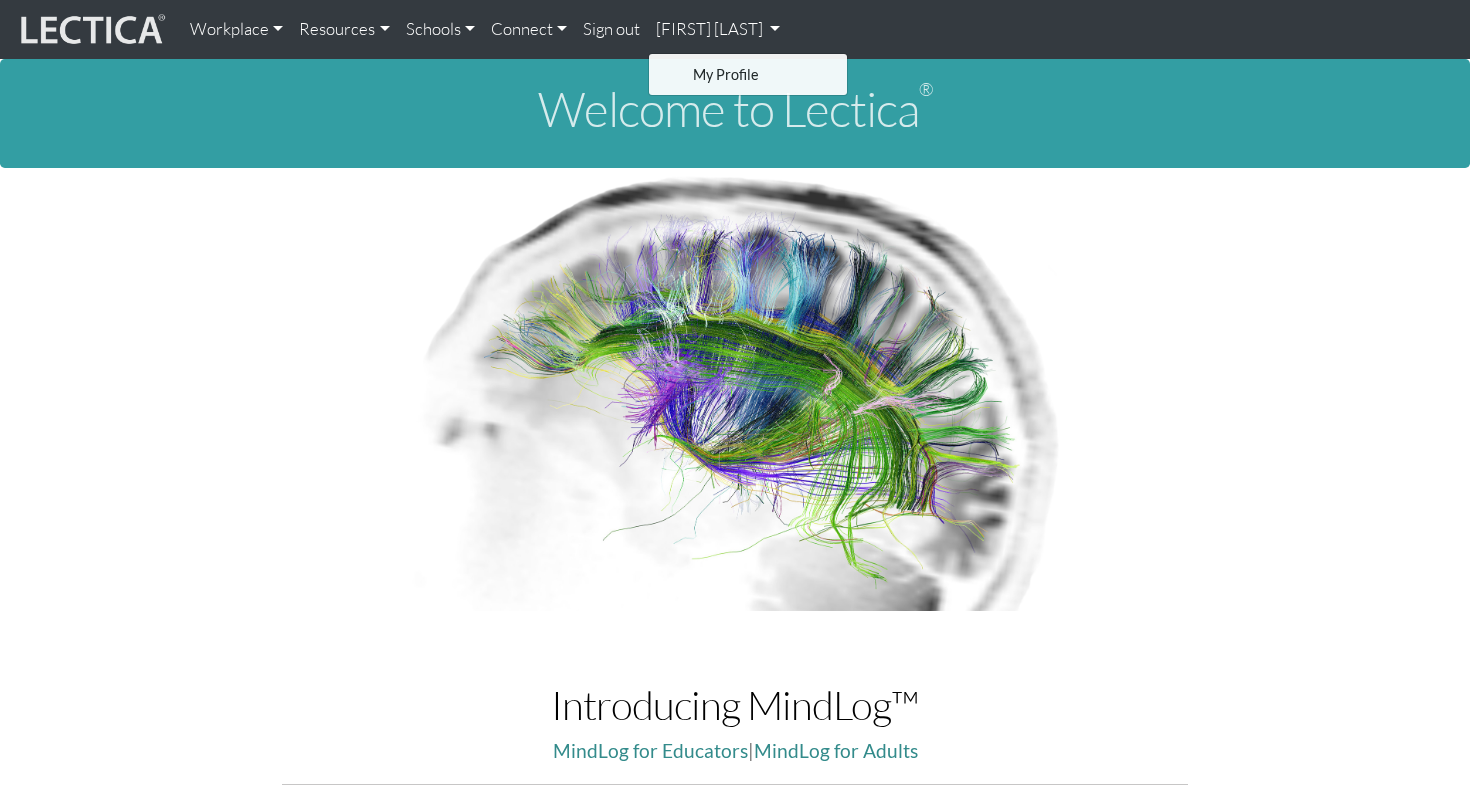 click on "Sign out" at bounding box center [611, 29] 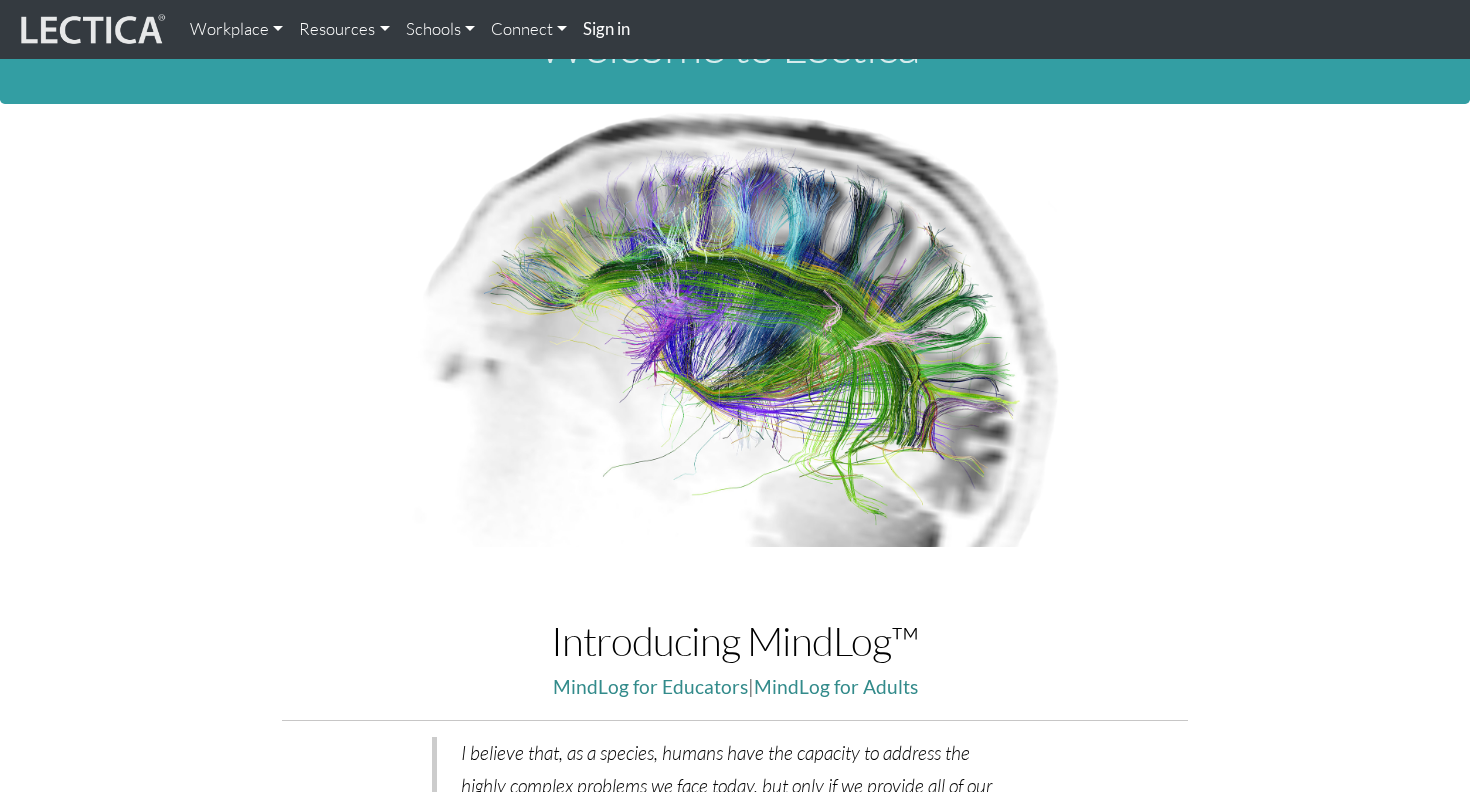 scroll, scrollTop: 0, scrollLeft: 0, axis: both 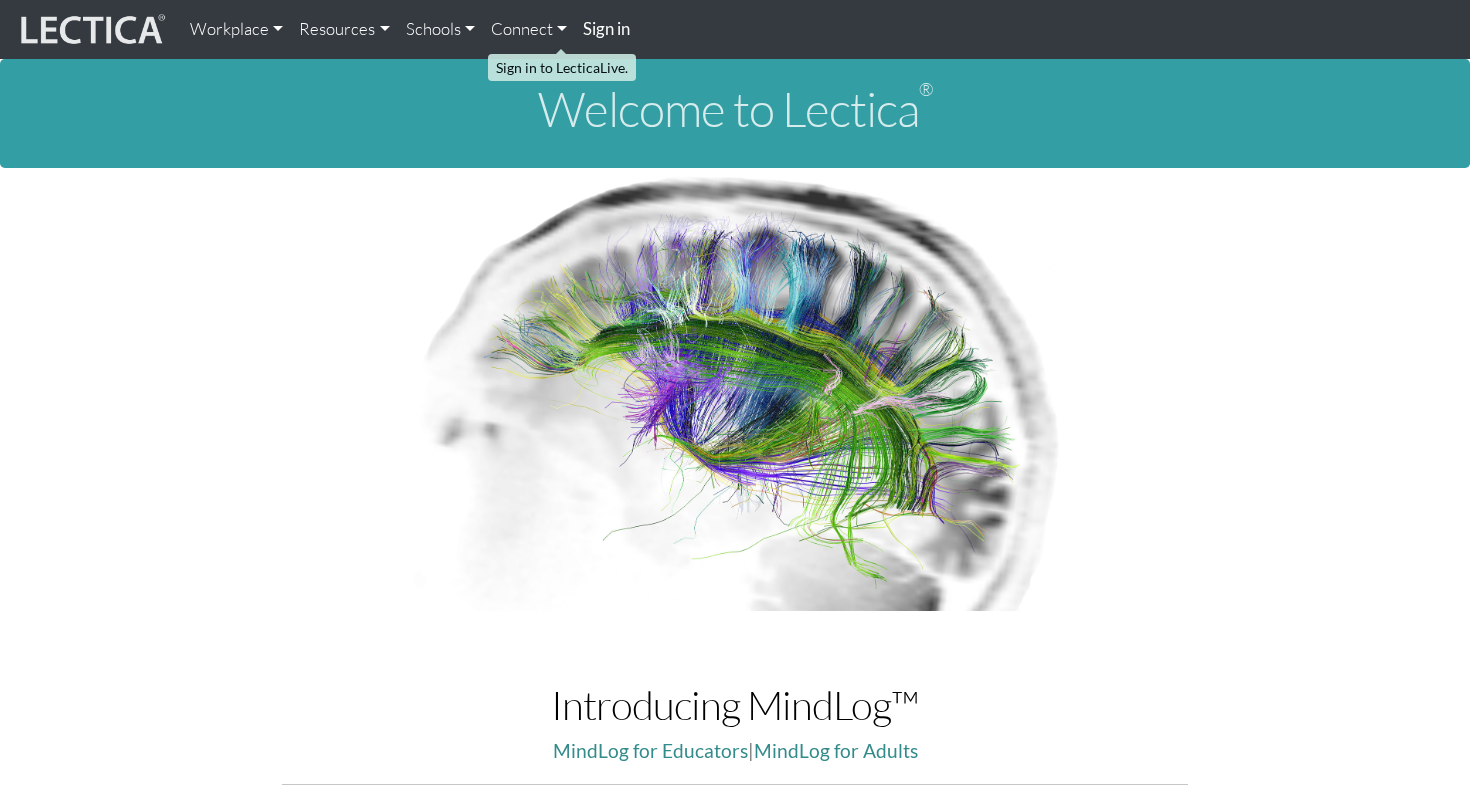 click on "Sign in" at bounding box center (606, 28) 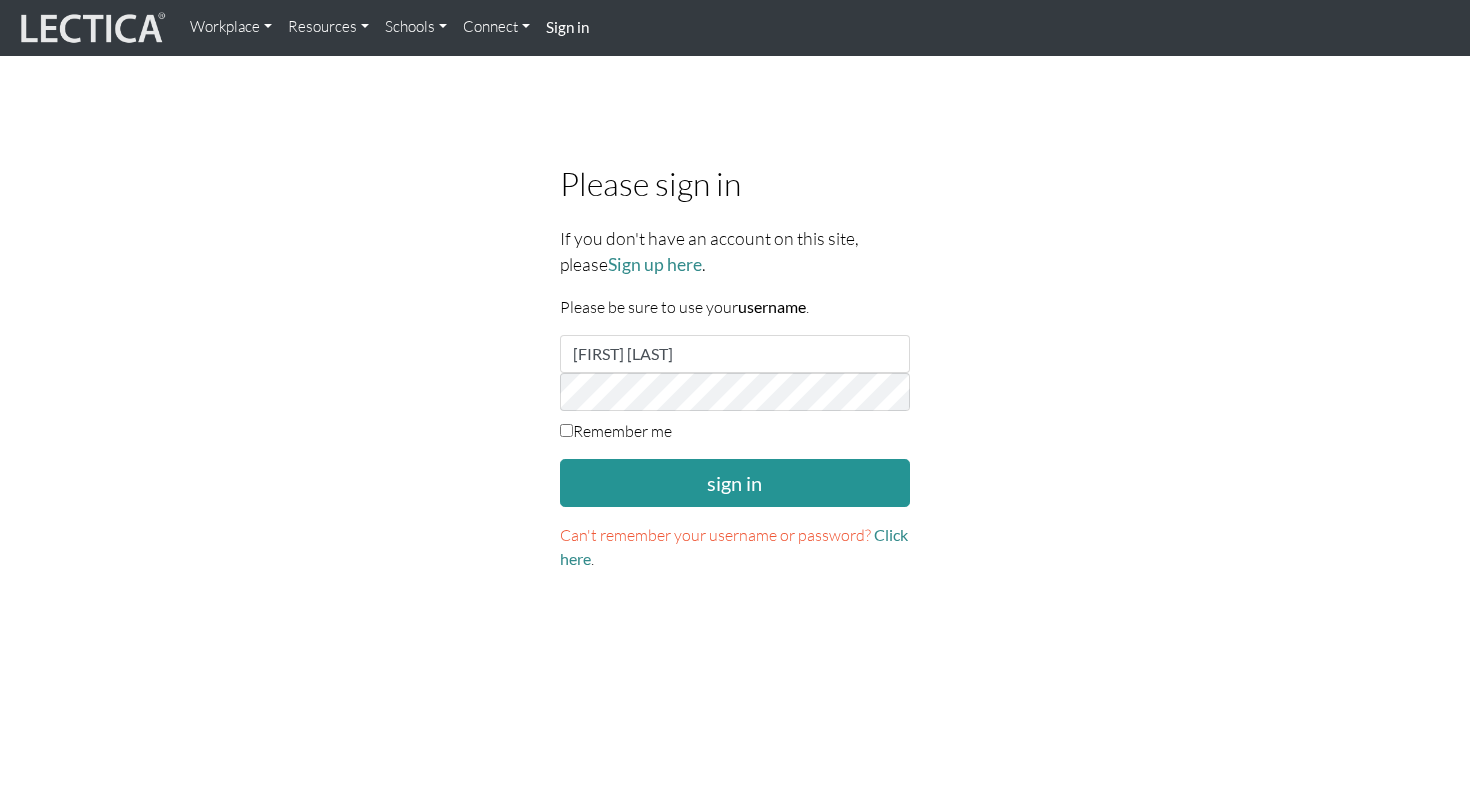 scroll, scrollTop: 0, scrollLeft: 0, axis: both 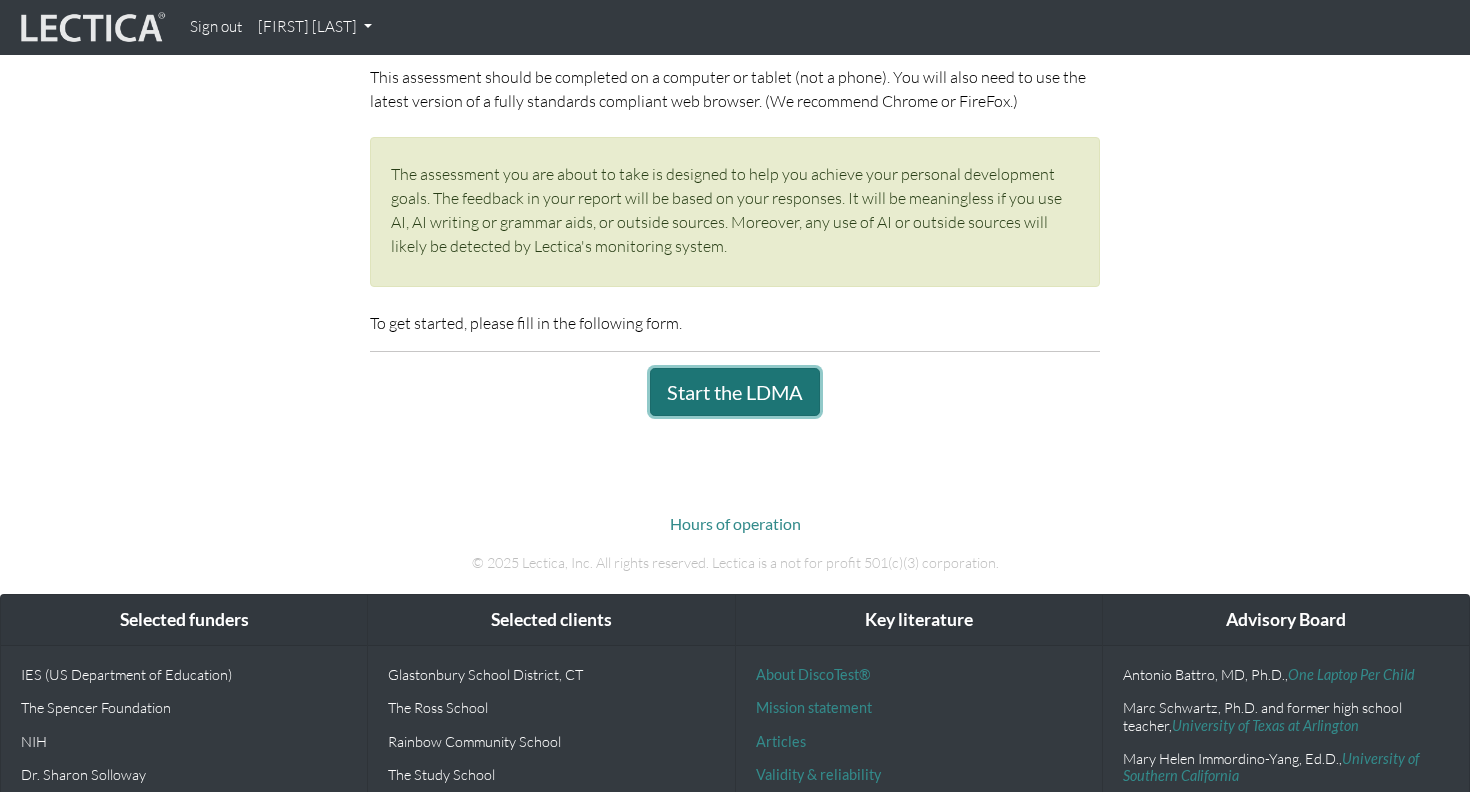 click on "Start the LDMA" at bounding box center (735, 392) 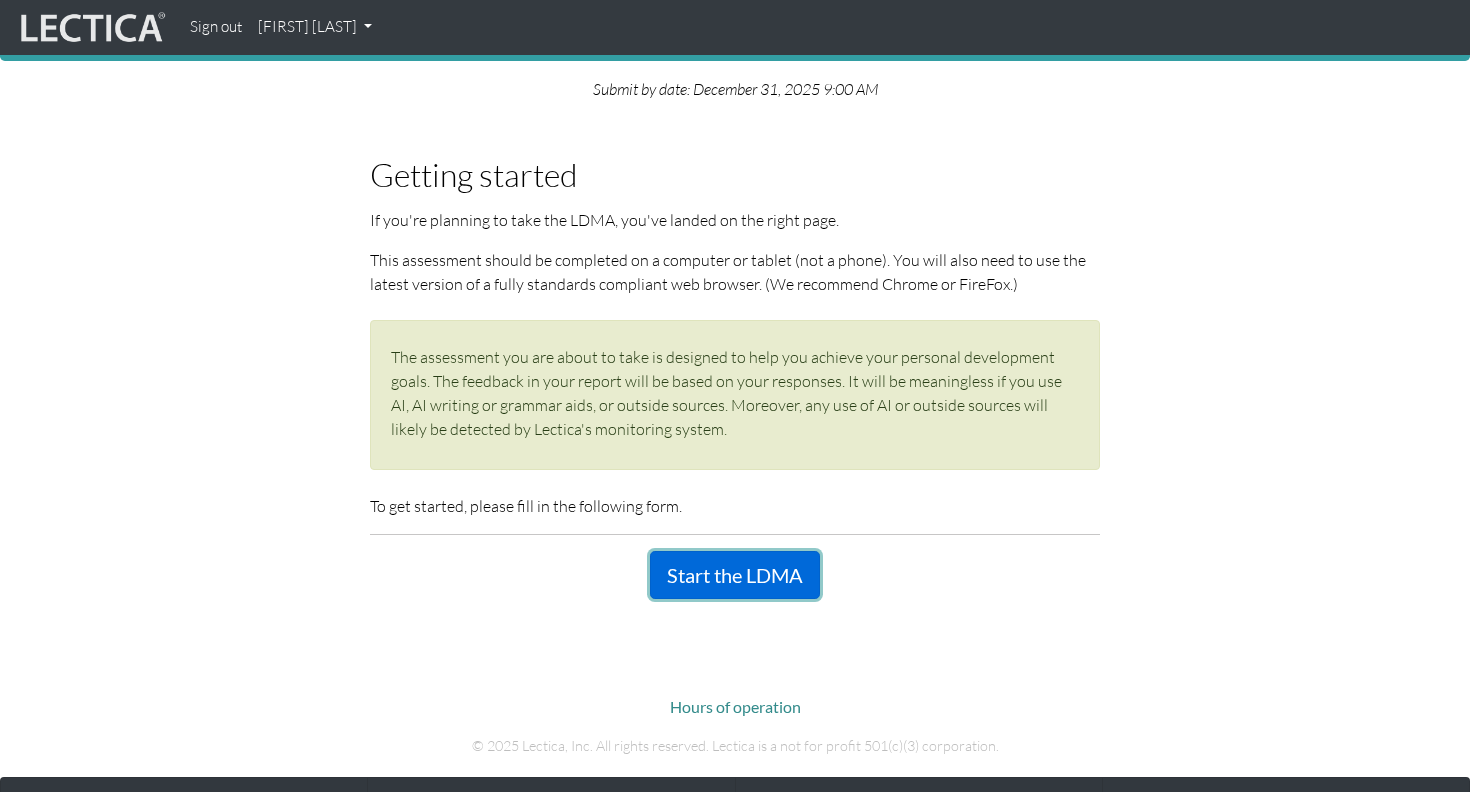 scroll, scrollTop: 0, scrollLeft: 0, axis: both 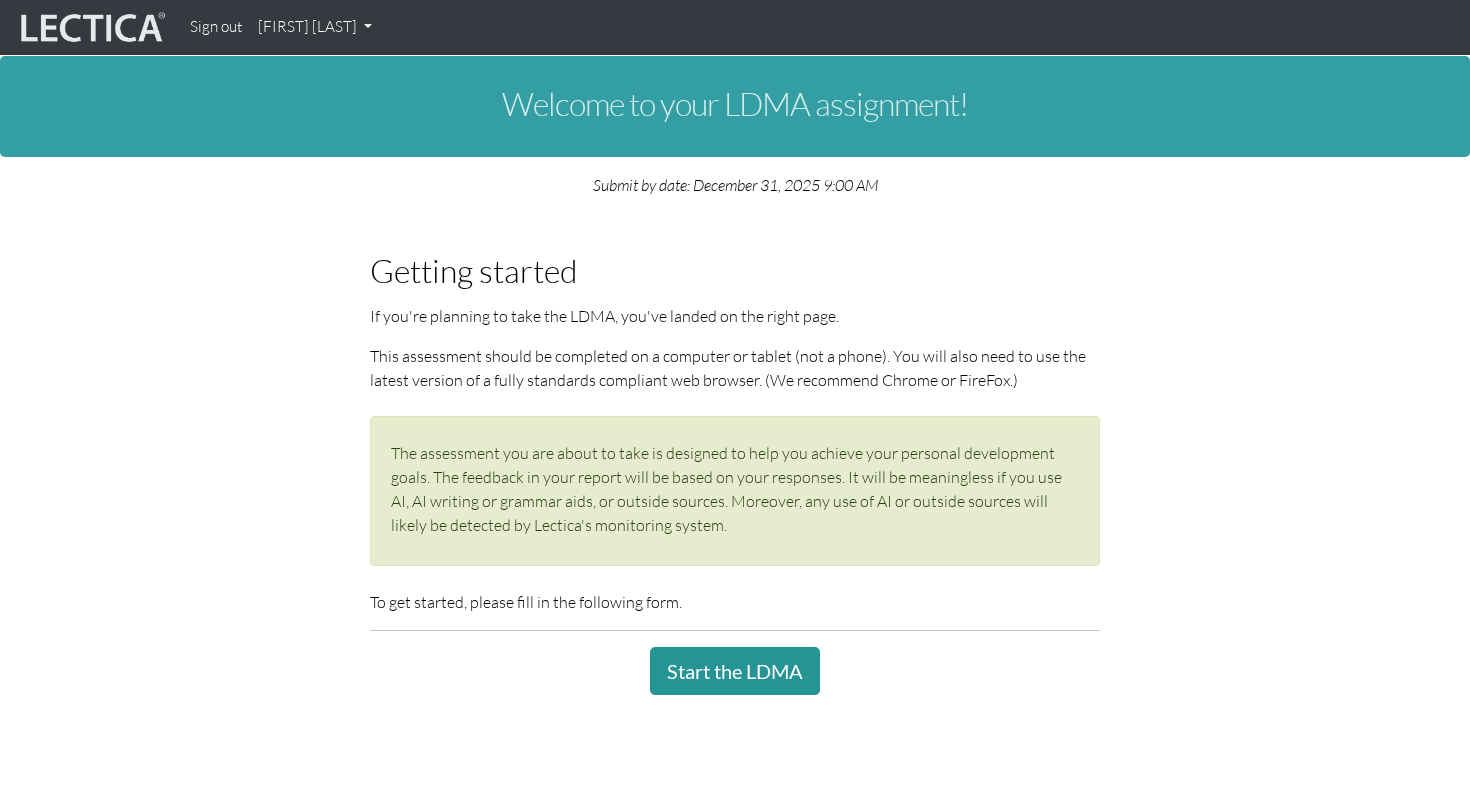 click on "Sign out" at bounding box center [216, 27] 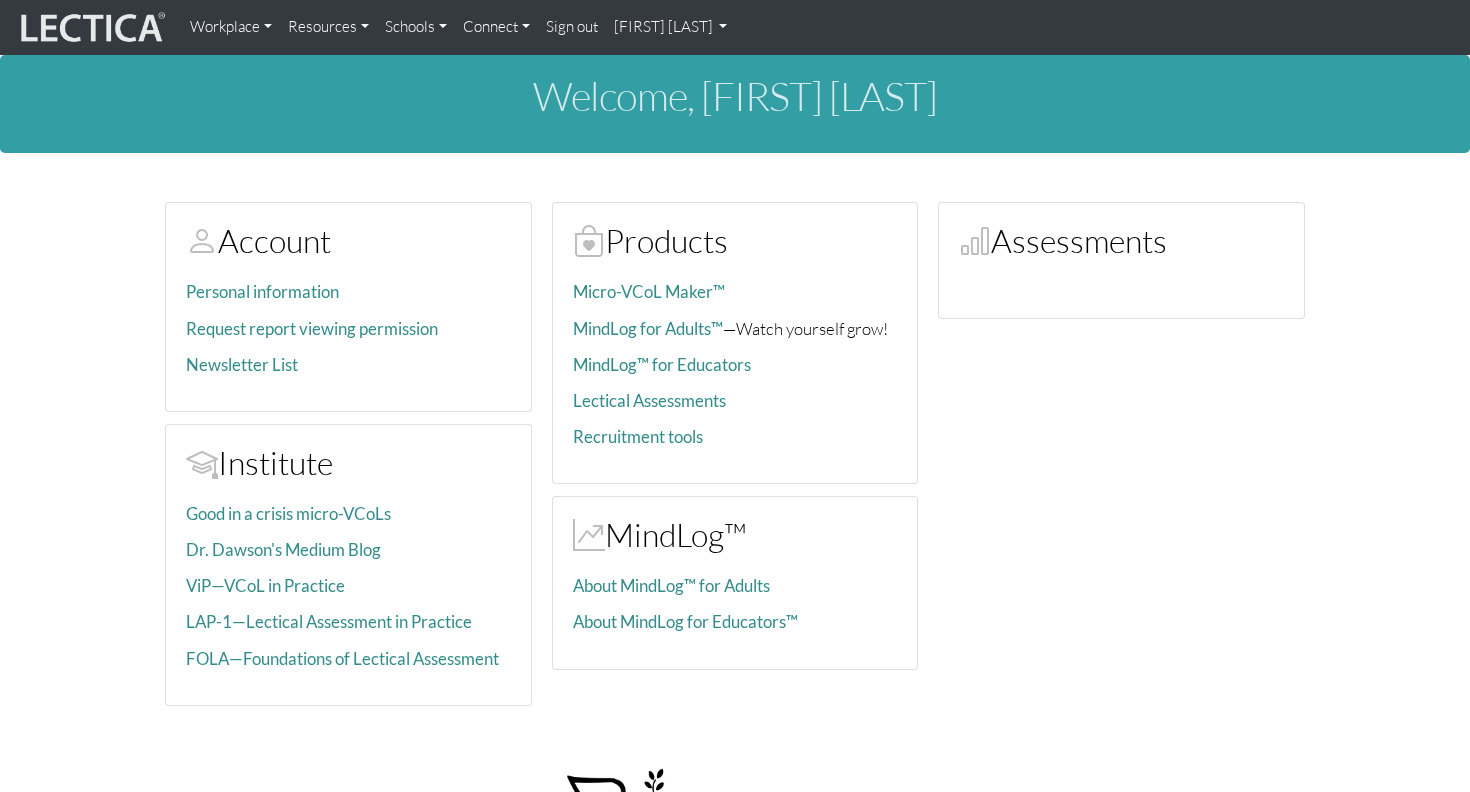 scroll, scrollTop: 0, scrollLeft: 0, axis: both 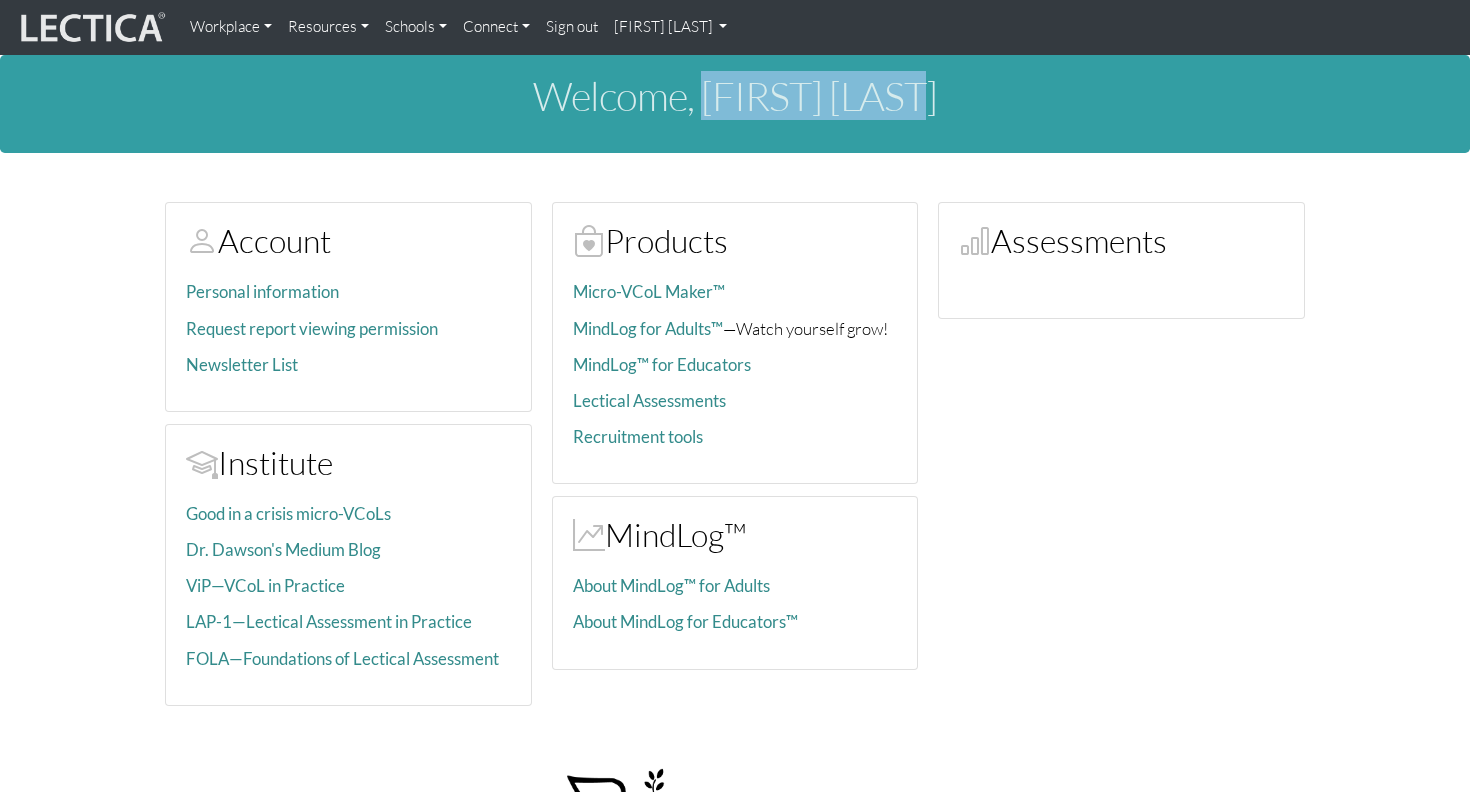 drag, startPoint x: 704, startPoint y: 116, endPoint x: 1039, endPoint y: 116, distance: 335 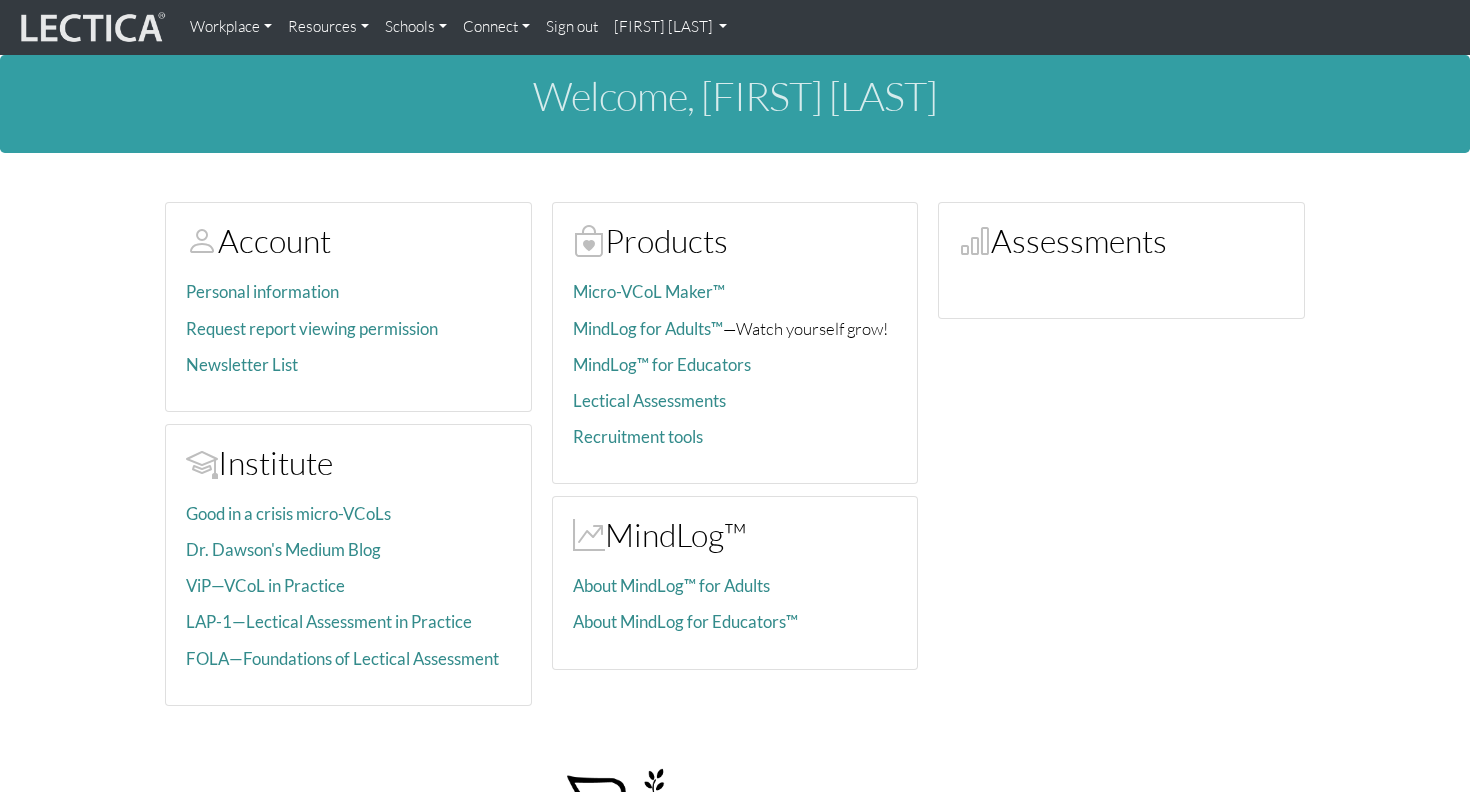 click on "Account   Personal information   Request report viewing permission   Newsletter List      Institute   Good in a crisis micro-VCoLs   Dr. Dawson's Medium Blog   ViP—VCoL in Practice   LAP-1—Lectical Assessment in Practice   FOLA—Foundations of Lectical Assessment      Products   Micro-VCoL Maker™   MindLog for Adults™ —Watch yourself grow!   MindLog™ for Educators   Lectical Assessments   Recruitment tools      MindLog™   About MindLog™ for Adults   About MindLog for Educators™      Assessments" at bounding box center [735, 460] 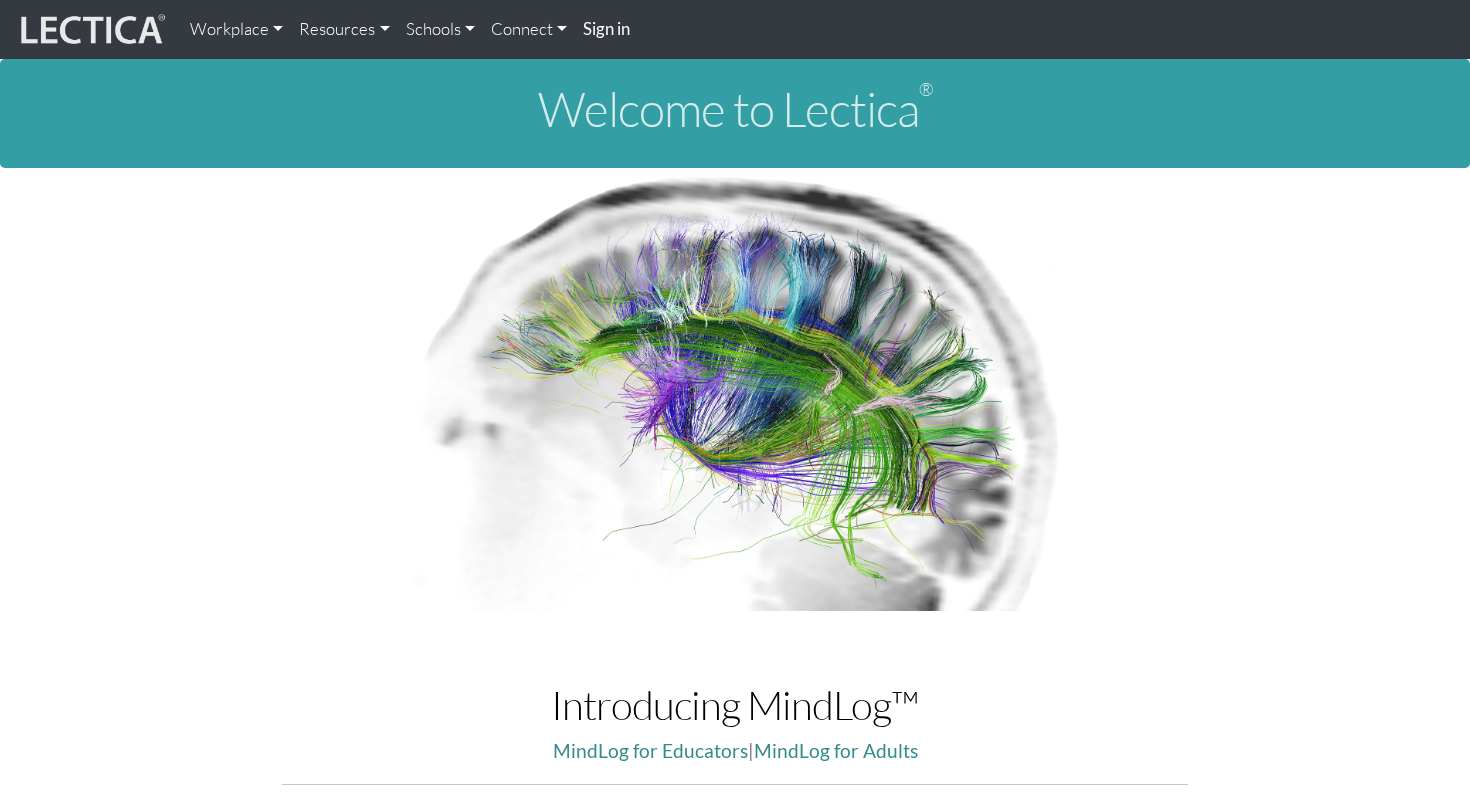 scroll, scrollTop: 0, scrollLeft: 0, axis: both 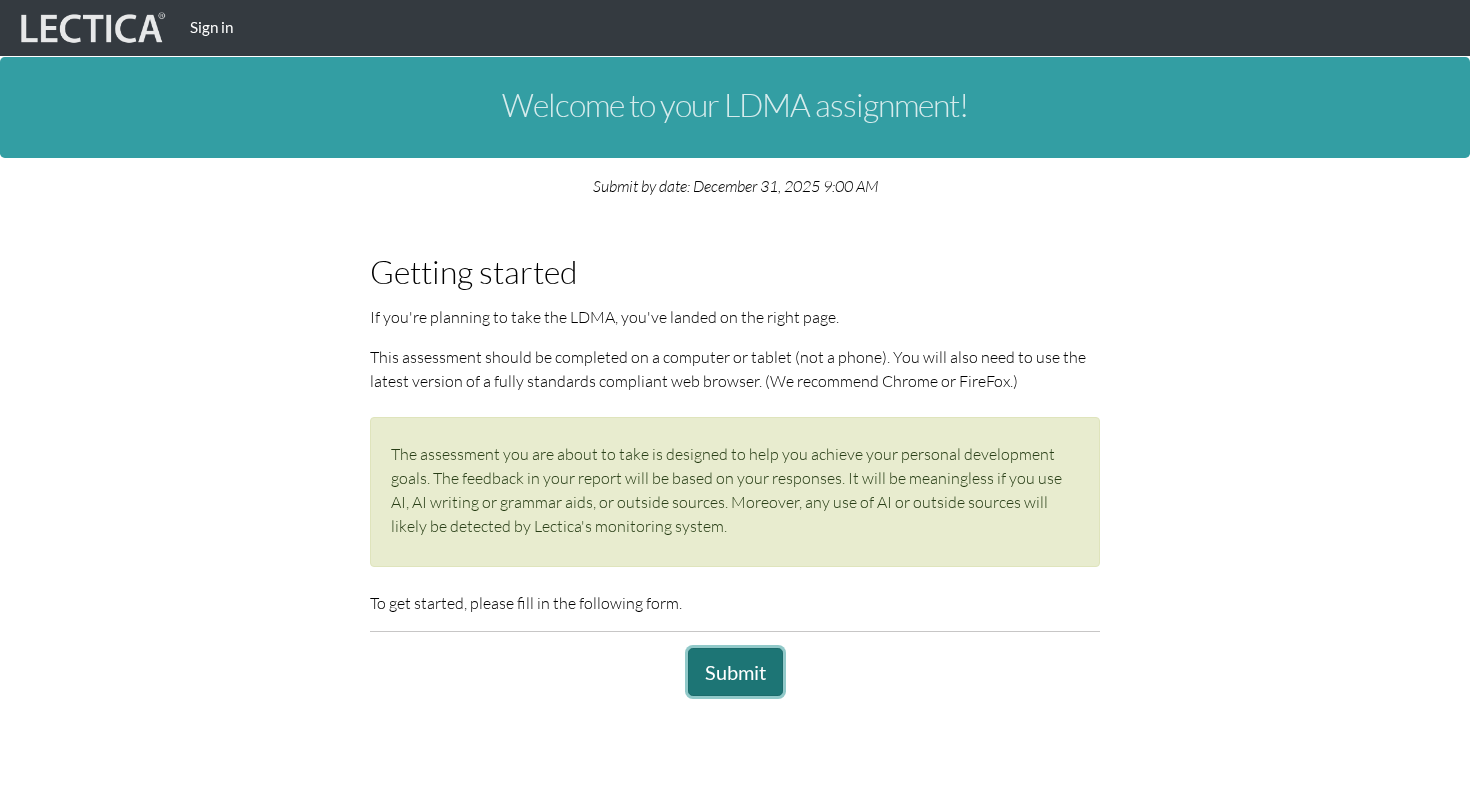 click on "Submit" at bounding box center (735, 672) 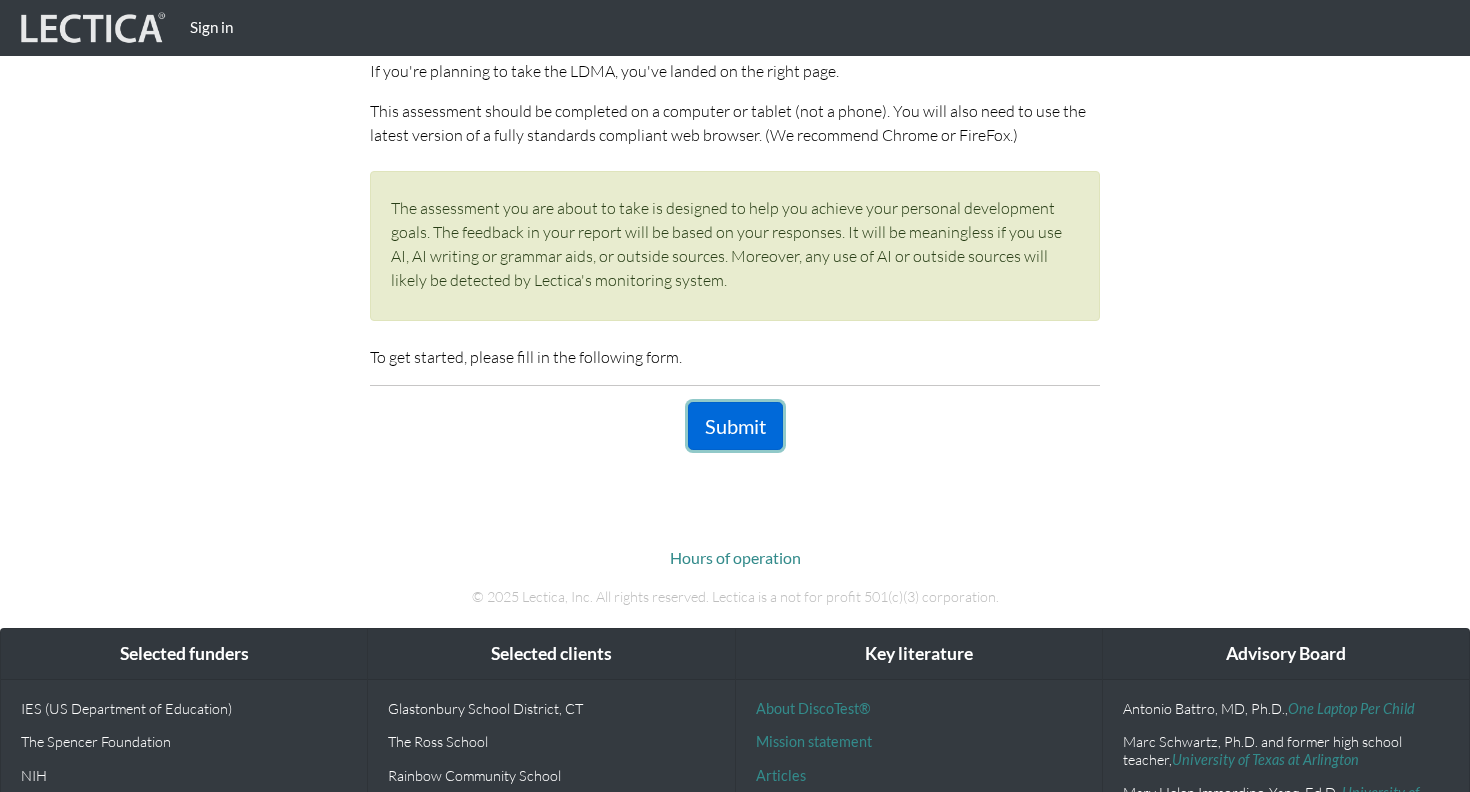 scroll, scrollTop: 312, scrollLeft: 0, axis: vertical 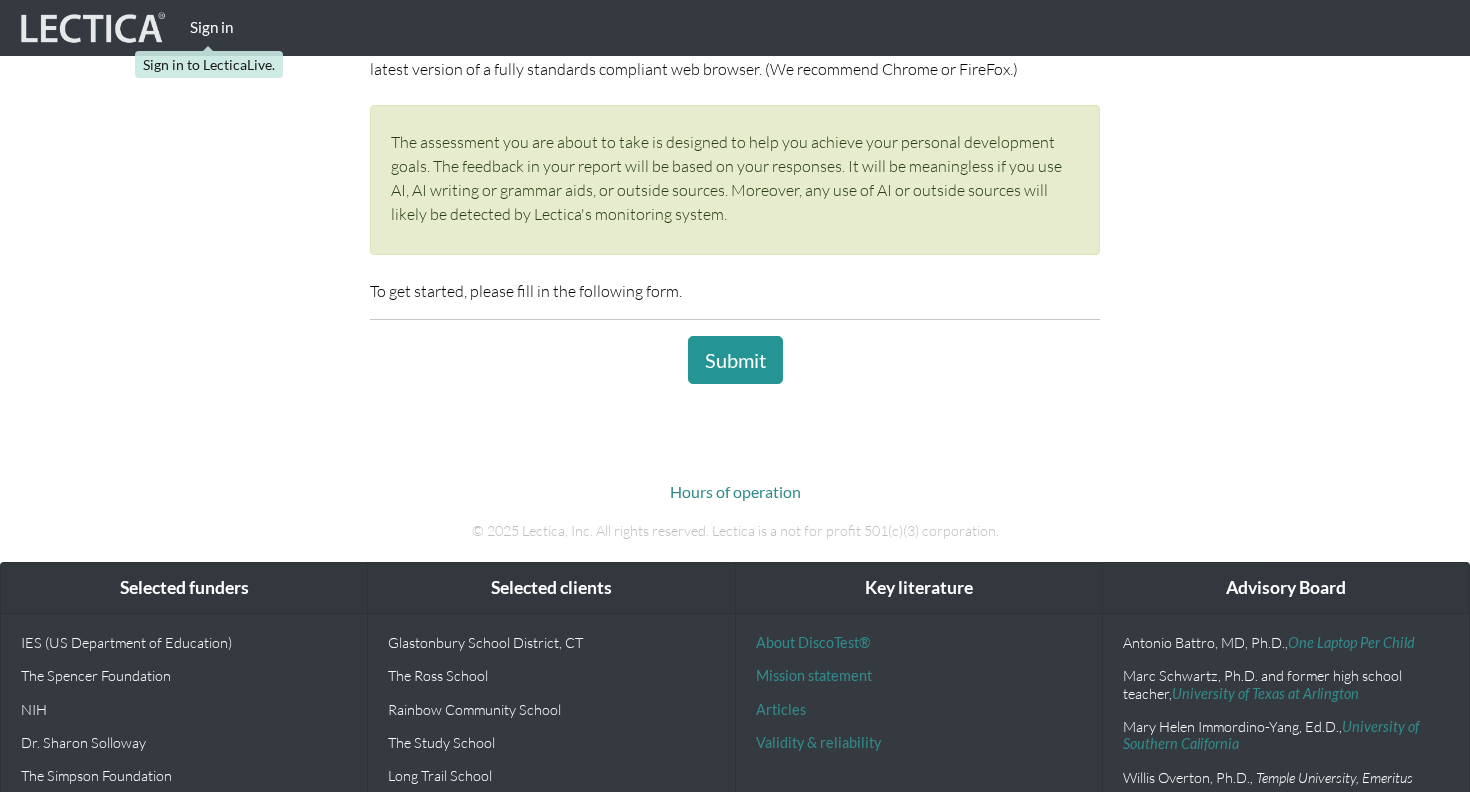 click on "Sign in" at bounding box center [211, 27] 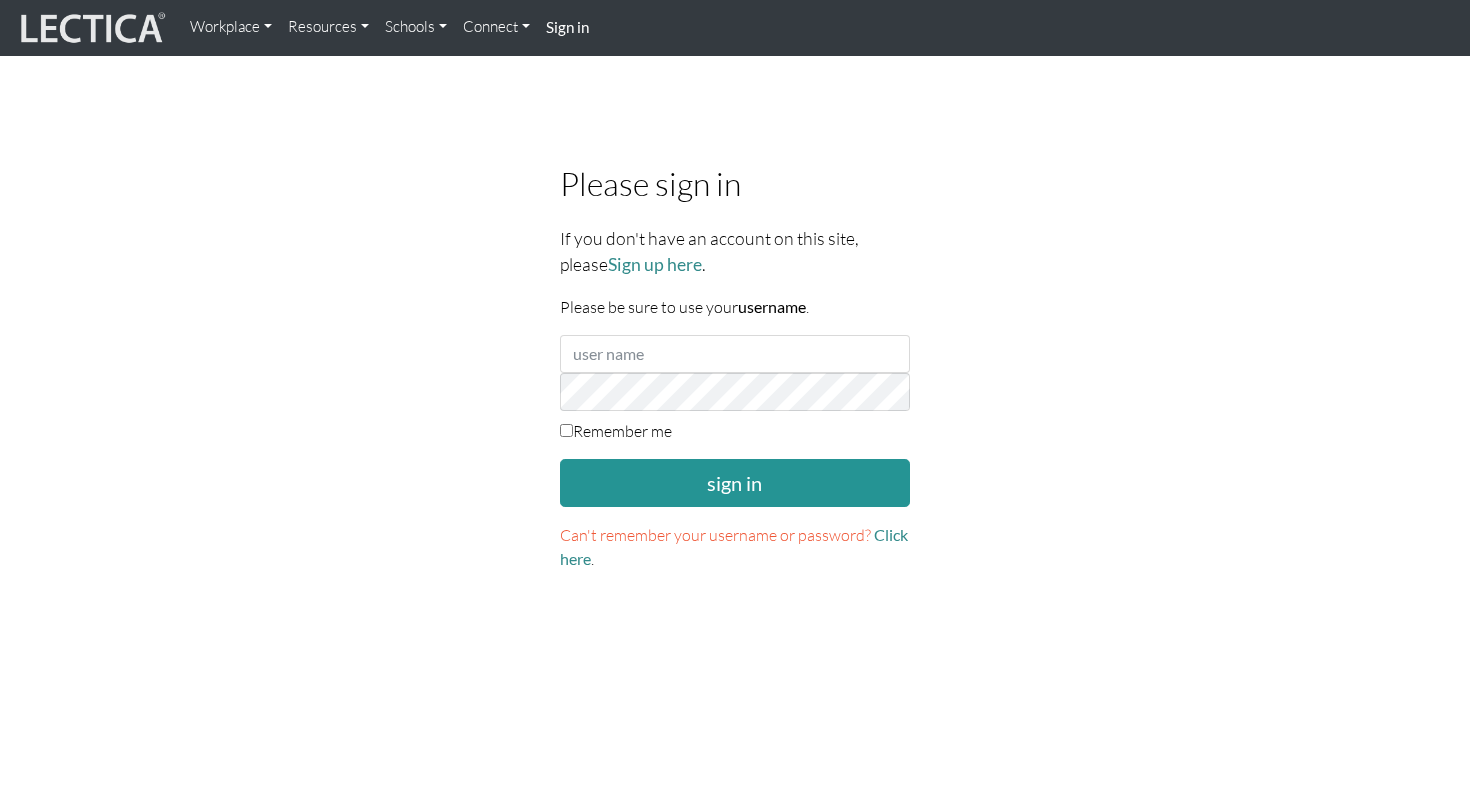 scroll, scrollTop: 0, scrollLeft: 0, axis: both 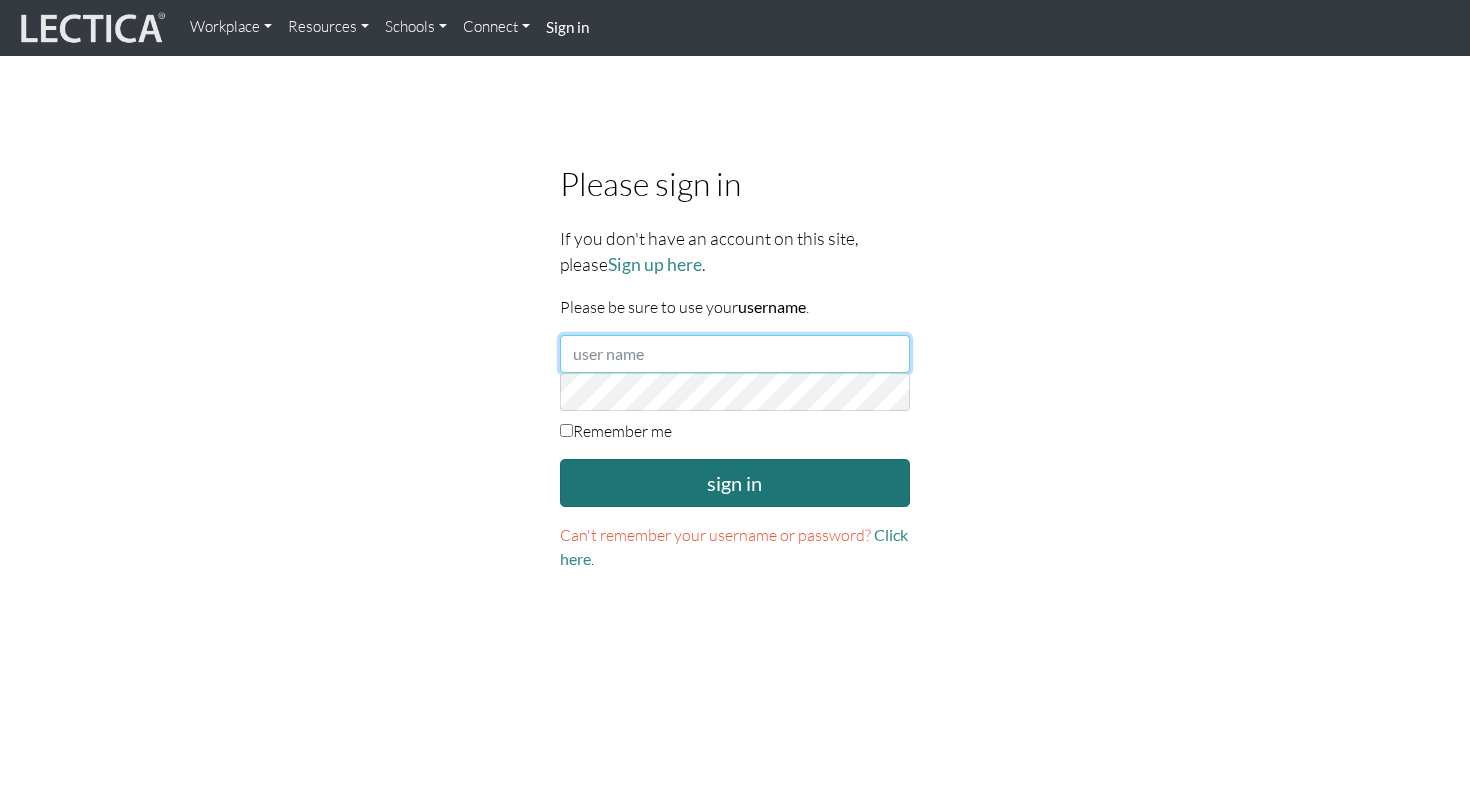 type on "[FIRST] [LAST]" 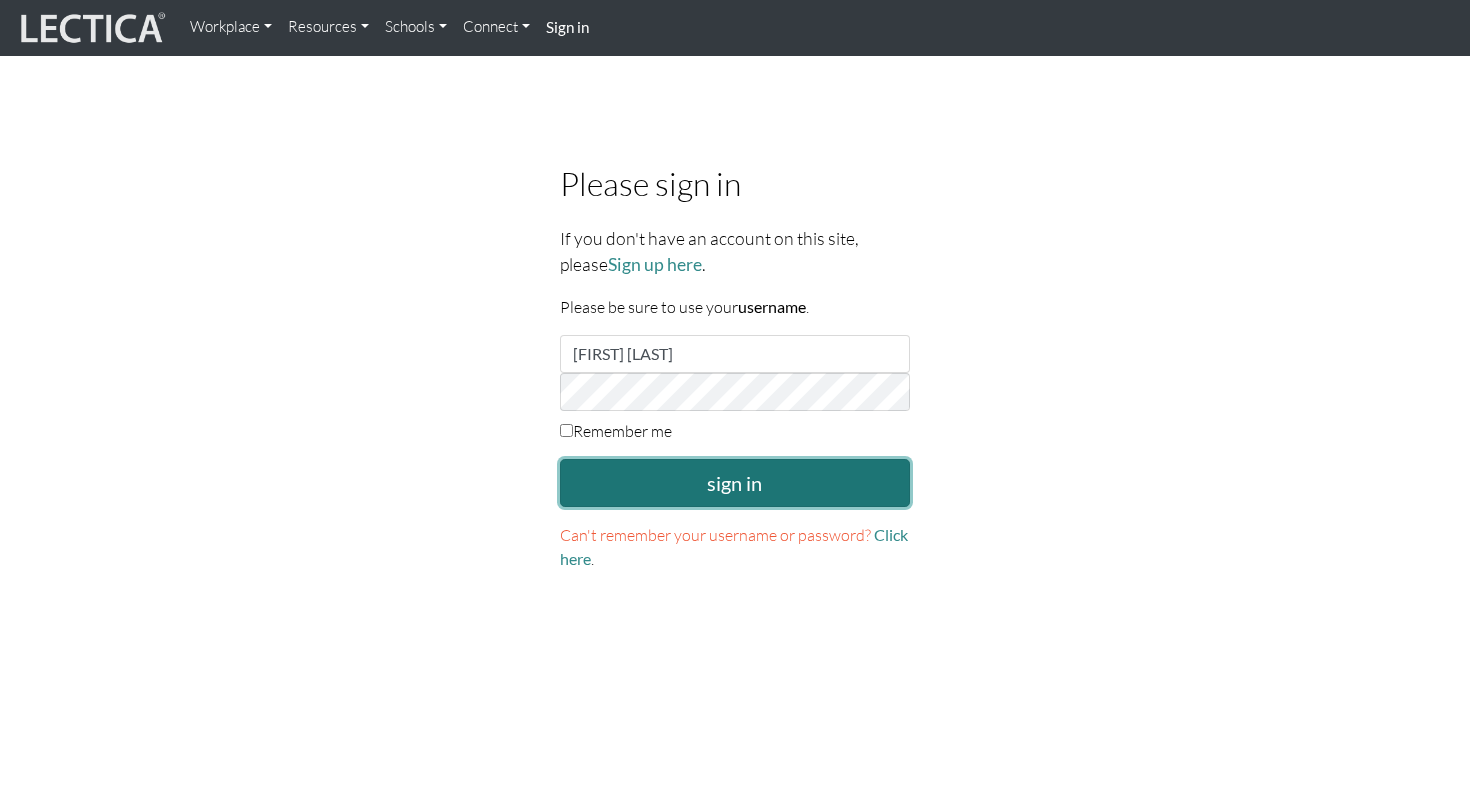 click on "sign in" at bounding box center (735, 483) 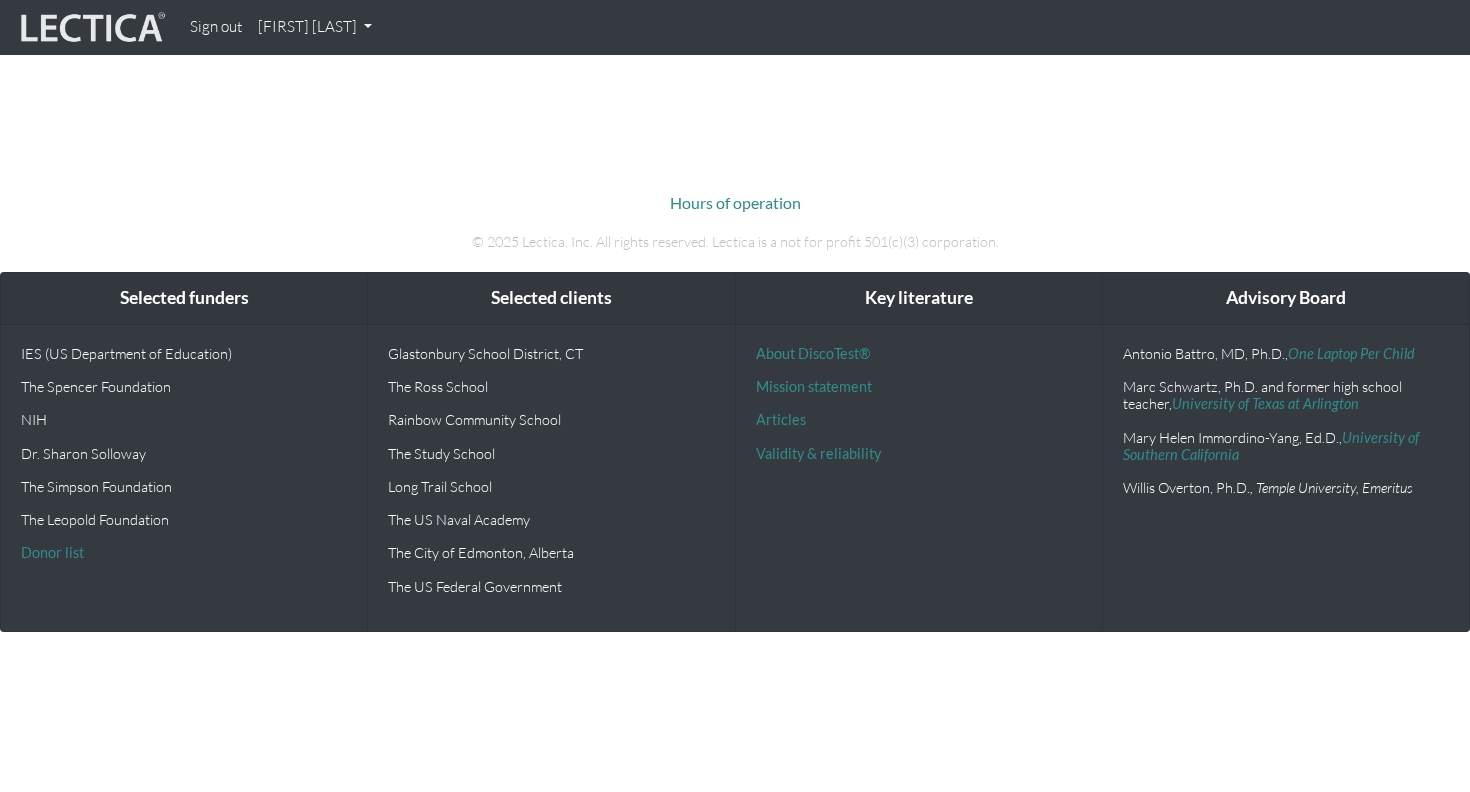 scroll, scrollTop: 0, scrollLeft: 0, axis: both 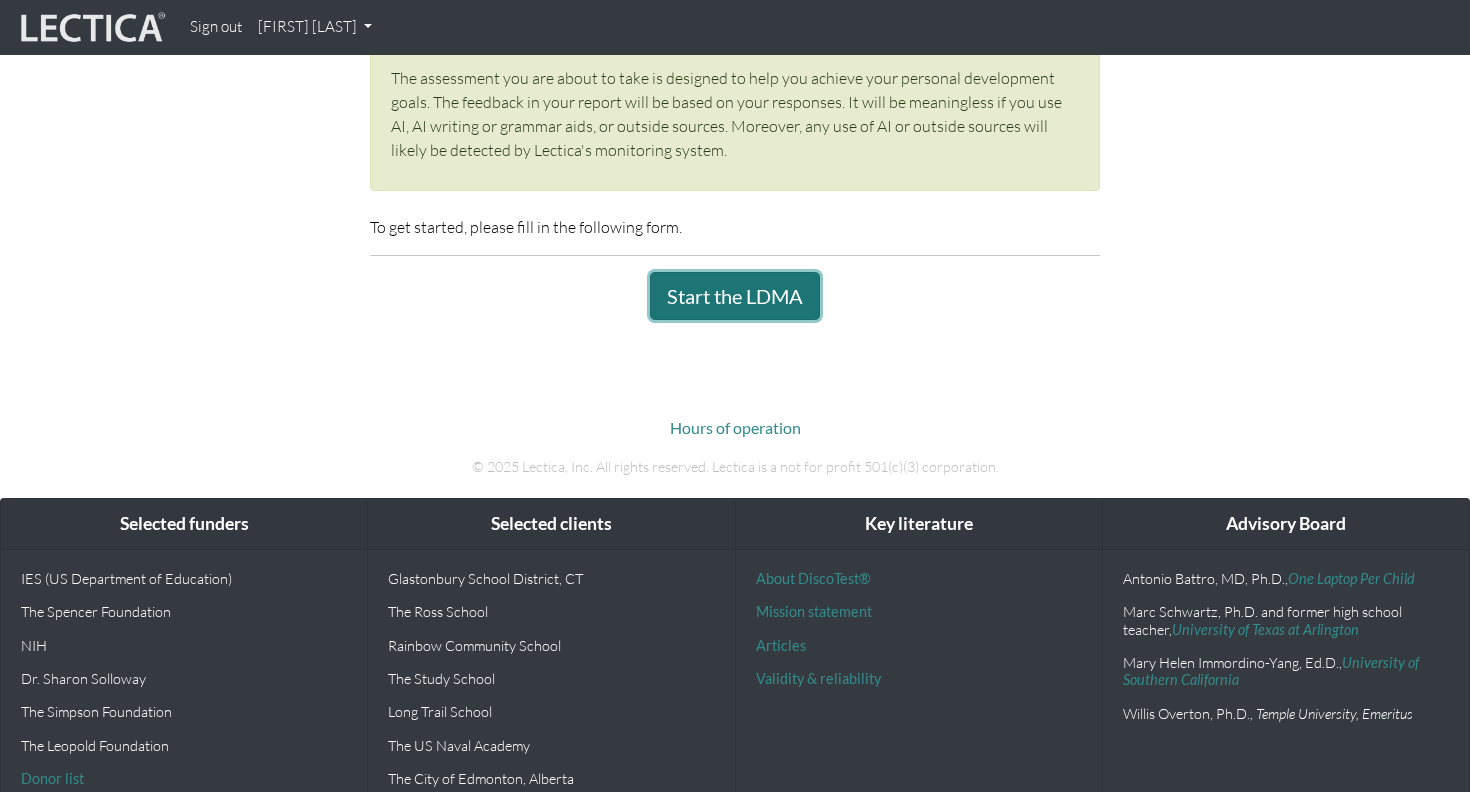 click on "Start the LDMA" at bounding box center [735, 296] 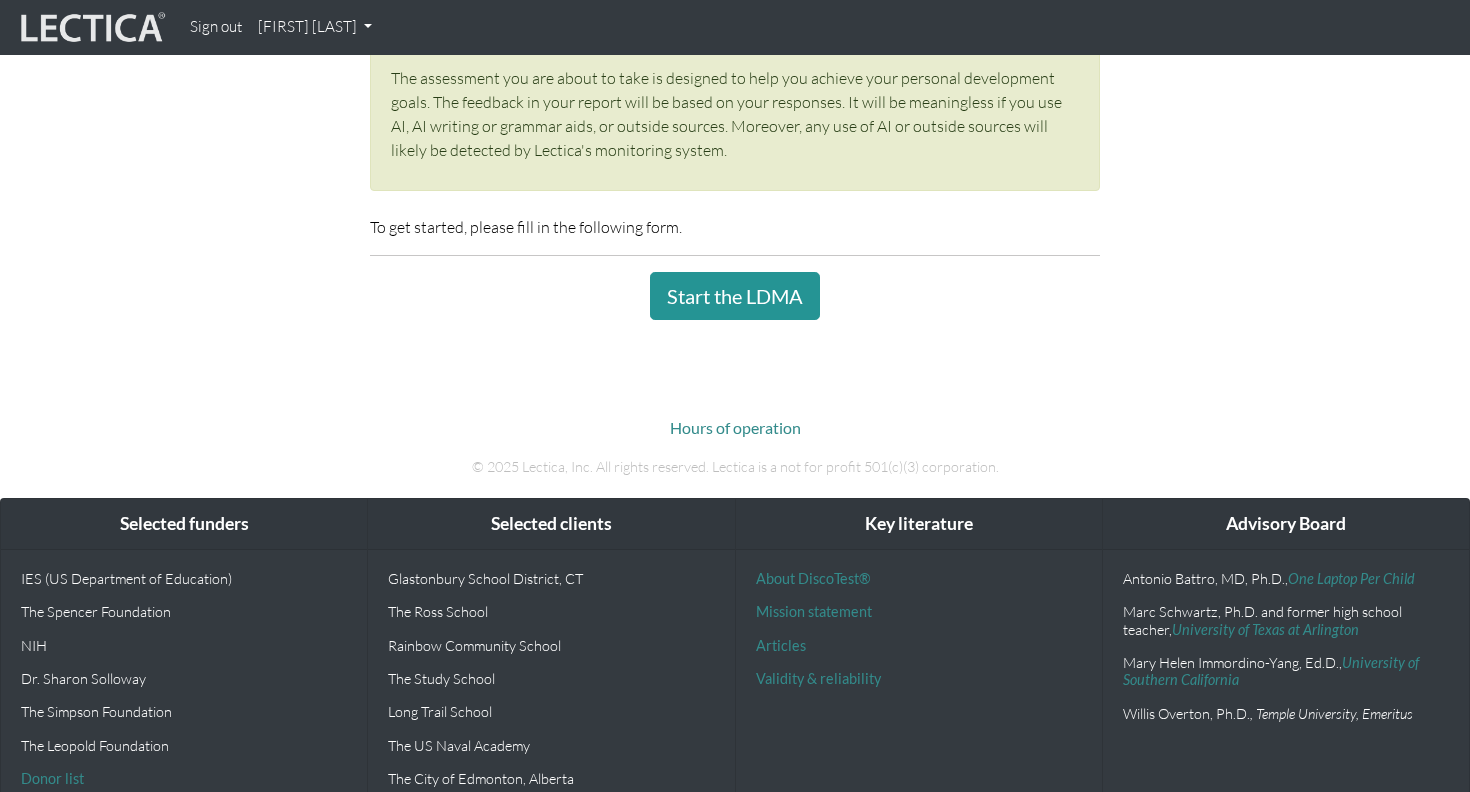 click on "[FIRST] [LAST]" at bounding box center [315, 27] 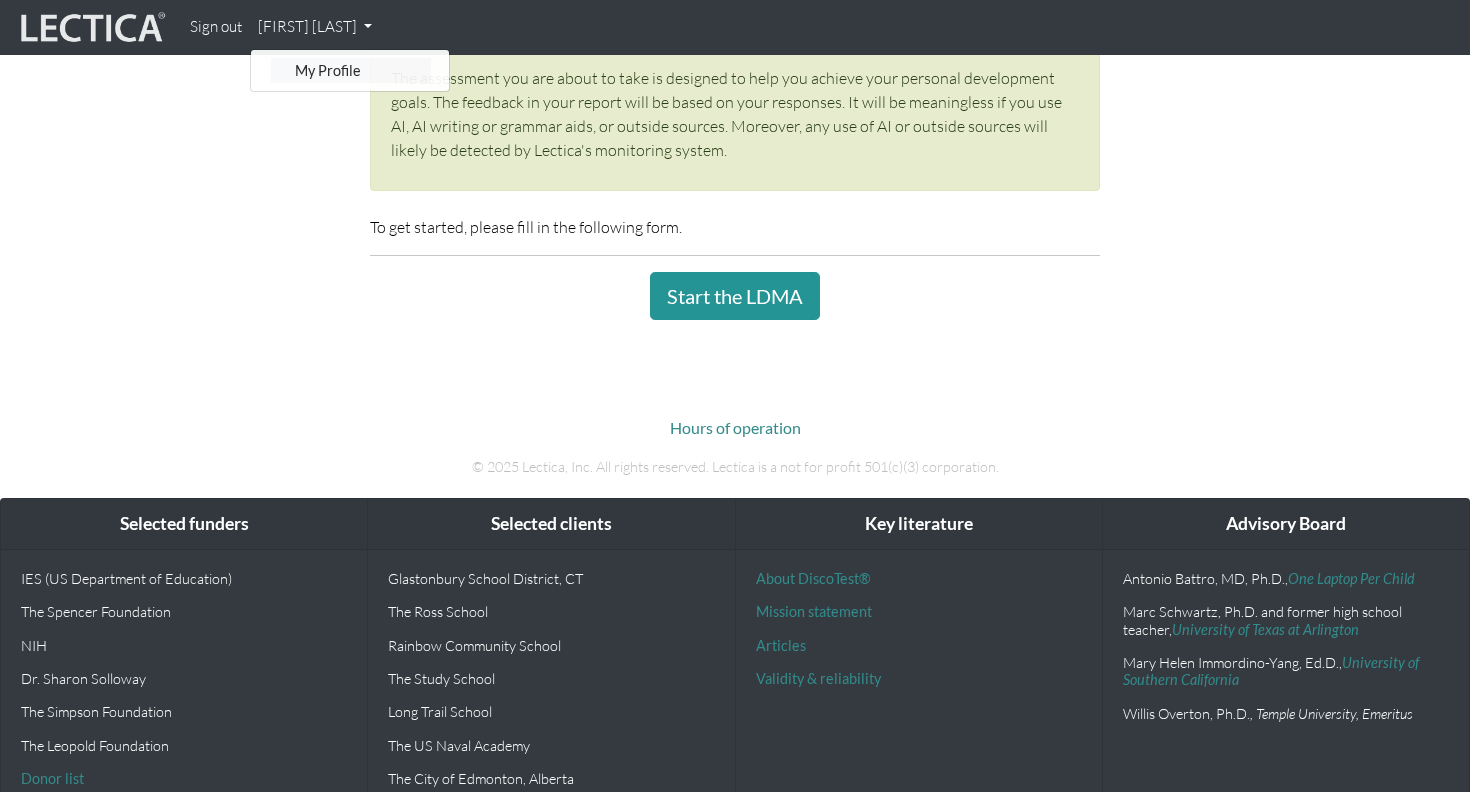 click on "My Profile" at bounding box center (351, 70) 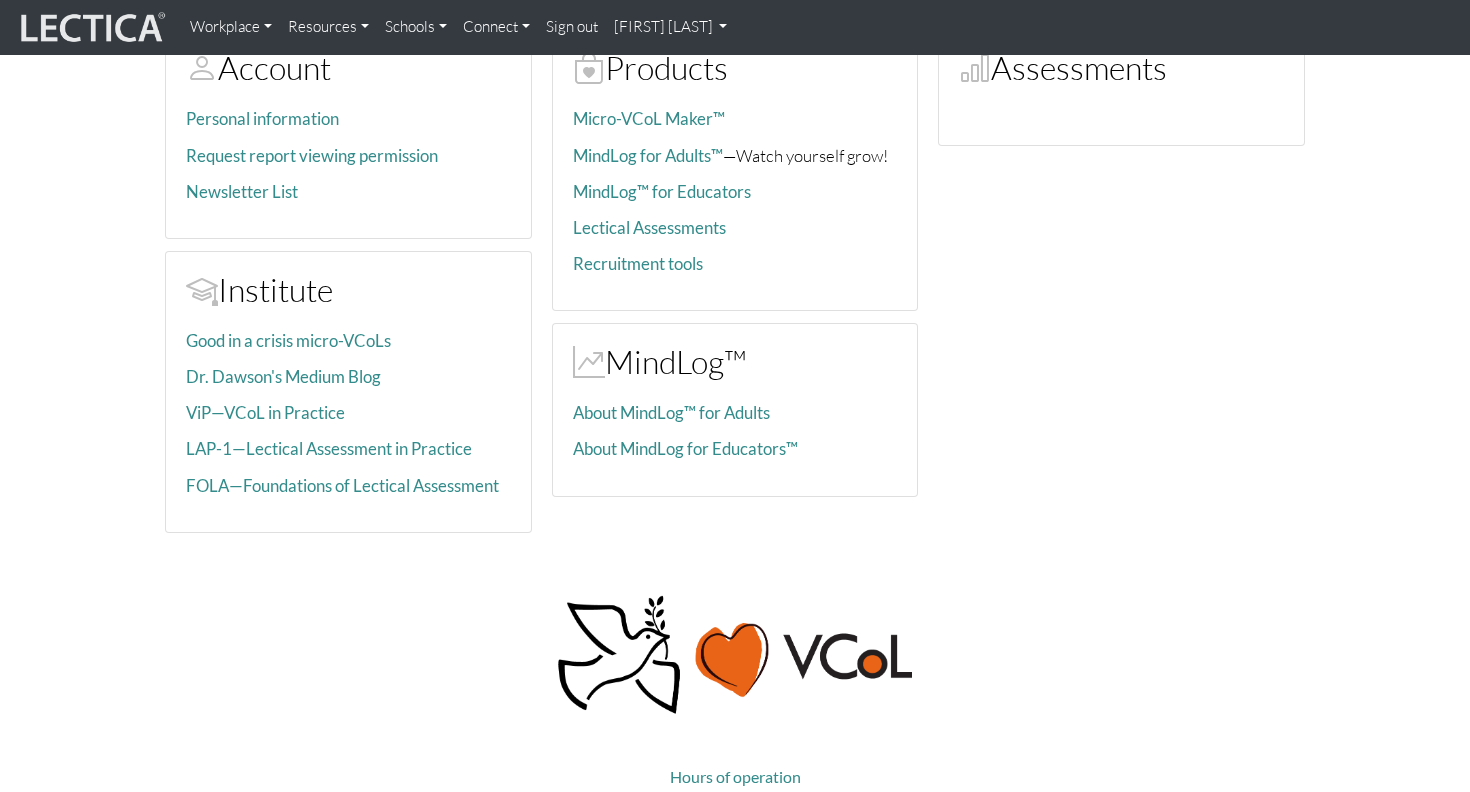 scroll, scrollTop: 0, scrollLeft: 0, axis: both 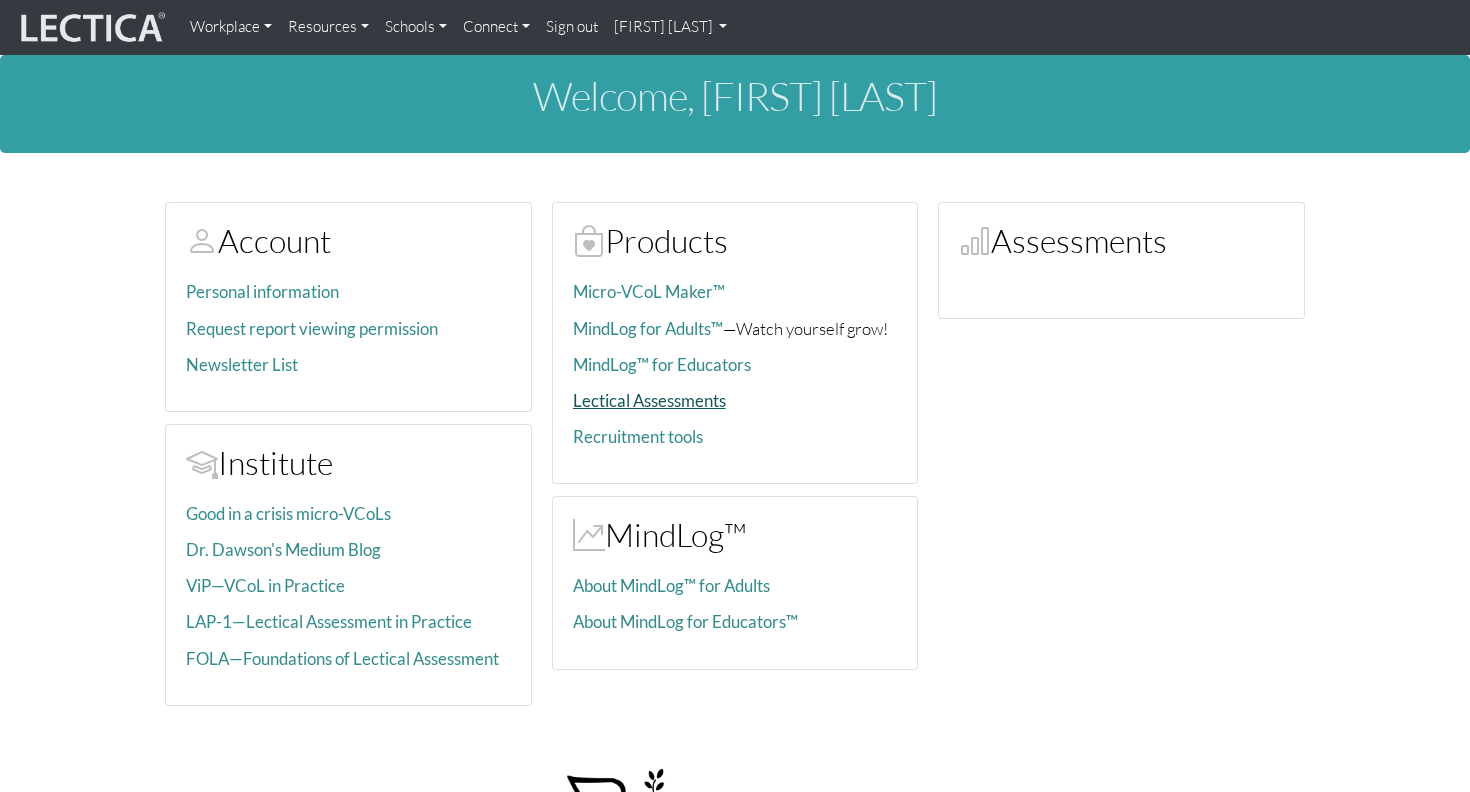 click on "Lectical Assessments" at bounding box center [649, 400] 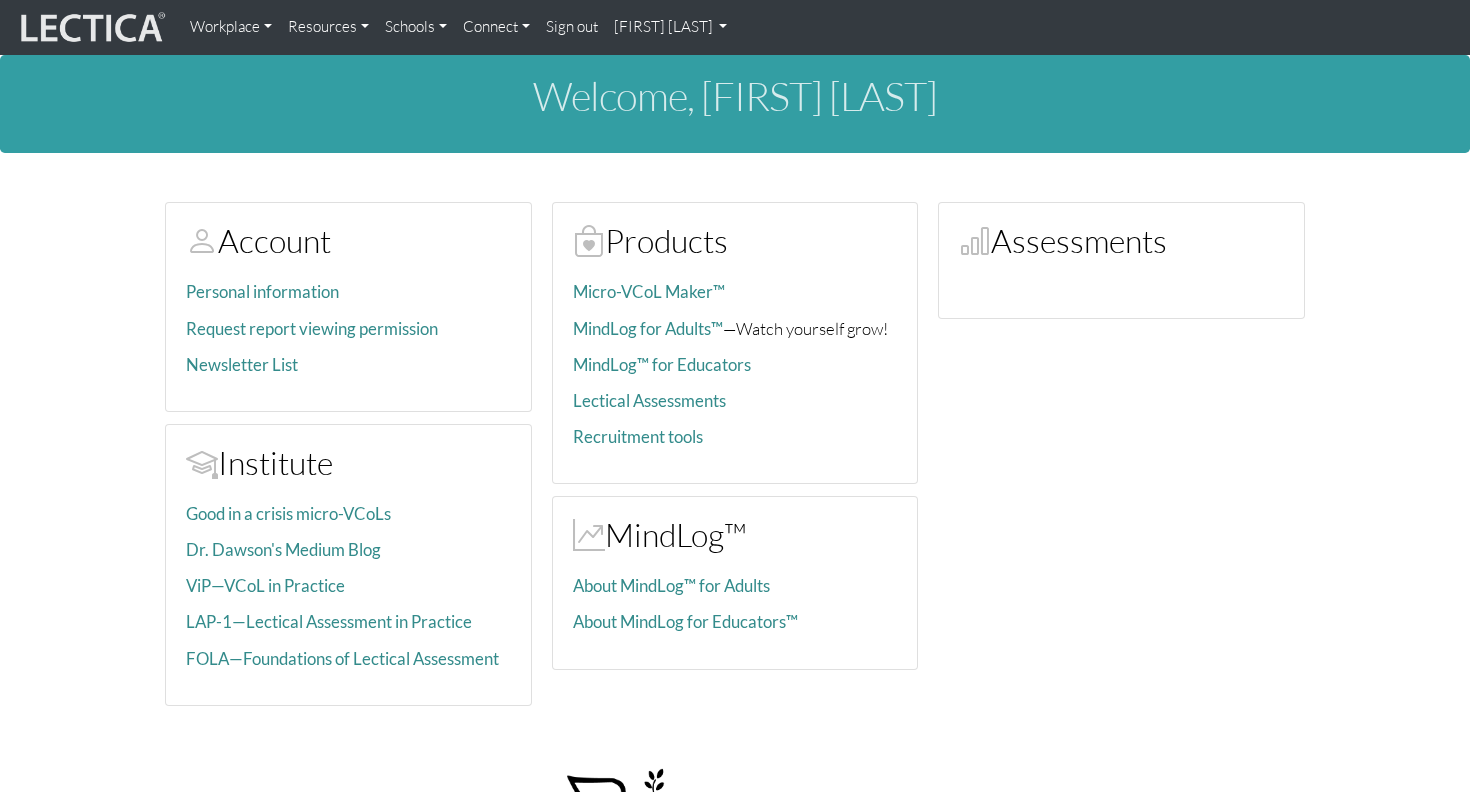 click on "Assessments" at bounding box center (348, 307) 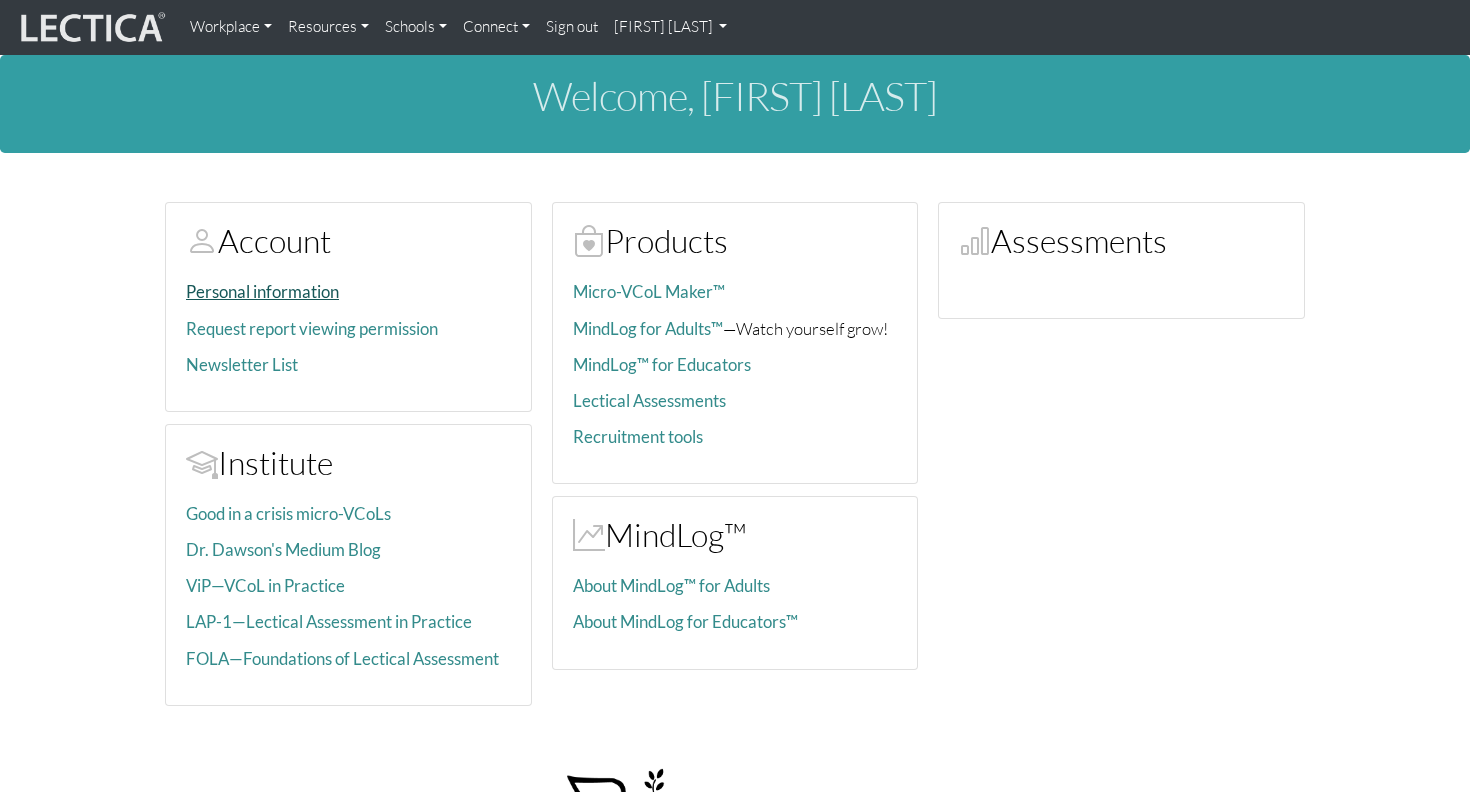 click on "Personal information" at bounding box center [262, 291] 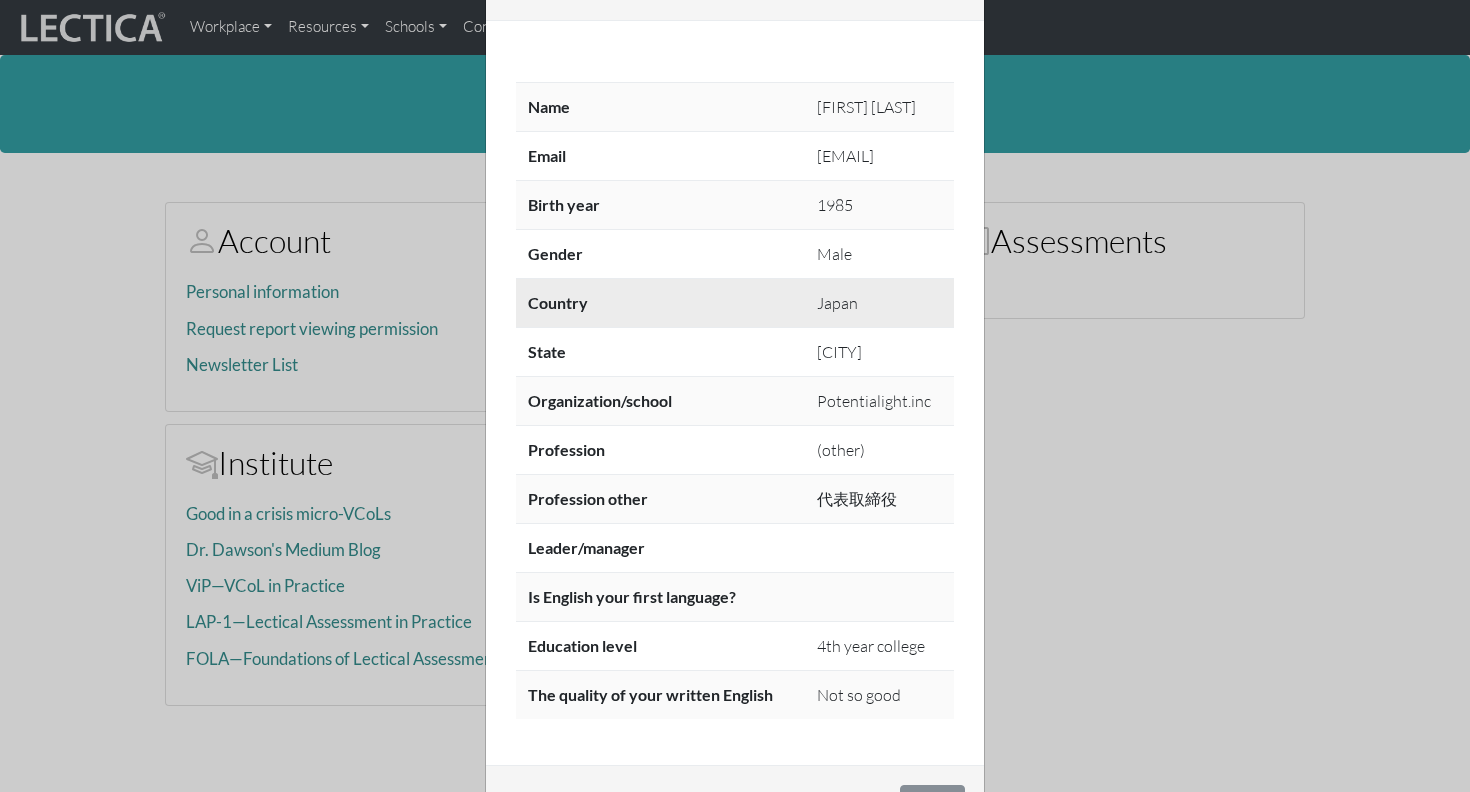scroll, scrollTop: 232, scrollLeft: 0, axis: vertical 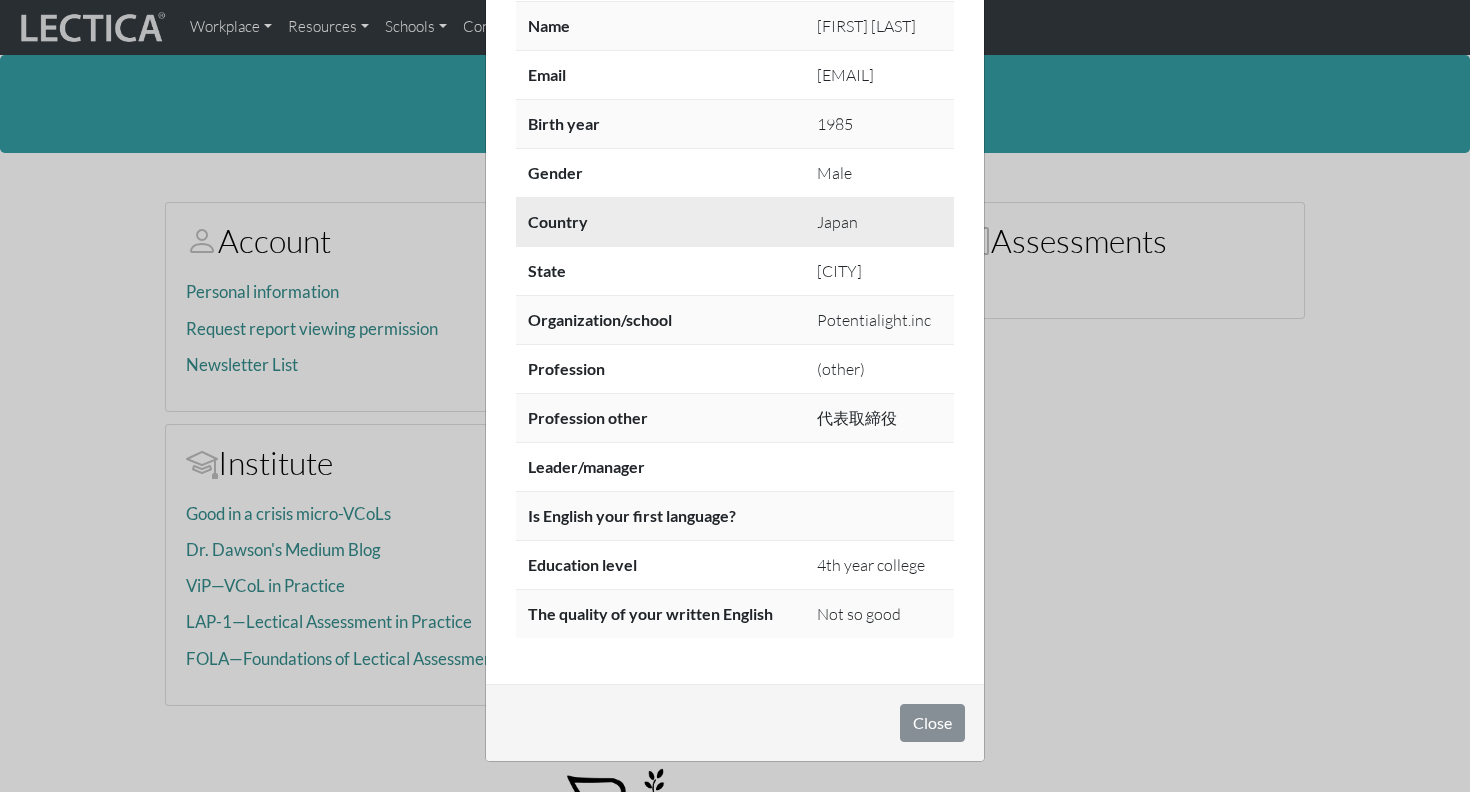 click on "Profession other" at bounding box center [660, 26] 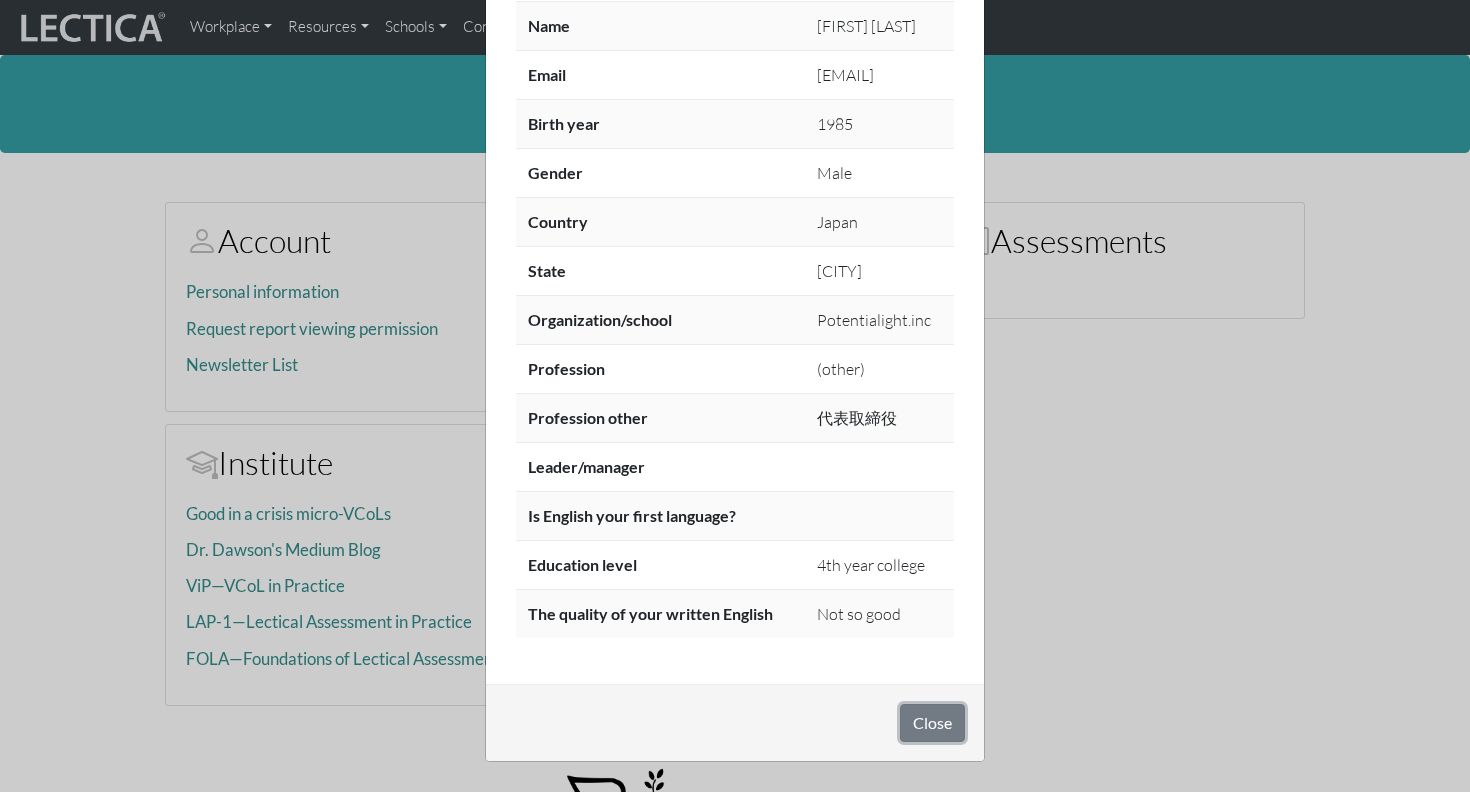 click on "Close" at bounding box center (932, 723) 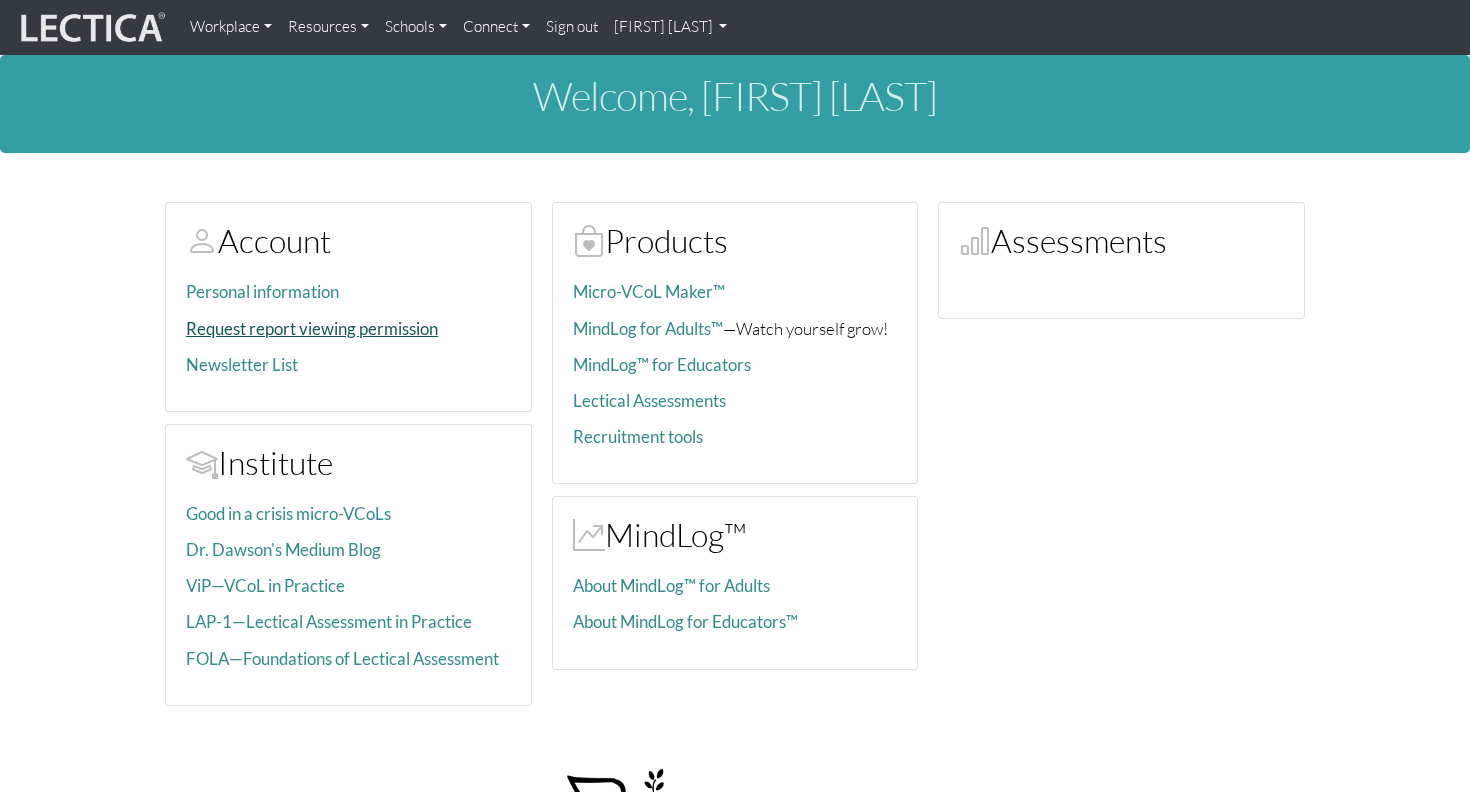 click on "Request report viewing permission" at bounding box center [262, 291] 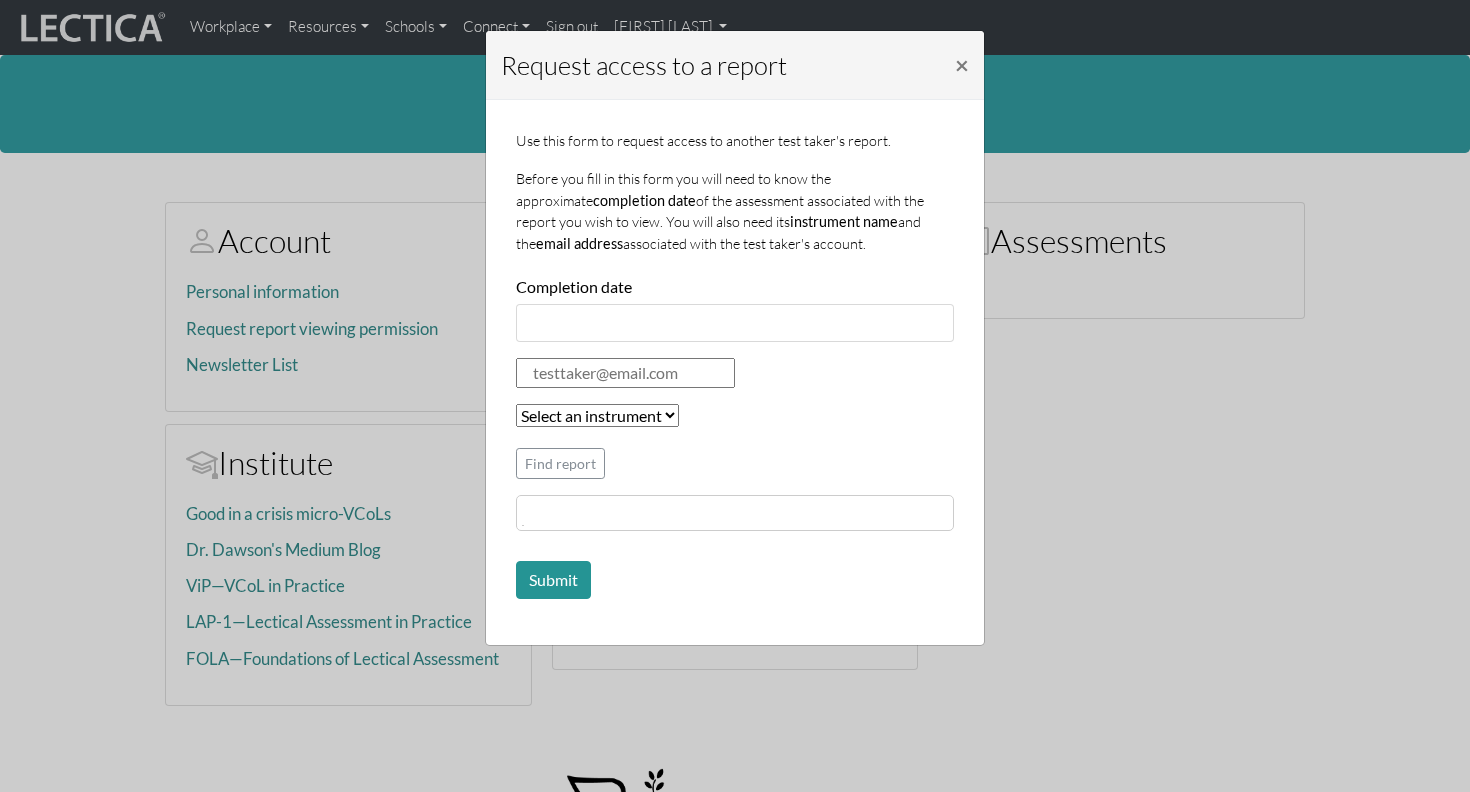 click at bounding box center (625, 373) 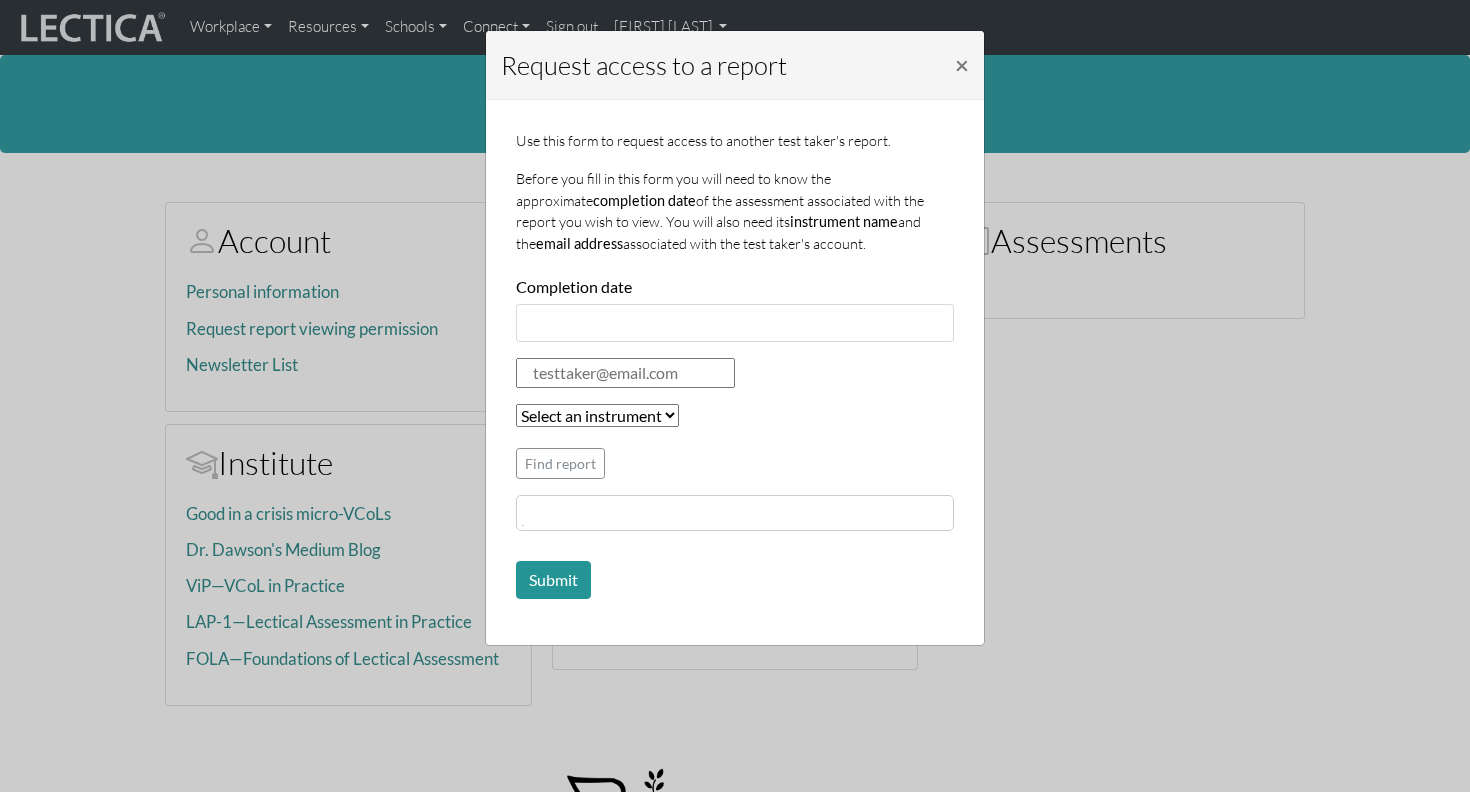 click on "Request access to a report   ×   Use this form to request access to another test taker's report.   Before you fill in this form you will need to know the approximate  completion date  of the assessment
associated with the report you wish to view. You will also need its  instrument name  and the  email address  associated with the test taker's account.   Completion date         Select an instrument
LRJA
LDMA
LESA
LDPA
LERA
LMBE
LLRA
LSUA
FOLA
LSMA
AGLA
KMJA
LIMA
LCHA
LPHA
LSRA
KSOI
LSCT
VCLJ
LNSA
RSRC
FFRA
GSDA
MLOG
Find report            User information    Which users would you like to request access for?
Kazuki Yamane
Submit" at bounding box center (735, 396) 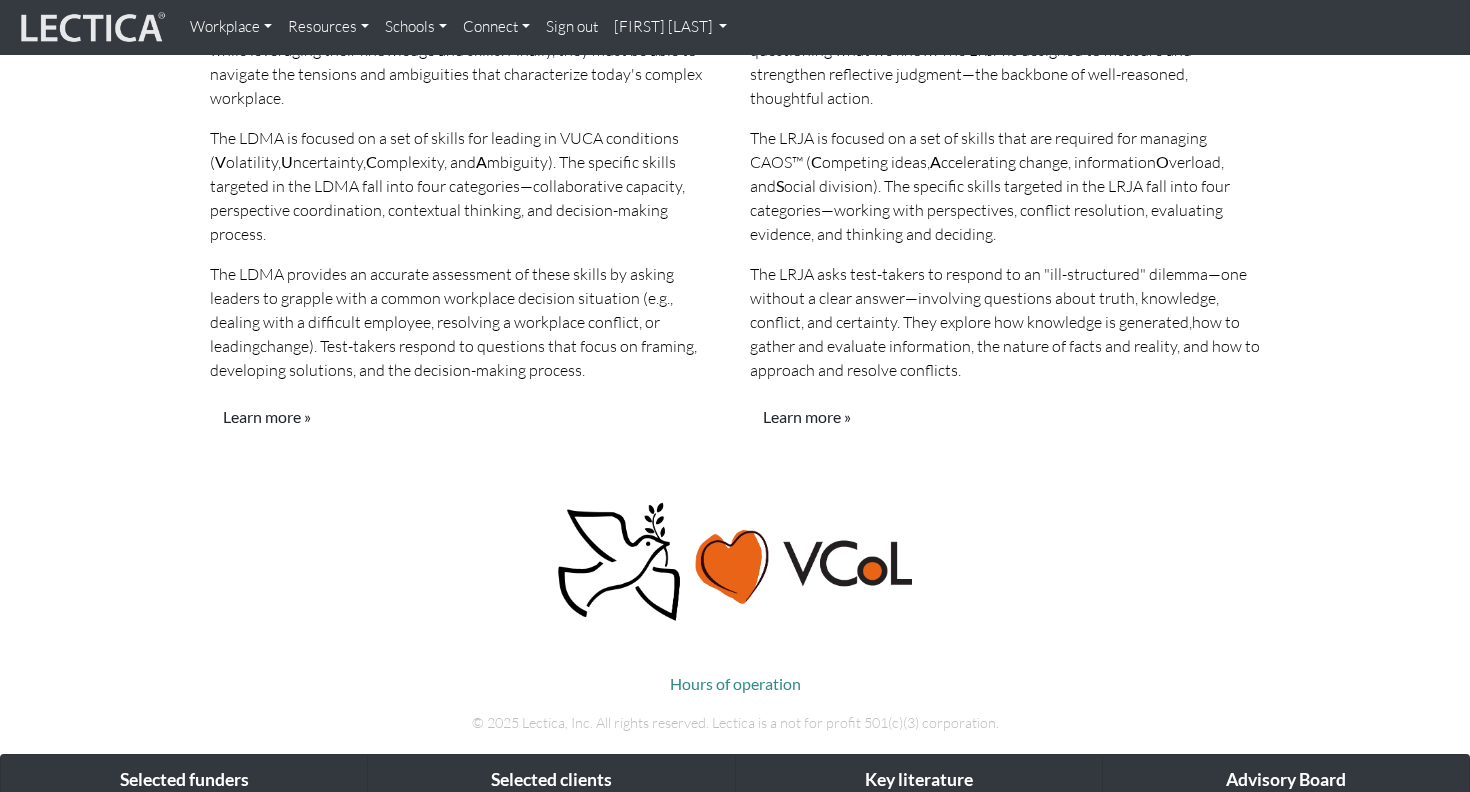 scroll, scrollTop: 2207, scrollLeft: 0, axis: vertical 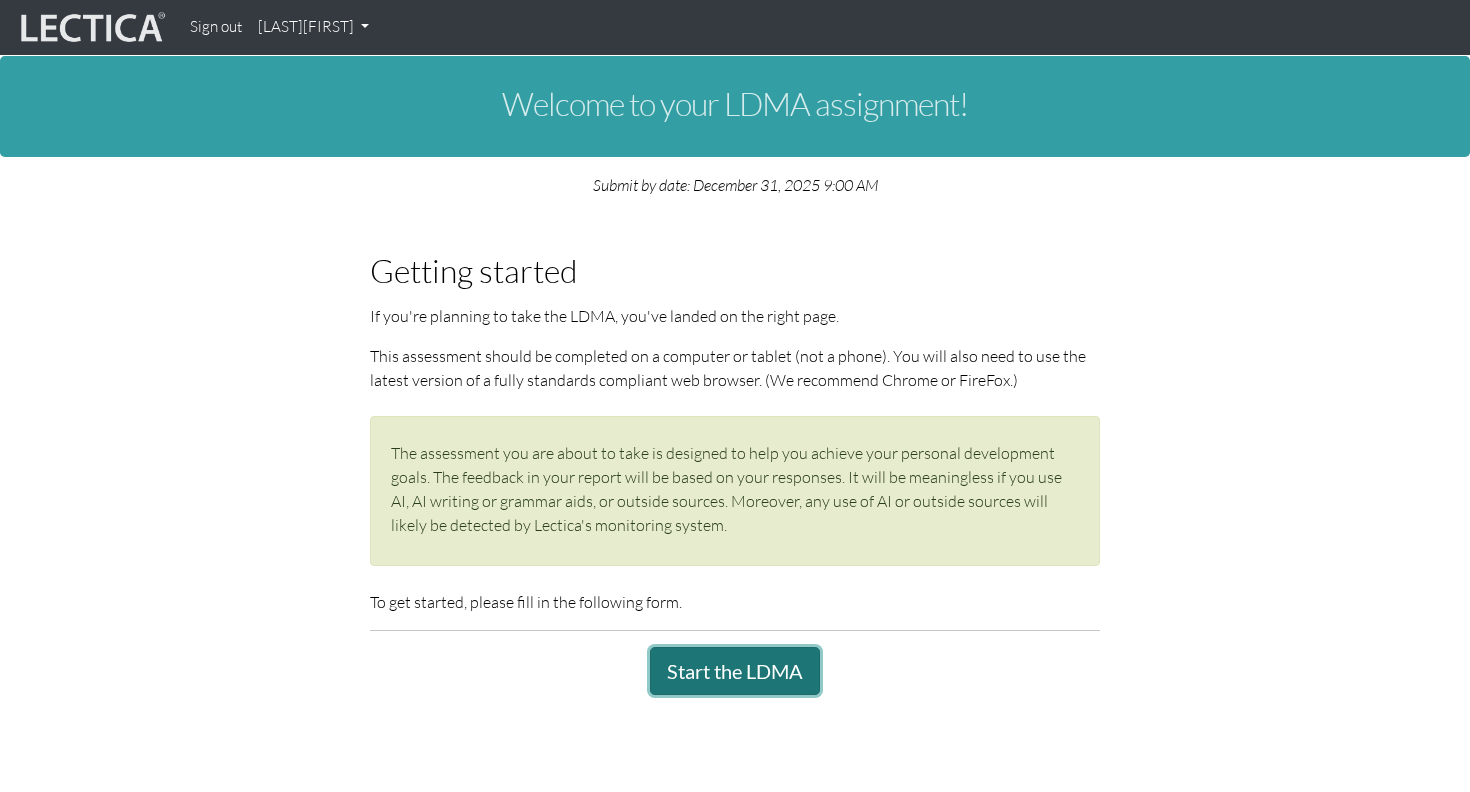click on "Start the LDMA" at bounding box center (735, 671) 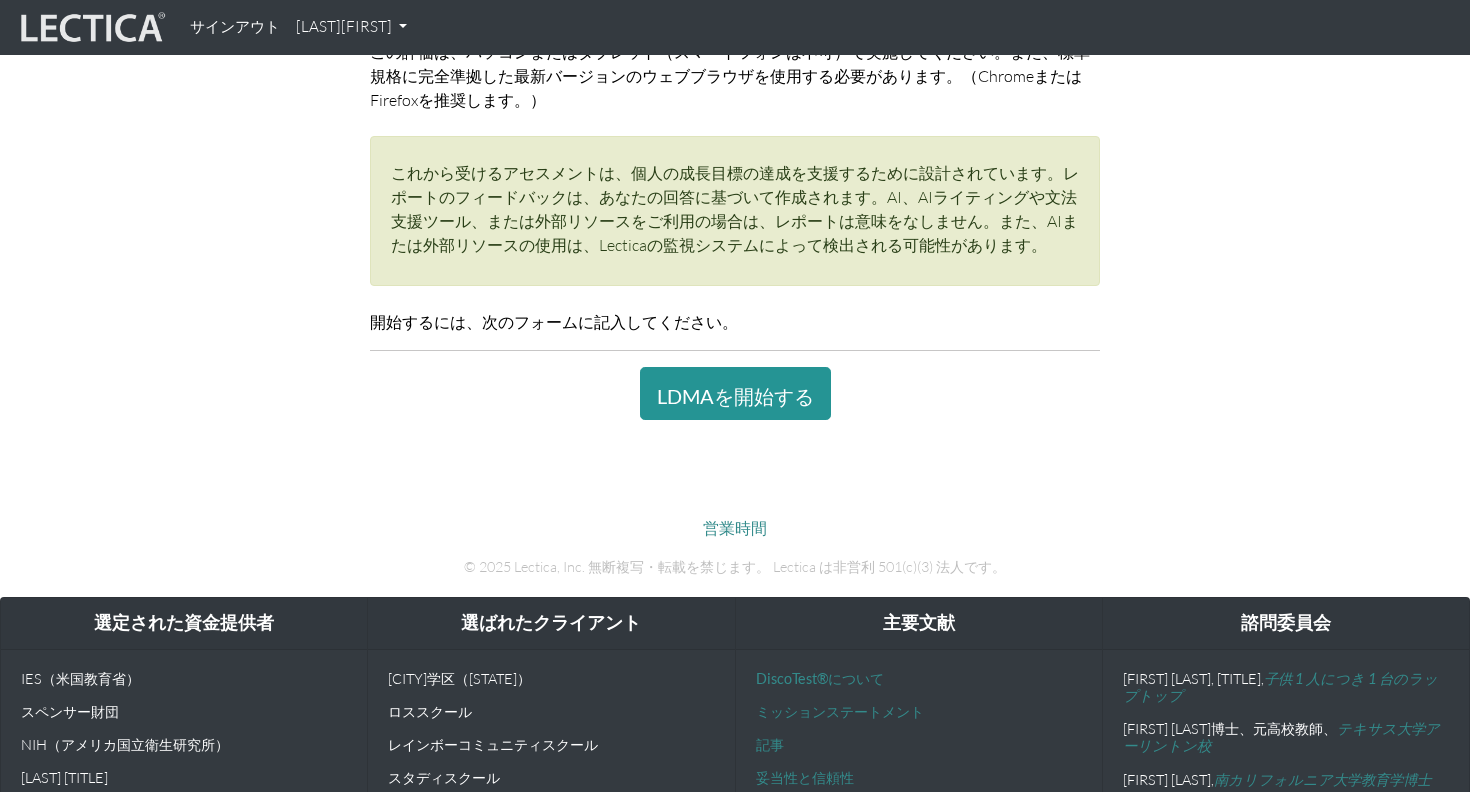 scroll, scrollTop: 32, scrollLeft: 0, axis: vertical 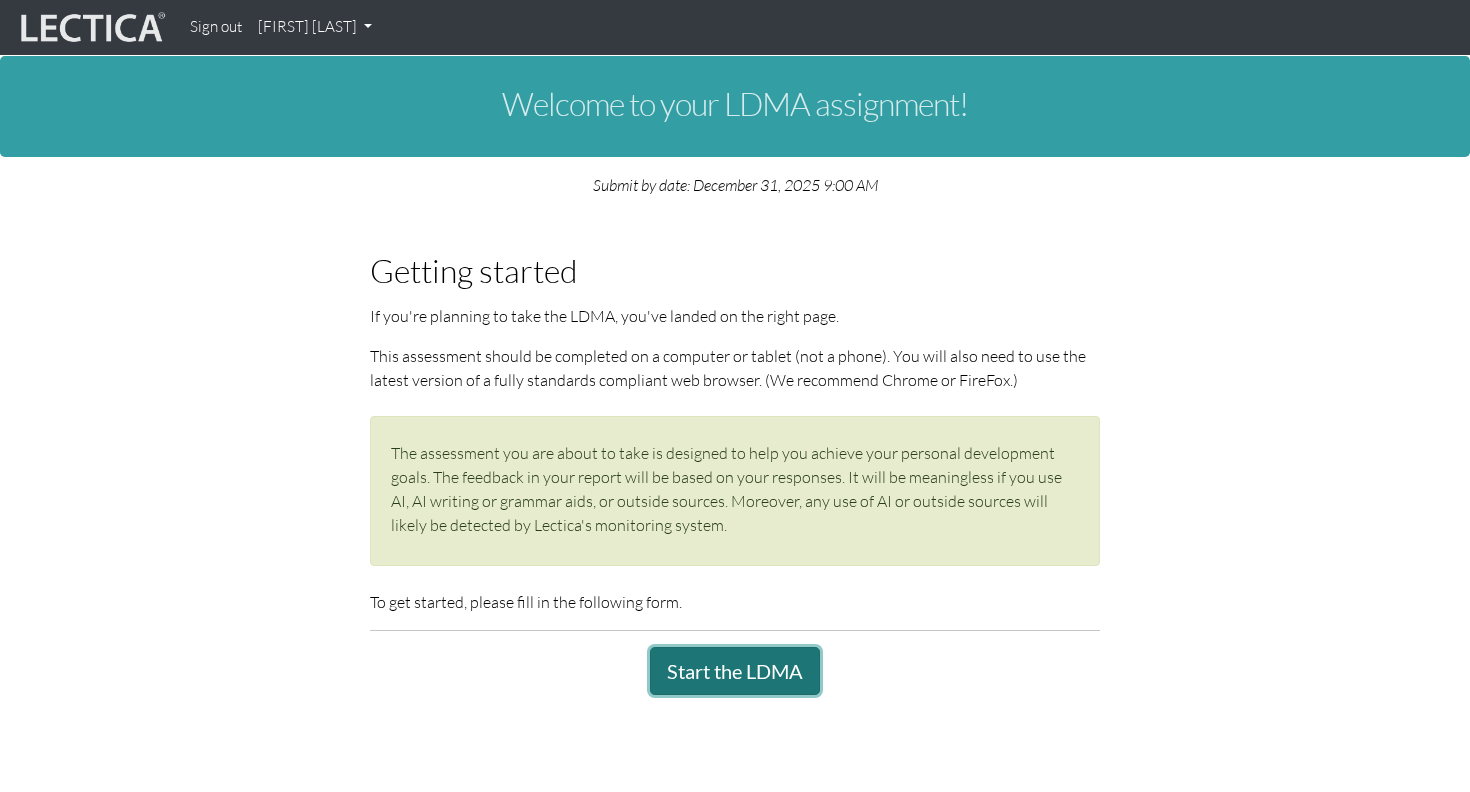 click on "Start the LDMA" at bounding box center (735, 671) 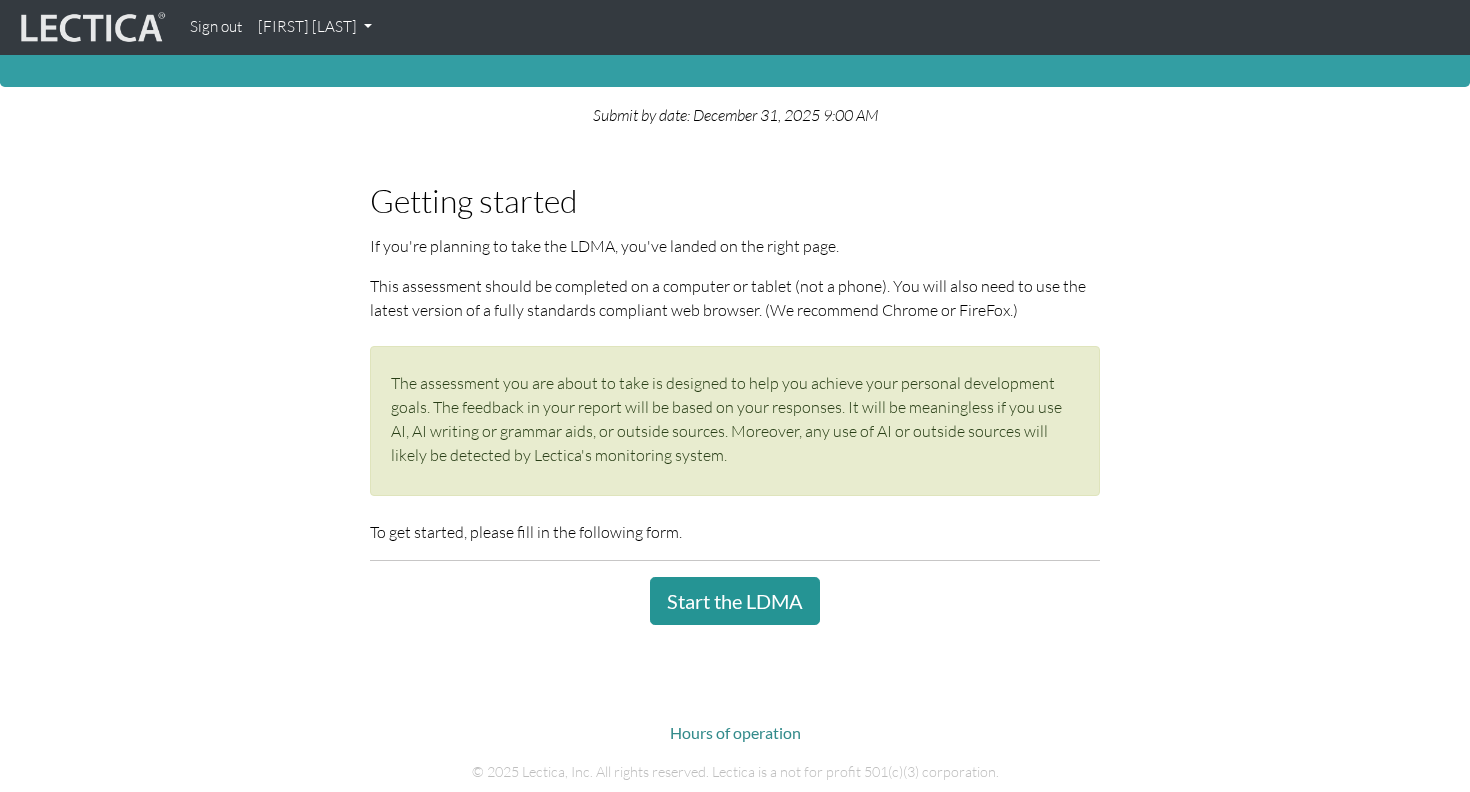 scroll, scrollTop: 222, scrollLeft: 0, axis: vertical 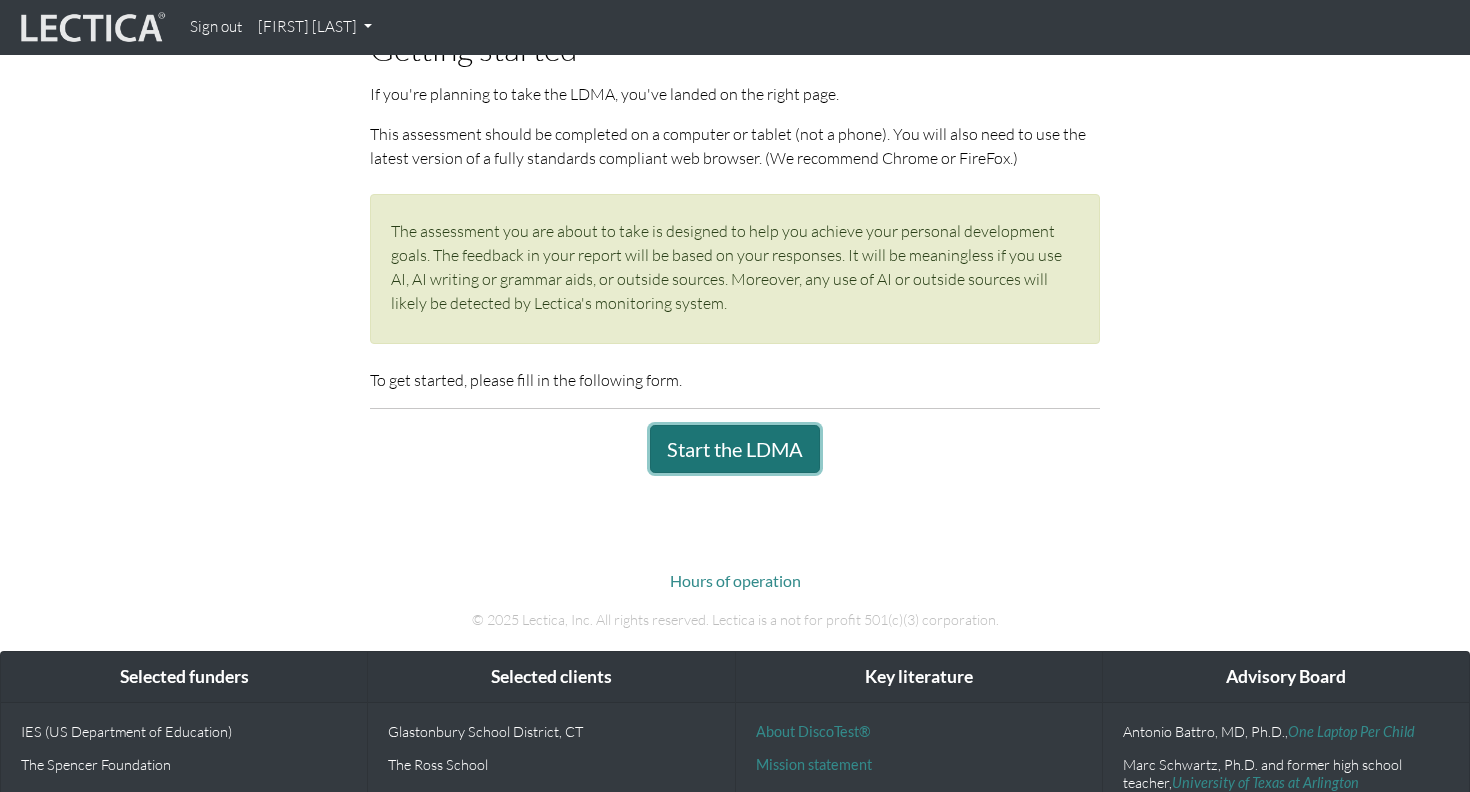 click on "Start the LDMA" at bounding box center [735, 449] 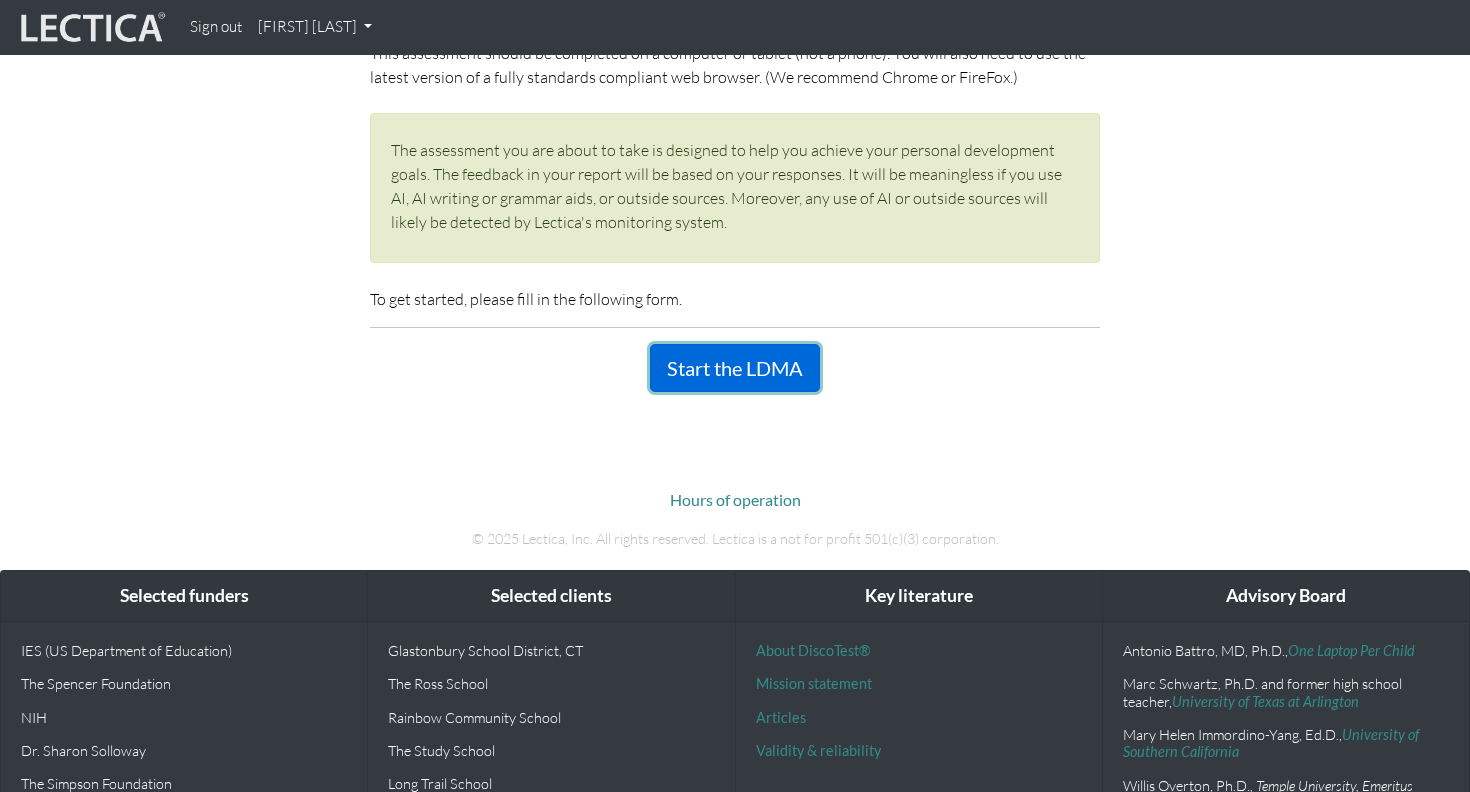 scroll, scrollTop: 337, scrollLeft: 0, axis: vertical 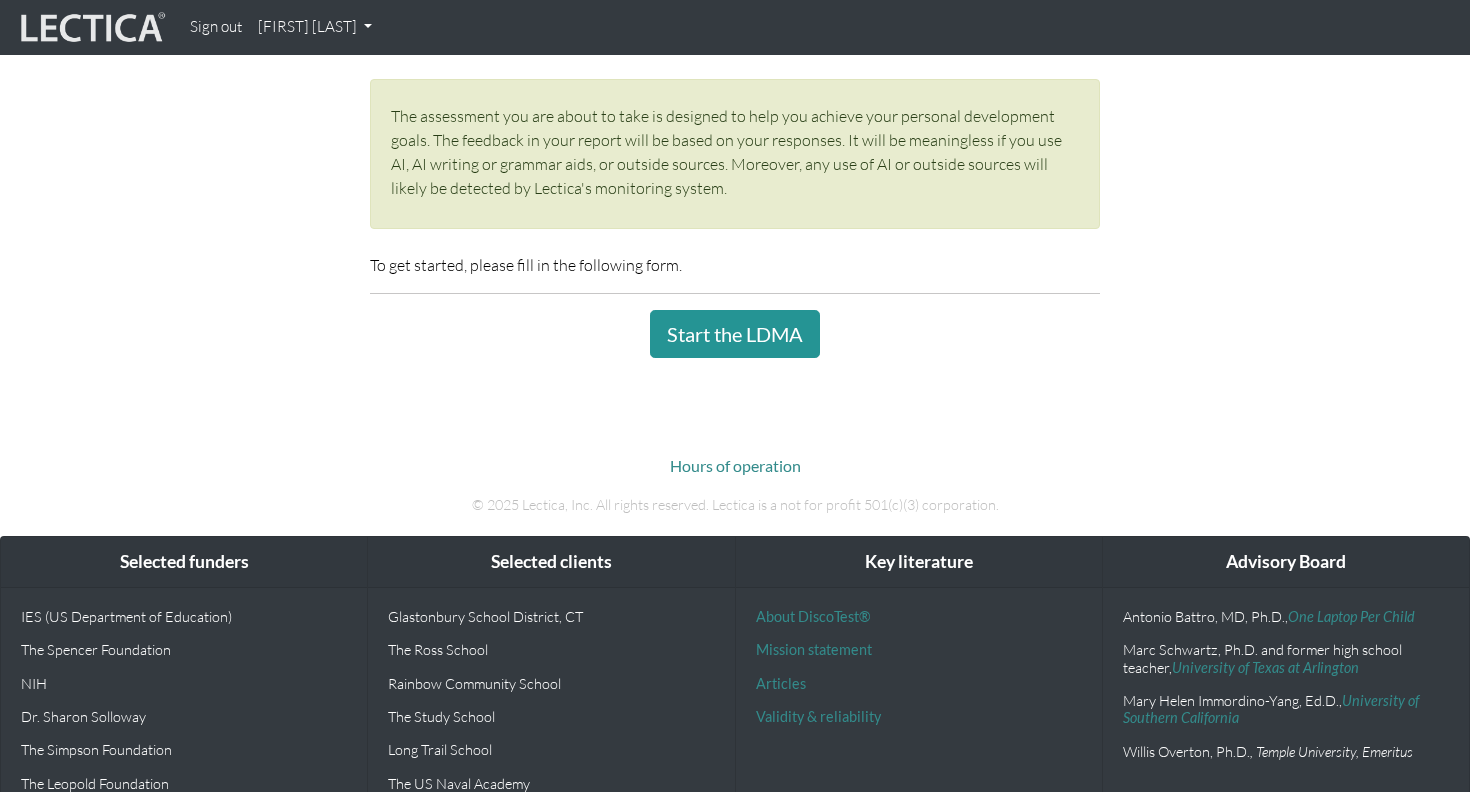 click on "[LAST] [LAST]" at bounding box center (315, 27) 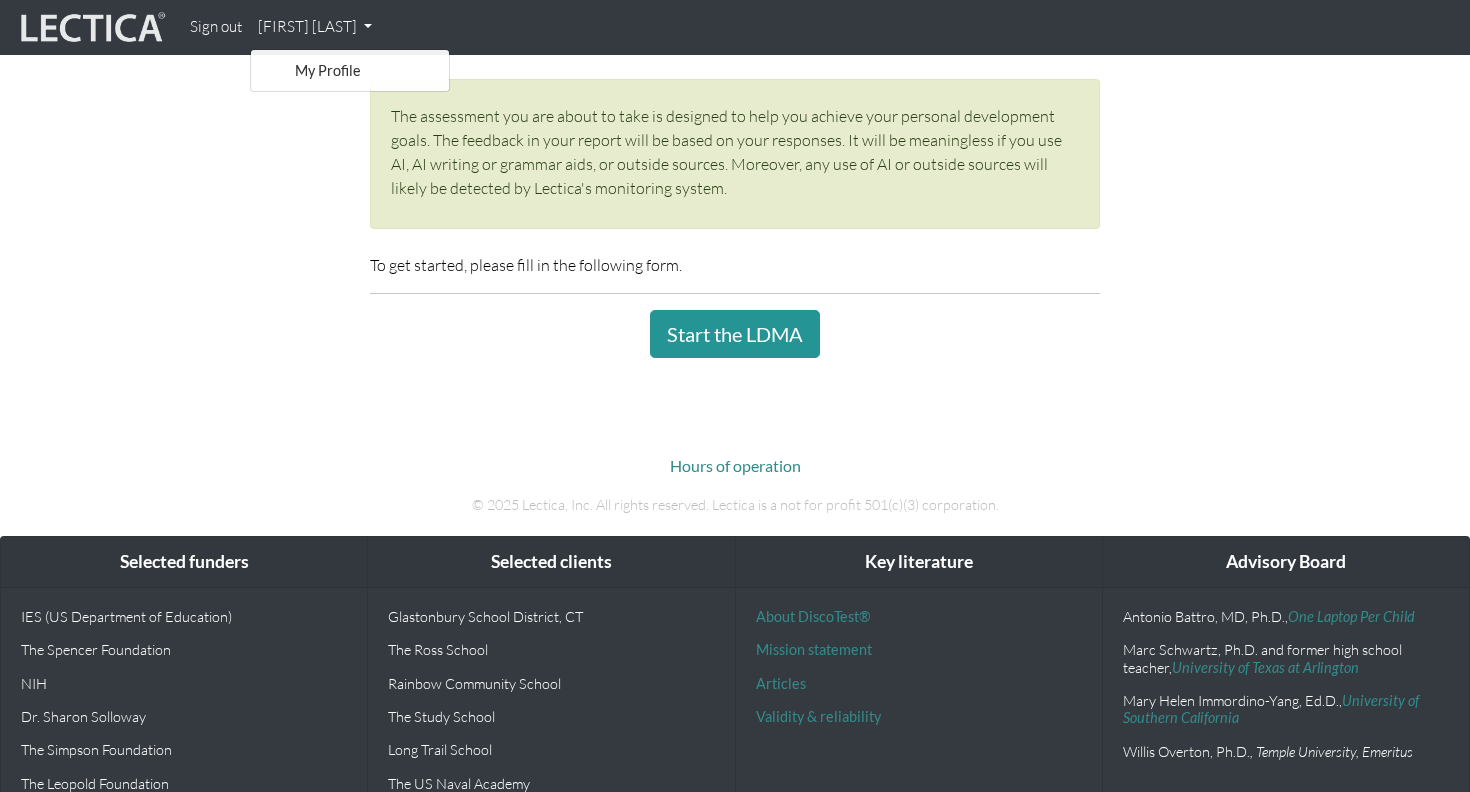 click on "My Profile" at bounding box center [350, 70] 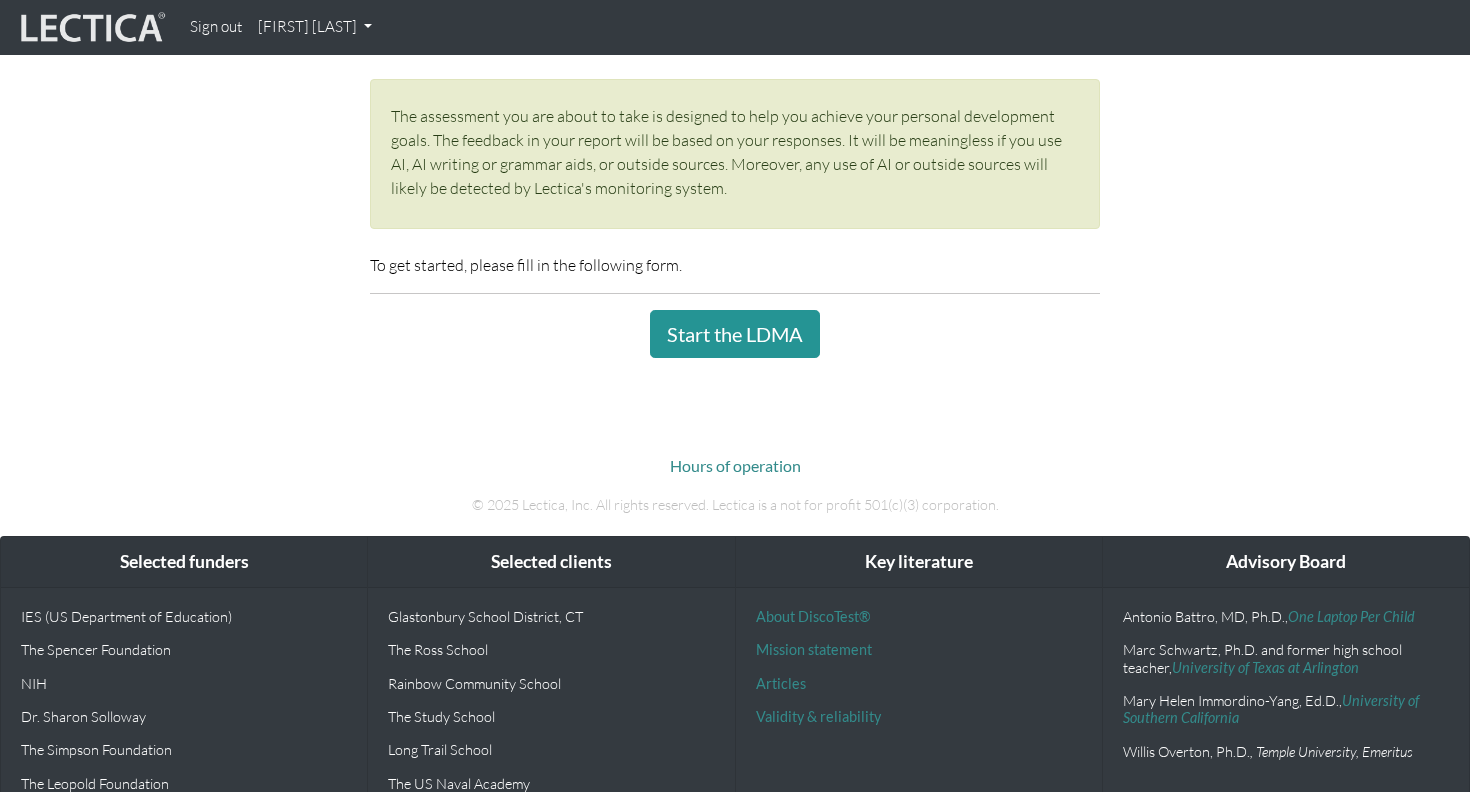 click on "[LAST] [LAST]" at bounding box center (315, 27) 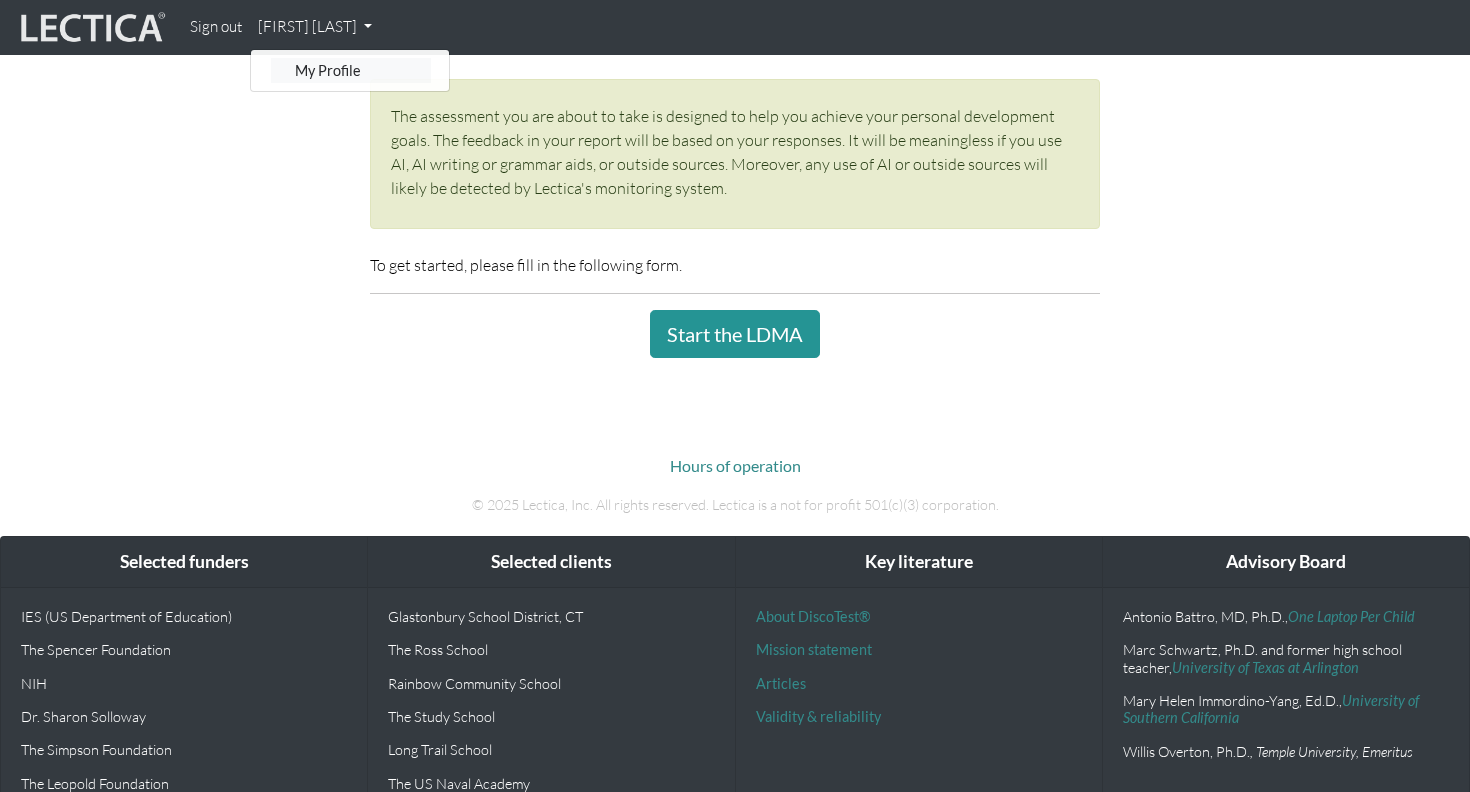 click on "My Profile" at bounding box center [351, 70] 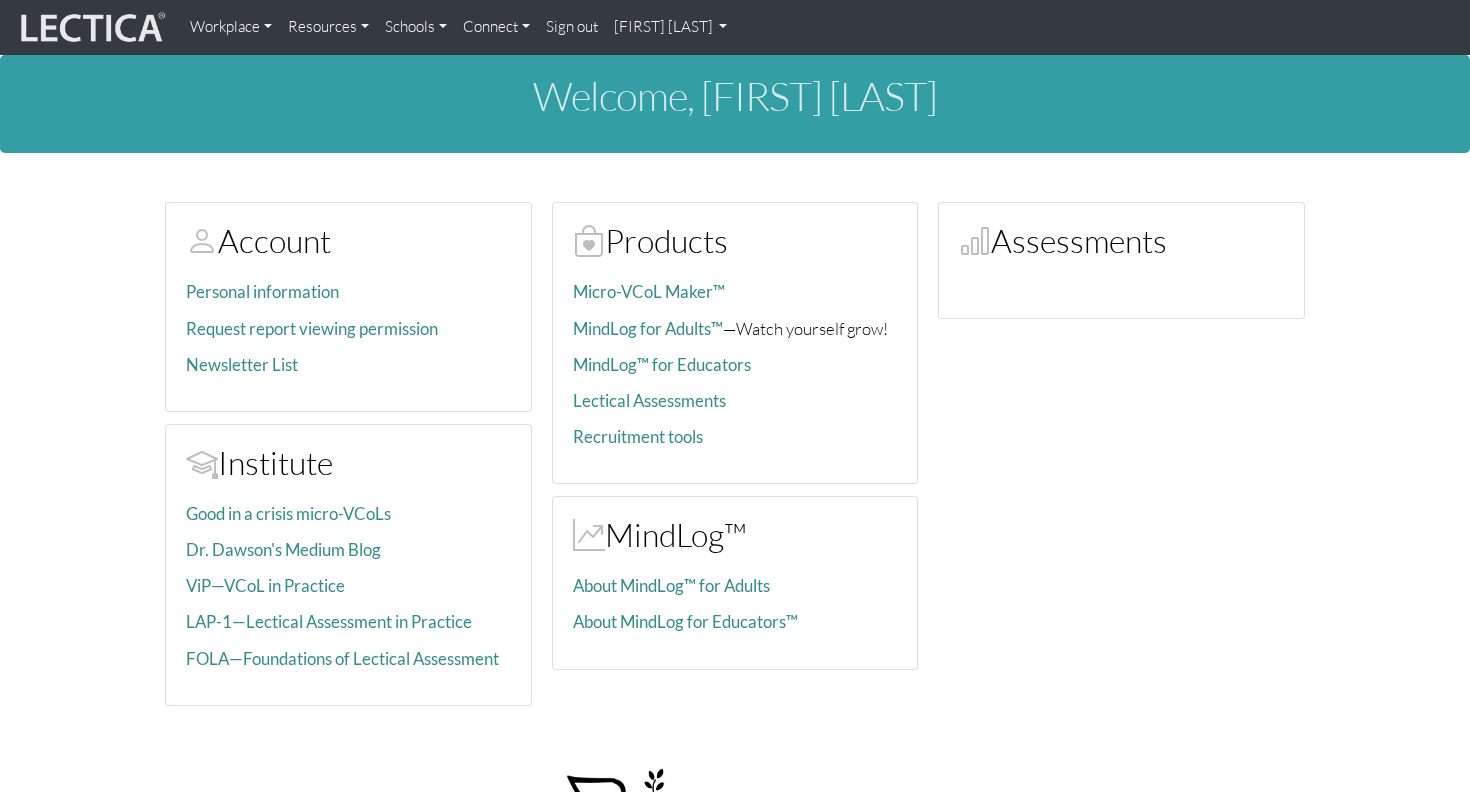 scroll, scrollTop: 0, scrollLeft: 0, axis: both 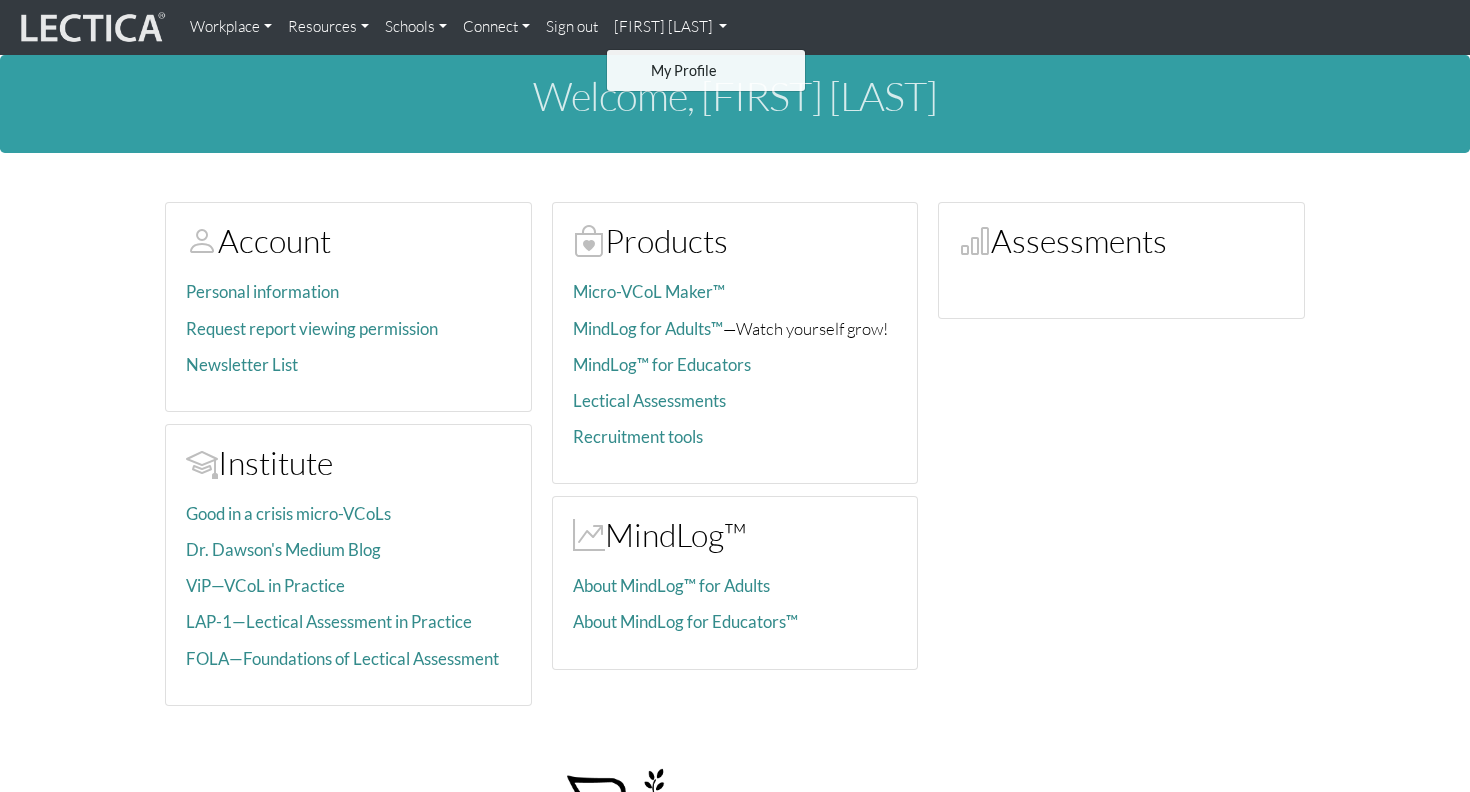 click on "Connect" at bounding box center [496, 27] 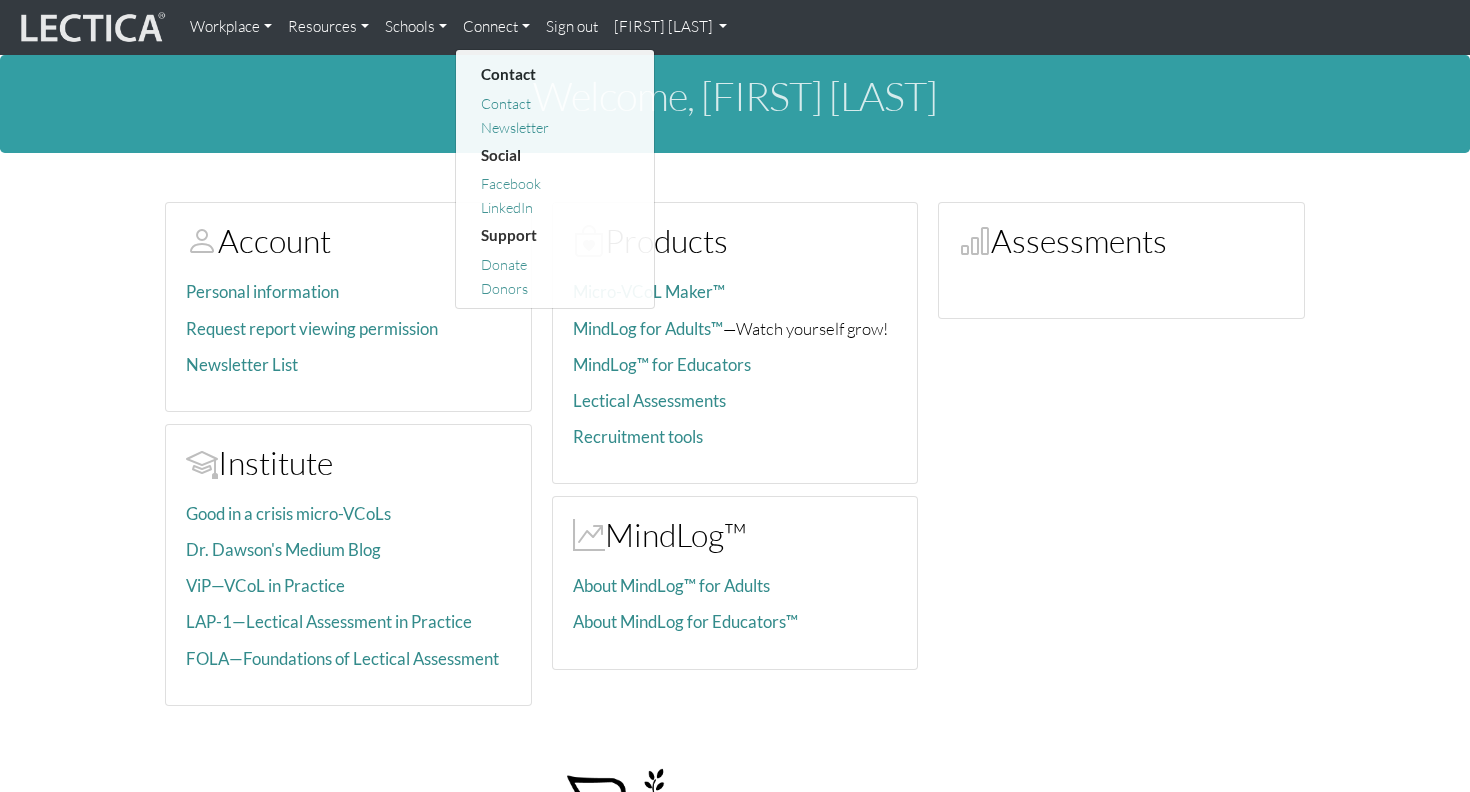 click on "Schools" at bounding box center (416, 27) 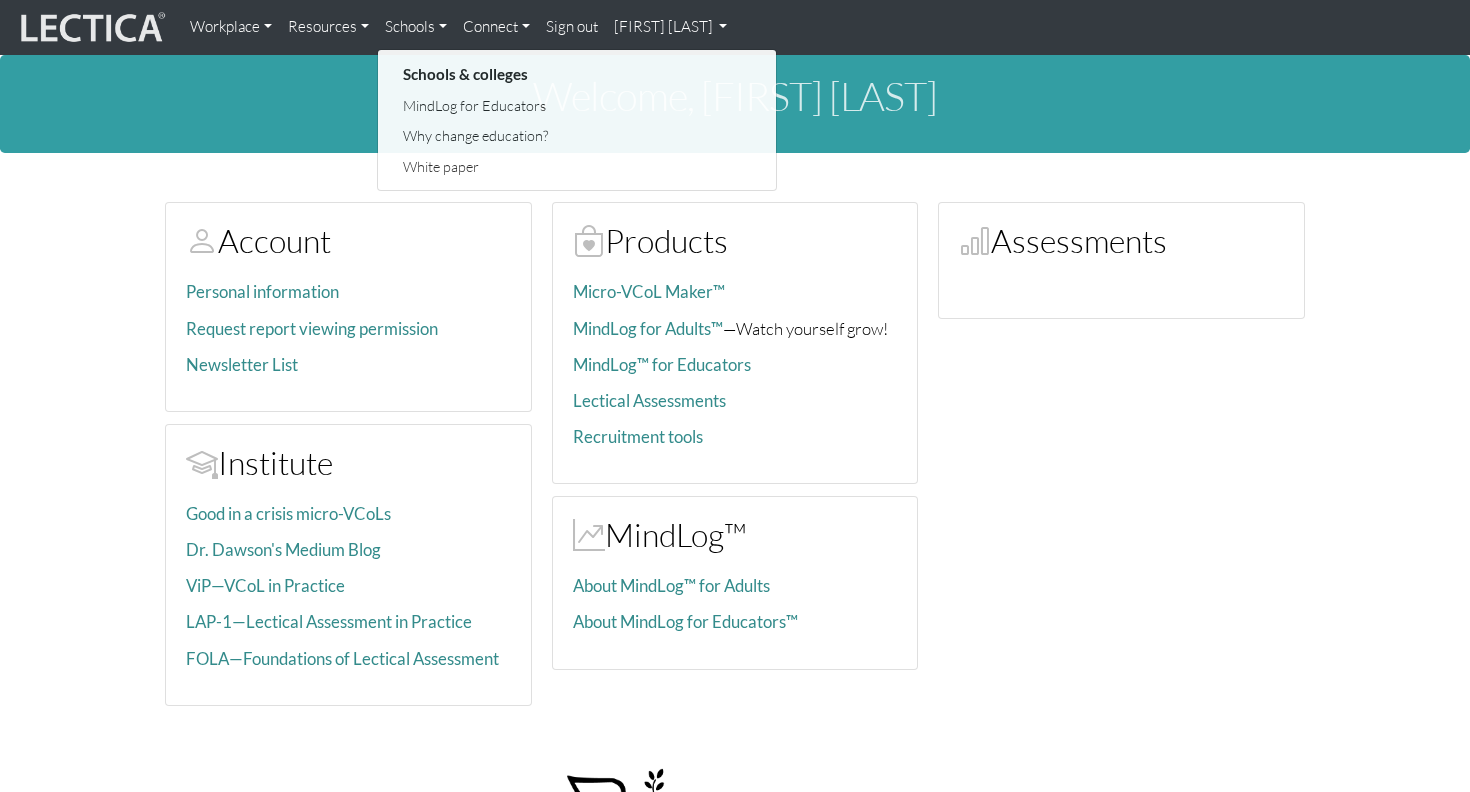 click on "Resources" at bounding box center [328, 27] 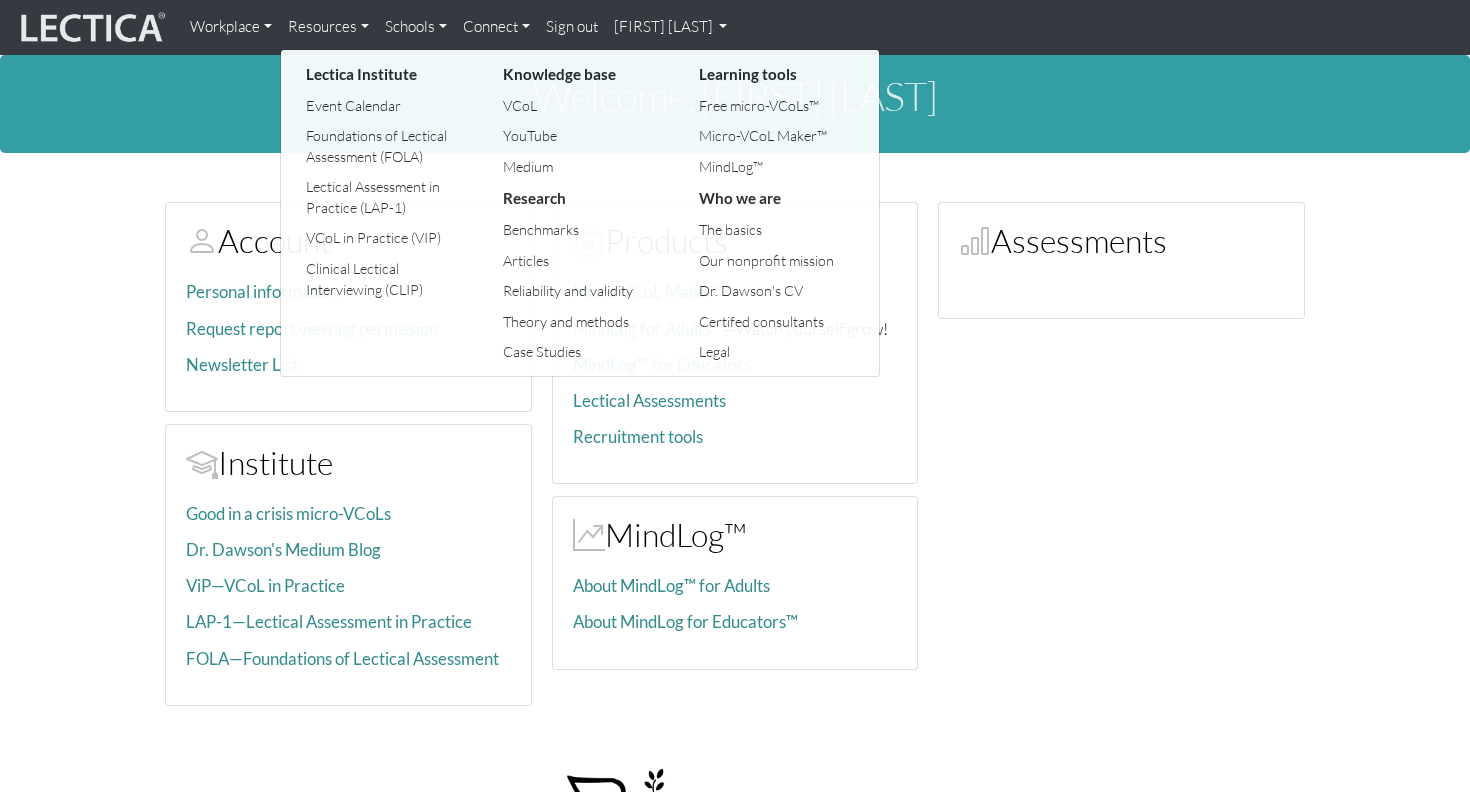 click on "Workplace" at bounding box center [231, 27] 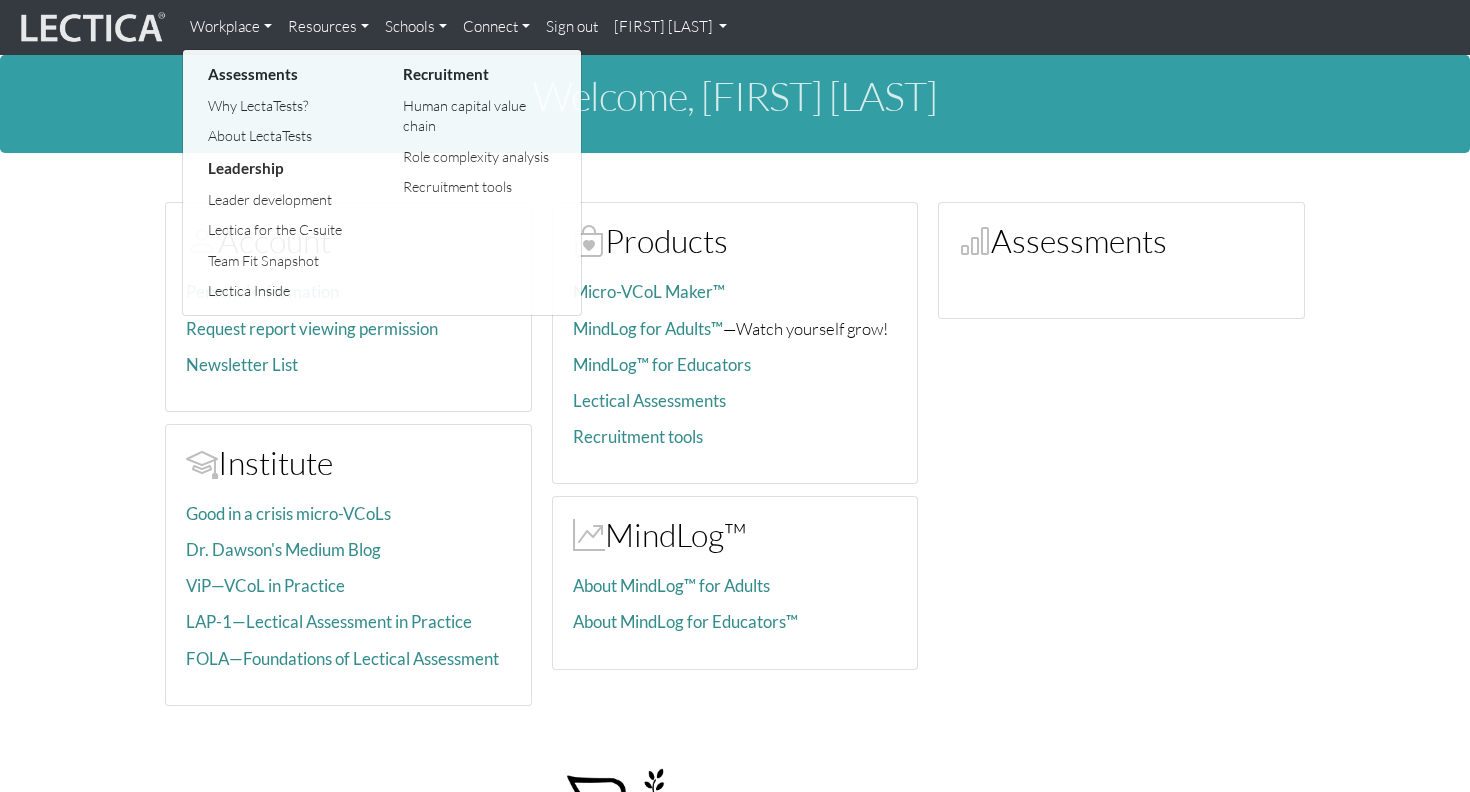 click at bounding box center (91, 28) 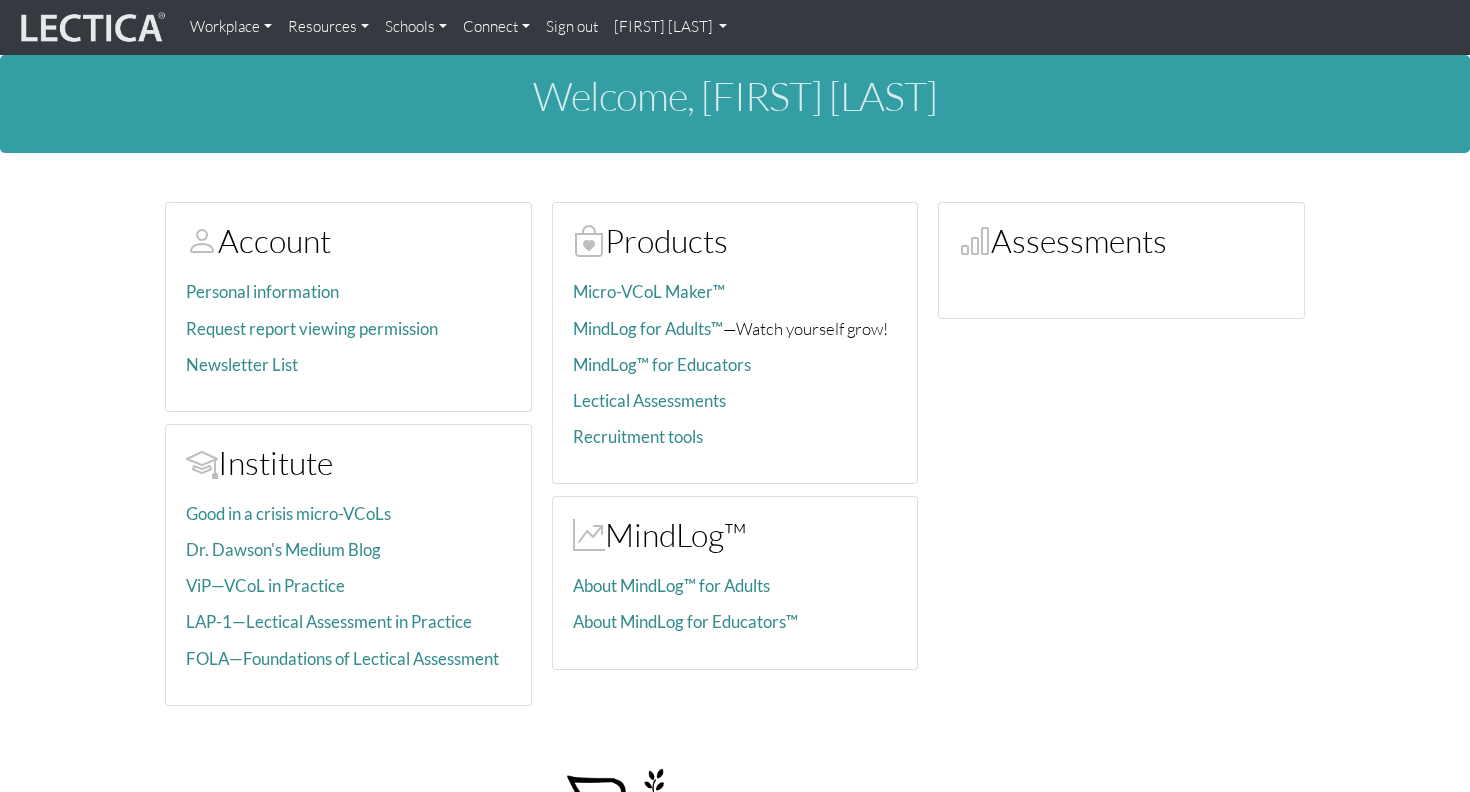 click at bounding box center [91, 28] 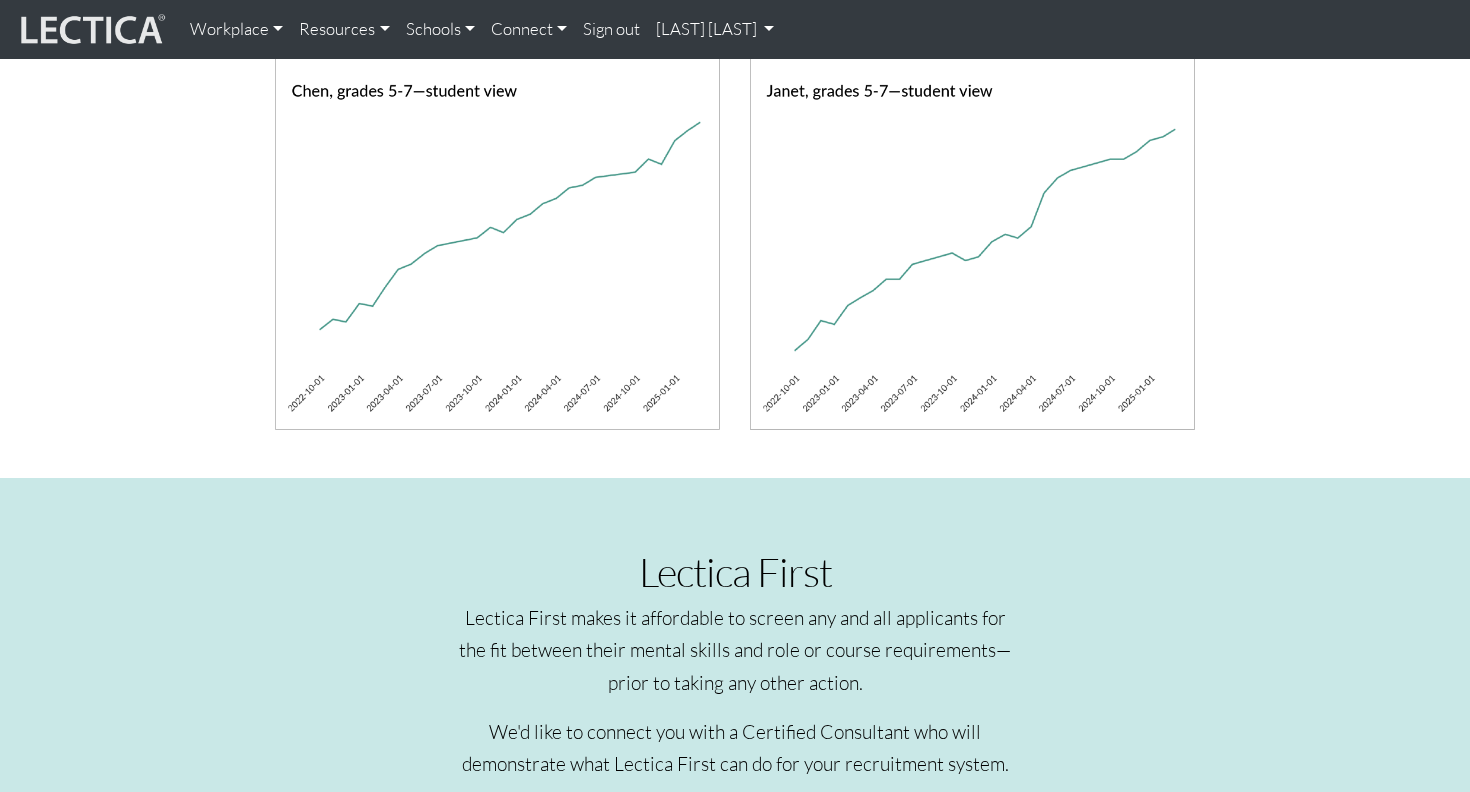 scroll, scrollTop: 2816, scrollLeft: 0, axis: vertical 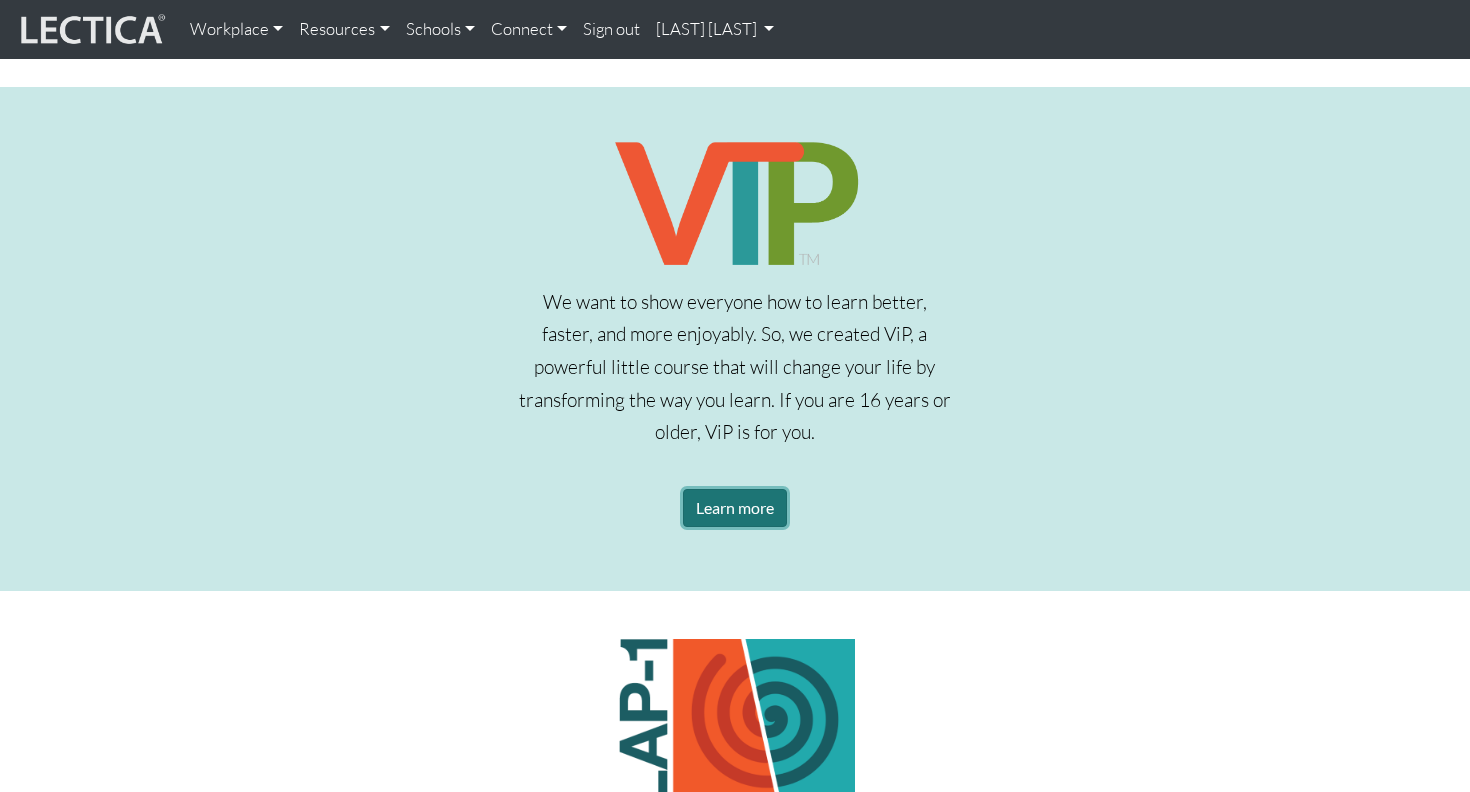 click on "Learn more" at bounding box center (735, 508) 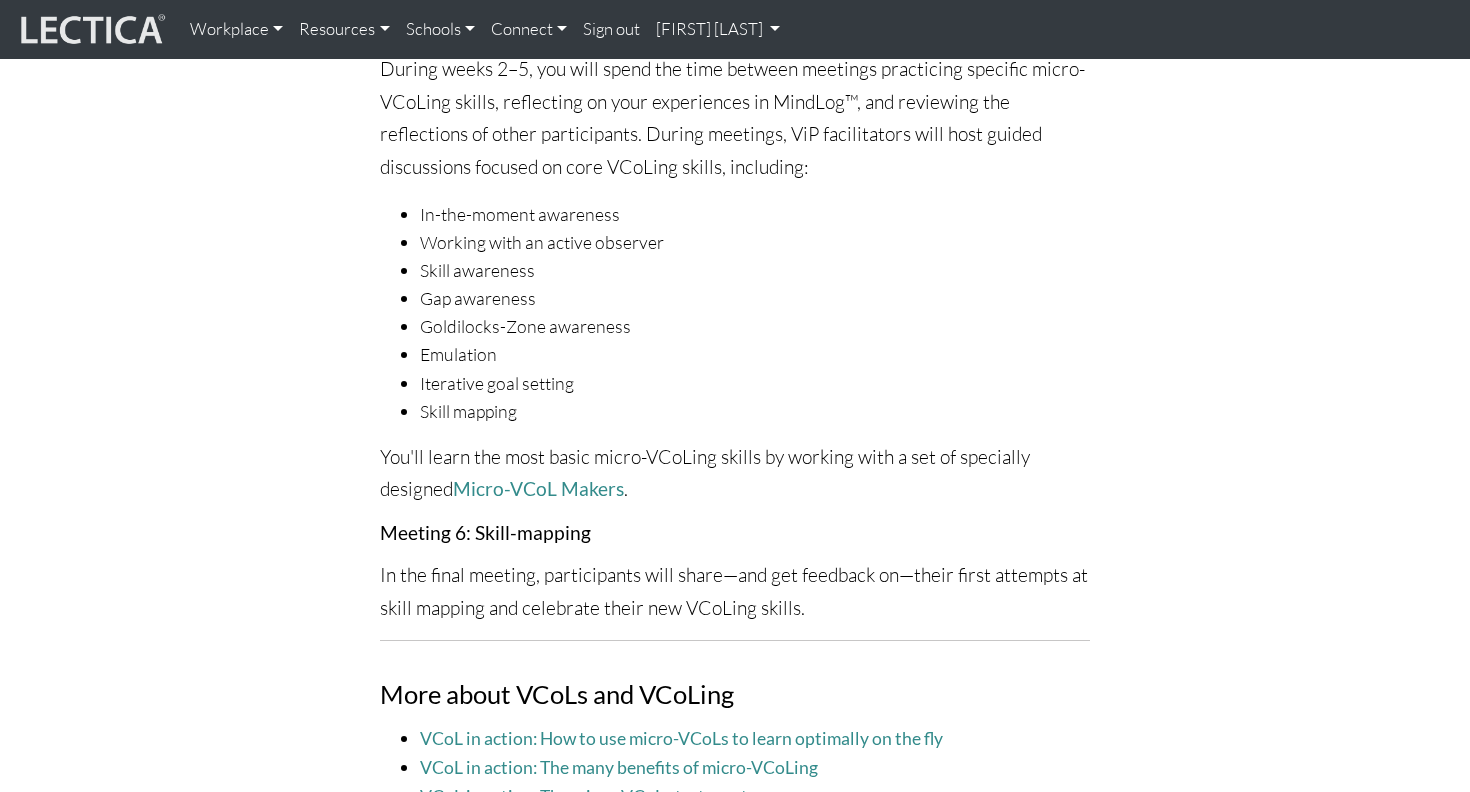 scroll, scrollTop: 5073, scrollLeft: 0, axis: vertical 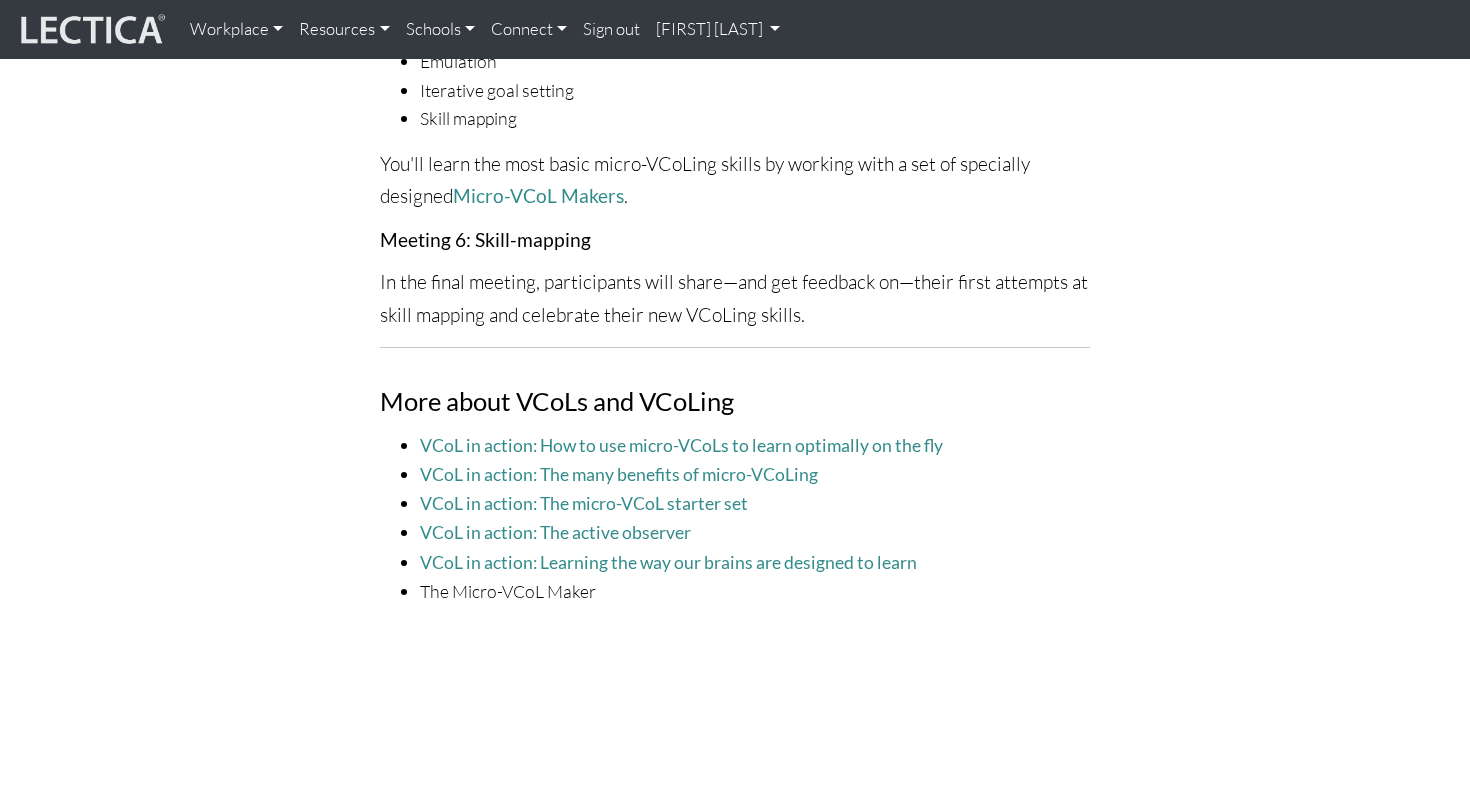 click at bounding box center (91, 30) 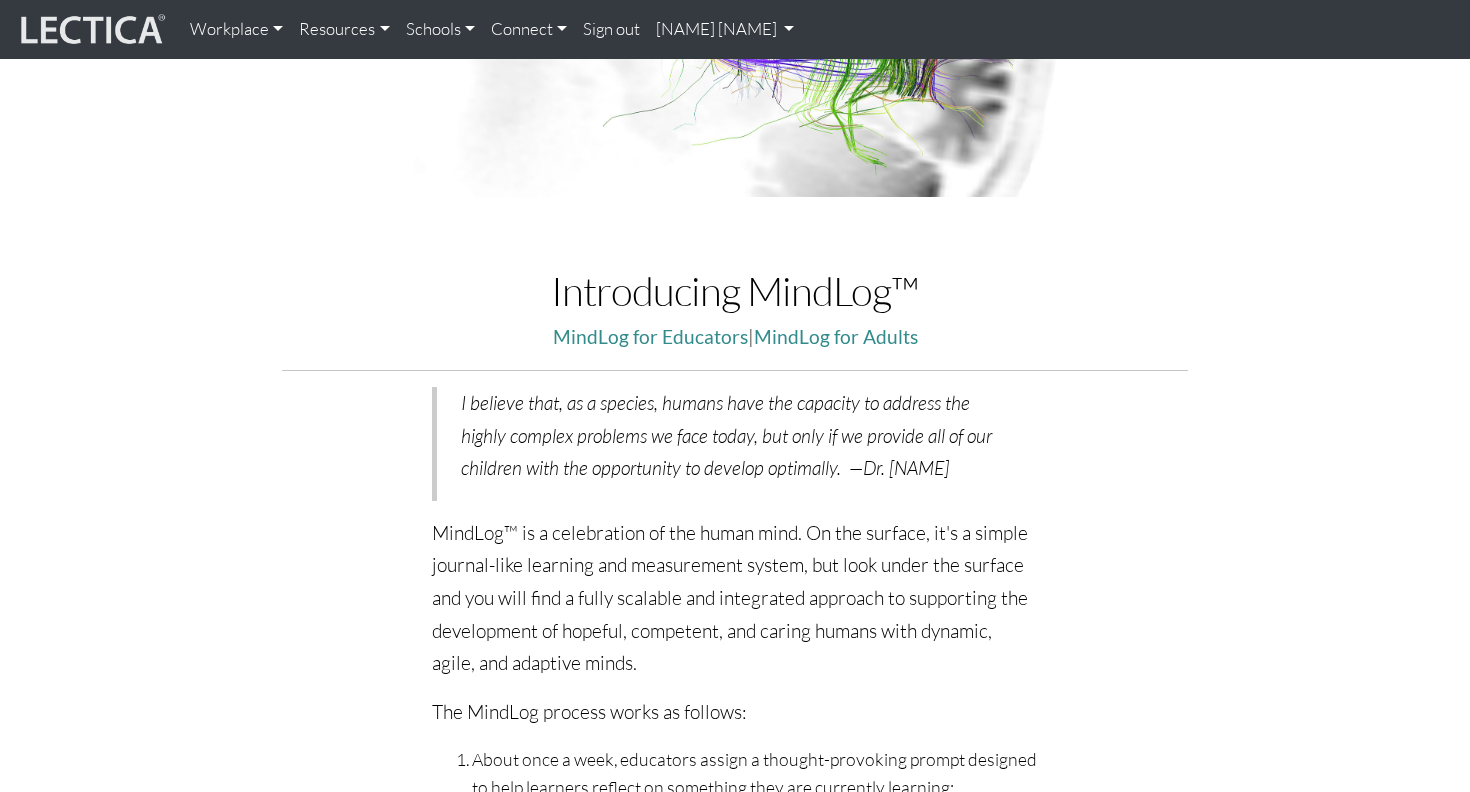 scroll, scrollTop: 0, scrollLeft: 0, axis: both 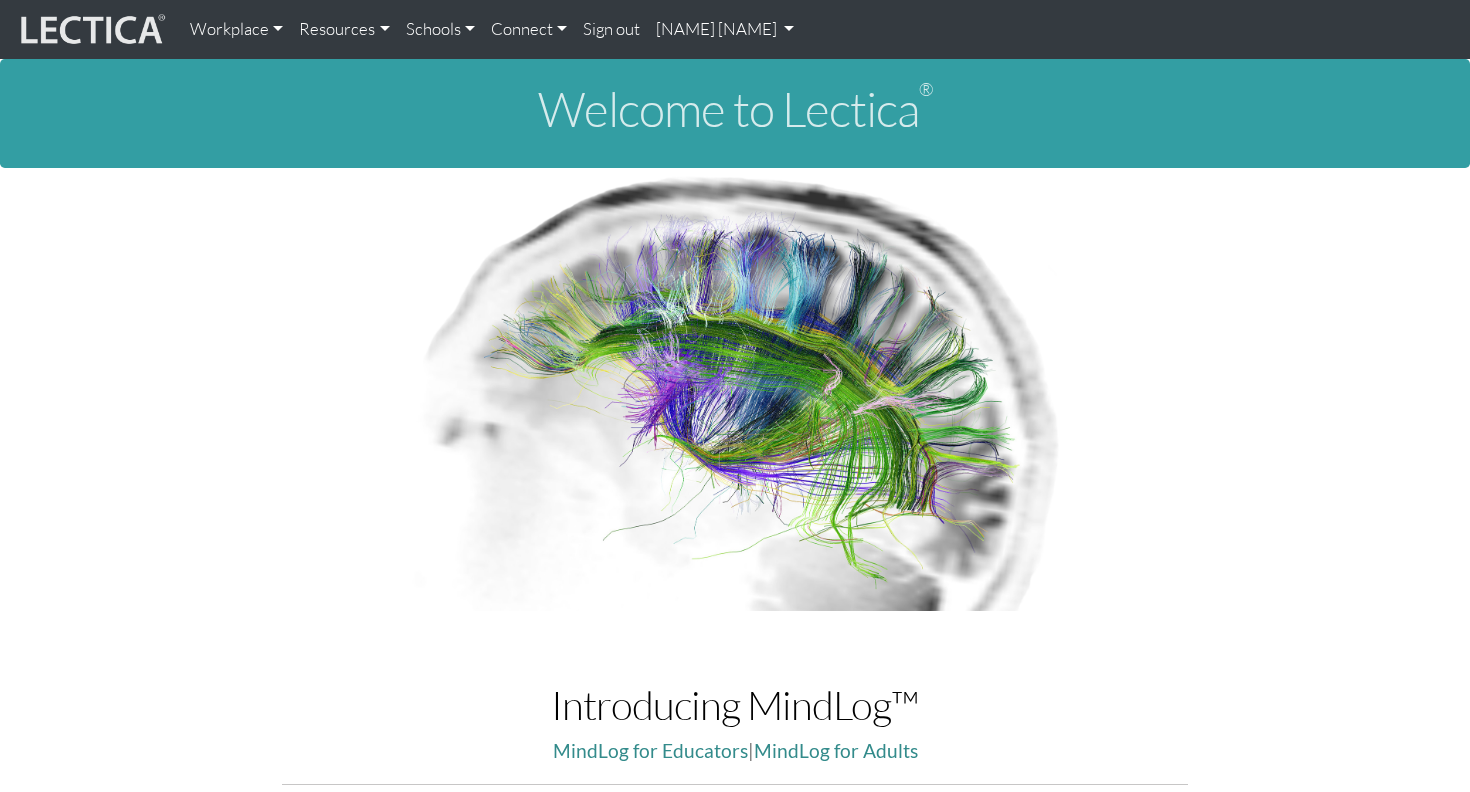 click on "[NAME] [NAME]" at bounding box center (725, 29) 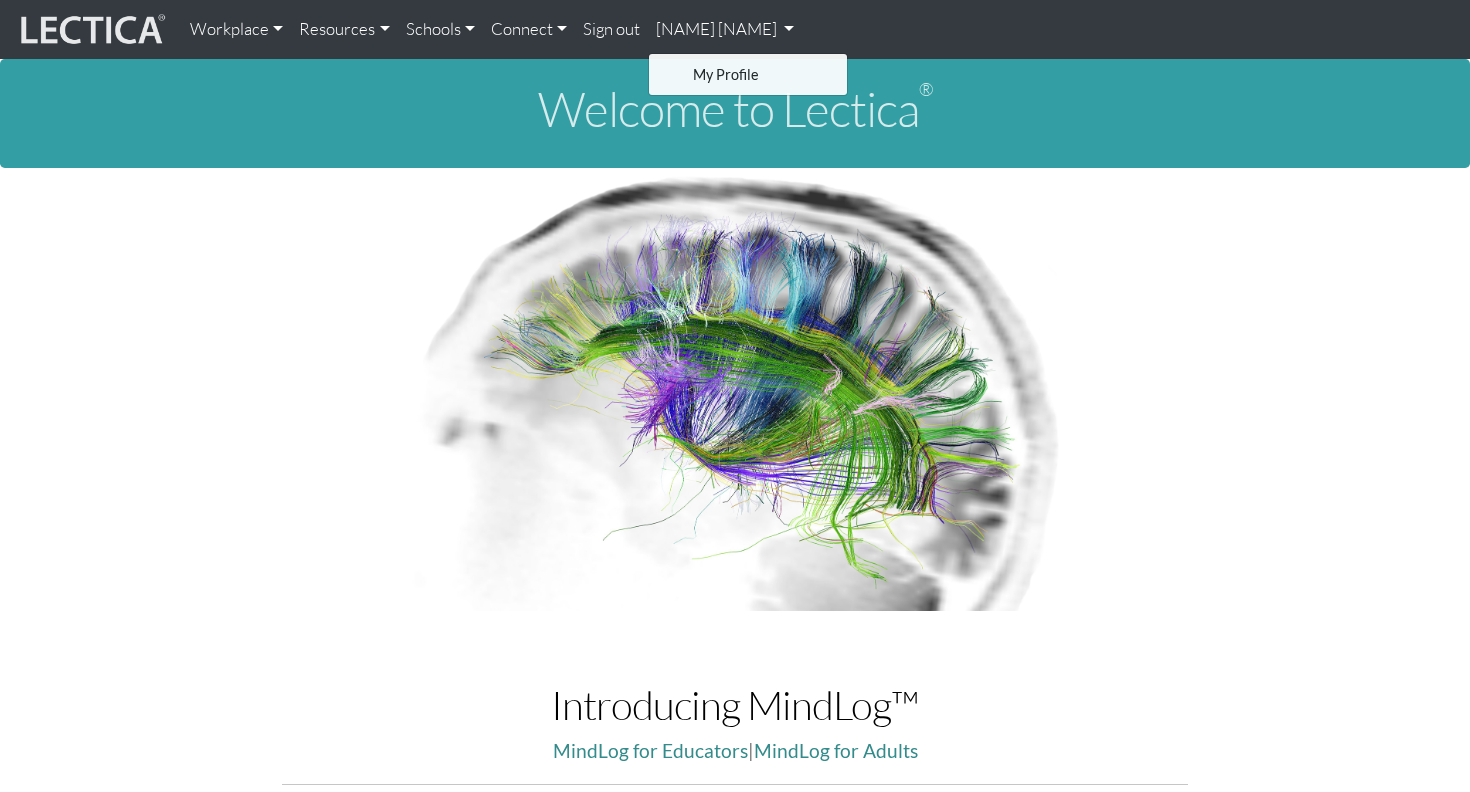 click on "Sign out" at bounding box center [611, 29] 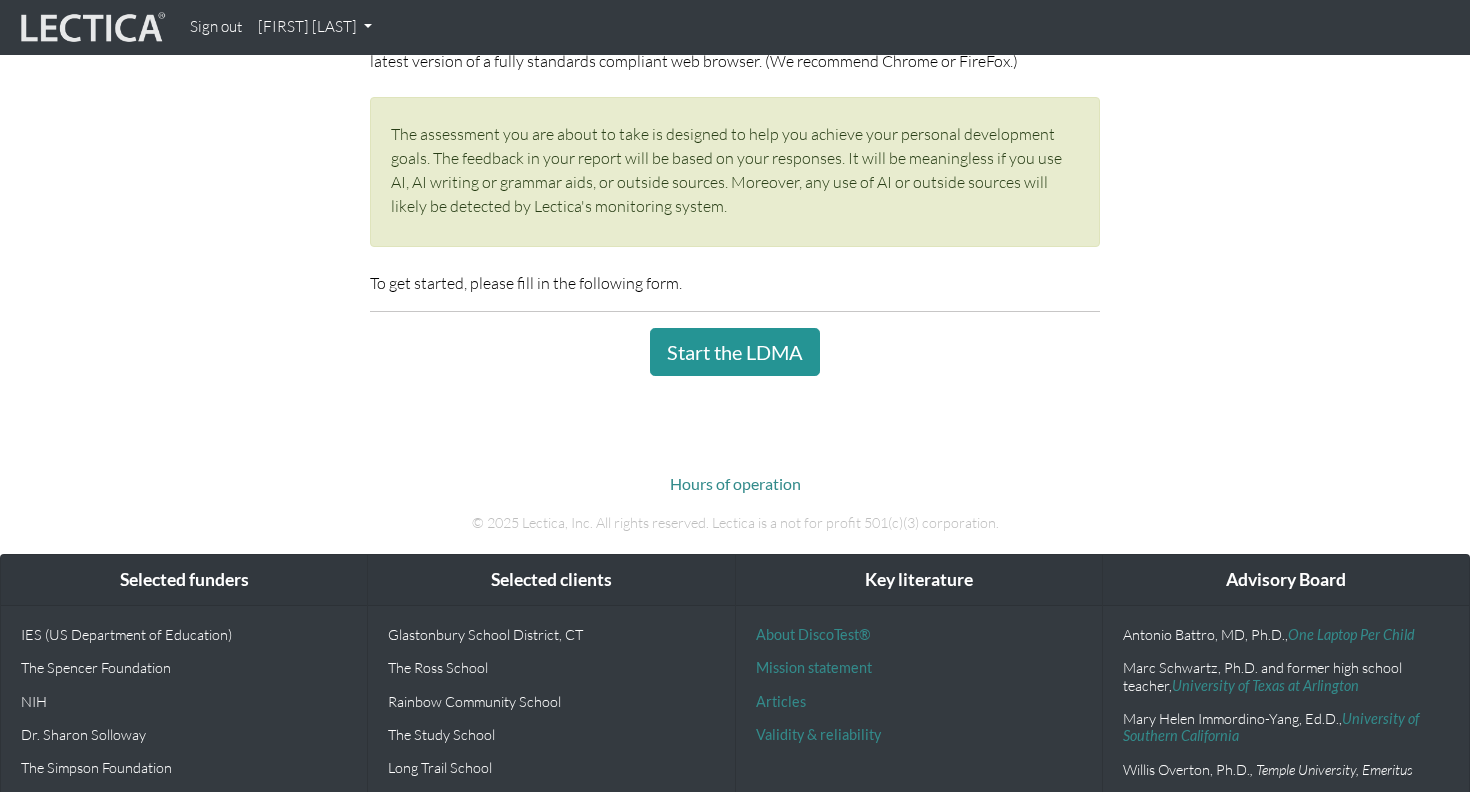 scroll, scrollTop: 406, scrollLeft: 0, axis: vertical 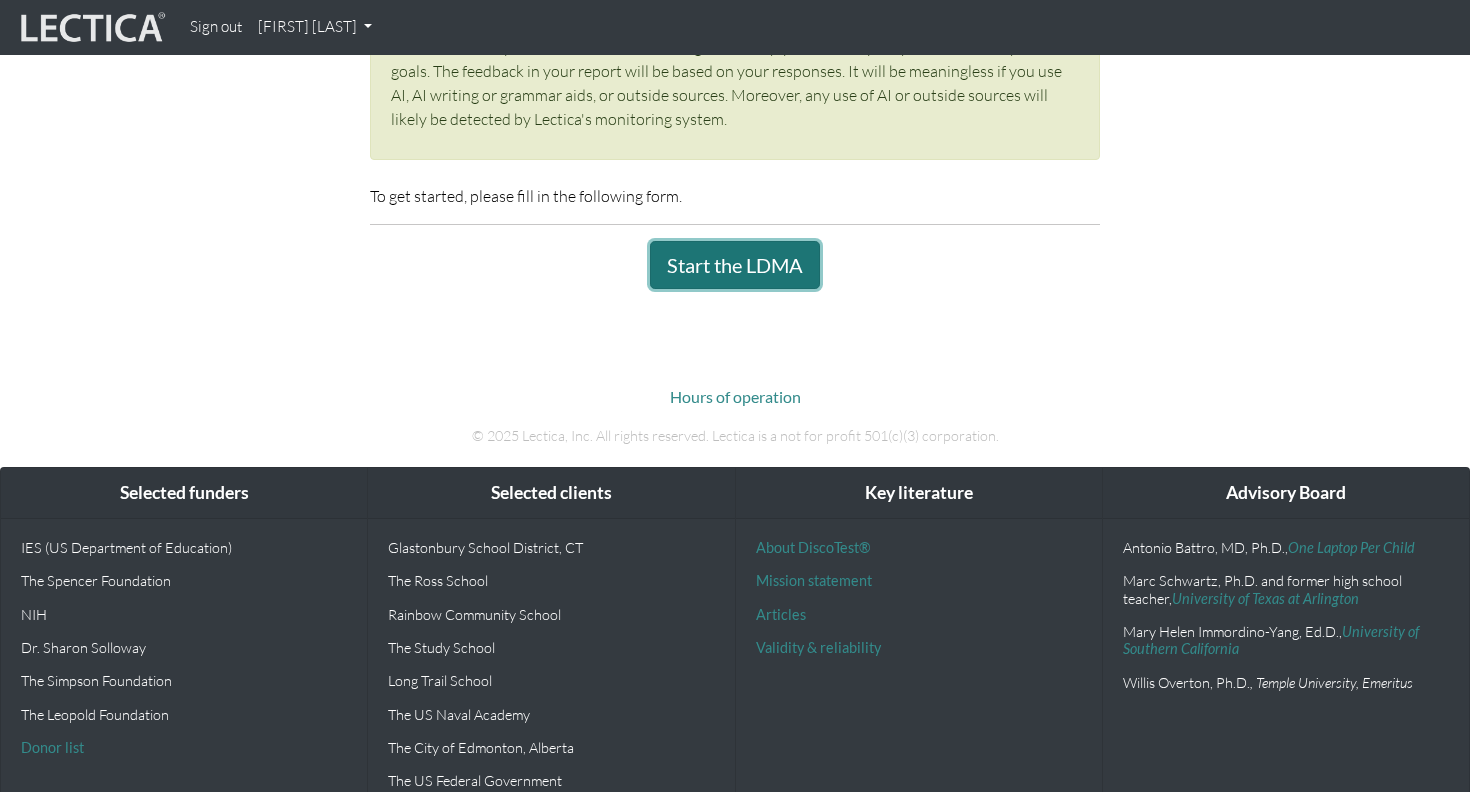 click on "Start the LDMA" at bounding box center [735, 265] 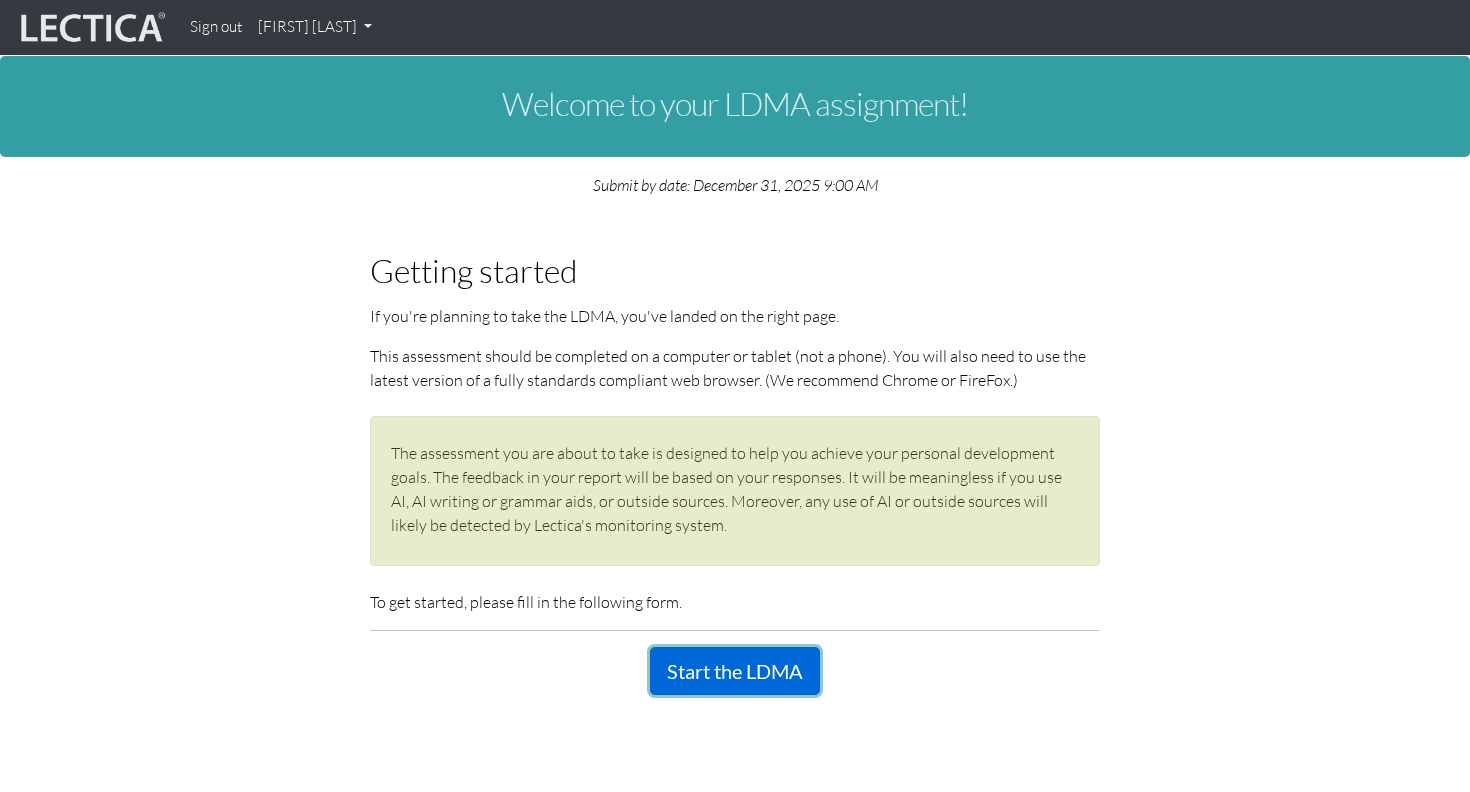 scroll, scrollTop: 304, scrollLeft: 0, axis: vertical 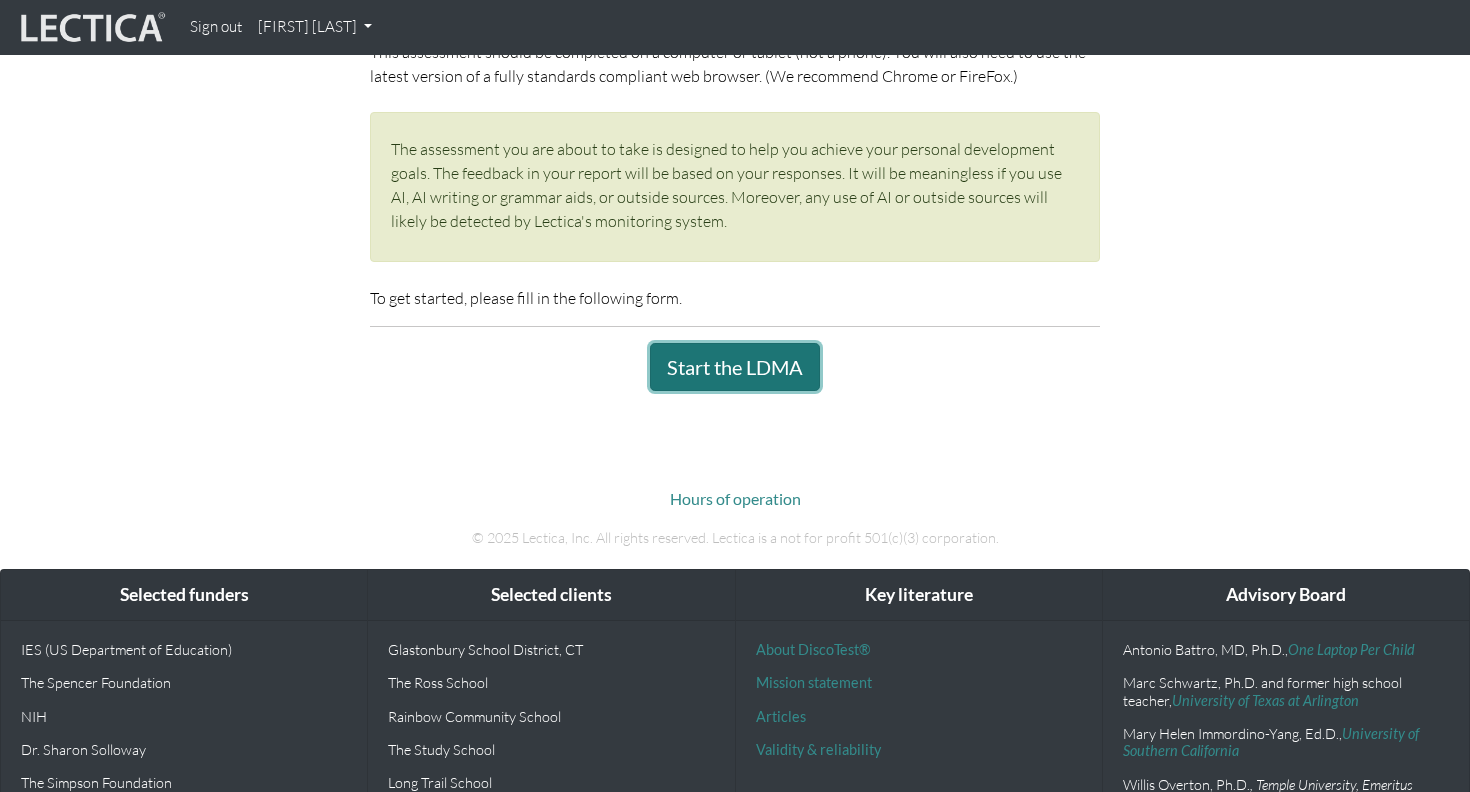click on "Start the LDMA" at bounding box center [735, 367] 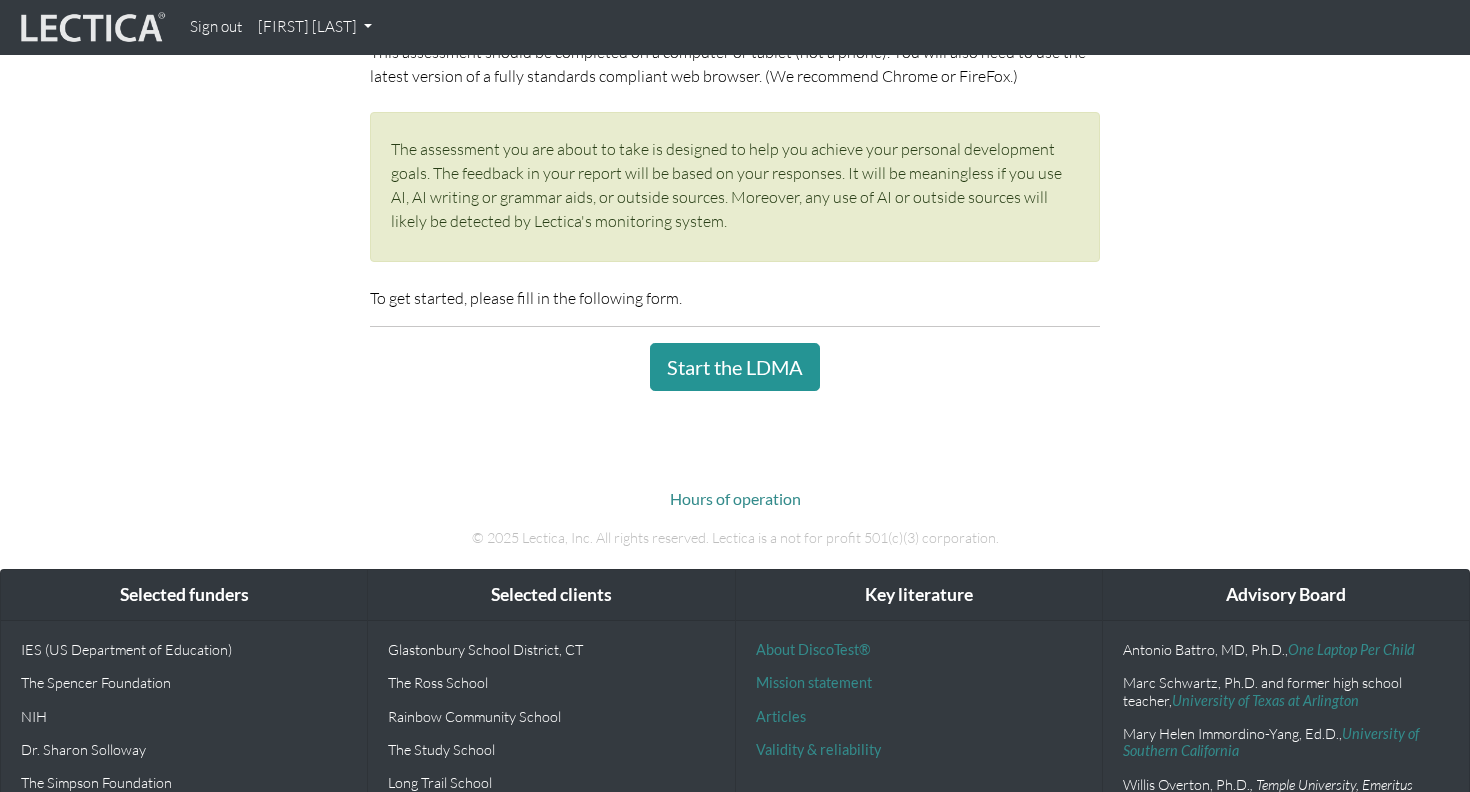 click at bounding box center [91, 28] 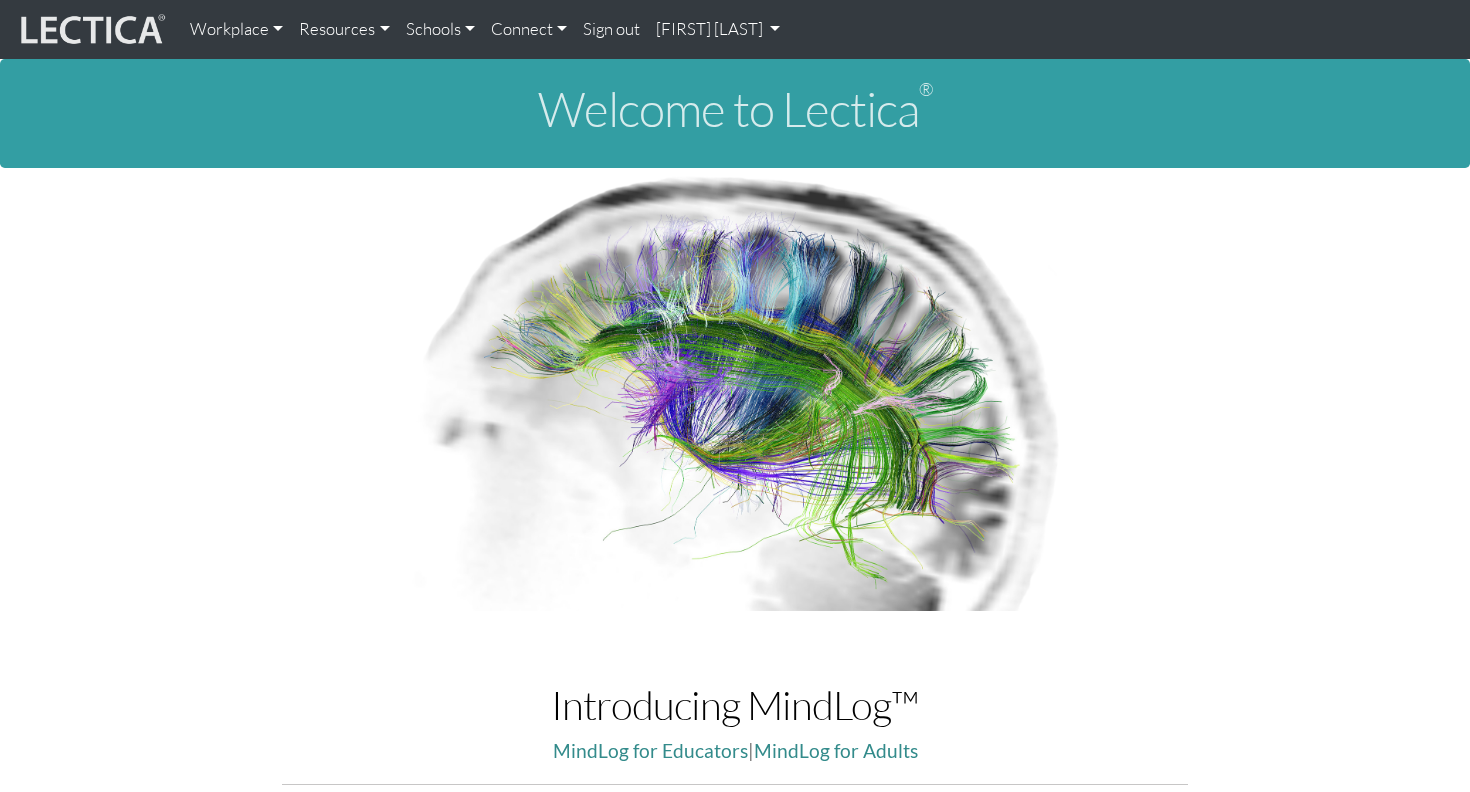 scroll, scrollTop: 0, scrollLeft: 0, axis: both 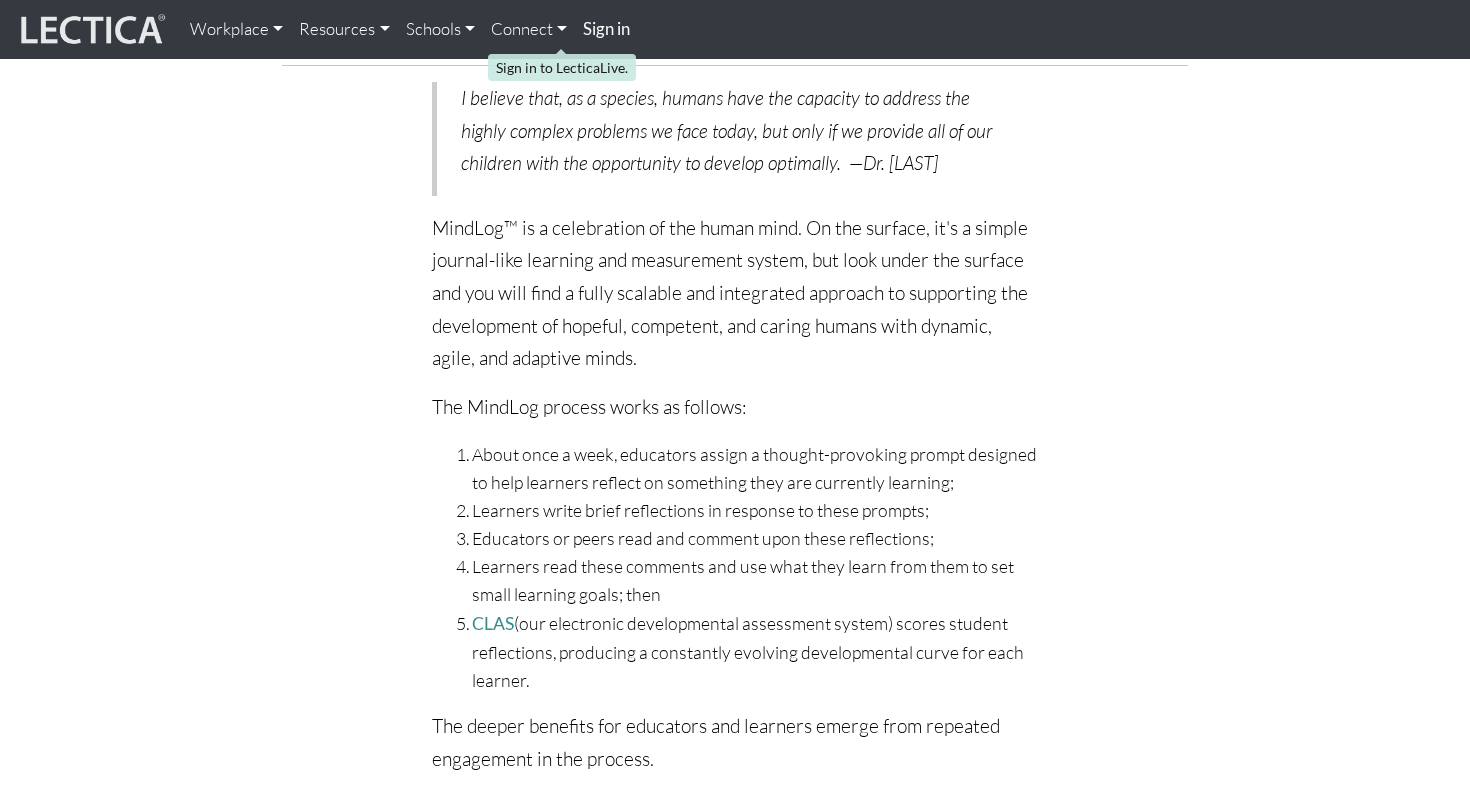 click on "Sign in" at bounding box center [606, 28] 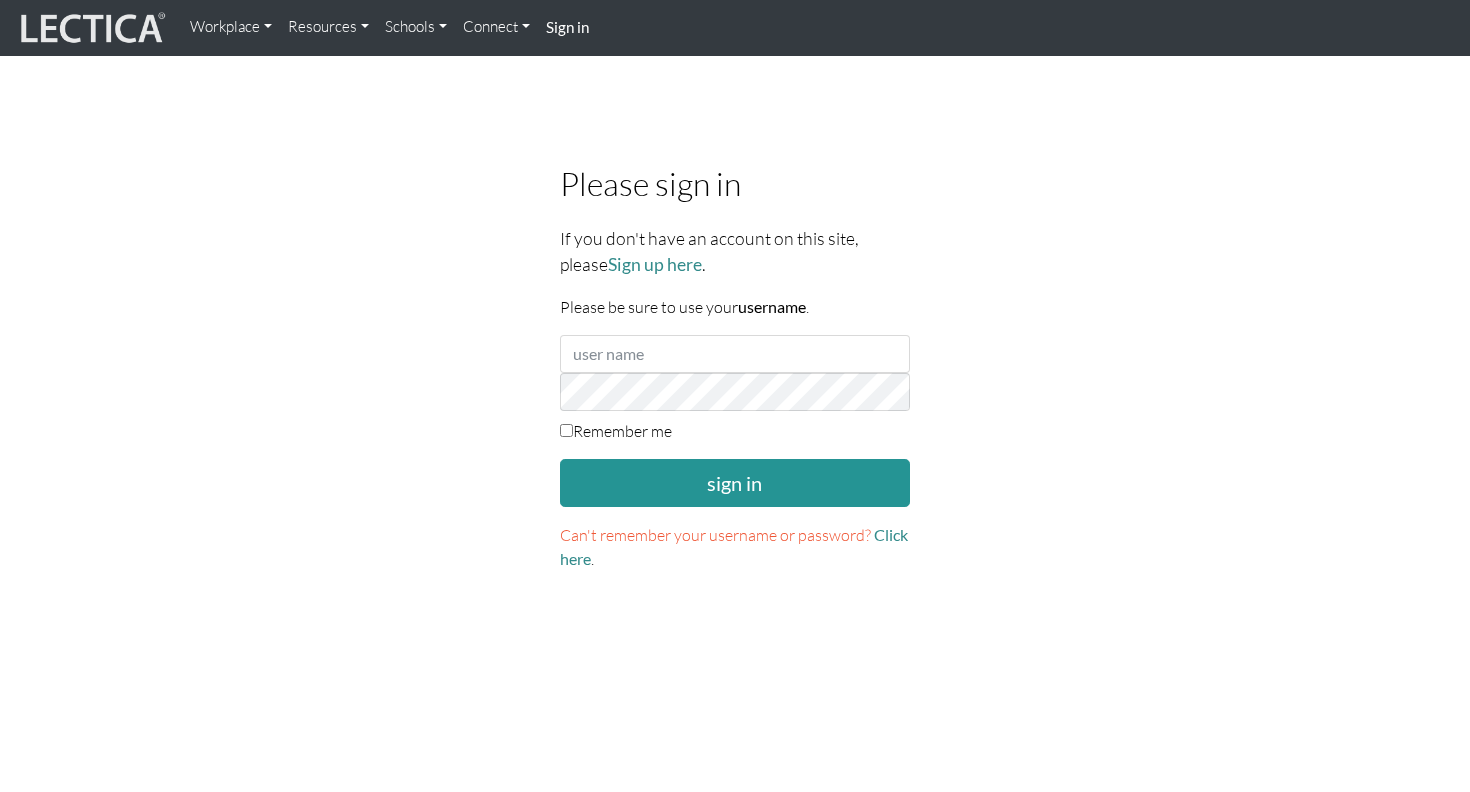 scroll, scrollTop: 0, scrollLeft: 0, axis: both 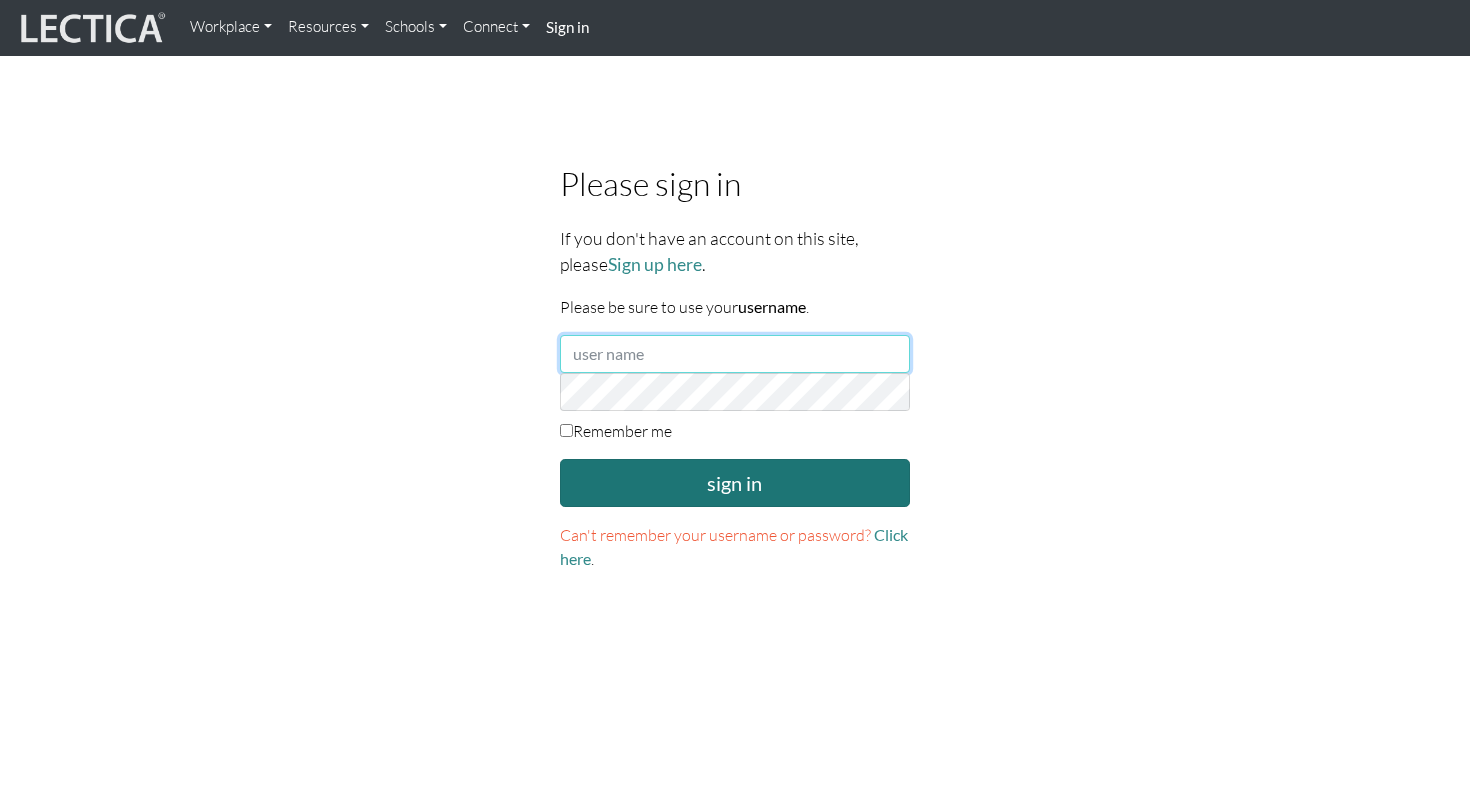 type on "kazukiyamane" 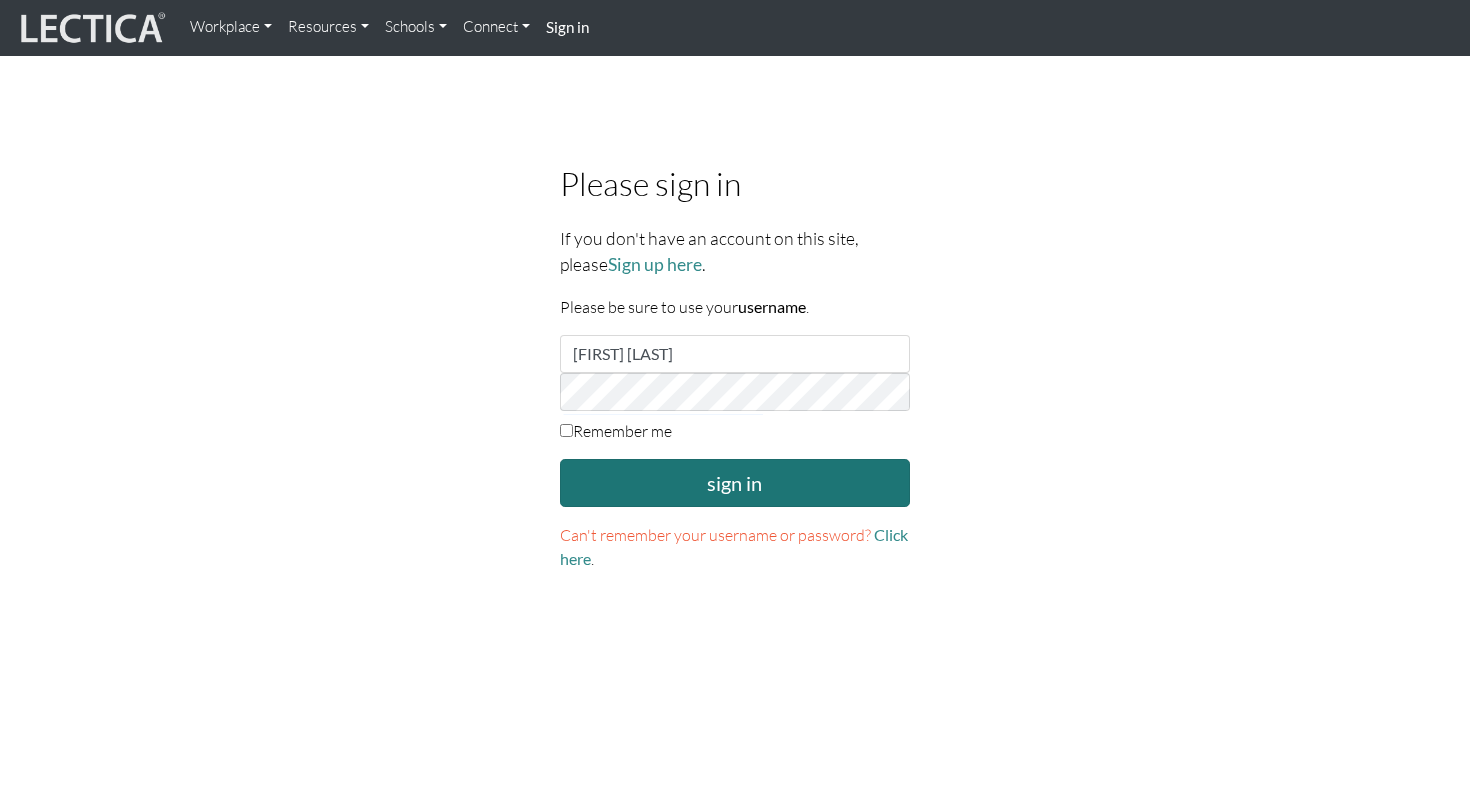 click on "sign in" at bounding box center [735, 483] 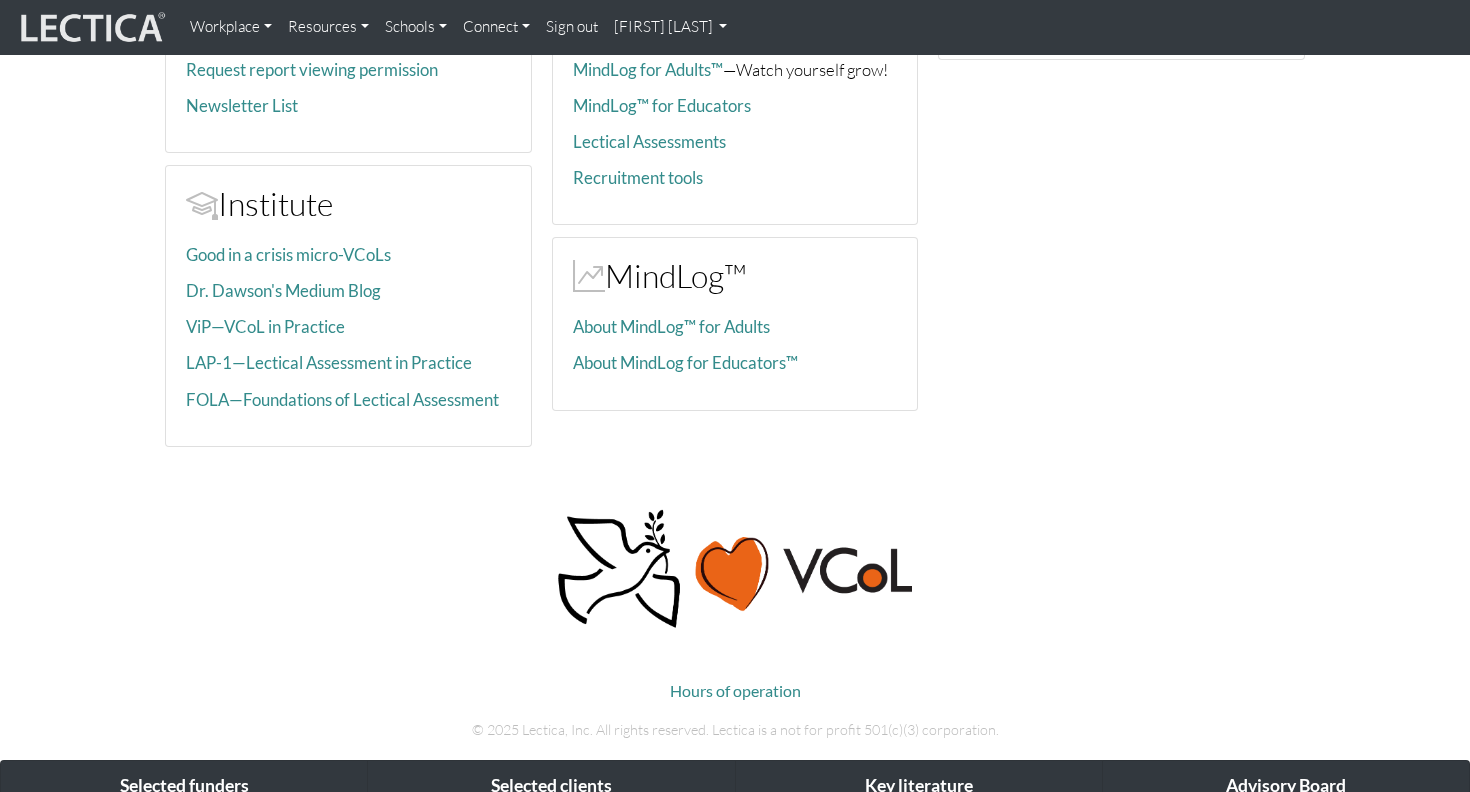 scroll, scrollTop: 0, scrollLeft: 0, axis: both 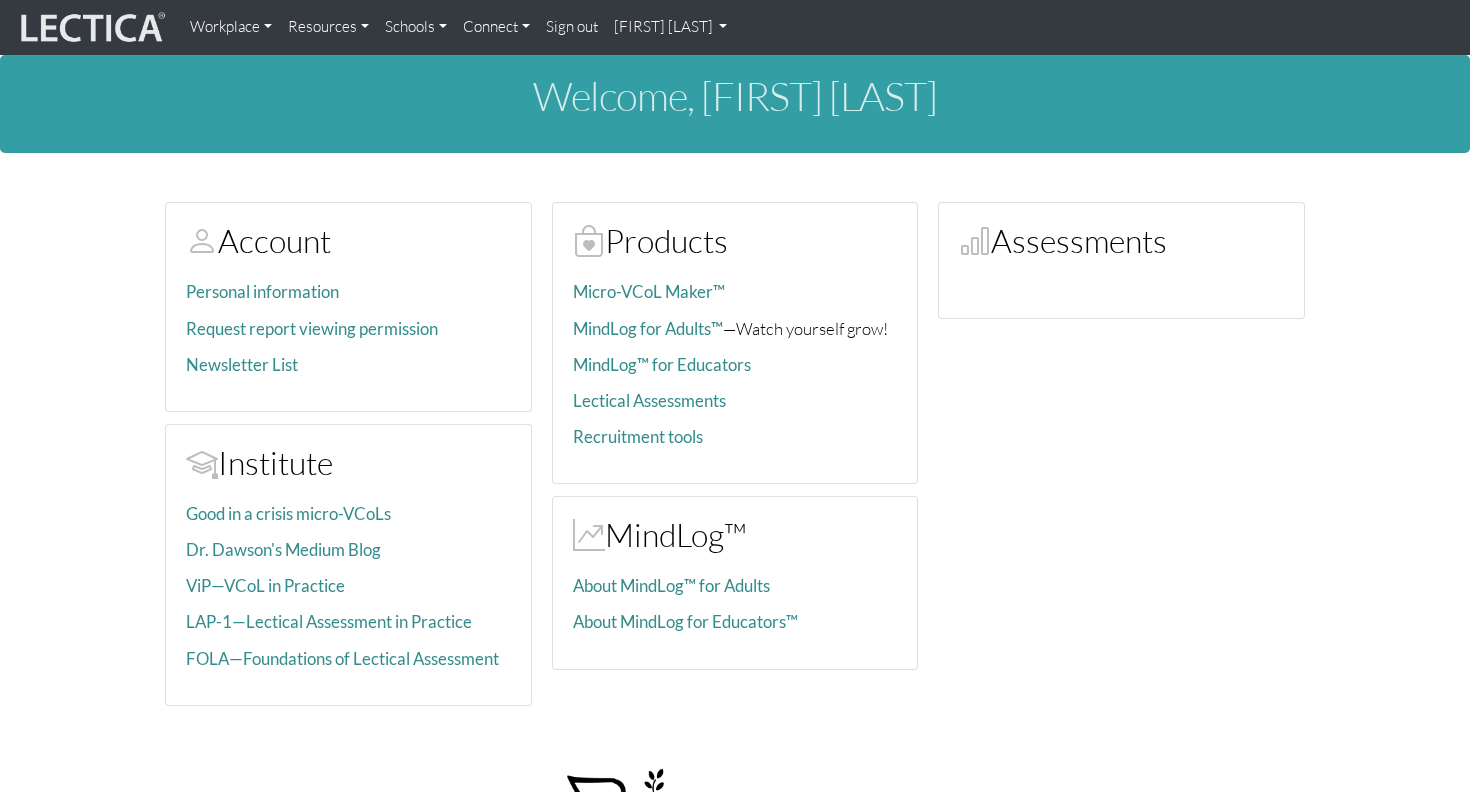 click on "[FIRST] [LAST]" at bounding box center [671, 27] 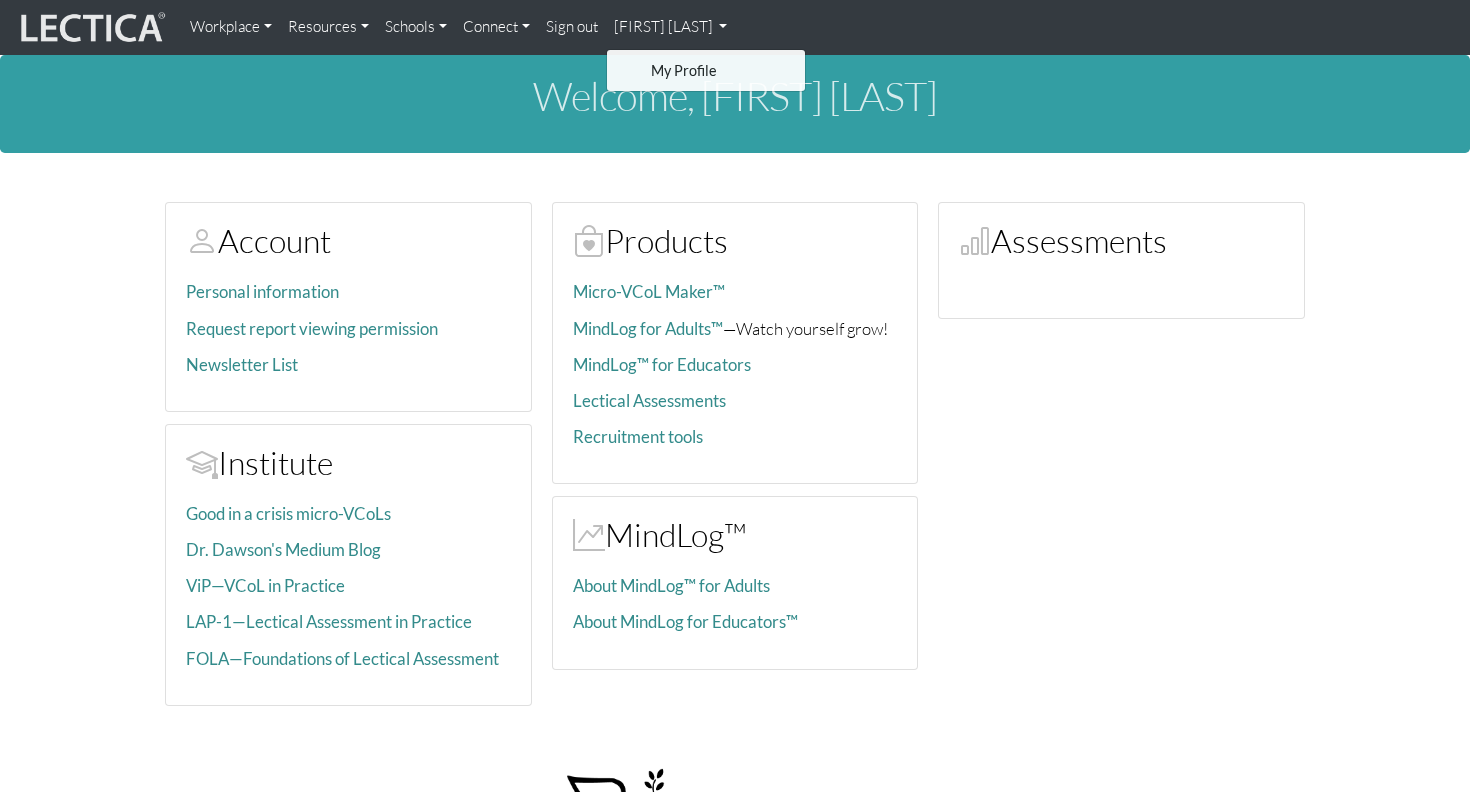 click at bounding box center (348, 336) 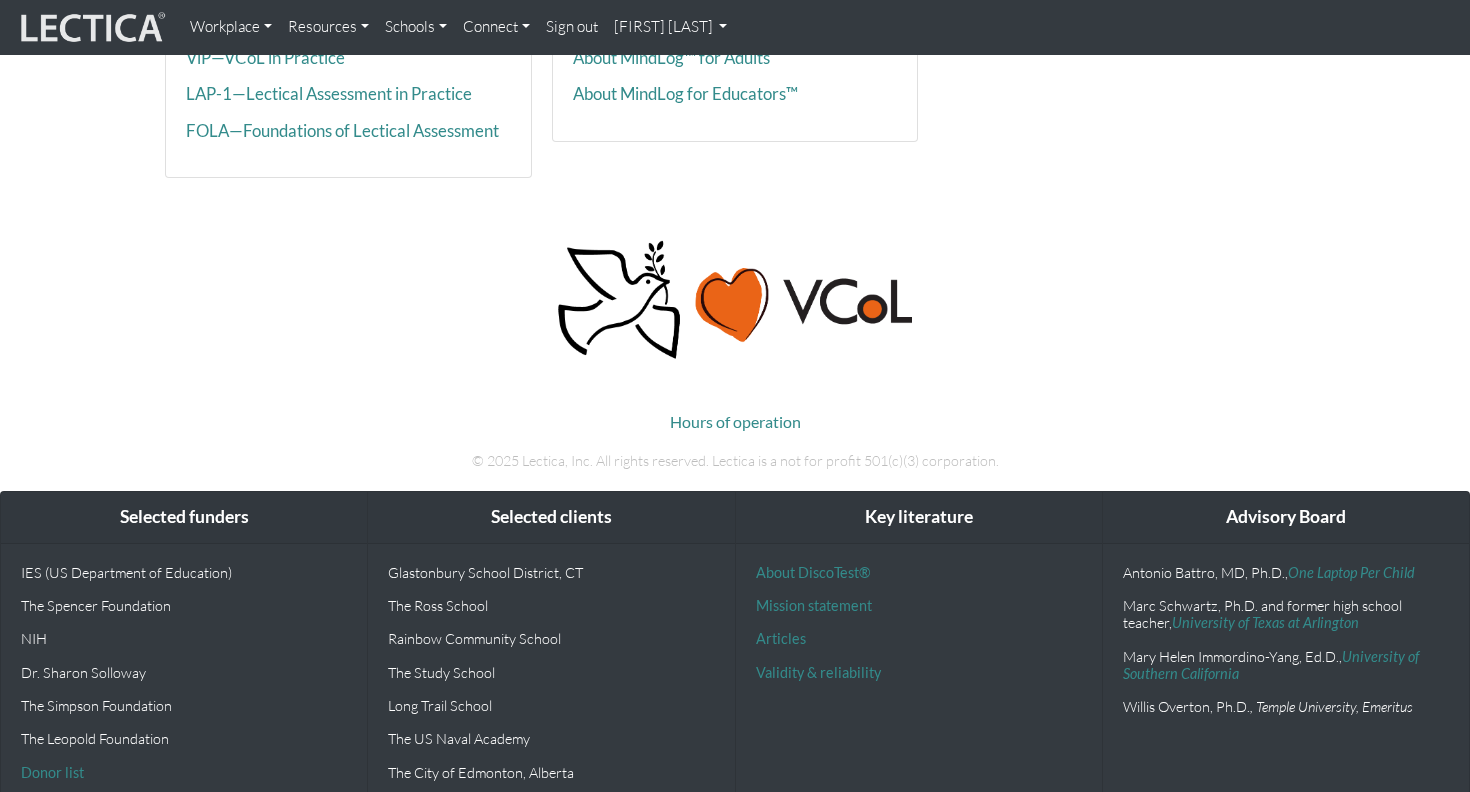 scroll, scrollTop: 603, scrollLeft: 0, axis: vertical 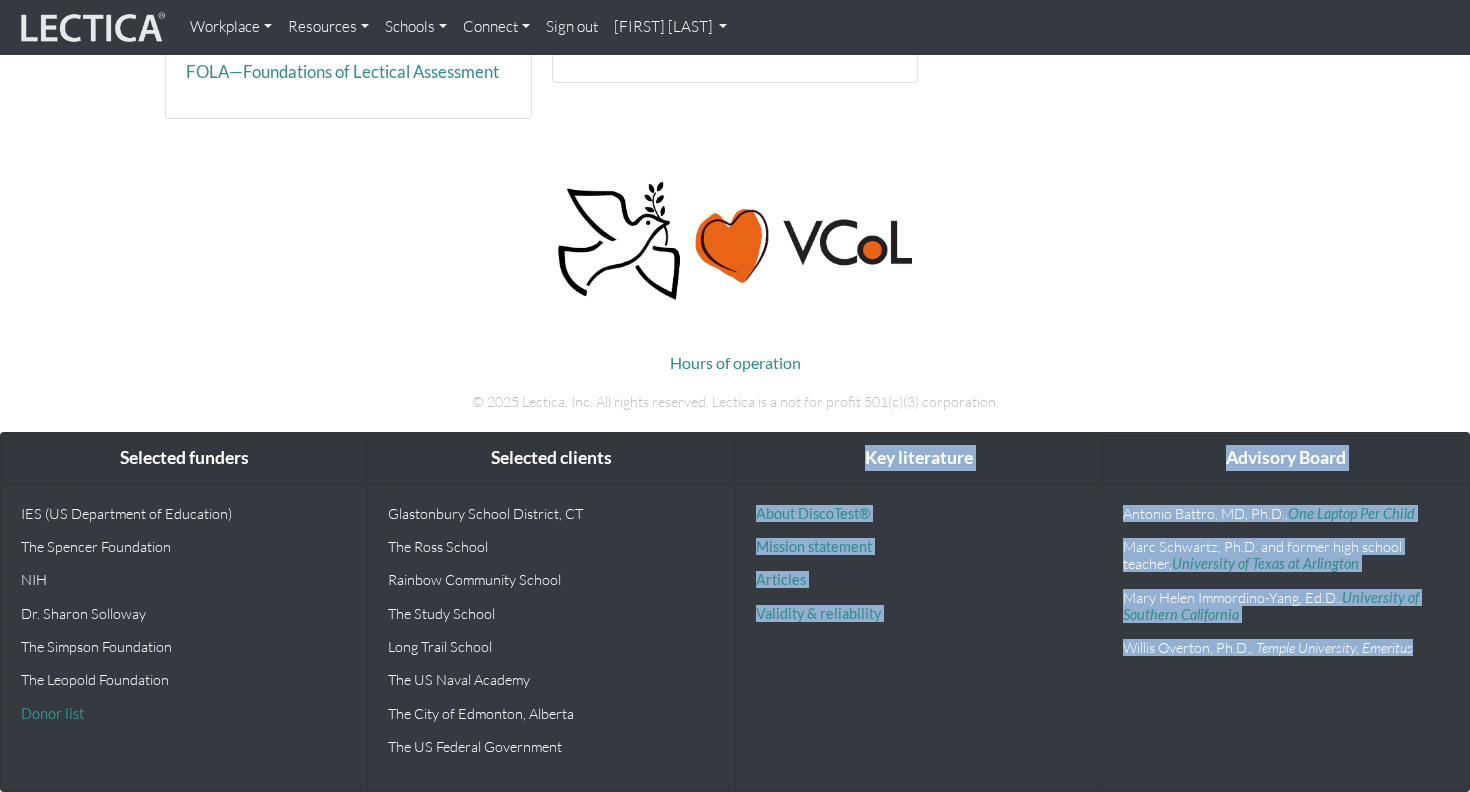 drag, startPoint x: 844, startPoint y: 463, endPoint x: 1304, endPoint y: 693, distance: 514.29565 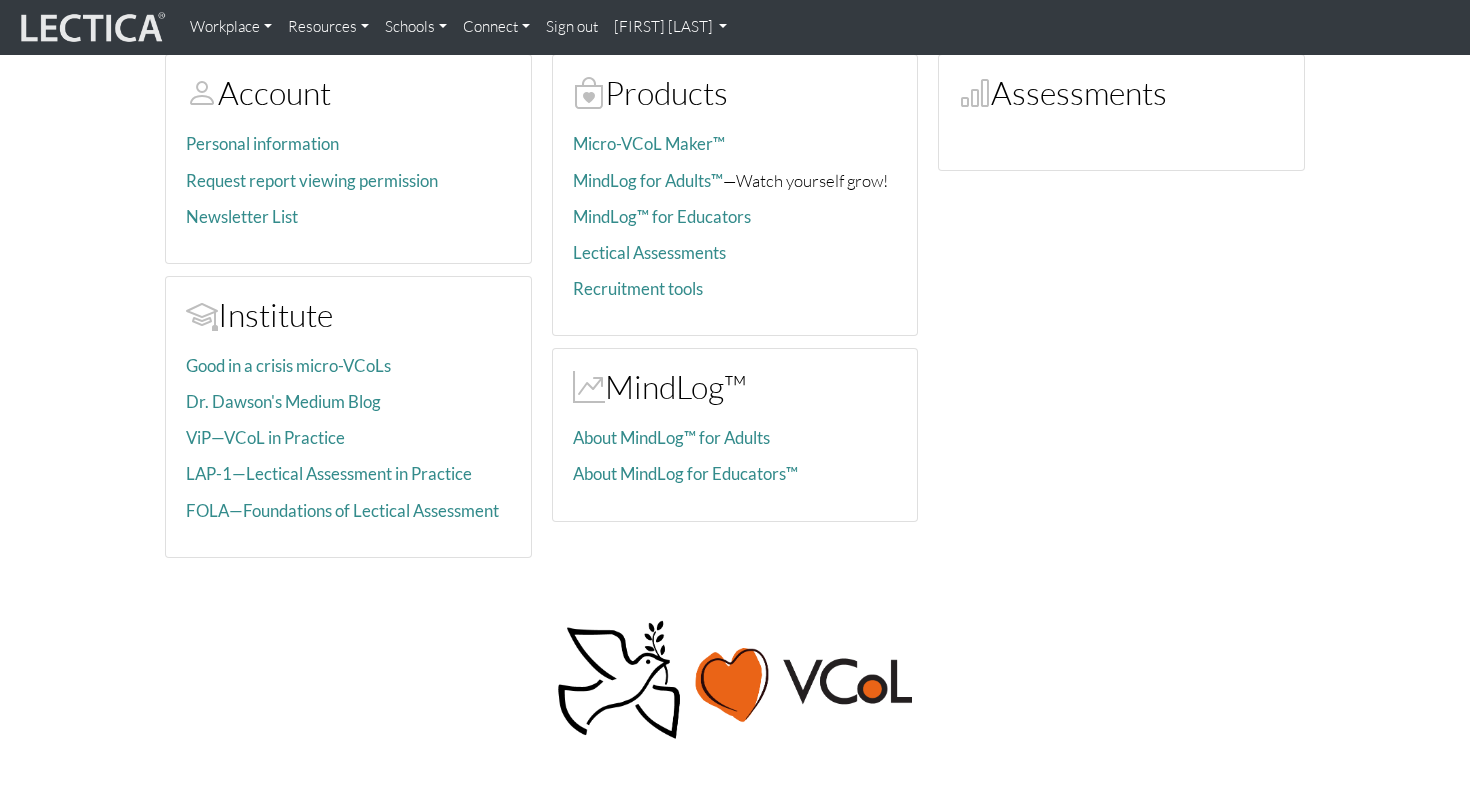 scroll, scrollTop: 0, scrollLeft: 0, axis: both 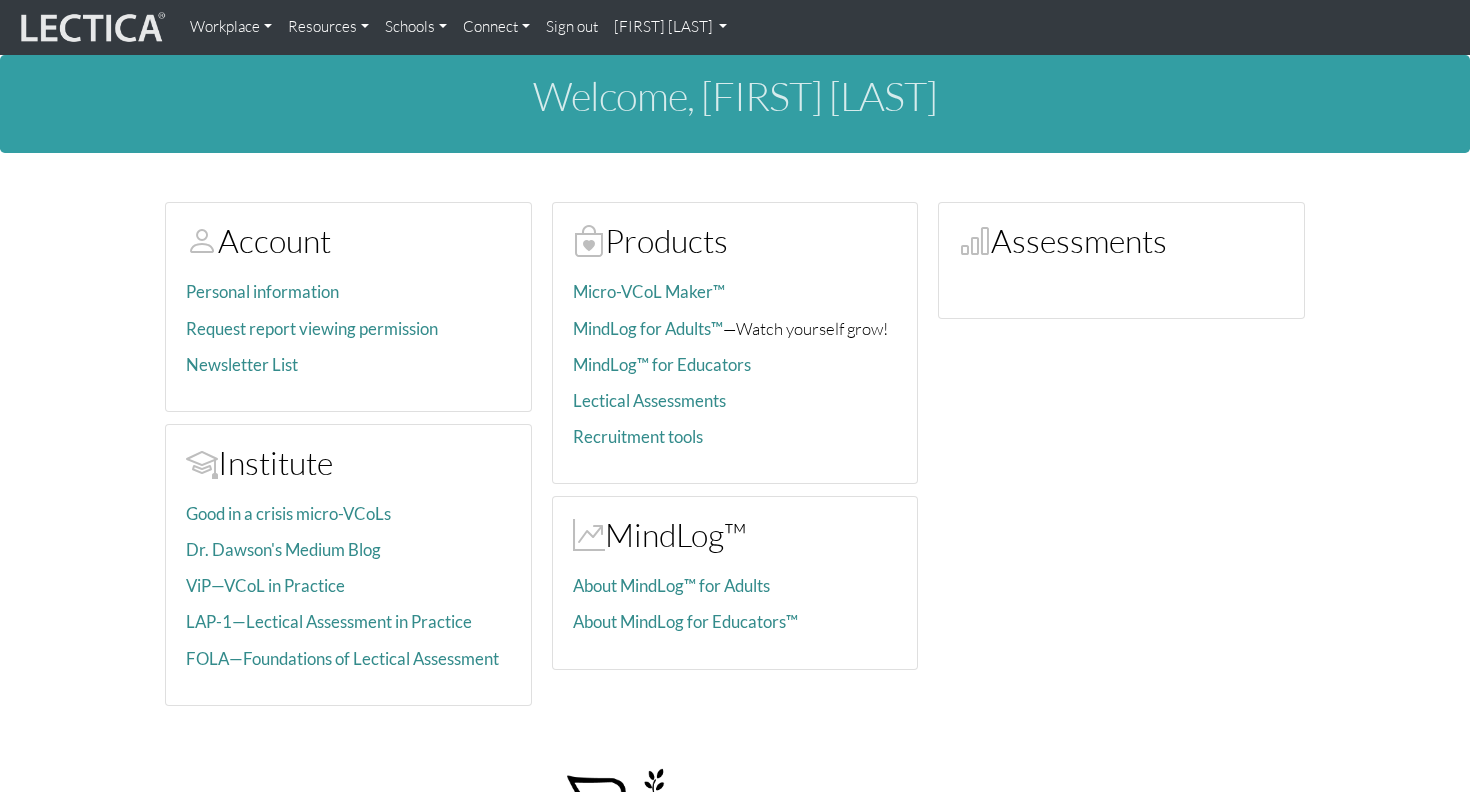 click on "Schools" at bounding box center (416, 27) 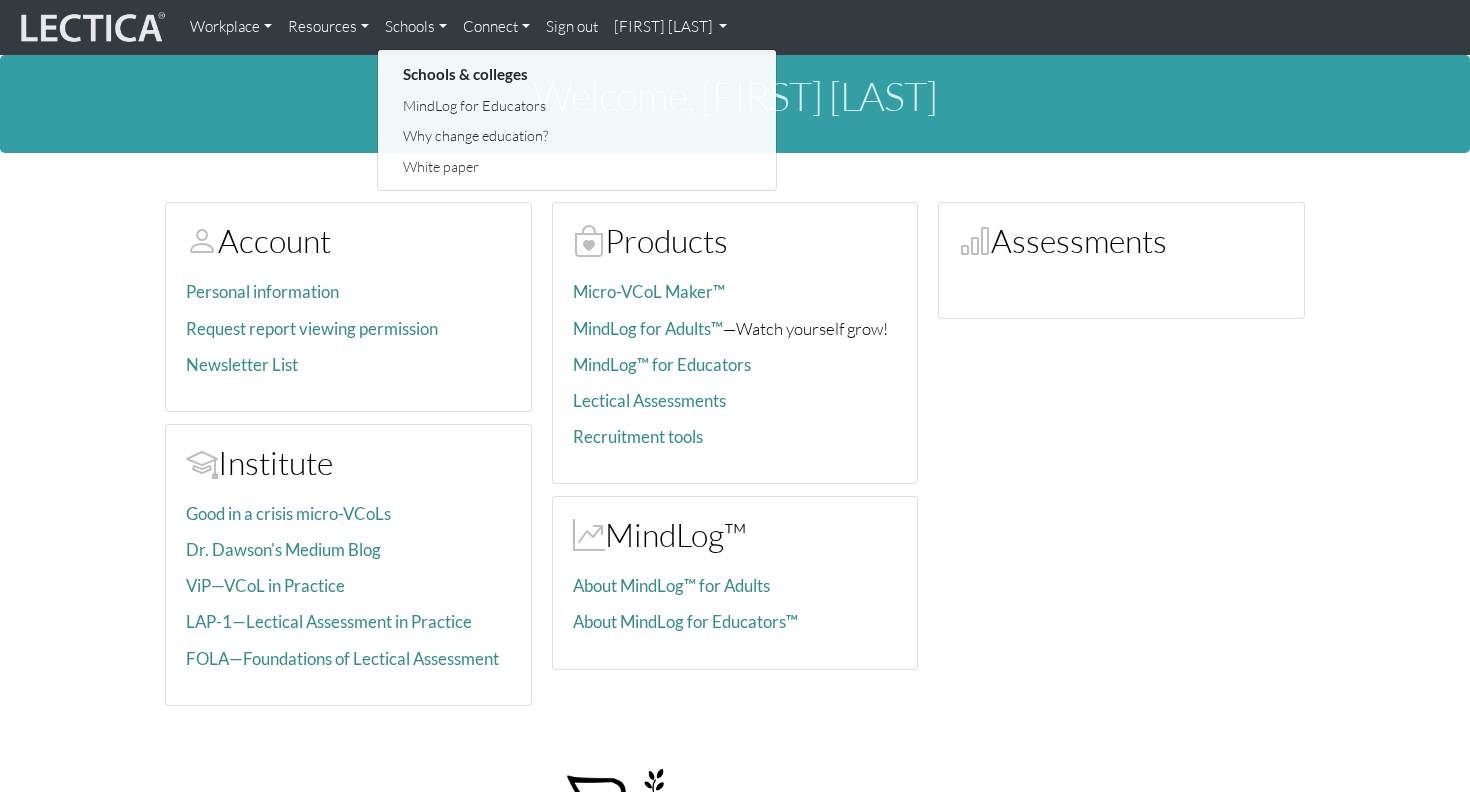 click on "Resources" at bounding box center [328, 27] 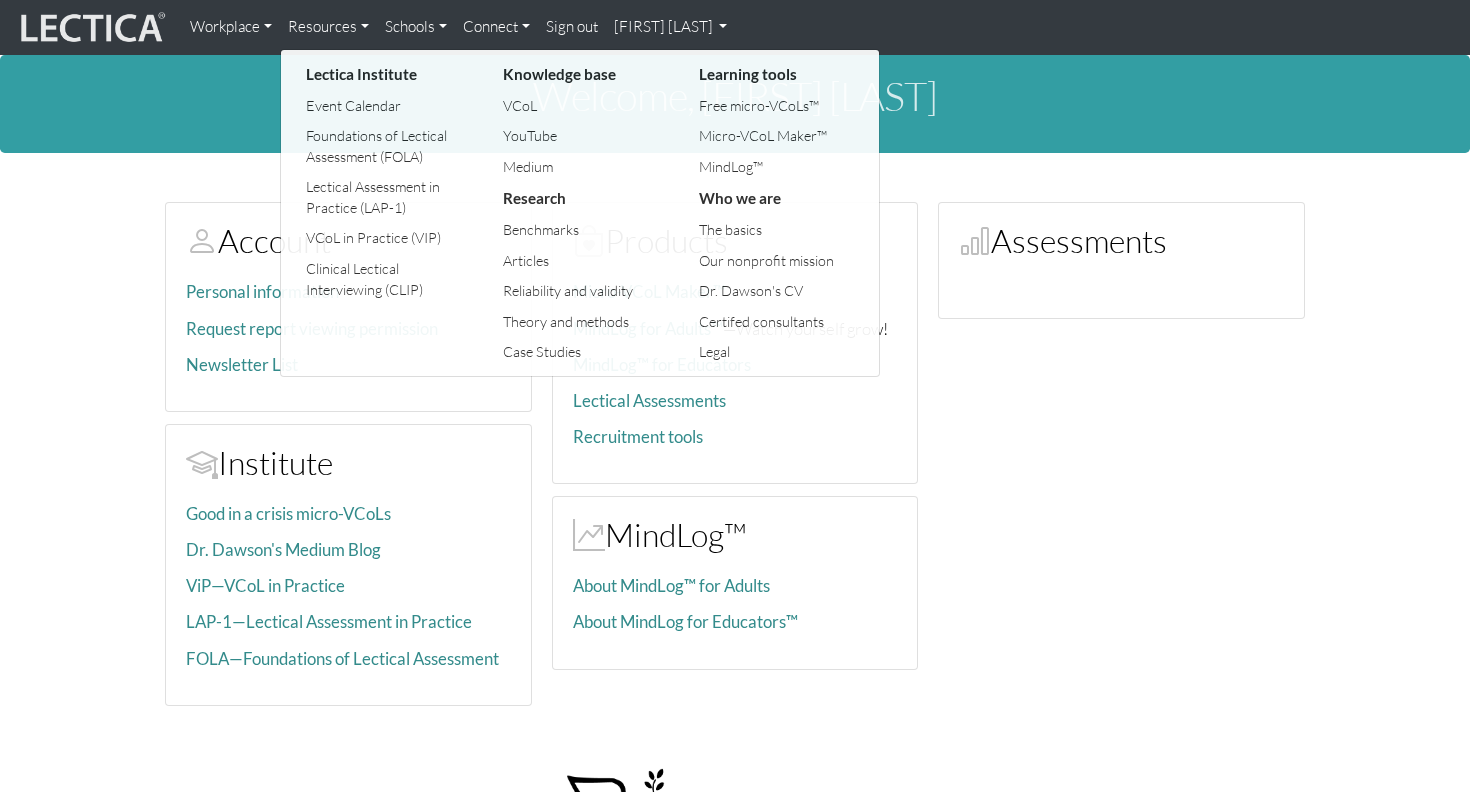 click on "Workplace" at bounding box center [231, 27] 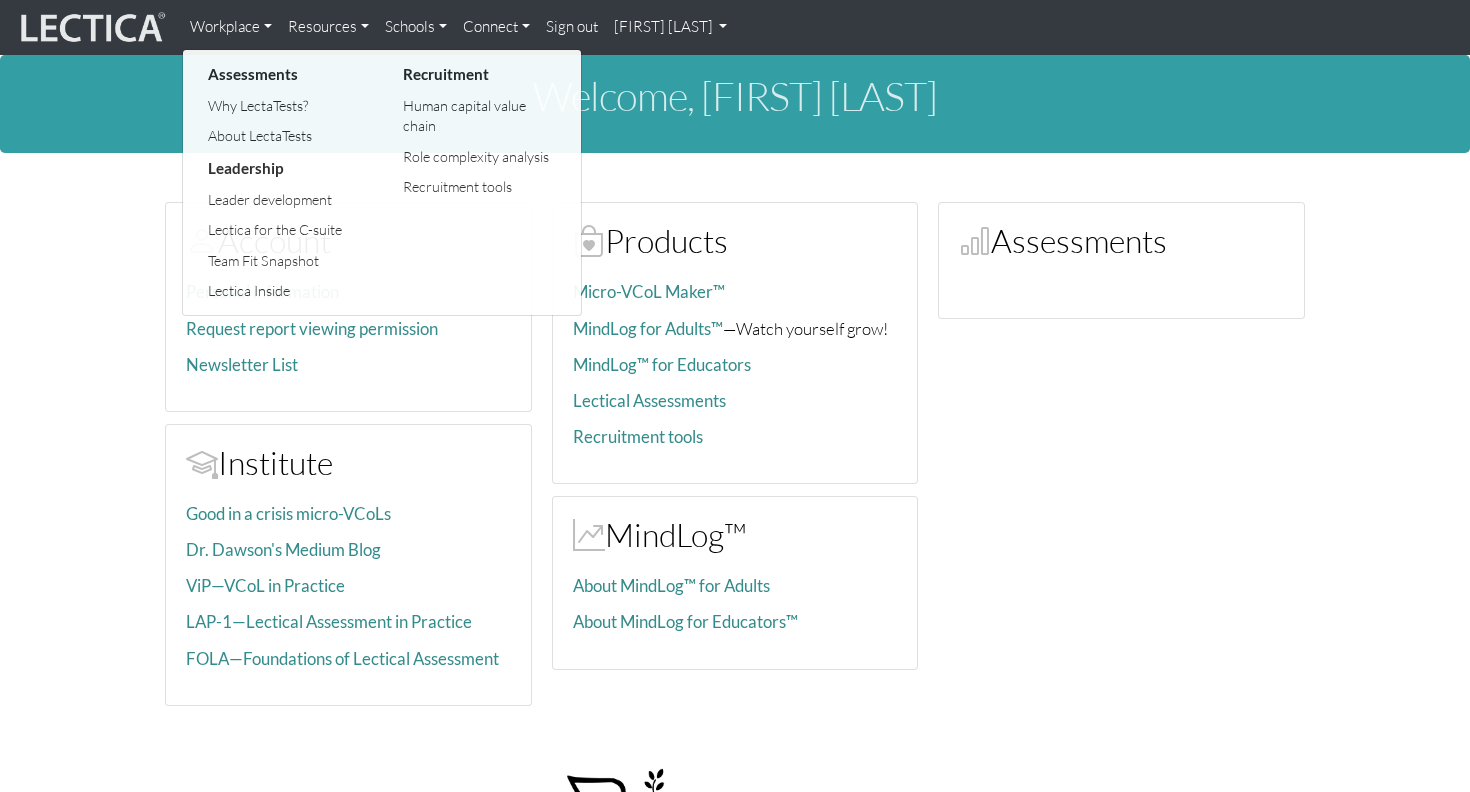 click at bounding box center (91, 28) 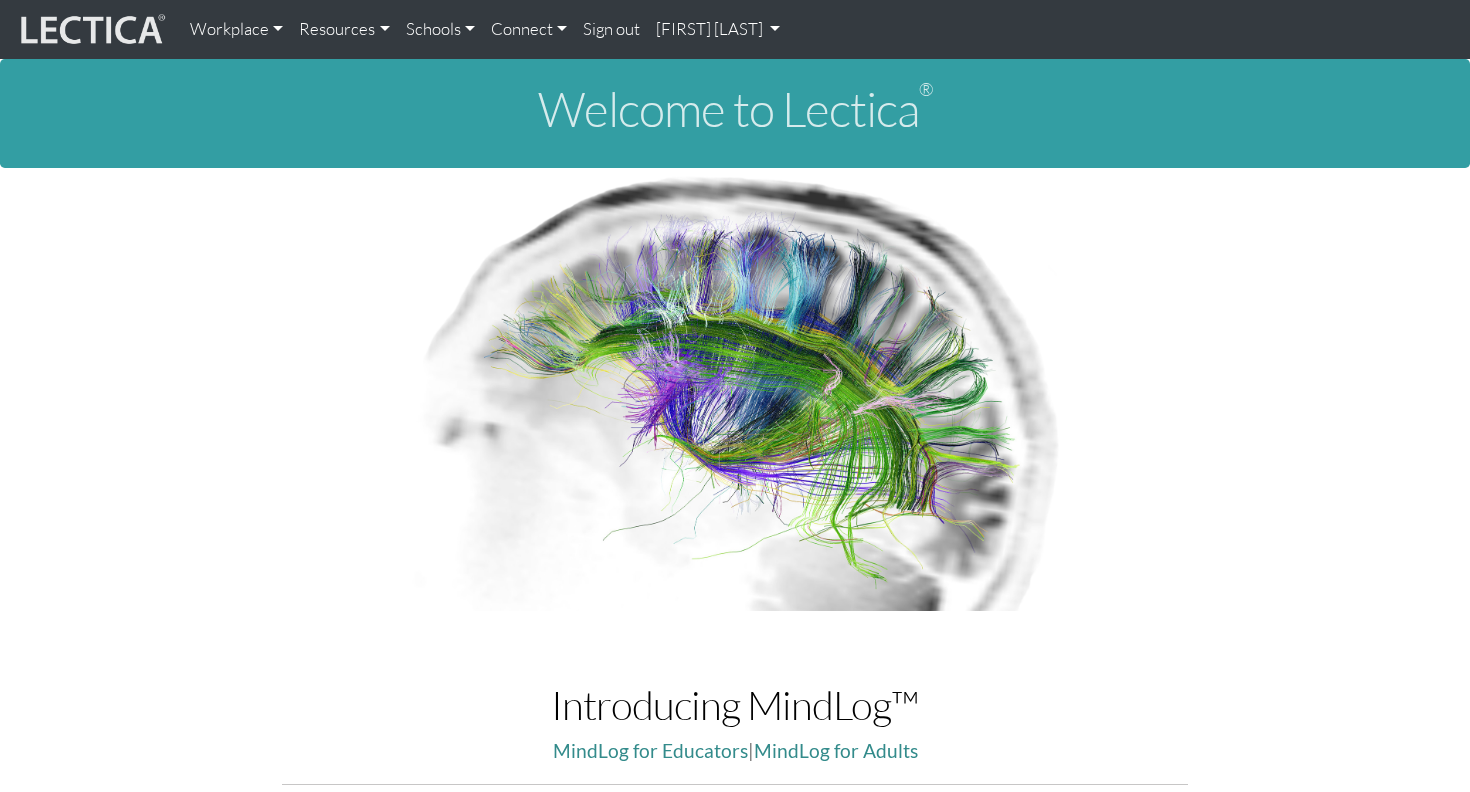 scroll, scrollTop: 0, scrollLeft: 0, axis: both 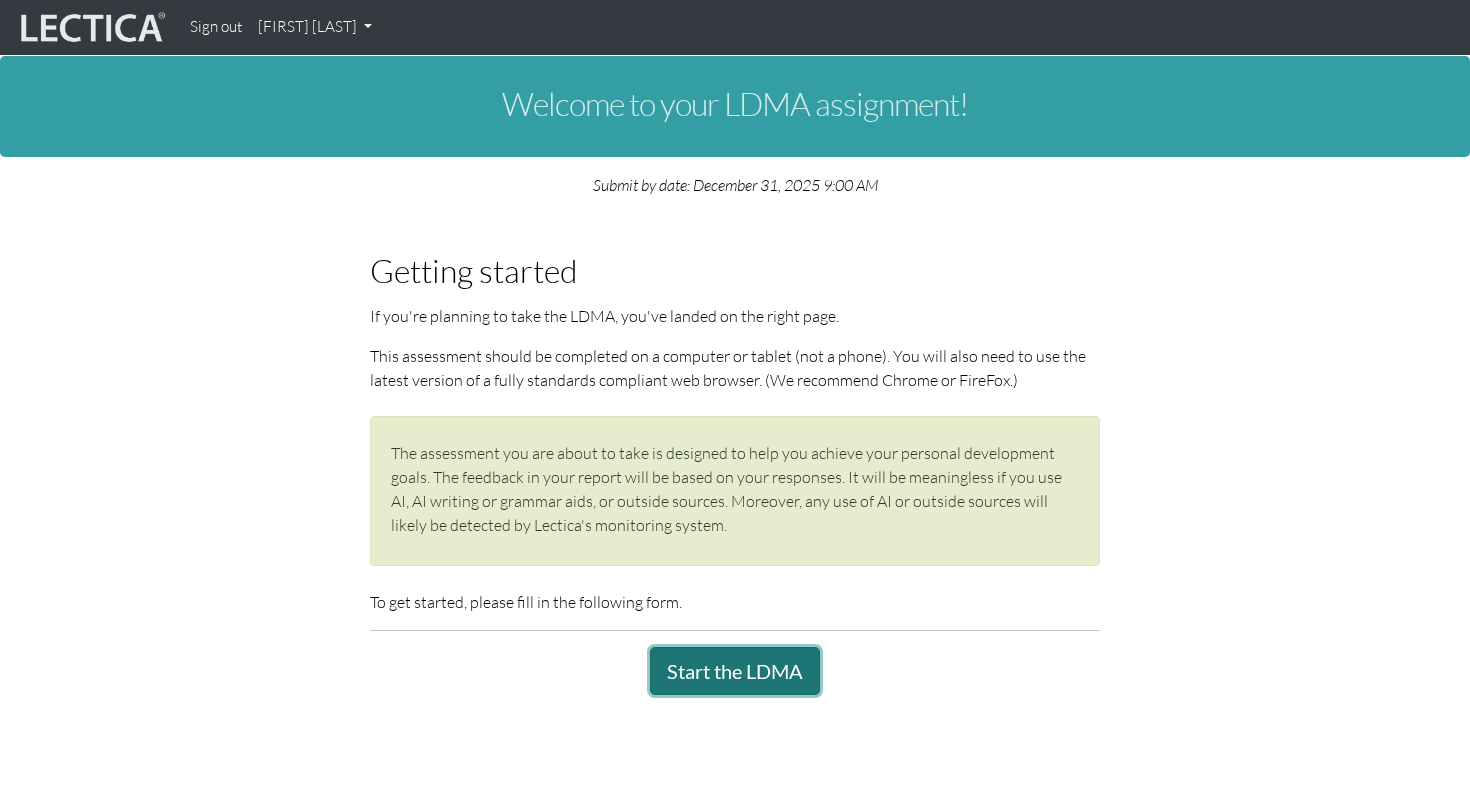 click on "Start the LDMA" at bounding box center (735, 671) 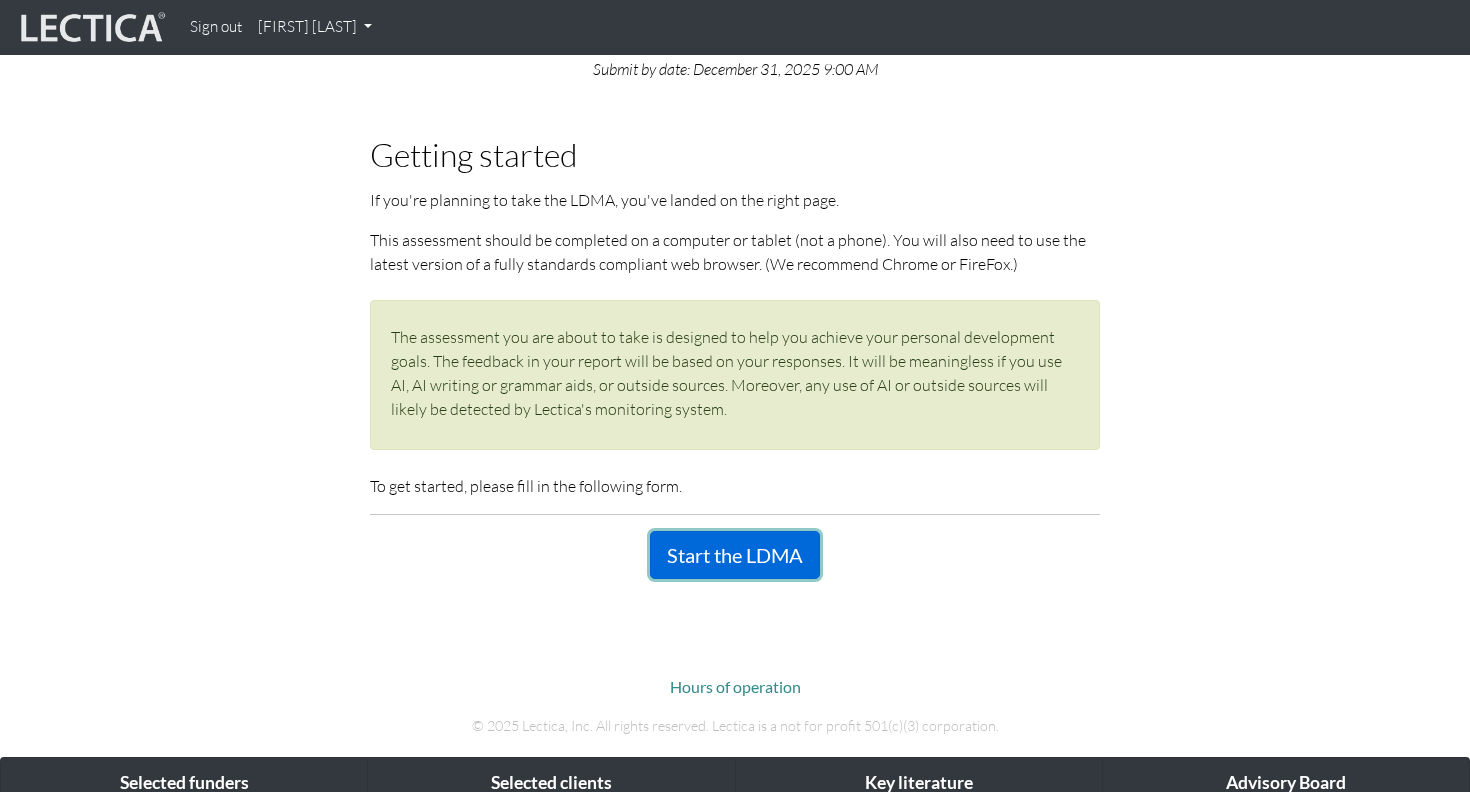 scroll, scrollTop: 0, scrollLeft: 0, axis: both 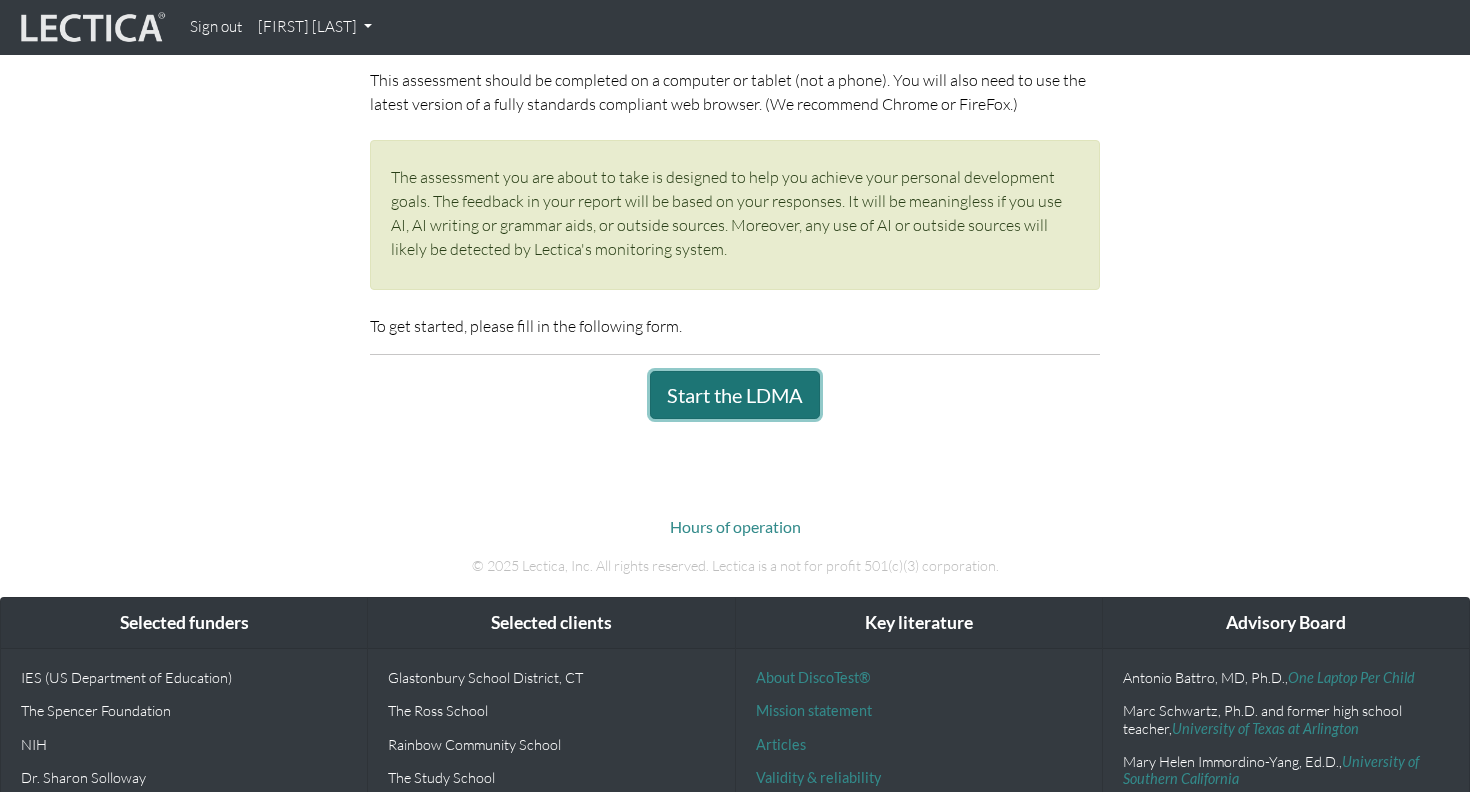 click on "Start the LDMA" at bounding box center [735, 395] 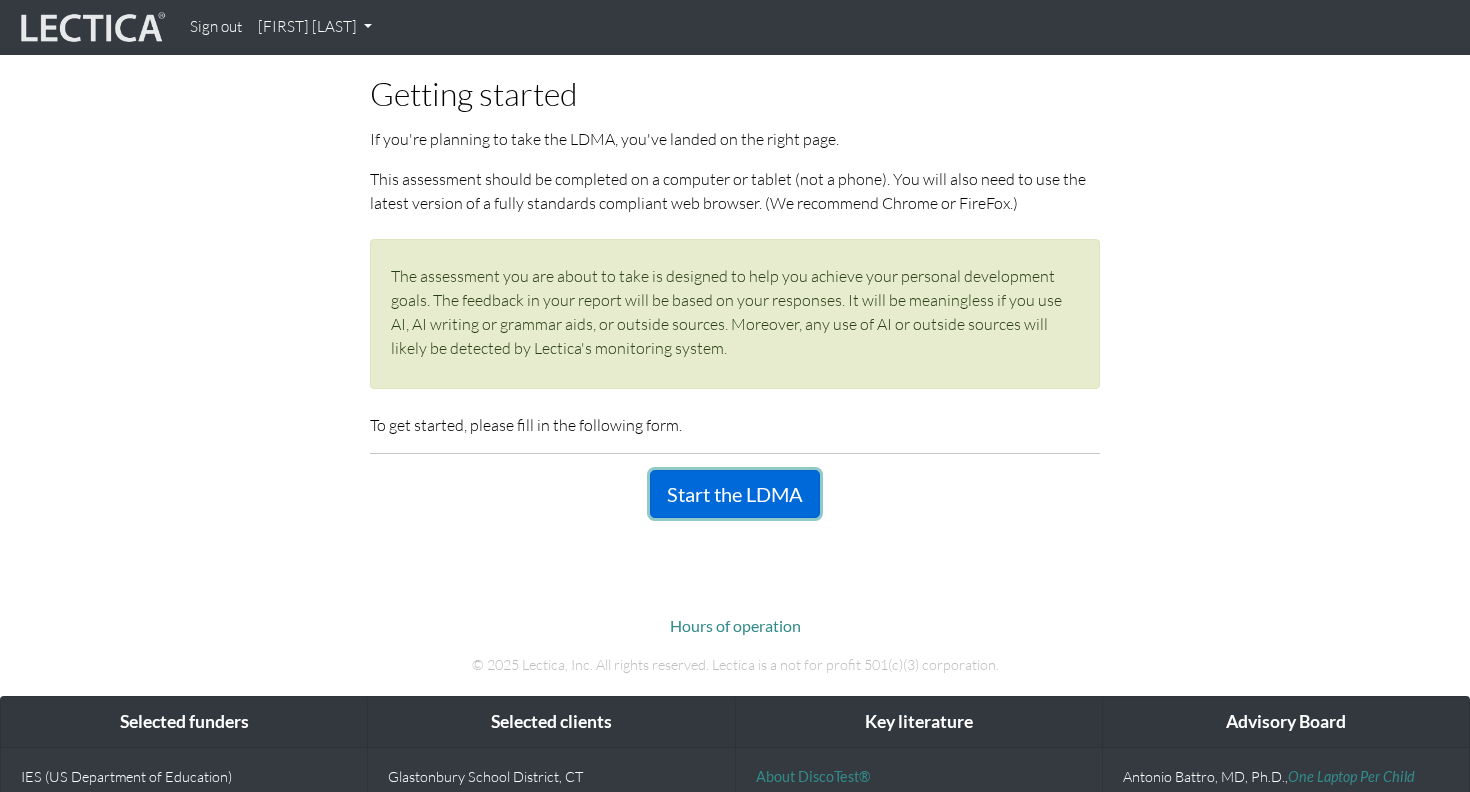 scroll, scrollTop: 0, scrollLeft: 0, axis: both 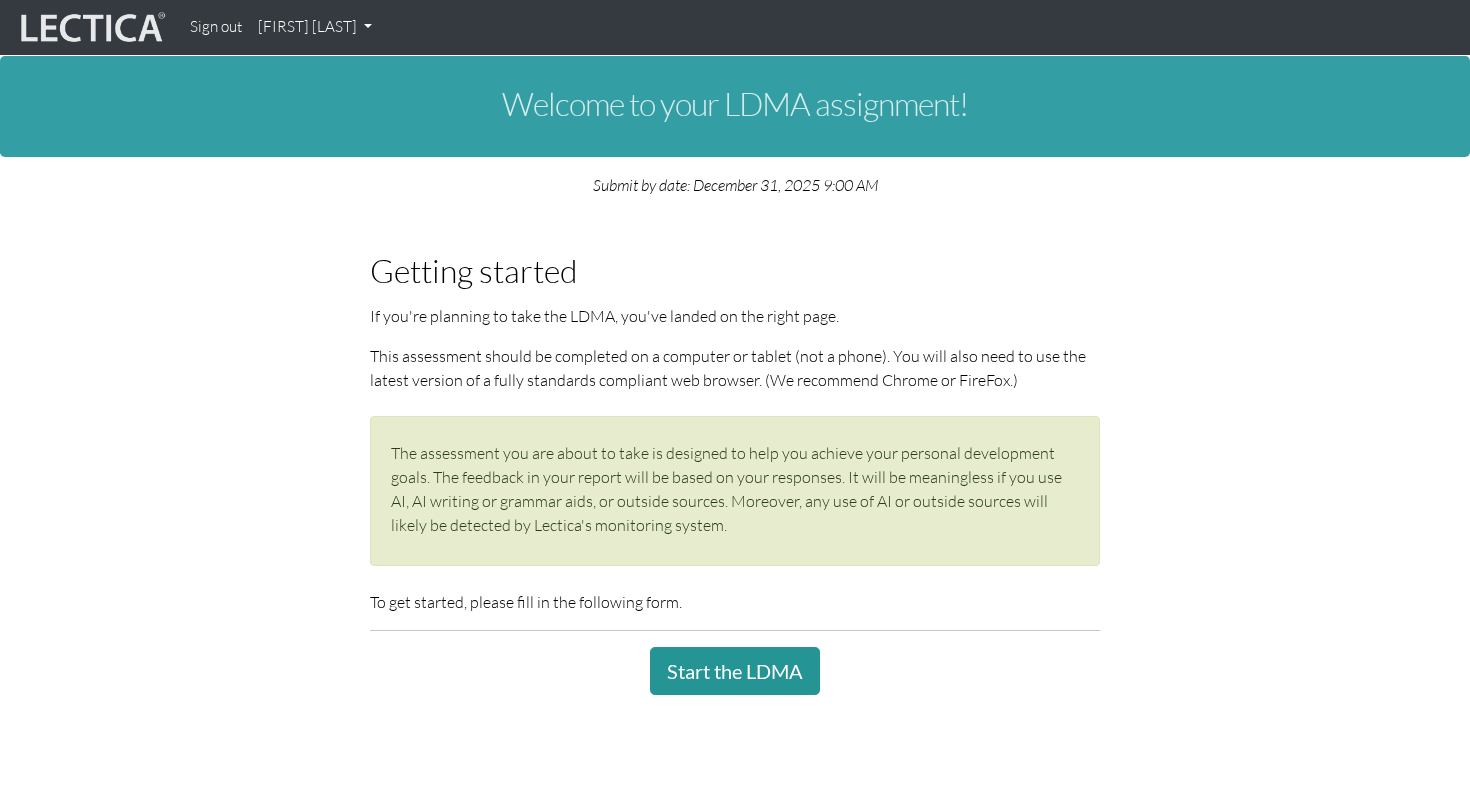 click on "[FIRST] [LAST]" at bounding box center (315, 27) 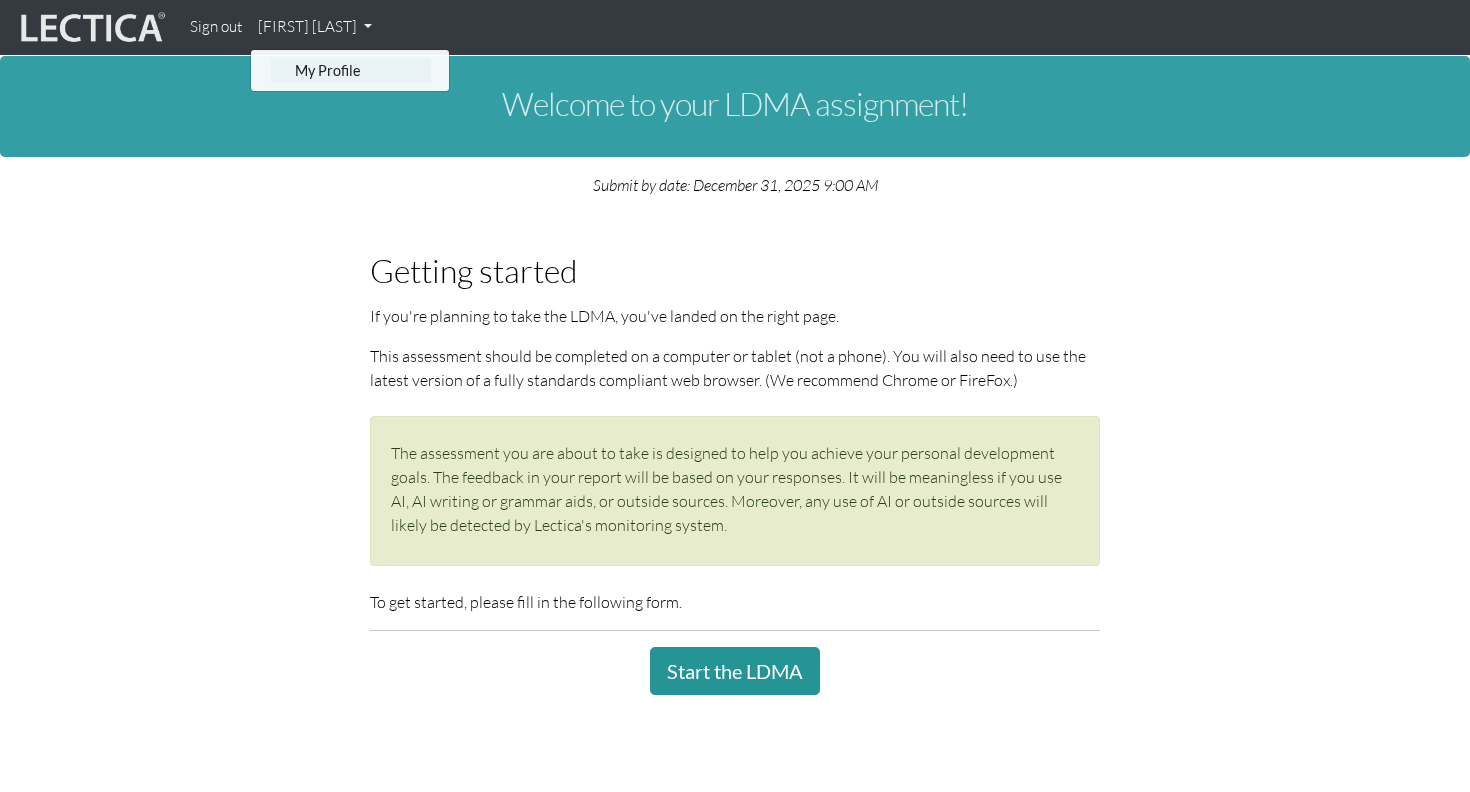 click on "My Profile" at bounding box center (351, 70) 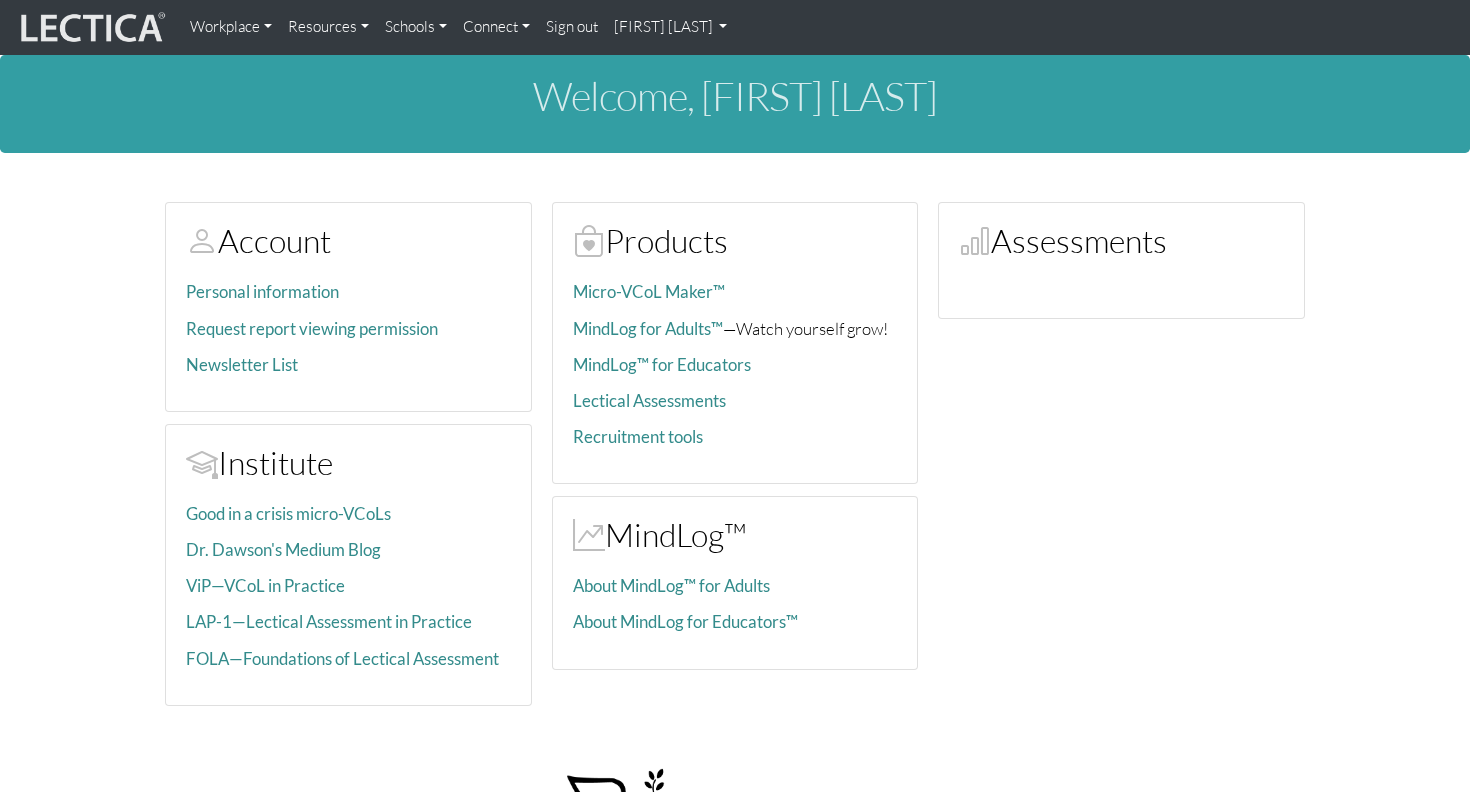 scroll, scrollTop: 0, scrollLeft: 0, axis: both 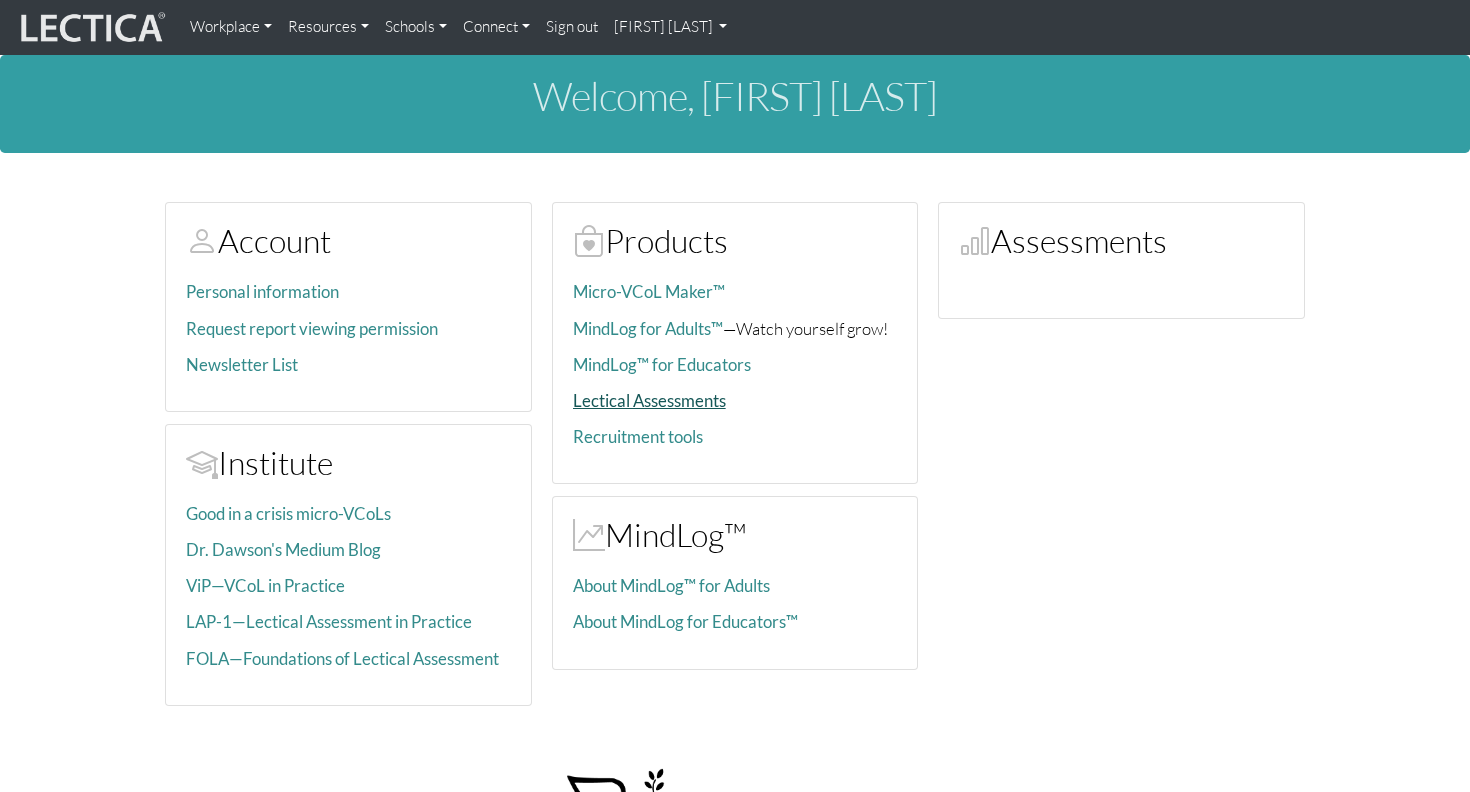 click on "Lectical Assessments" at bounding box center [649, 400] 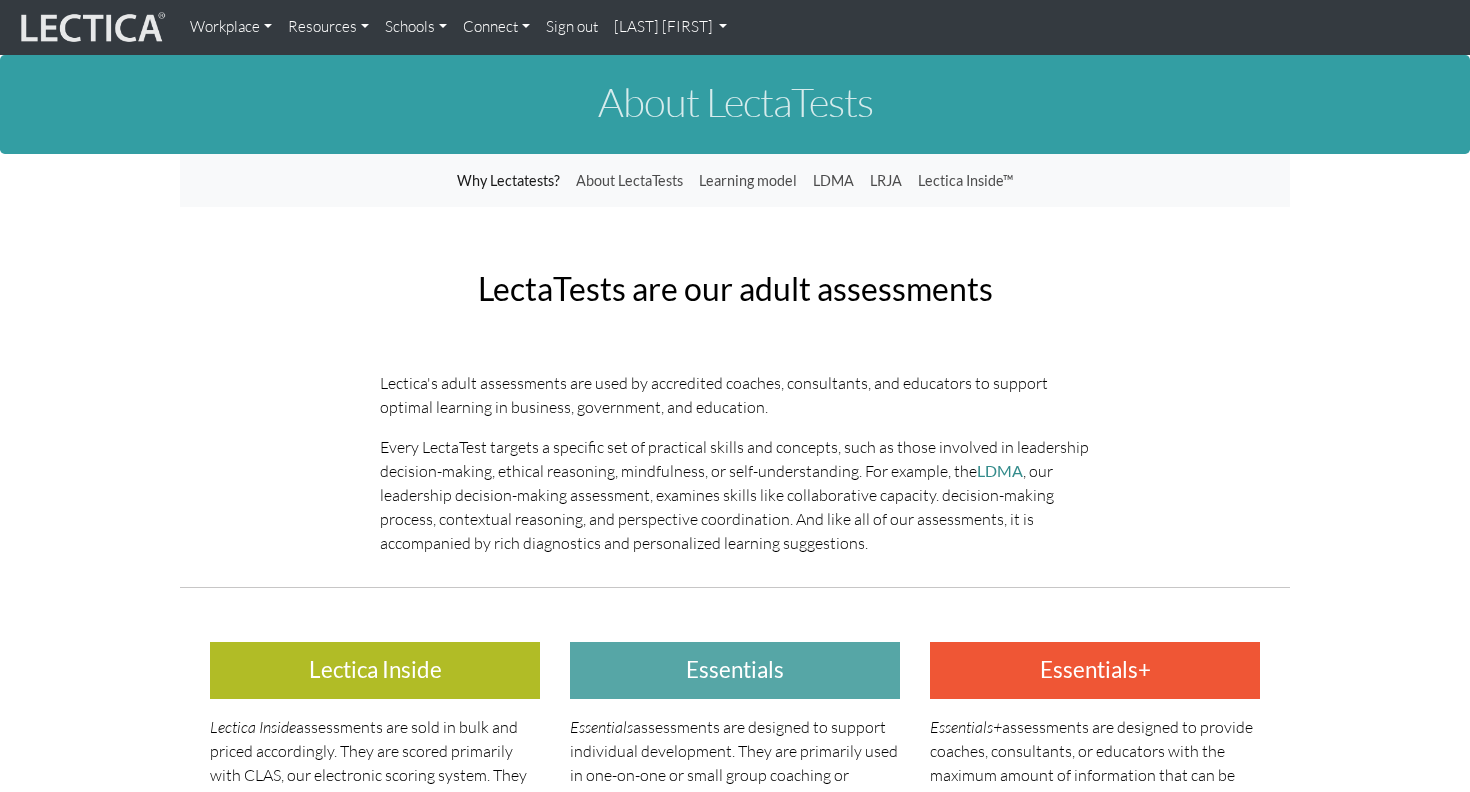 scroll, scrollTop: 0, scrollLeft: 0, axis: both 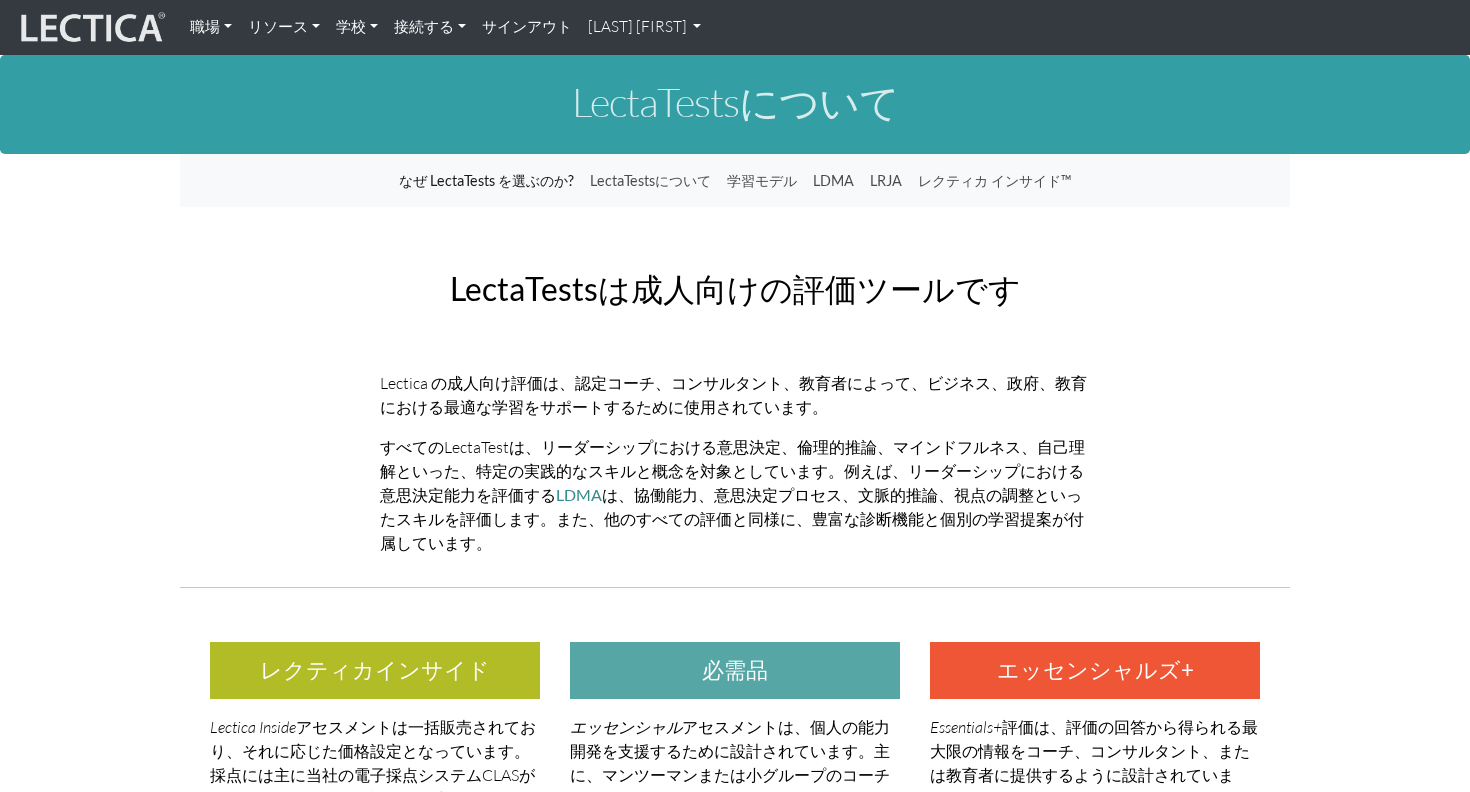click on "なぜ Lectatests を選ぶのか?   LectaTestsについて   学習モデル   LDMA   LRJA   レクティカ インサイド™
LectaTestsは成人向けの評価ツールです
Lectica の成人向け評価は、認定コーチ、コンサルタント、教育者によって、ビジネス、政府、教育における最適な学習をサポートするために使用されています。
すべてのLectaTestは、リーダーシップにおける意思決定、倫理的推論、マインドフルネス、自己理解といった、特定の実践的なスキルと概念を対象としています。例えば、リーダーシップにおける意思決定能力を評価する LDMA は、協働能力、意思決定プロセス、文脈的推論、視点の調整といったスキルを評価します。また、他のすべての評価と同様に、豊富な診断機能と個別の学習提案が付属しています。" at bounding box center [735, 1330] 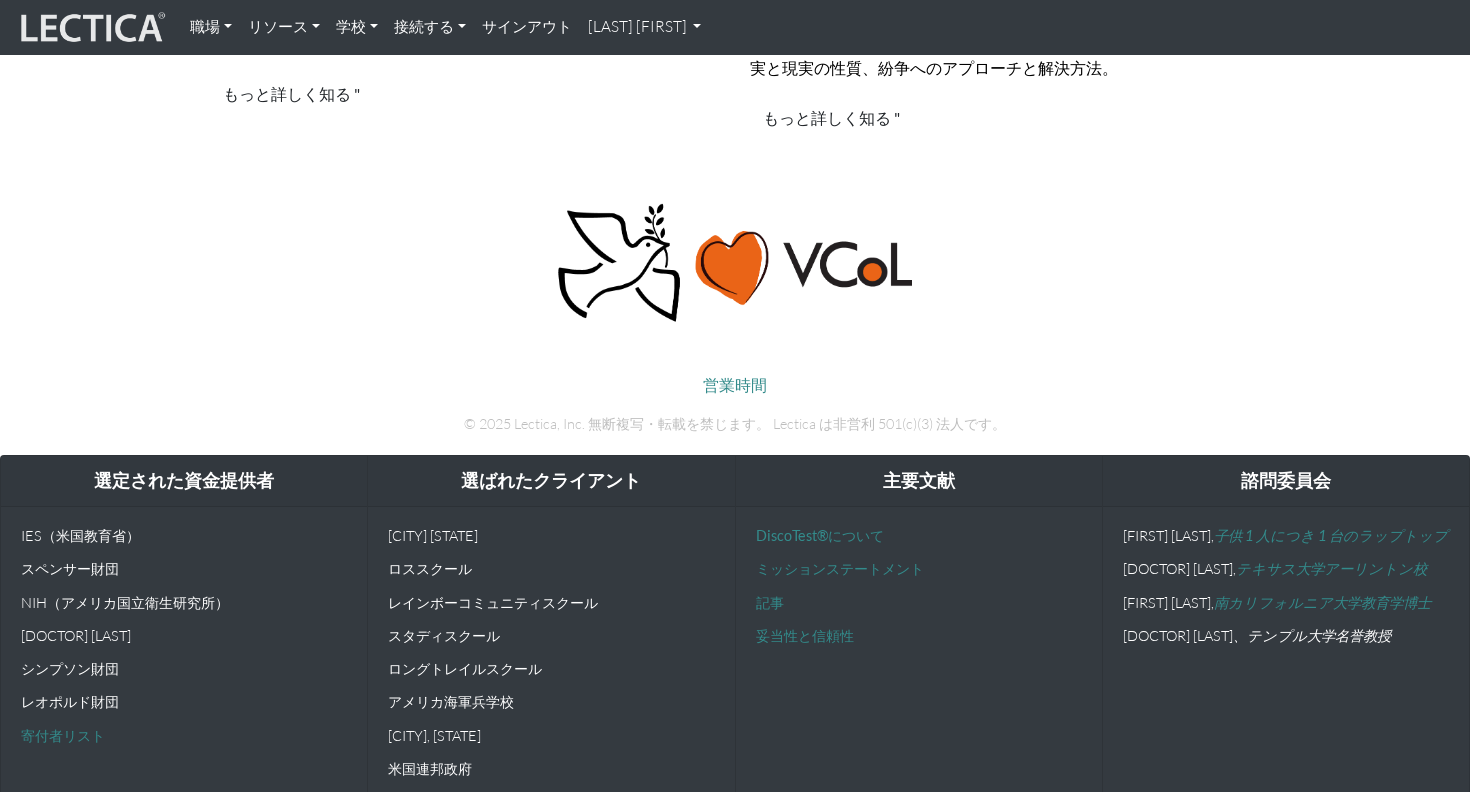 scroll, scrollTop: 2354, scrollLeft: 0, axis: vertical 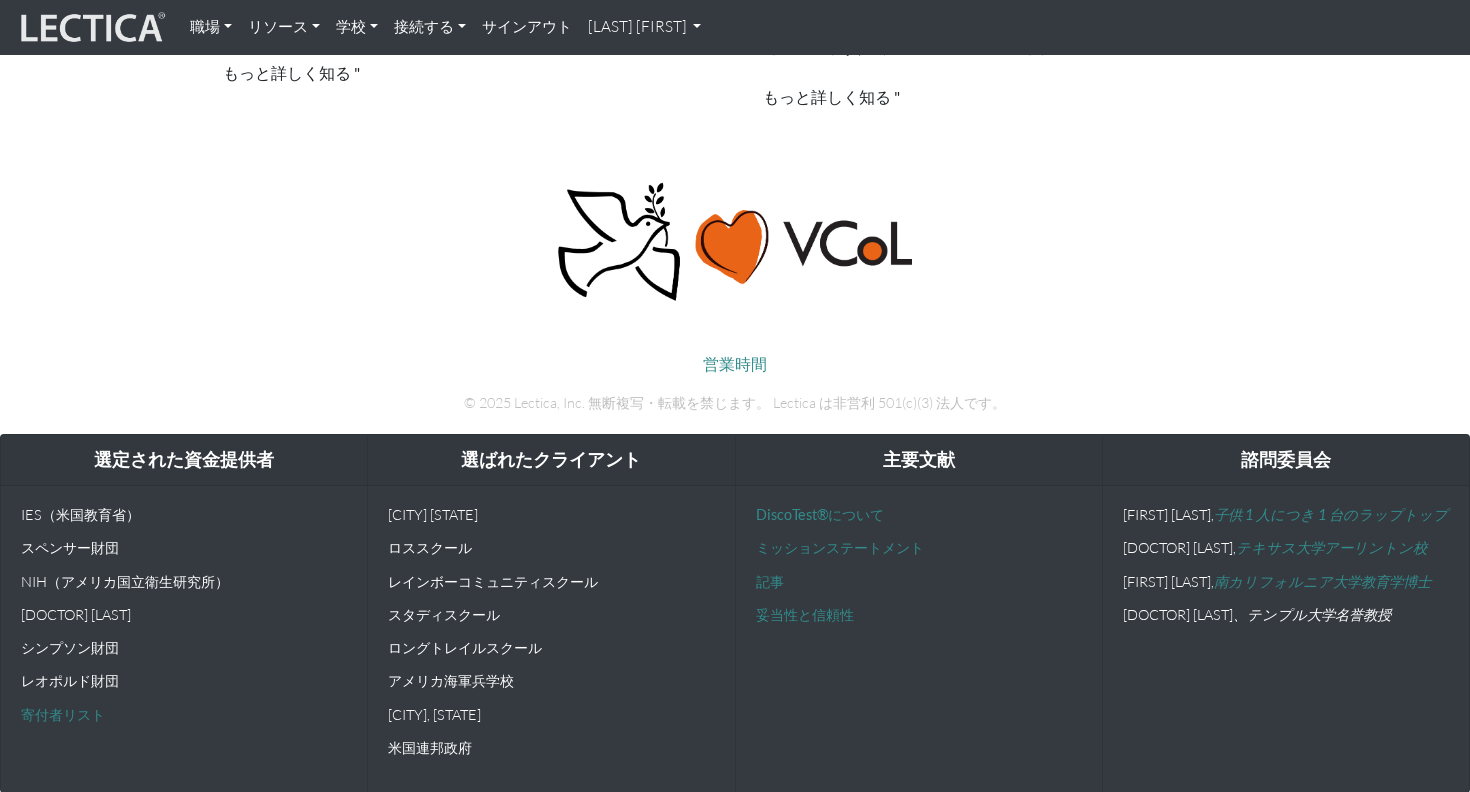 click at bounding box center [91, 28] 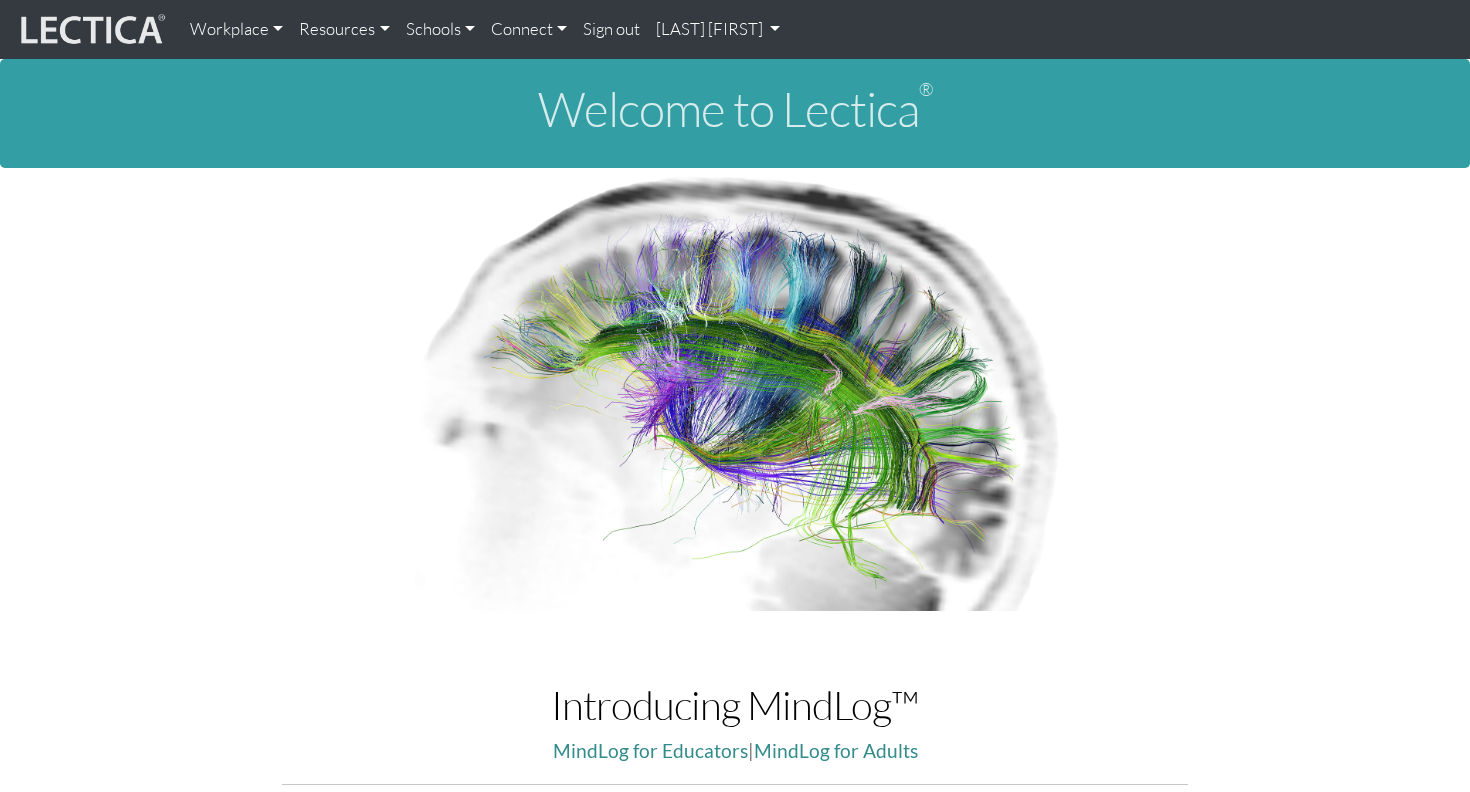 scroll, scrollTop: 0, scrollLeft: 0, axis: both 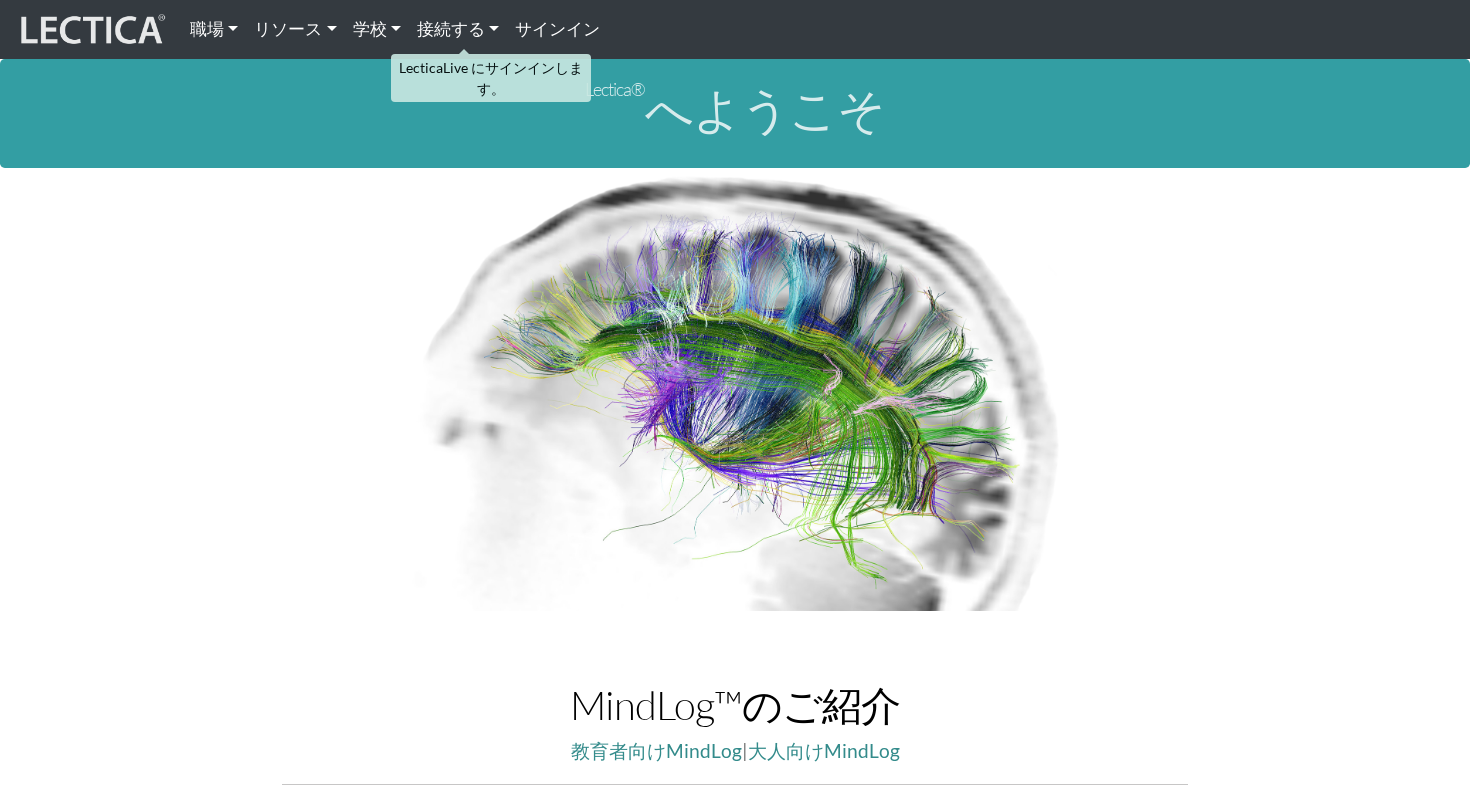 click on "サインイン" at bounding box center (557, 28) 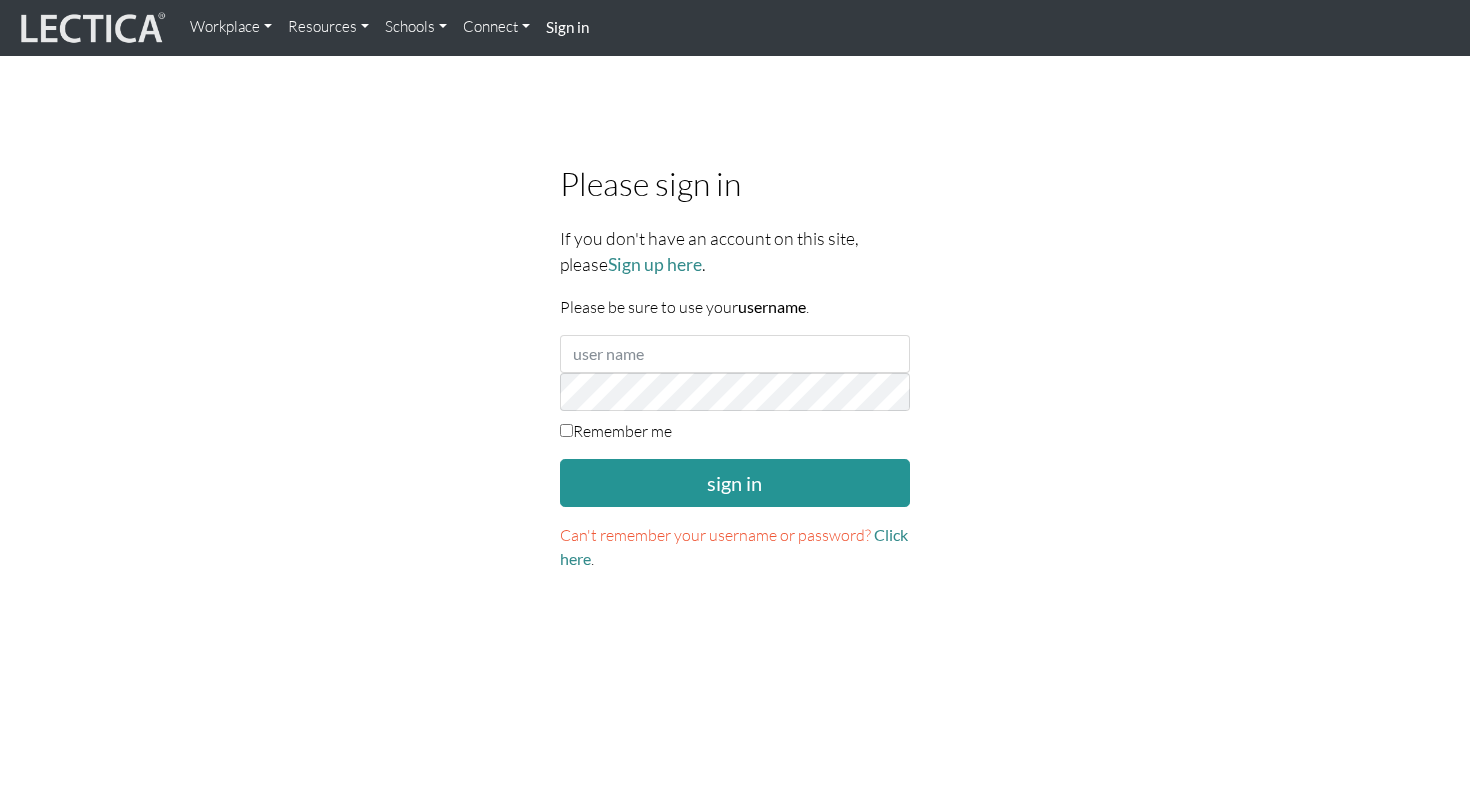scroll, scrollTop: 0, scrollLeft: 0, axis: both 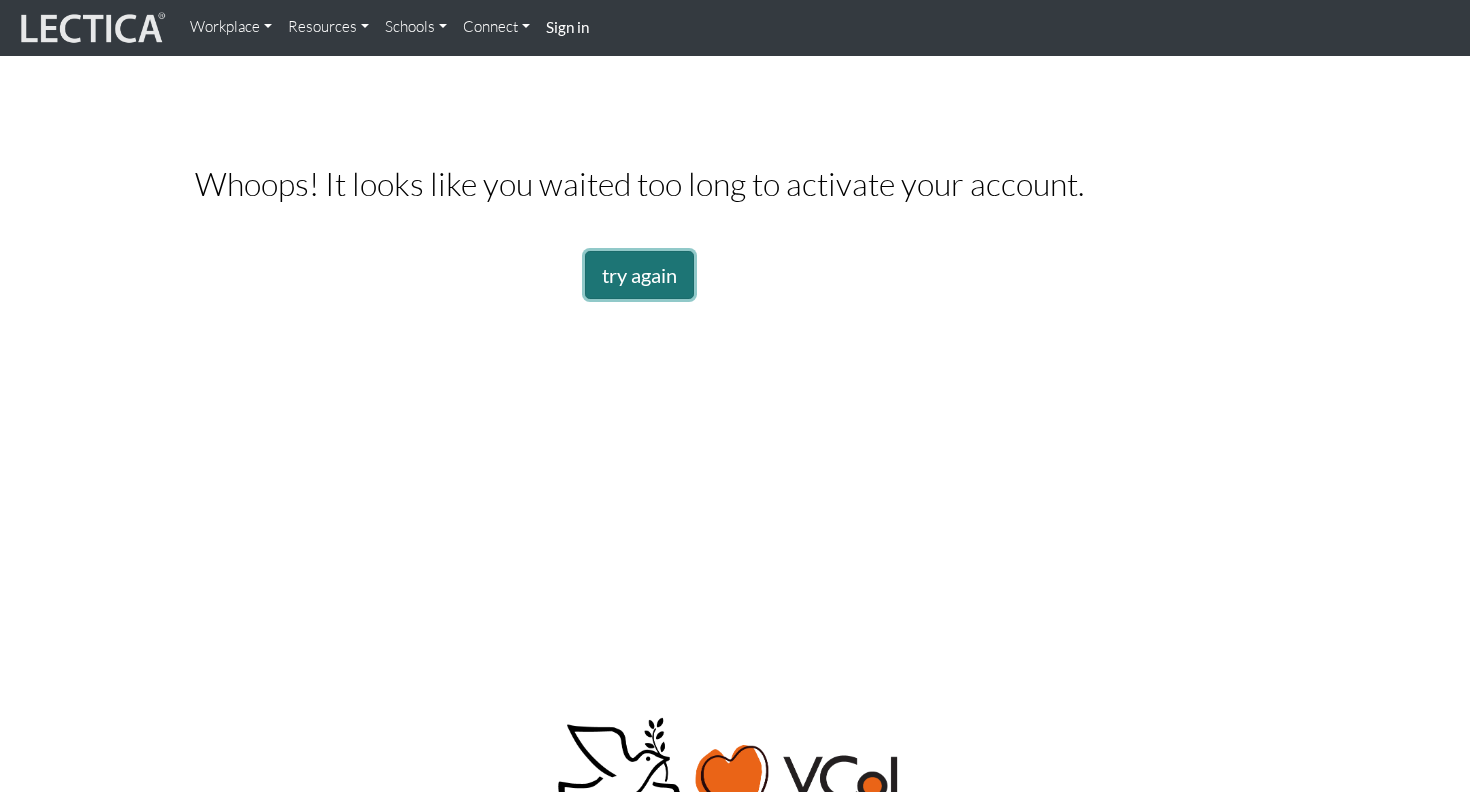 click on "try again" at bounding box center [639, 275] 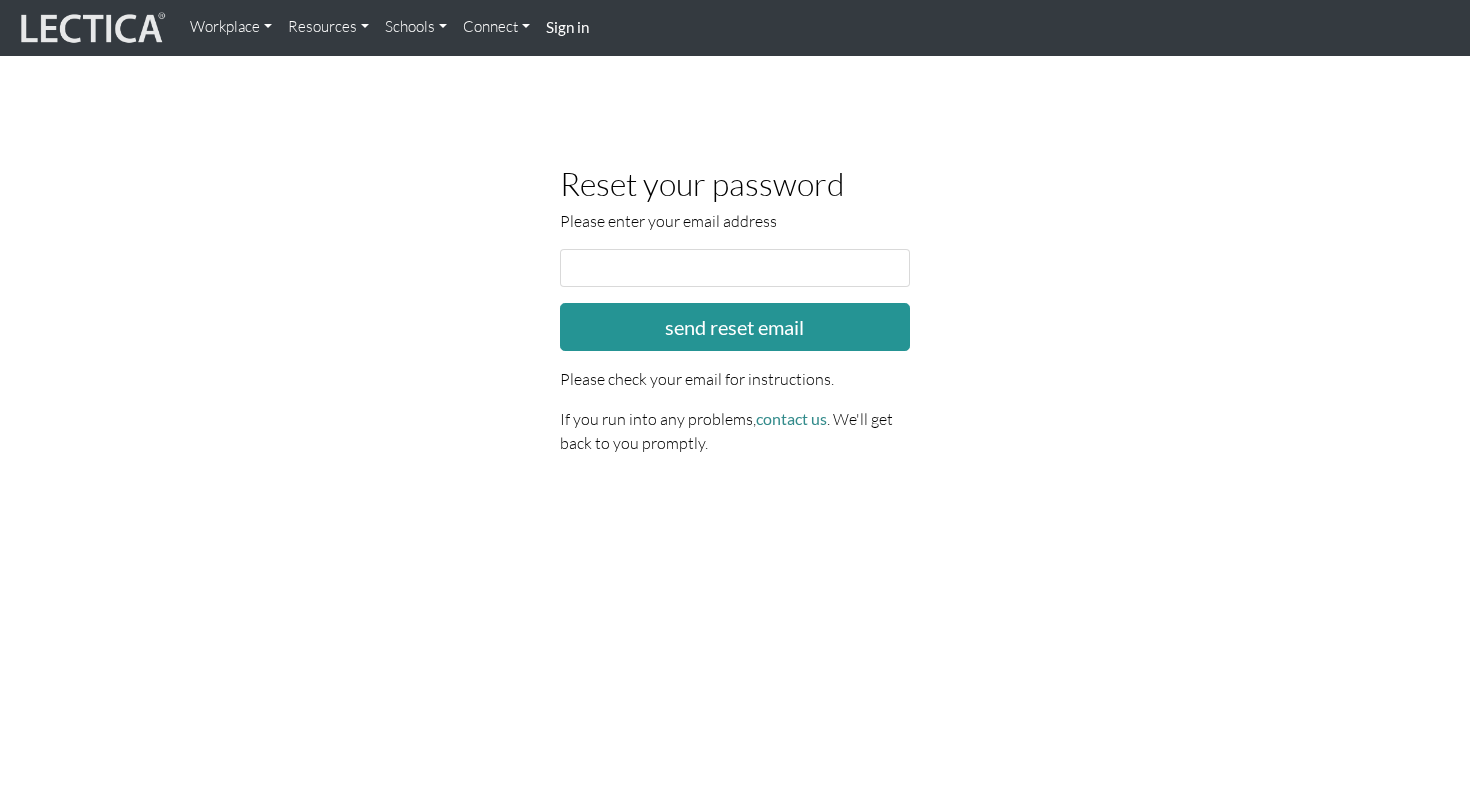 scroll, scrollTop: 0, scrollLeft: 0, axis: both 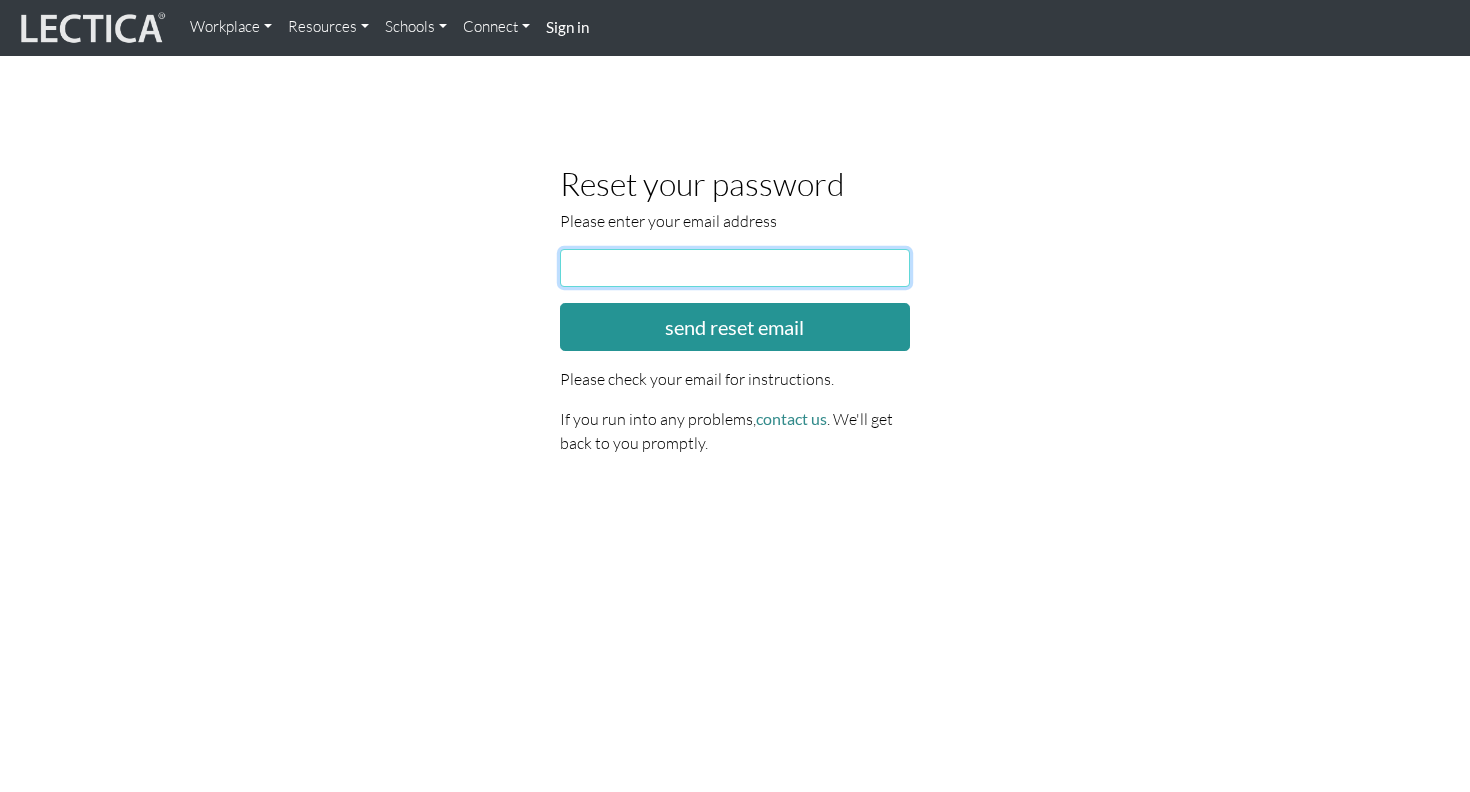 click at bounding box center (735, 268) 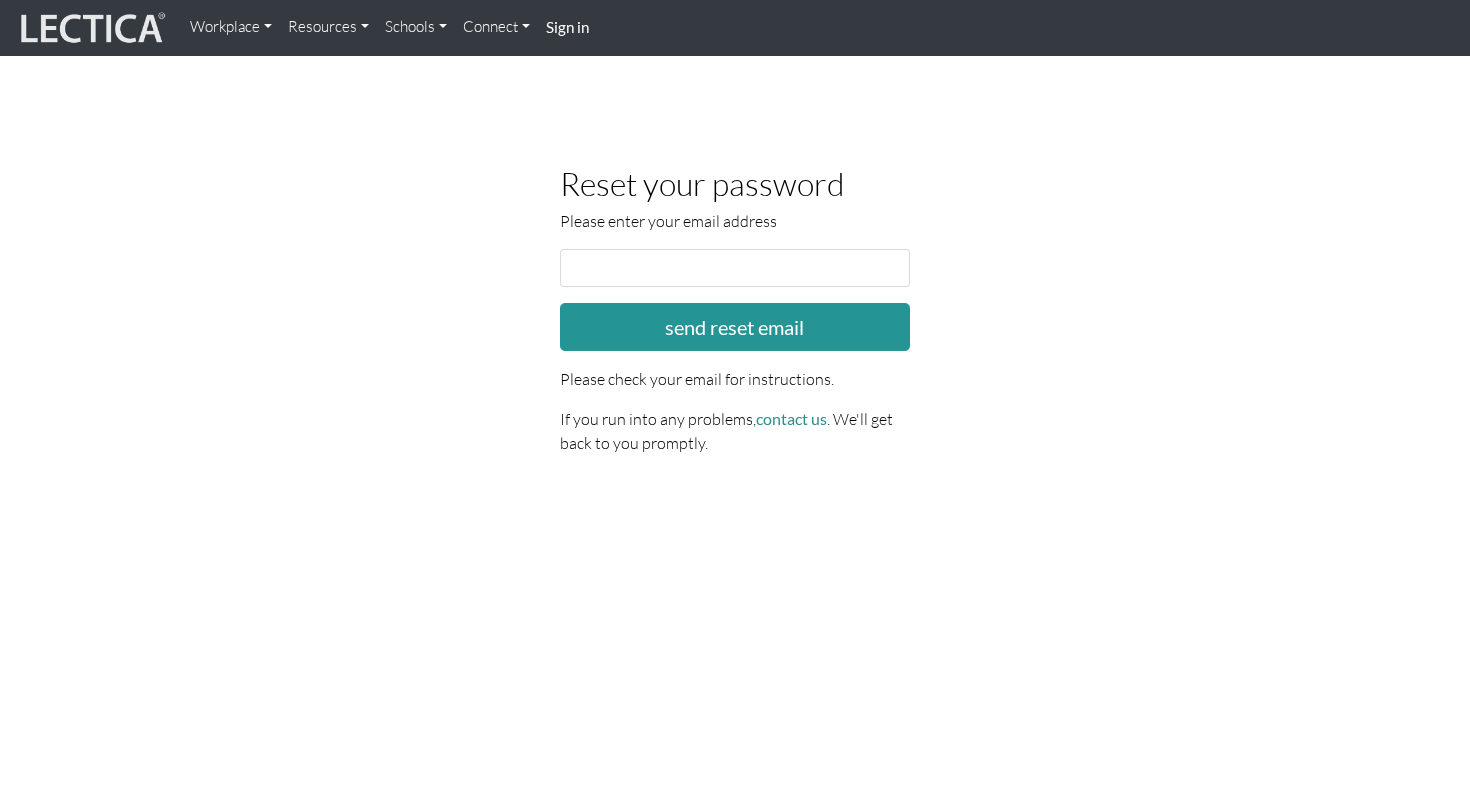 click at bounding box center (91, 28) 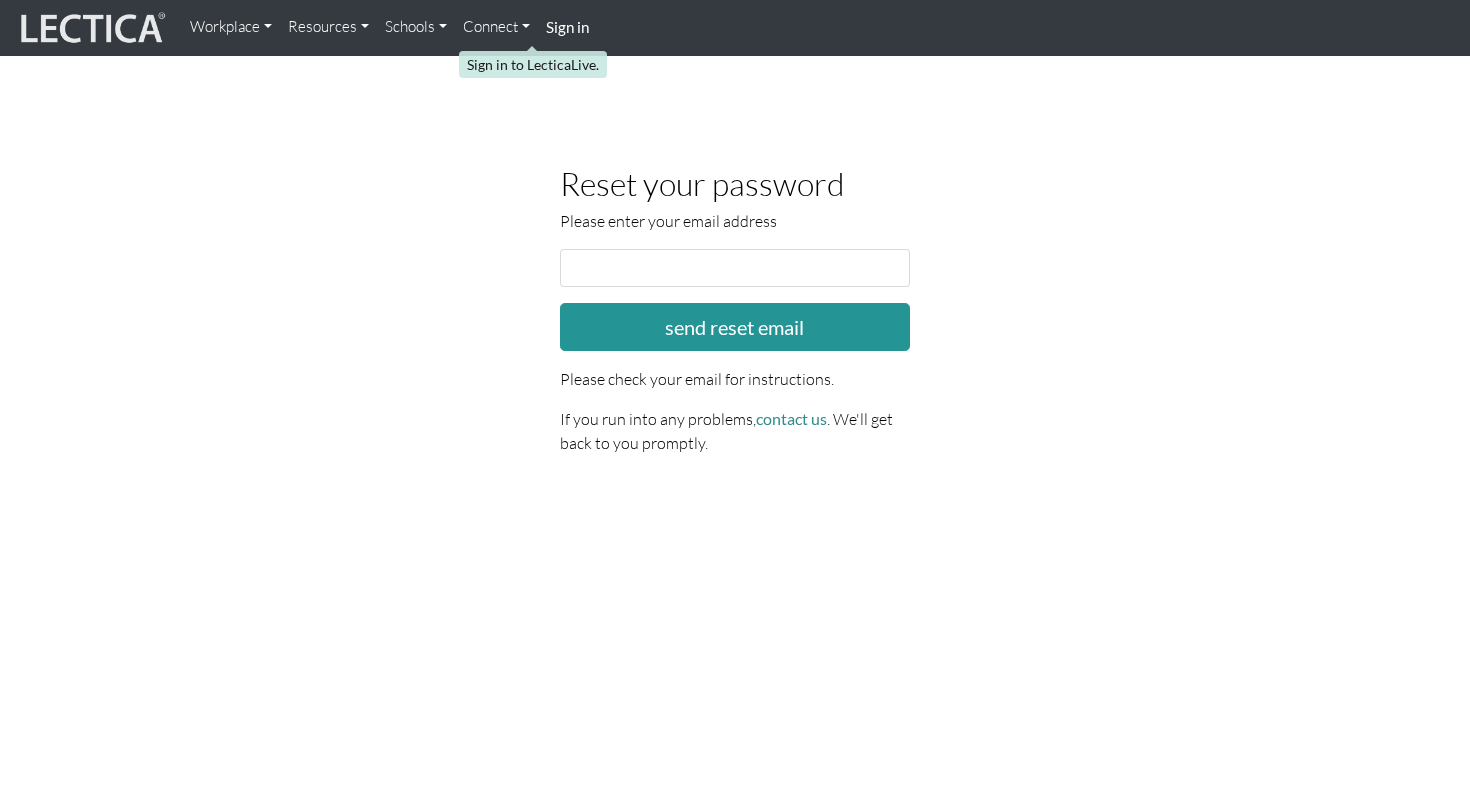 click on "Sign in" at bounding box center [567, 27] 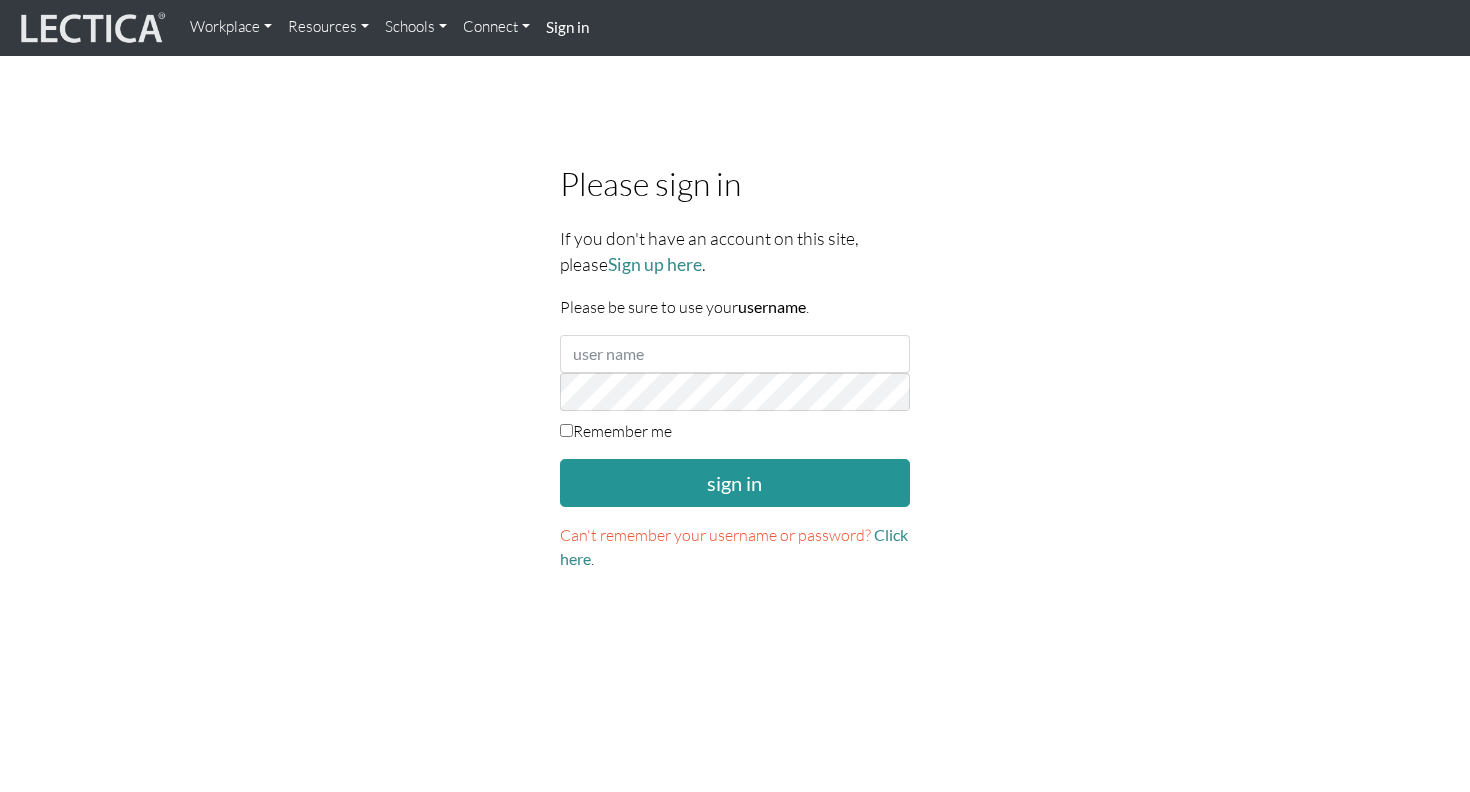 scroll, scrollTop: 0, scrollLeft: 0, axis: both 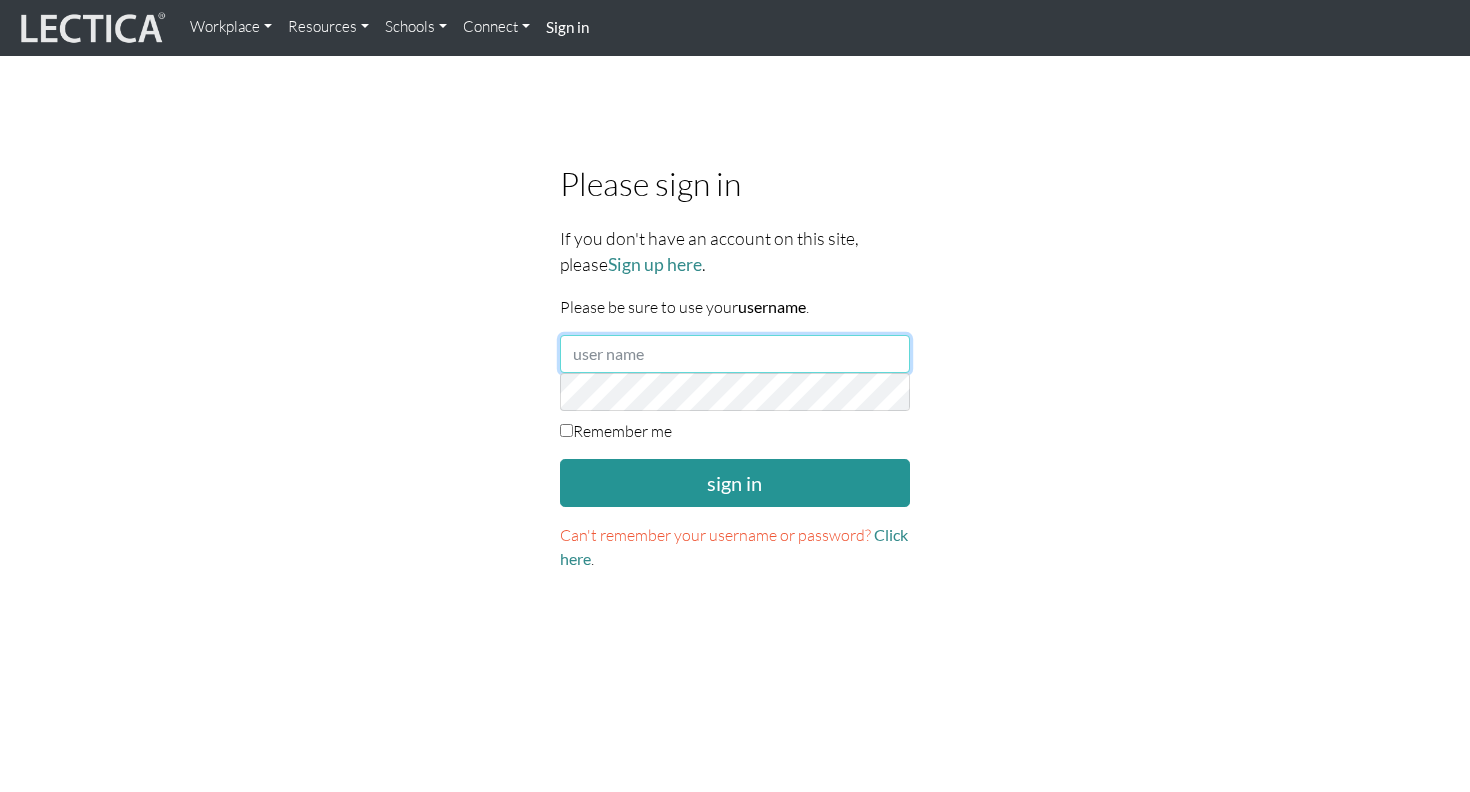 type on "[FIRST] [LAST]" 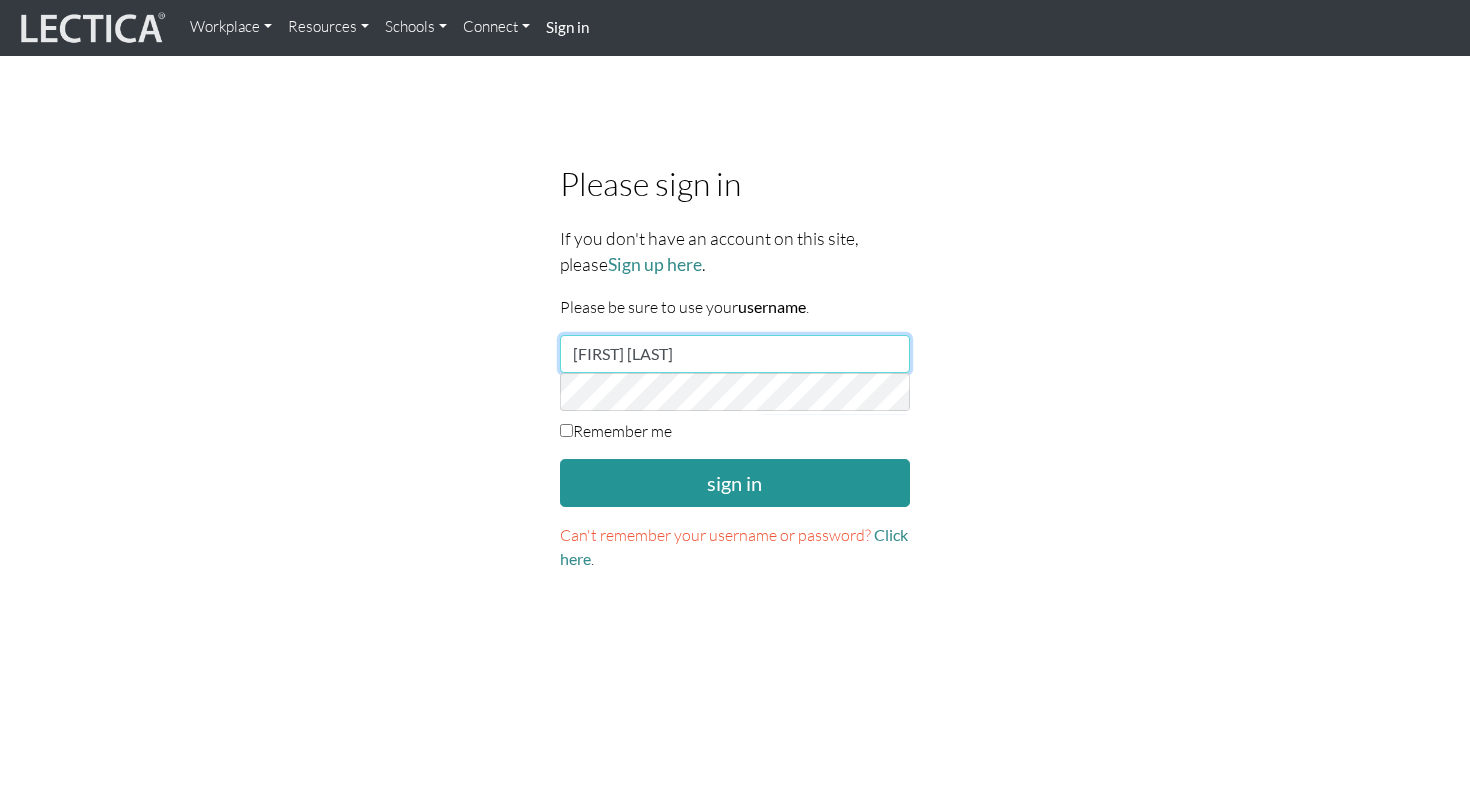click on "[FIRST] [LAST]" at bounding box center [735, 354] 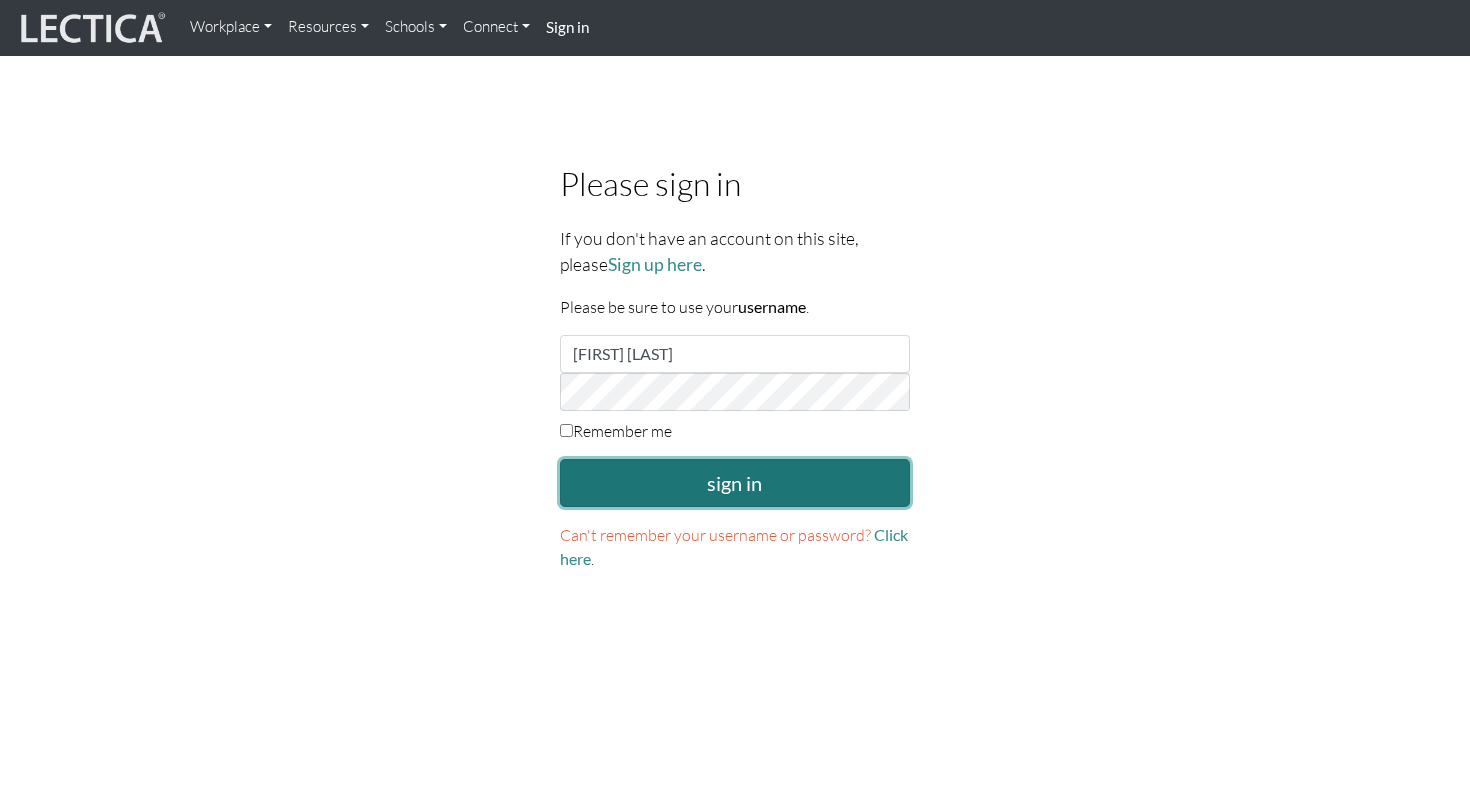 click on "sign in" at bounding box center (735, 483) 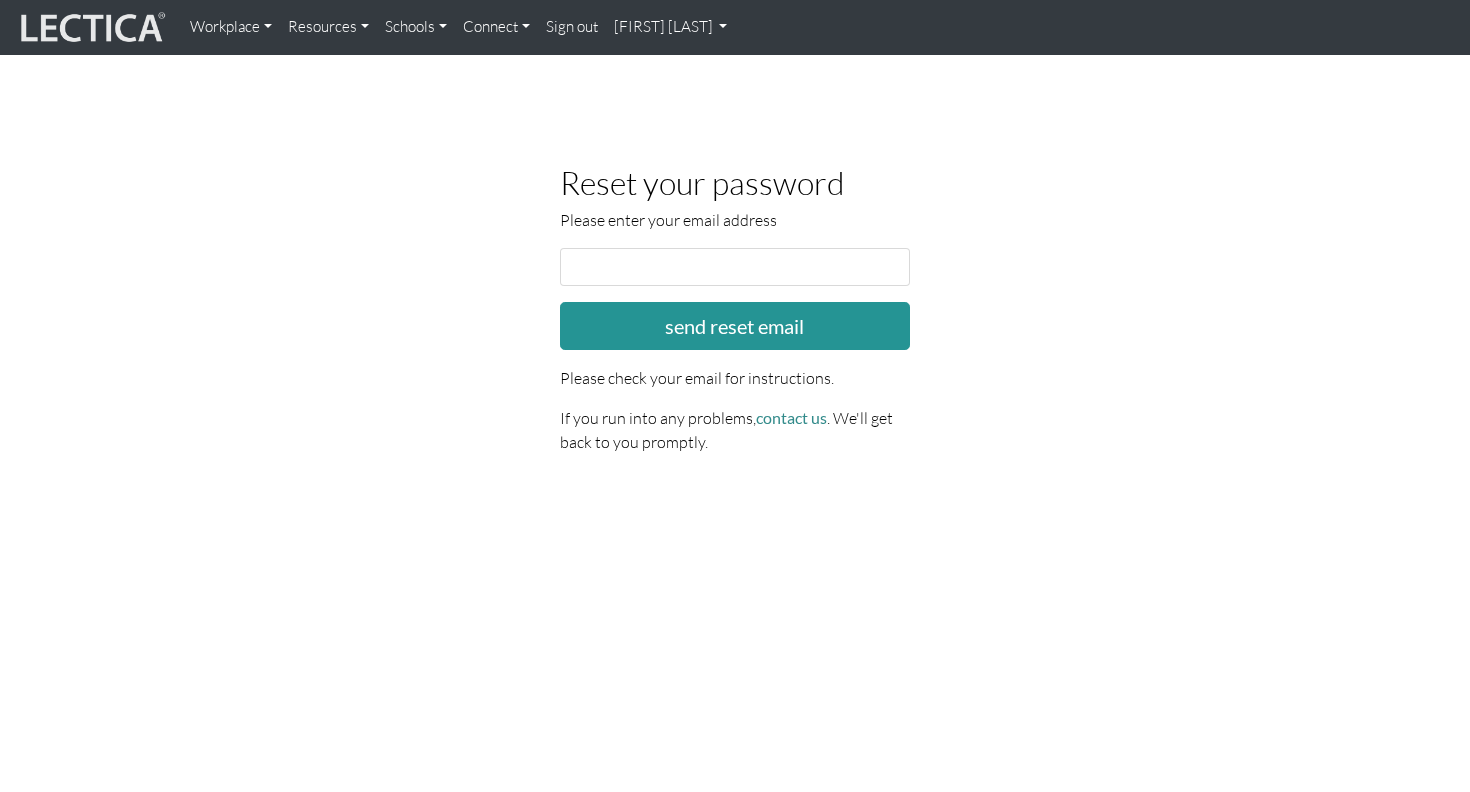 scroll, scrollTop: 0, scrollLeft: 0, axis: both 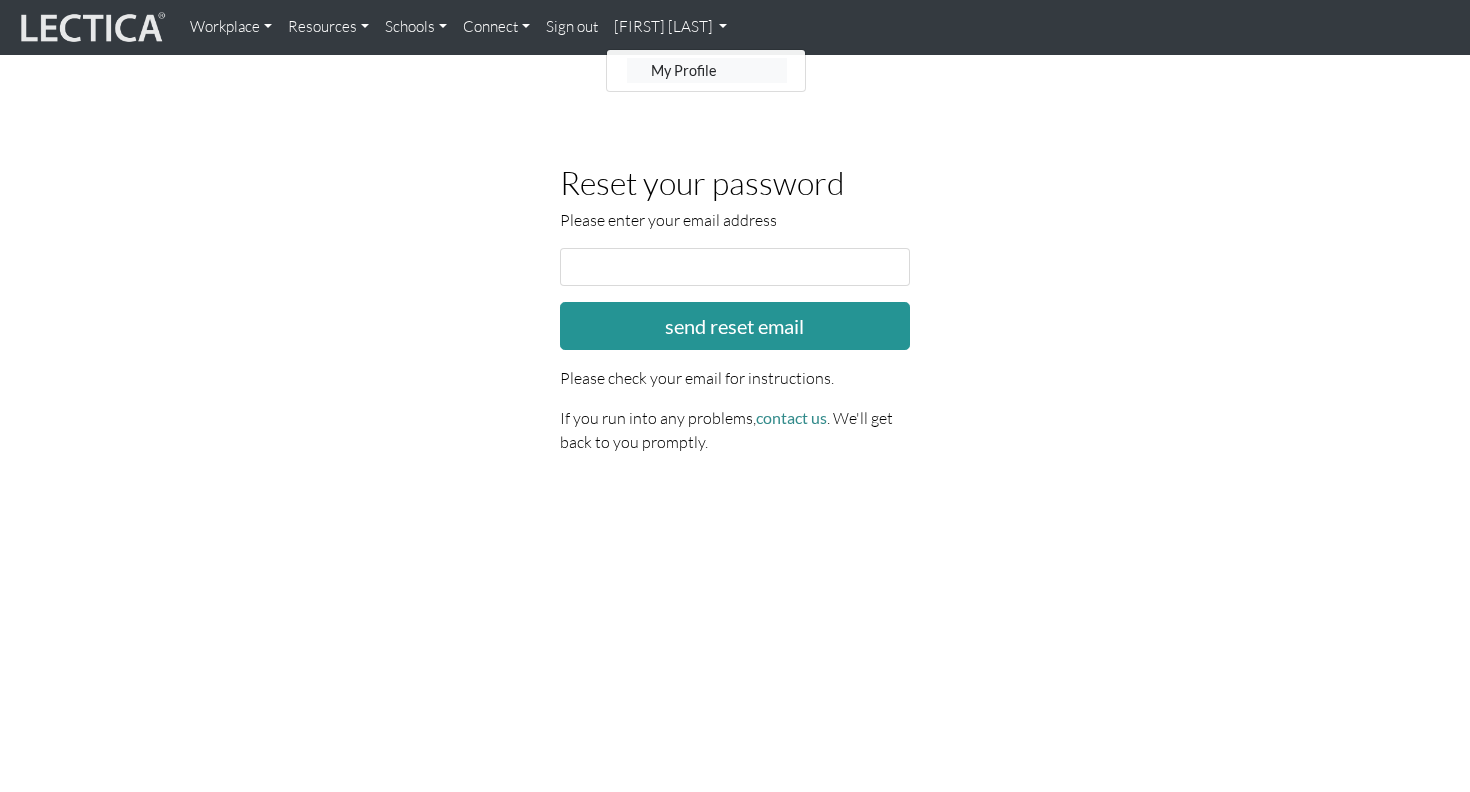 click on "My Profile" at bounding box center [707, 70] 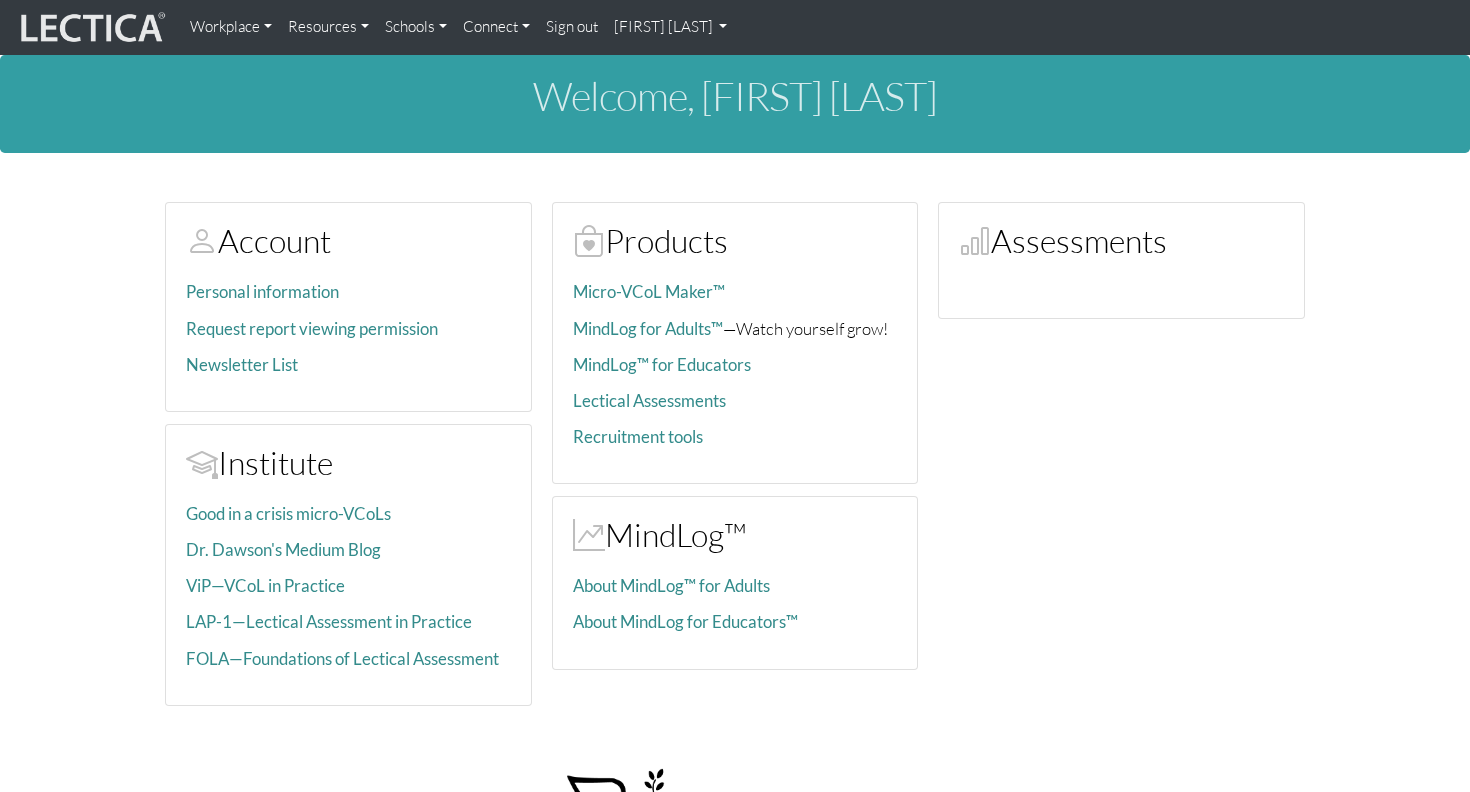 scroll, scrollTop: 0, scrollLeft: 0, axis: both 